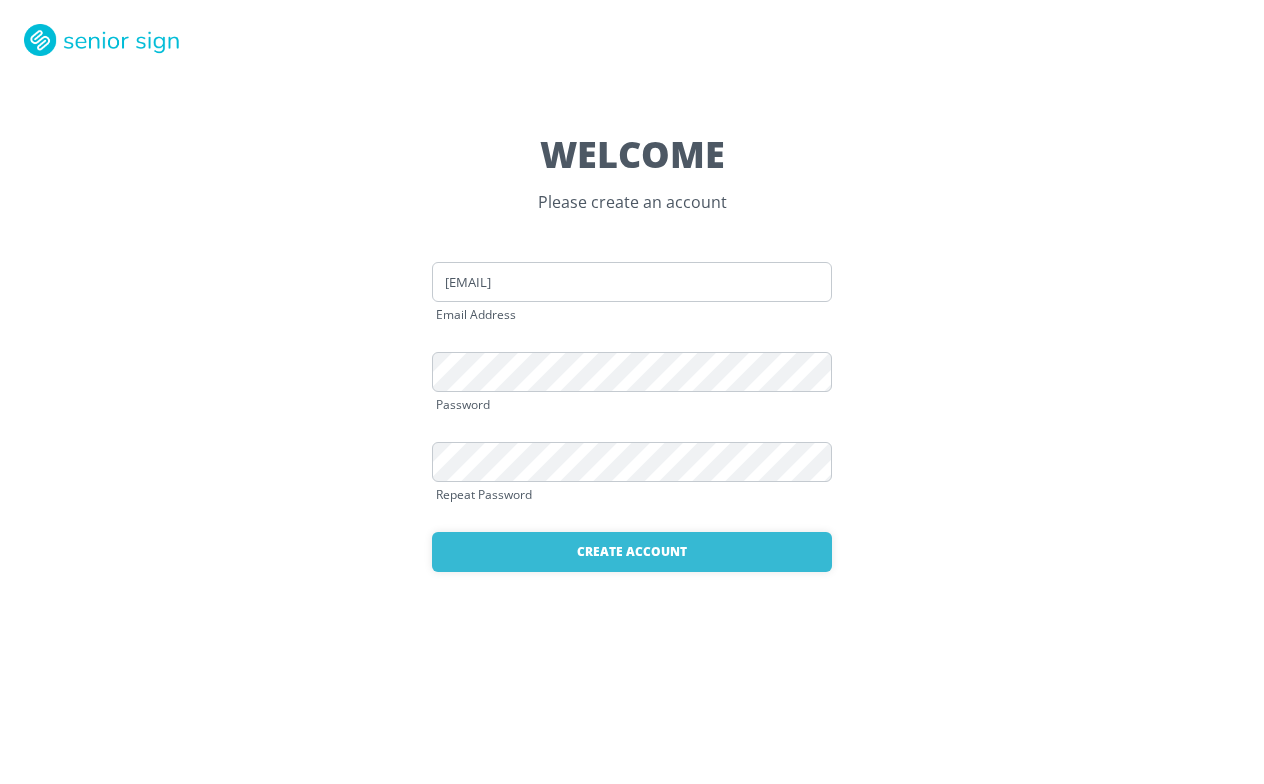 scroll, scrollTop: 0, scrollLeft: 0, axis: both 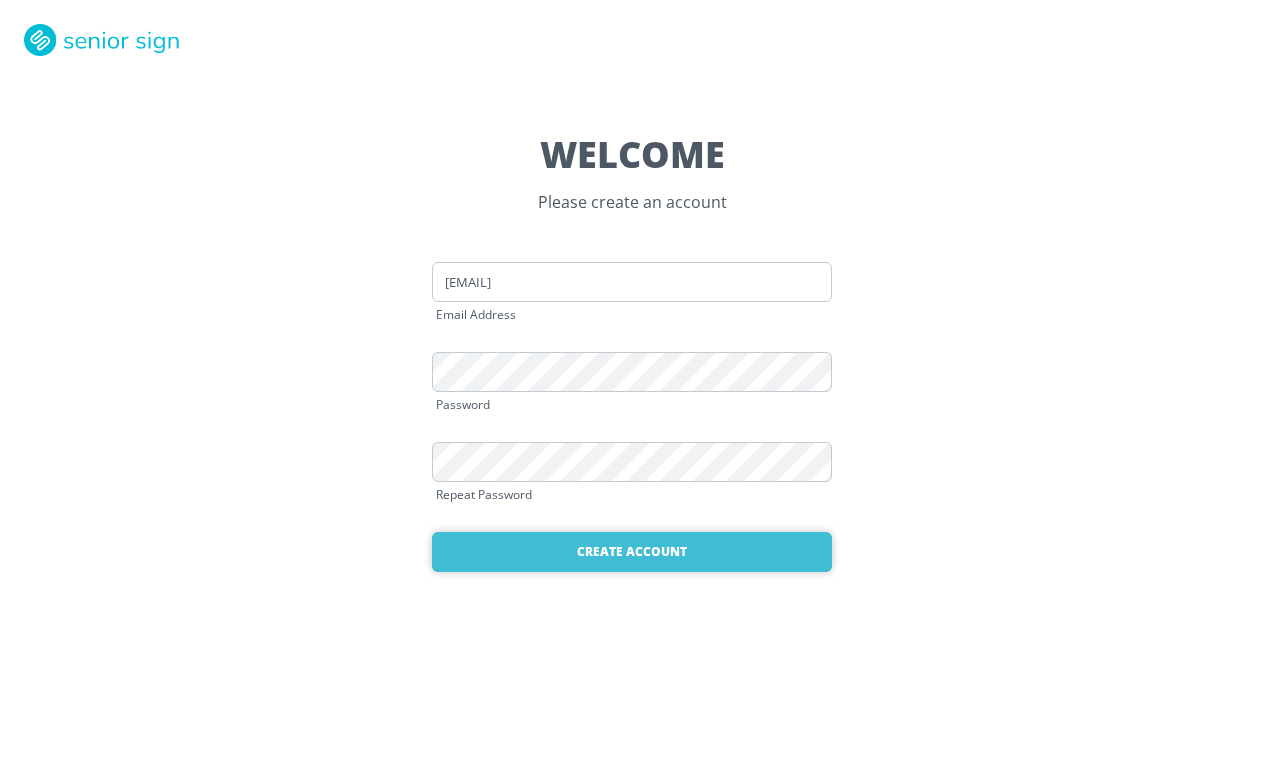 click on "Create Account" at bounding box center [632, 552] 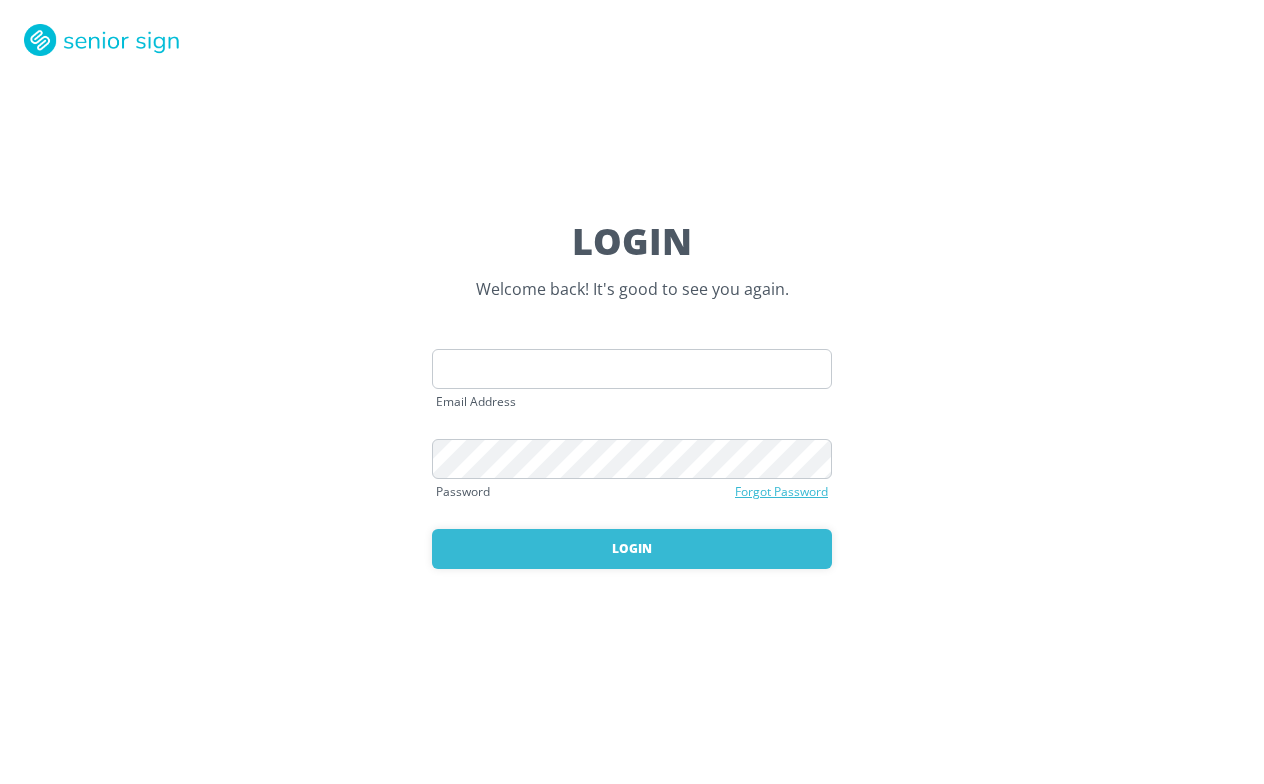 scroll, scrollTop: 0, scrollLeft: 0, axis: both 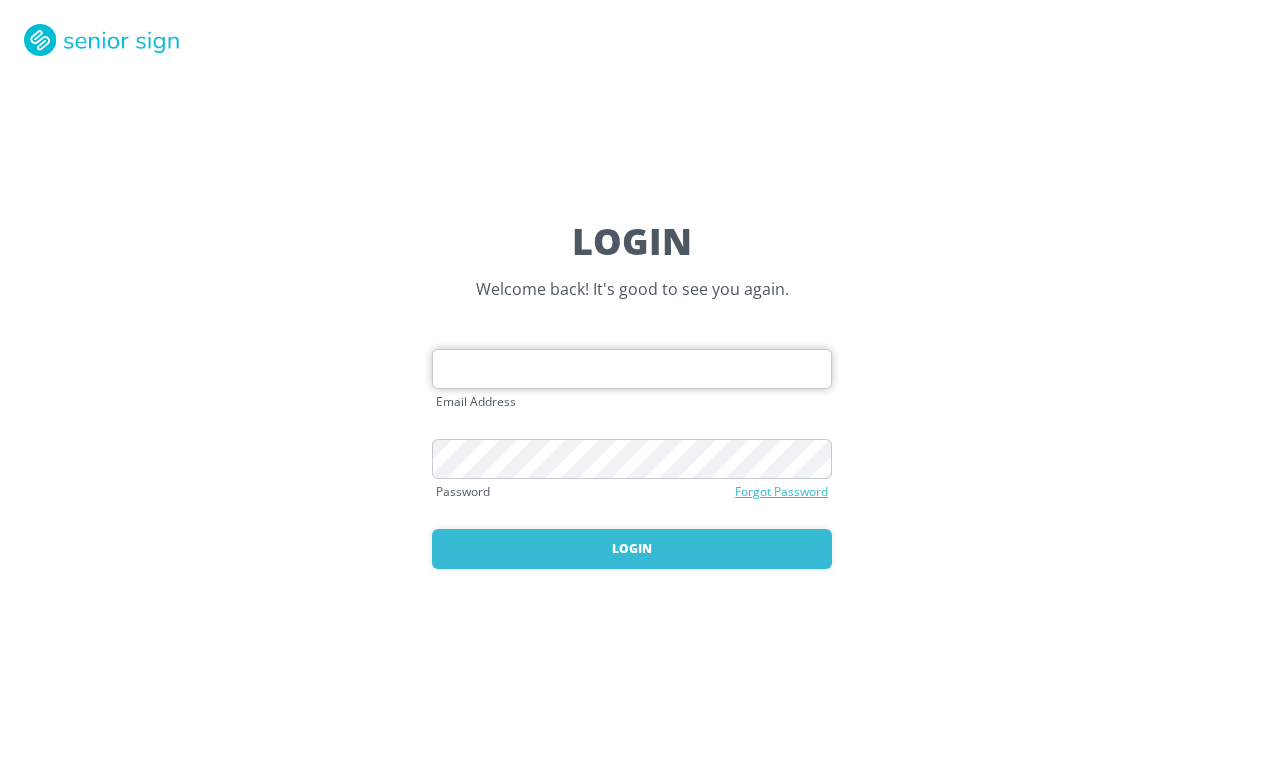 click at bounding box center (632, 369) 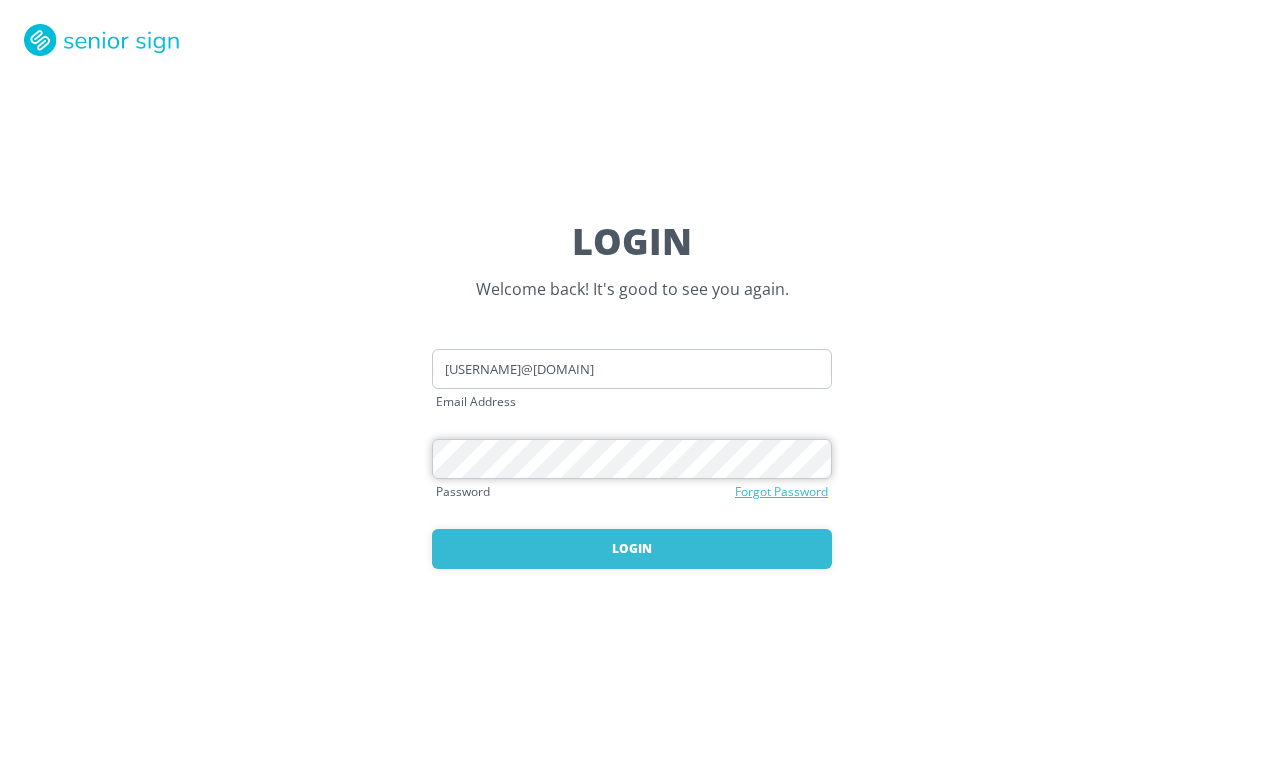 click on "Login" at bounding box center (632, 549) 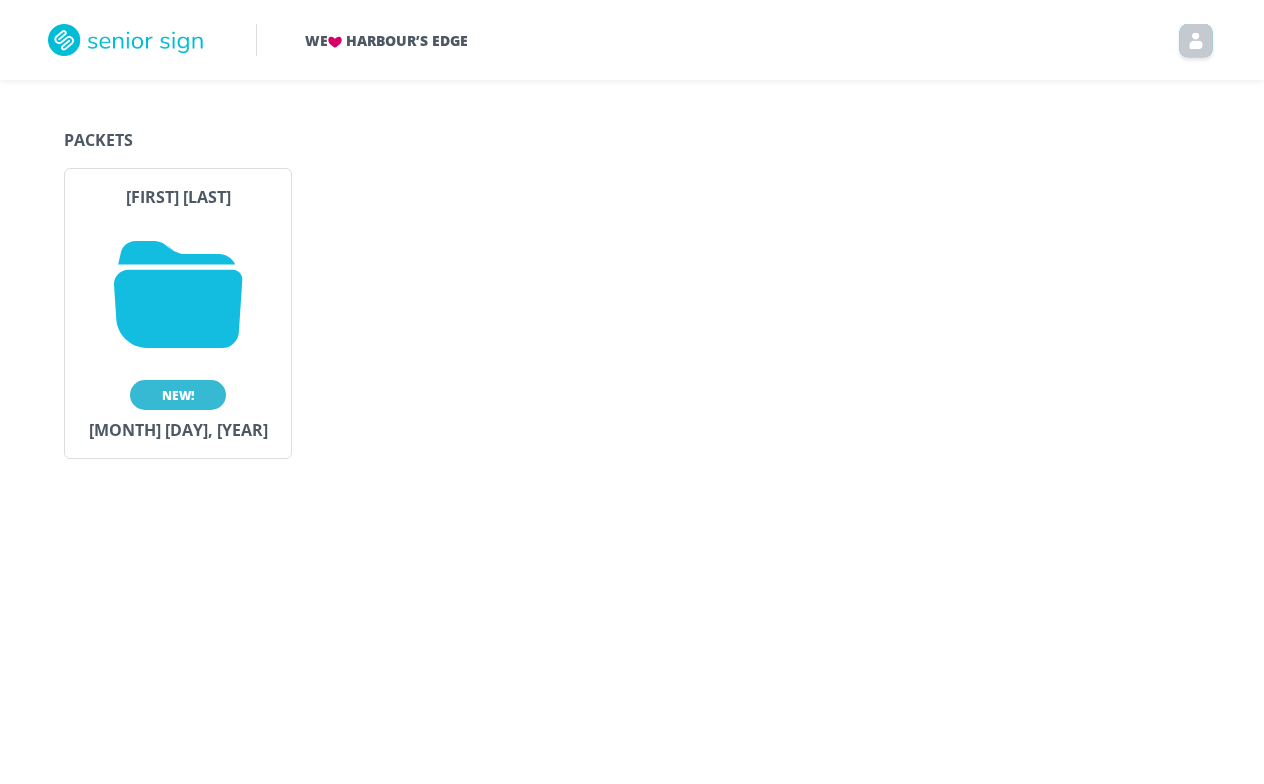 click at bounding box center (178, 294) 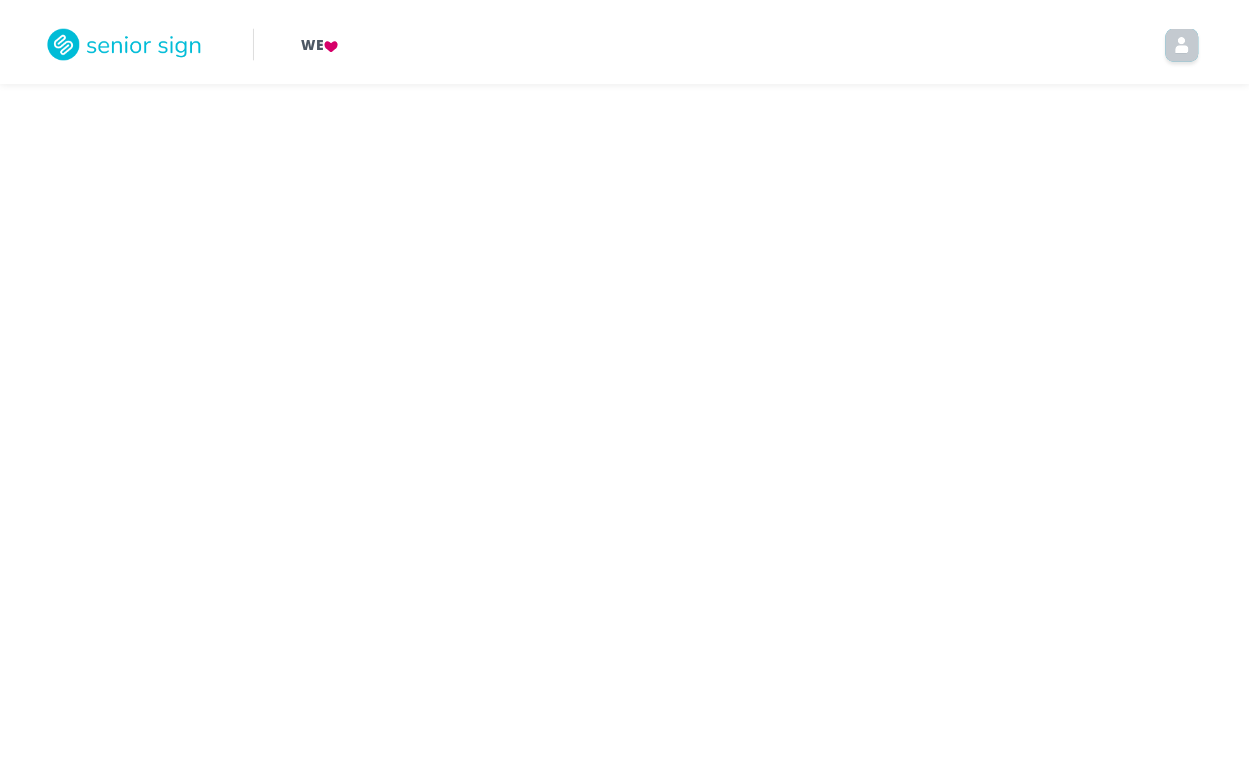 scroll, scrollTop: 0, scrollLeft: 0, axis: both 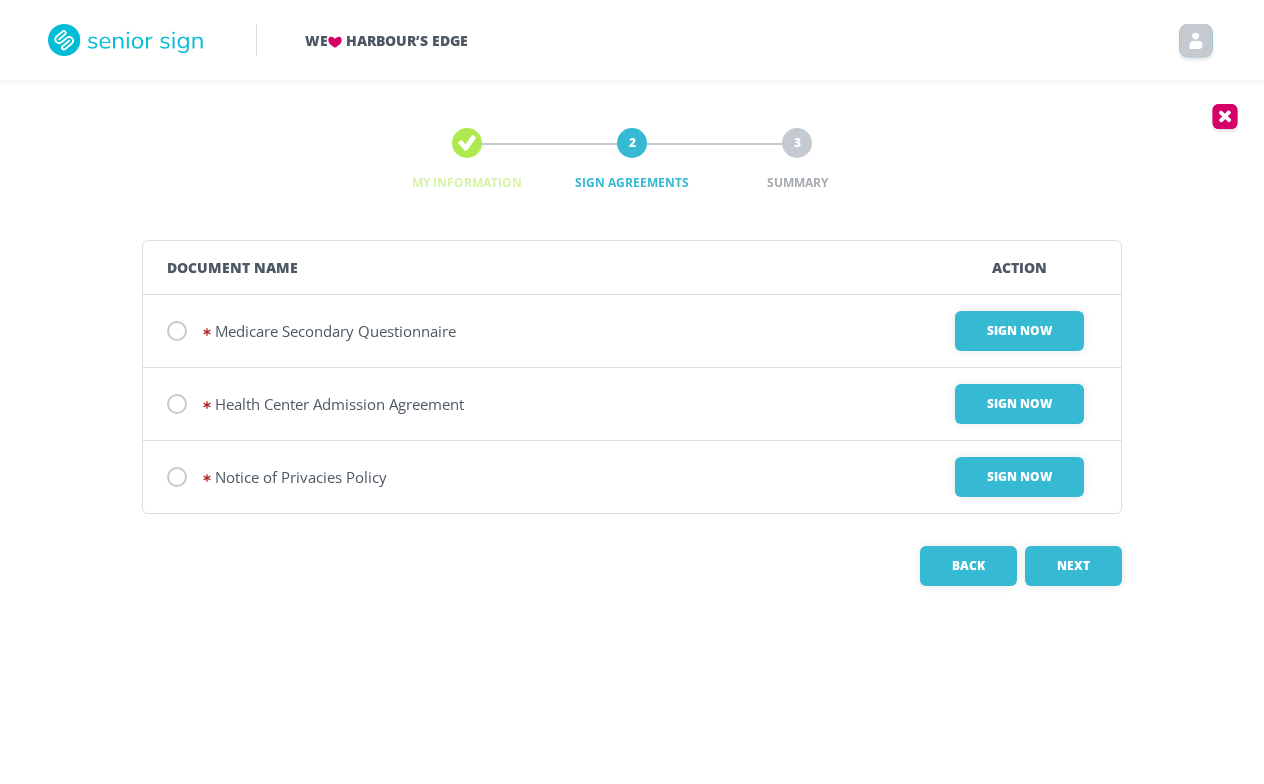 click at bounding box center (177, 331) 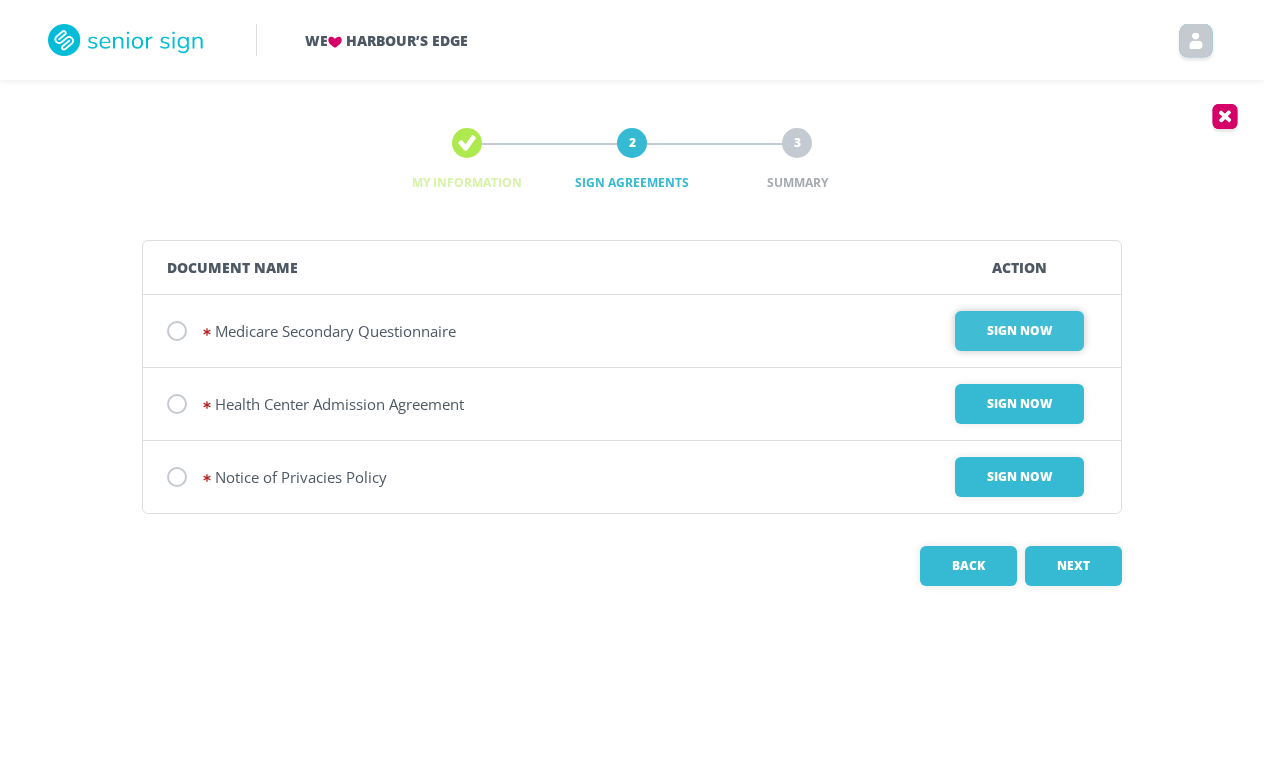 click on "Sign Now" at bounding box center [1019, 331] 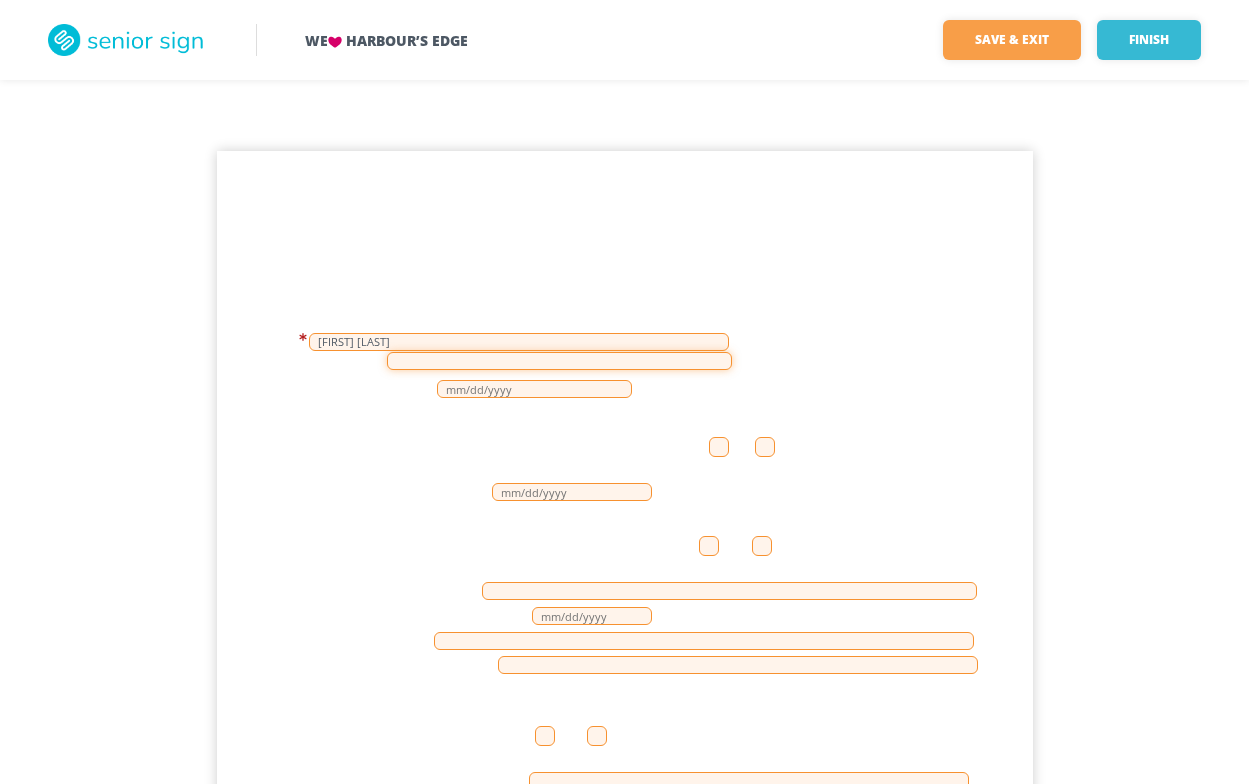 click at bounding box center (559, 361) 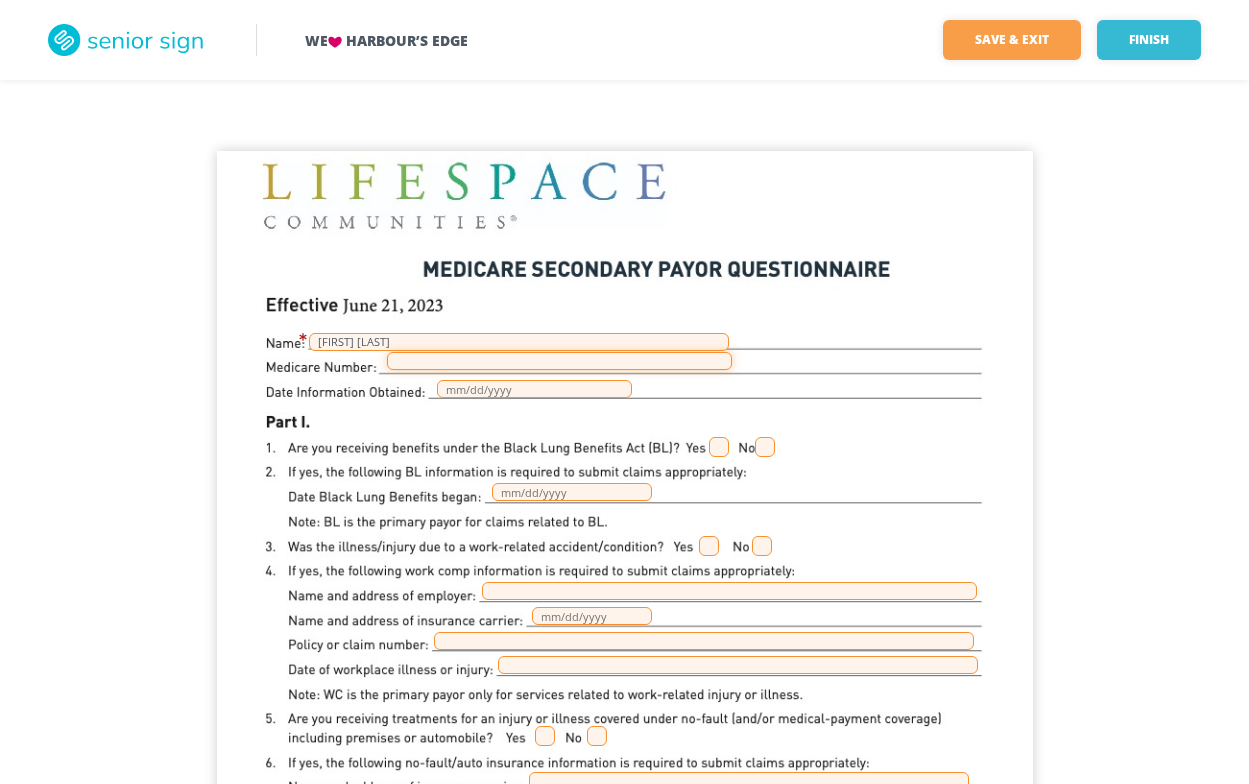 click at bounding box center [559, 361] 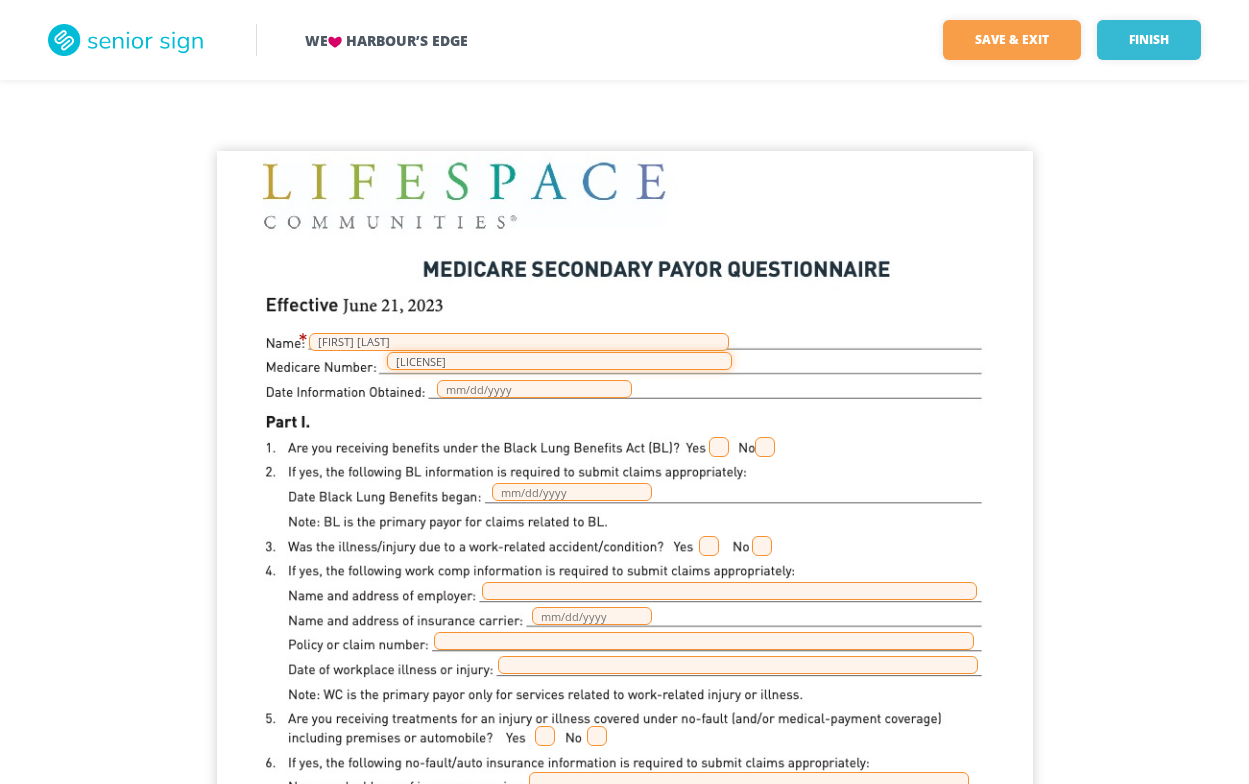 type on "[LICENSE]" 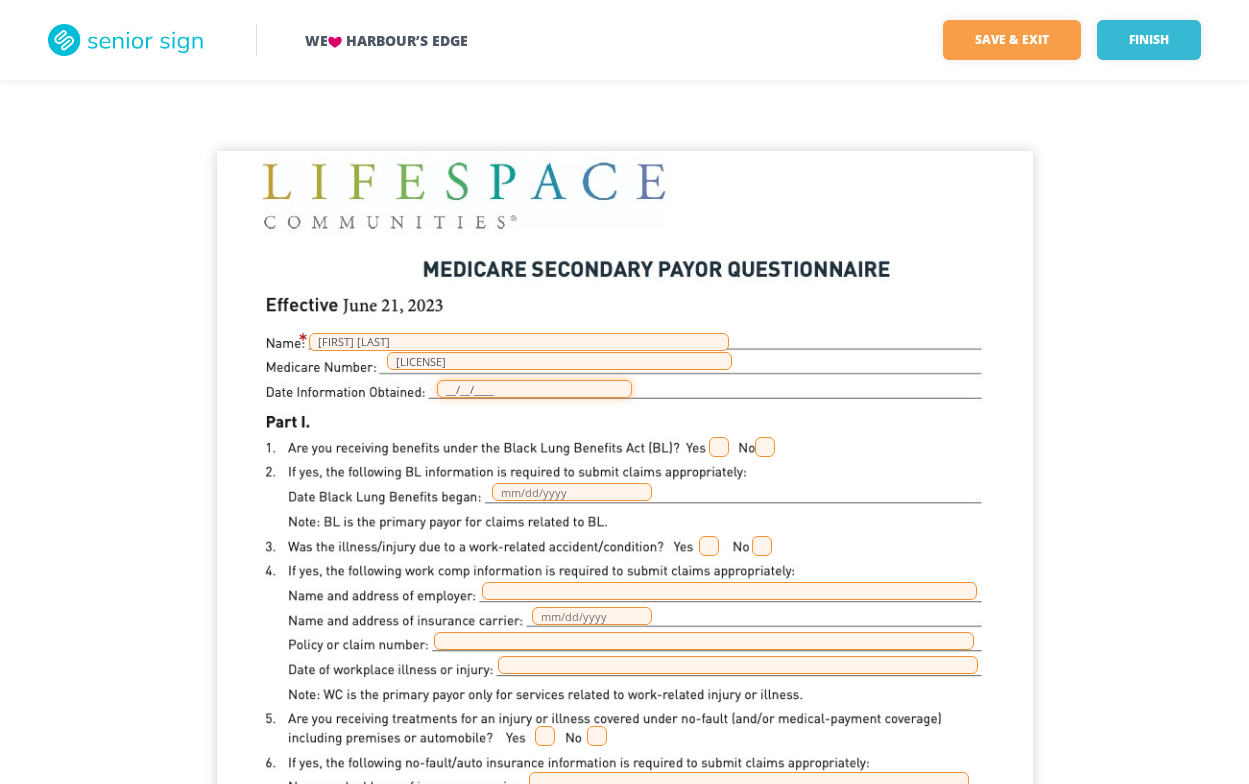click on "__/__/____" at bounding box center (534, 389) 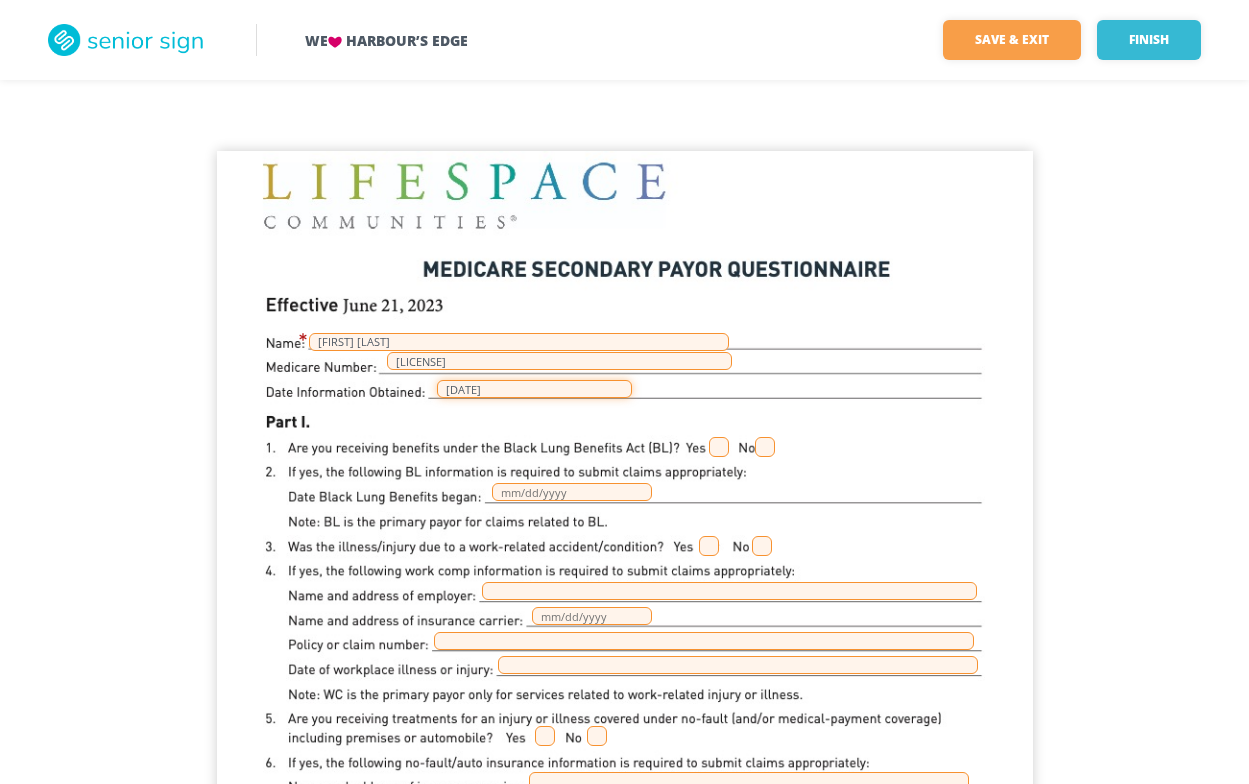 type on "[DATE]" 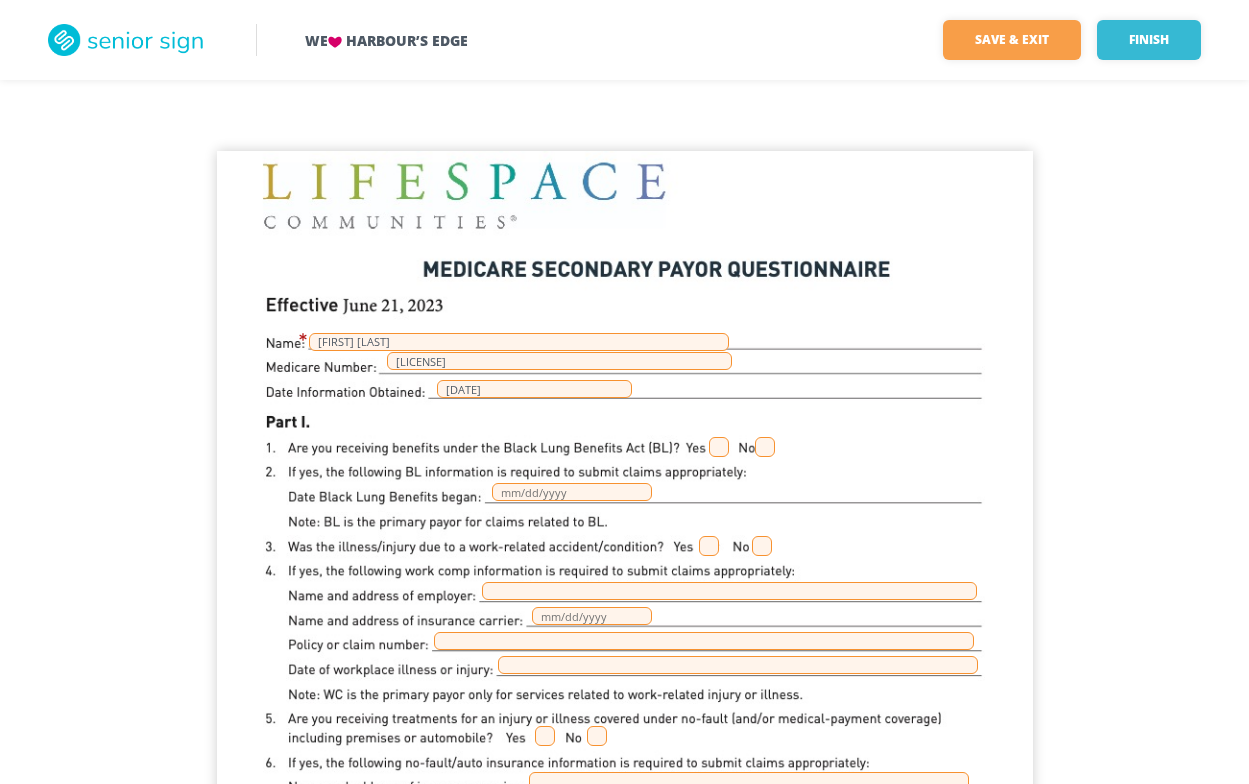 click at bounding box center [765, 447] 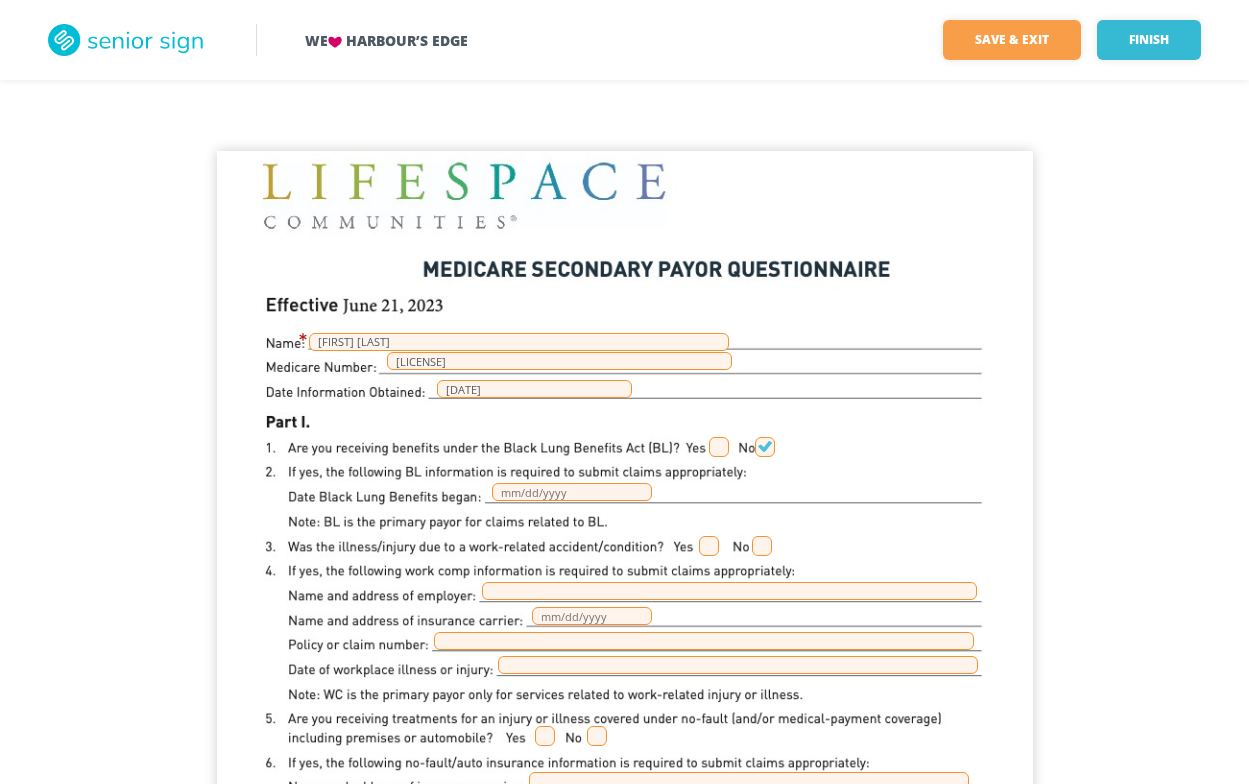 click at bounding box center [765, 447] 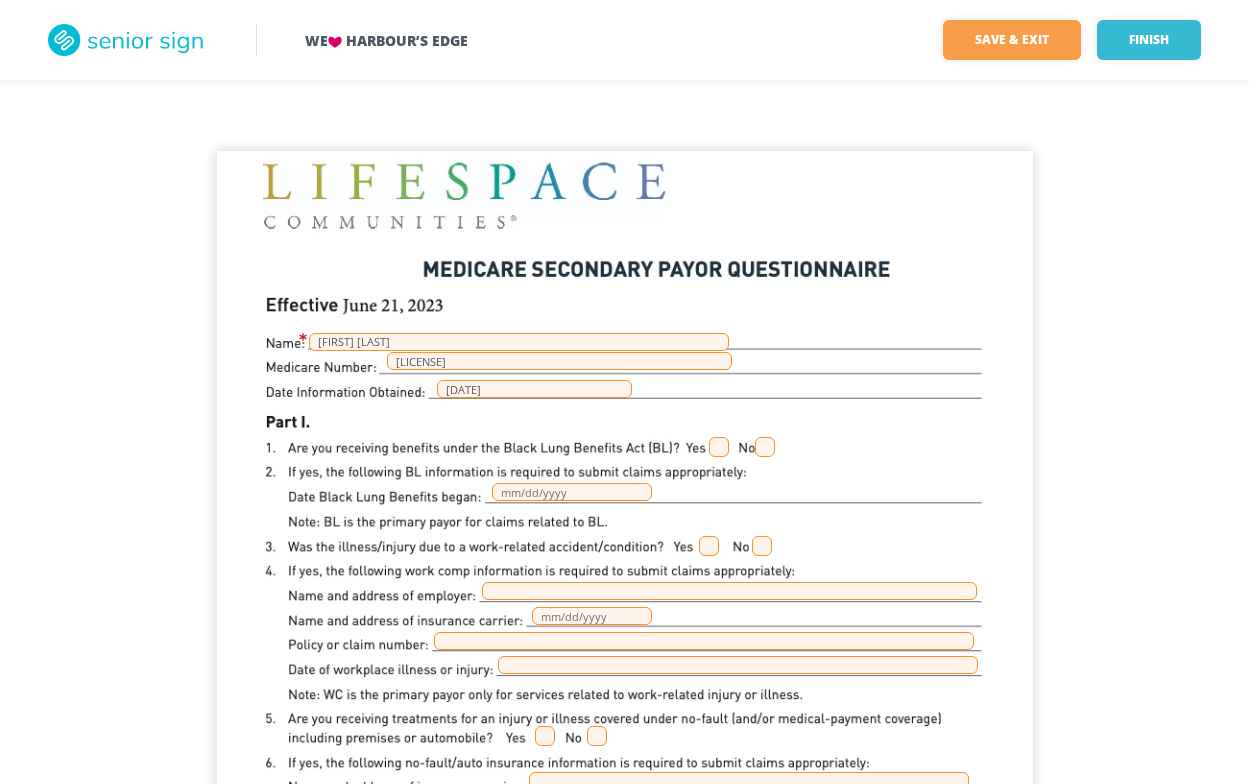click at bounding box center [765, 447] 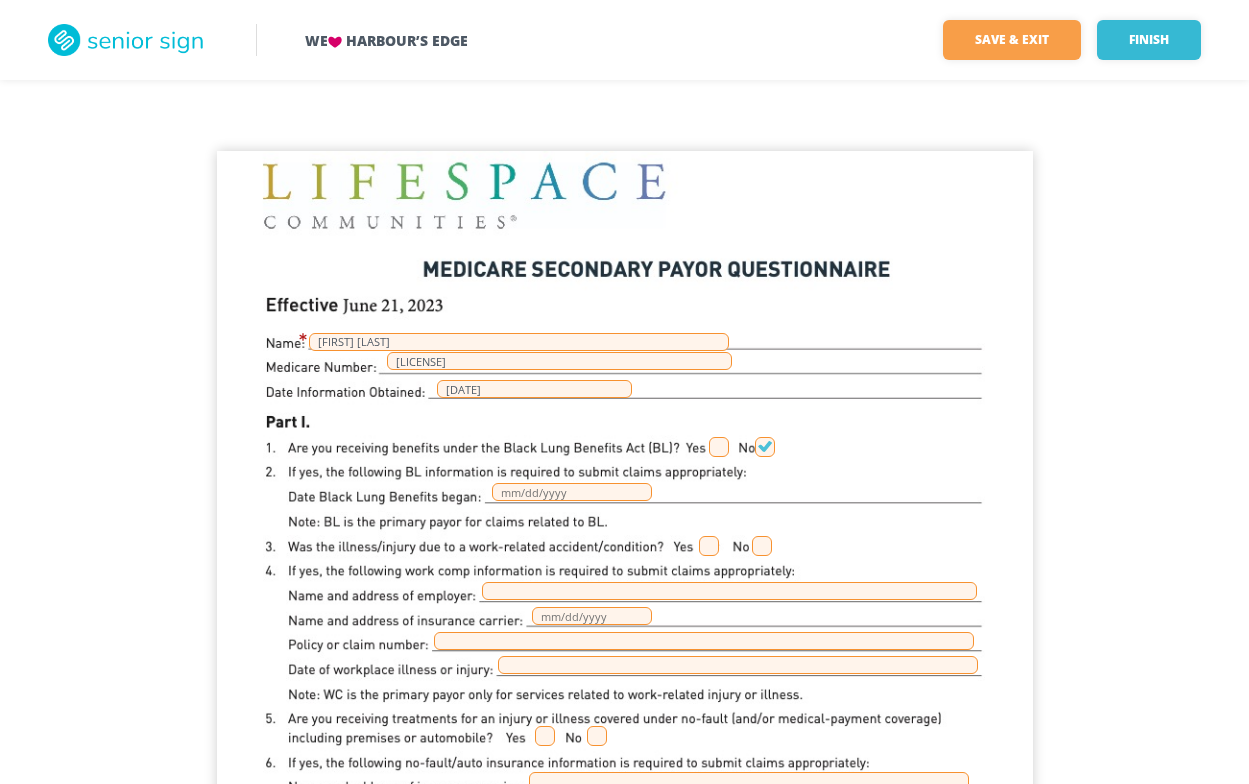 click at bounding box center (762, 546) 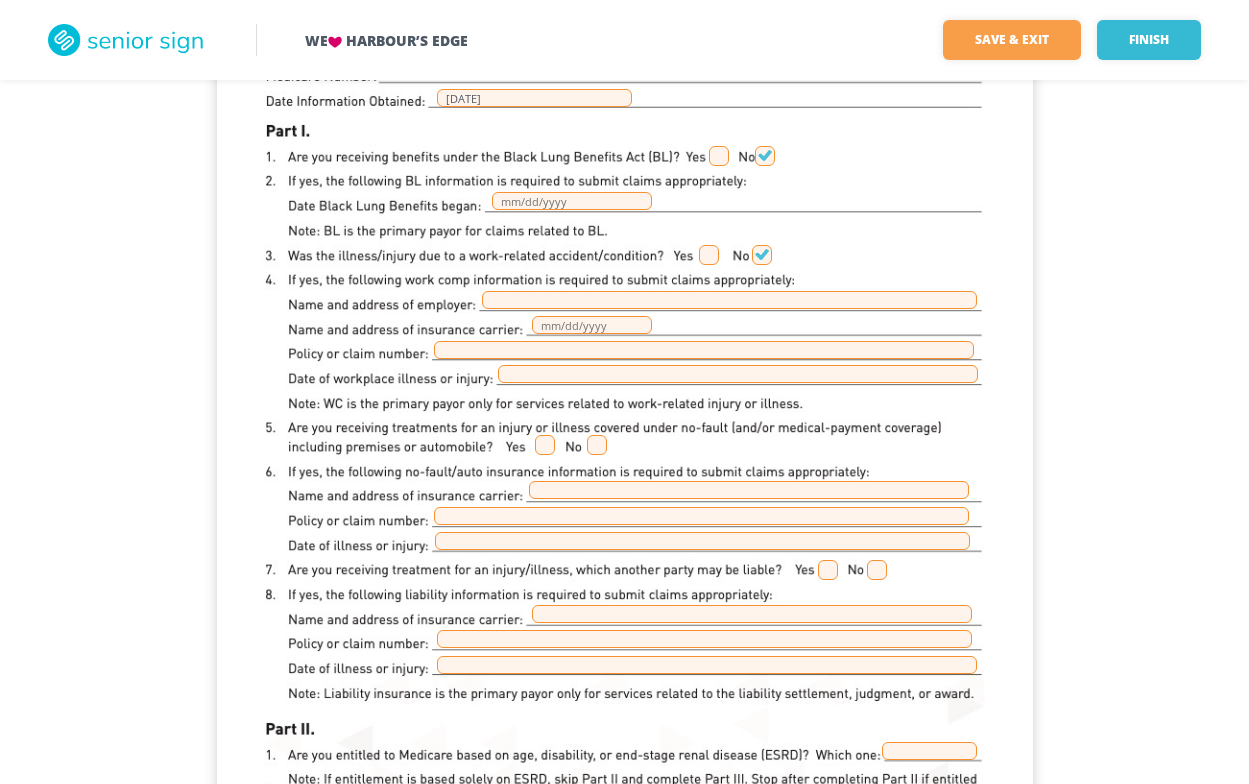scroll, scrollTop: 300, scrollLeft: 0, axis: vertical 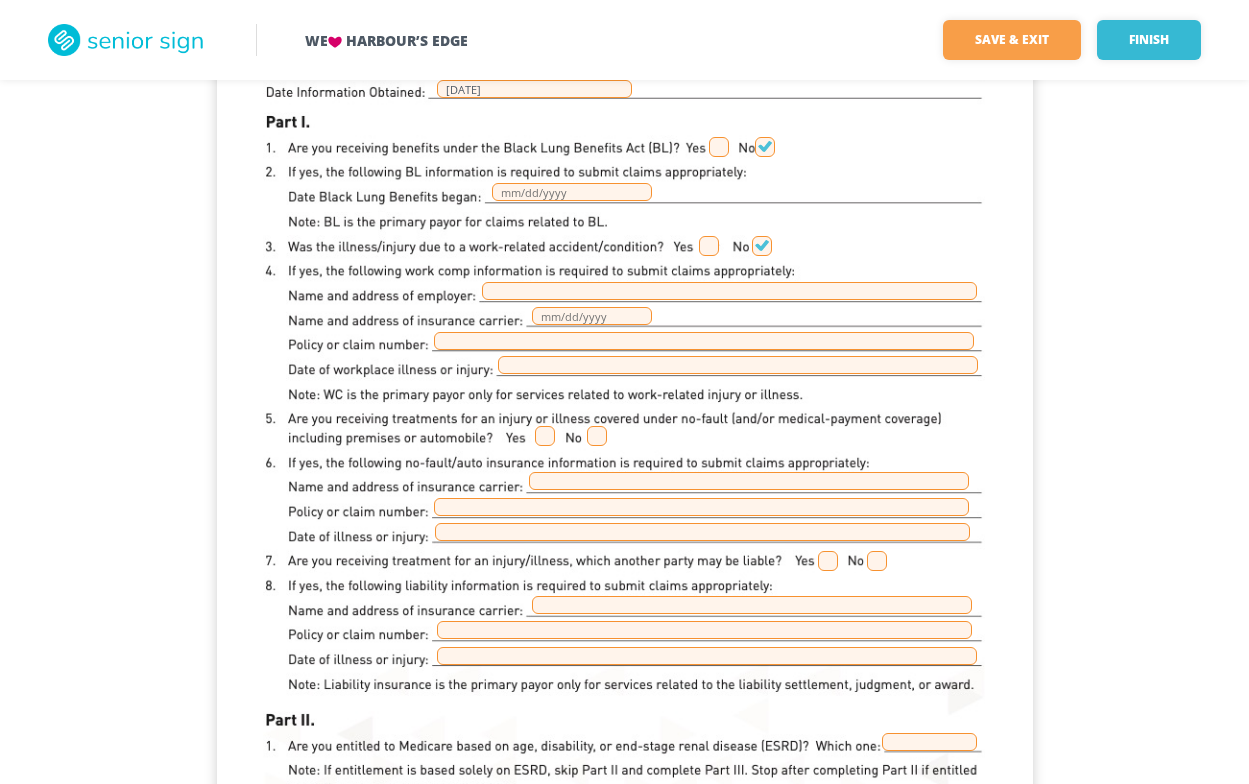 click at bounding box center (877, 561) 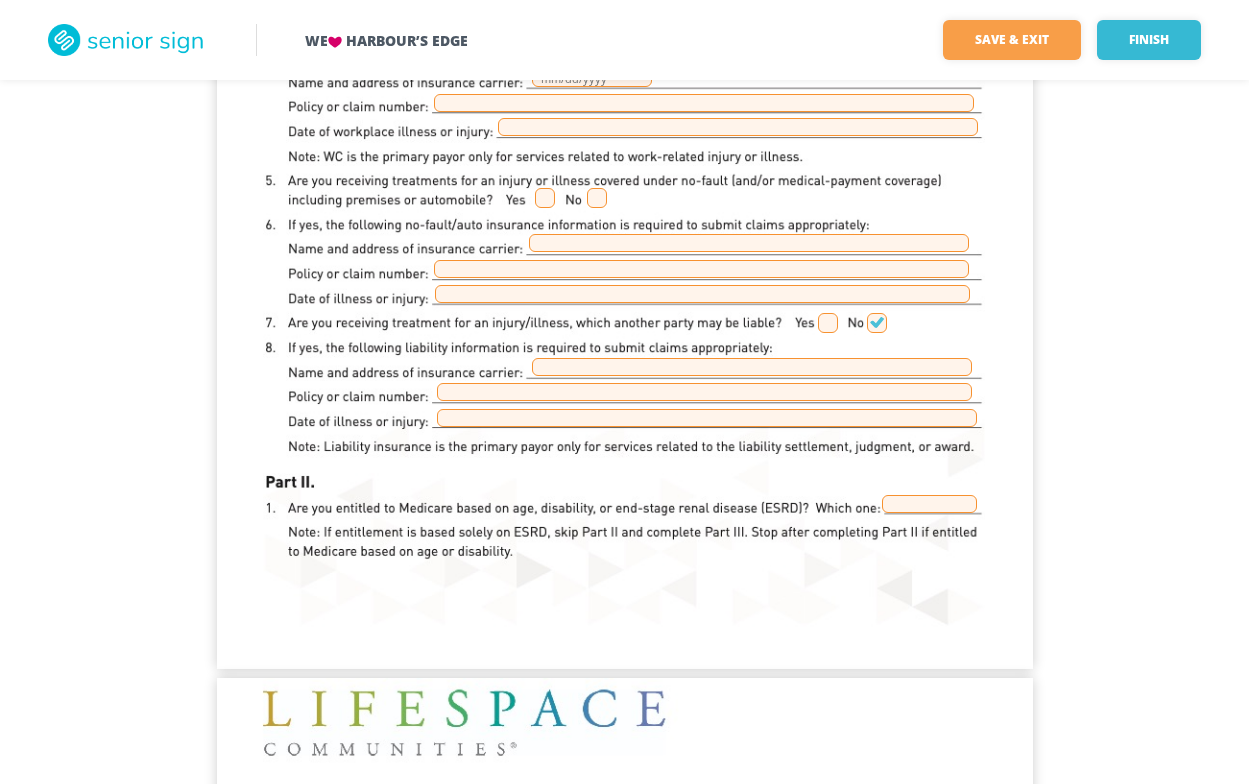 scroll, scrollTop: 600, scrollLeft: 0, axis: vertical 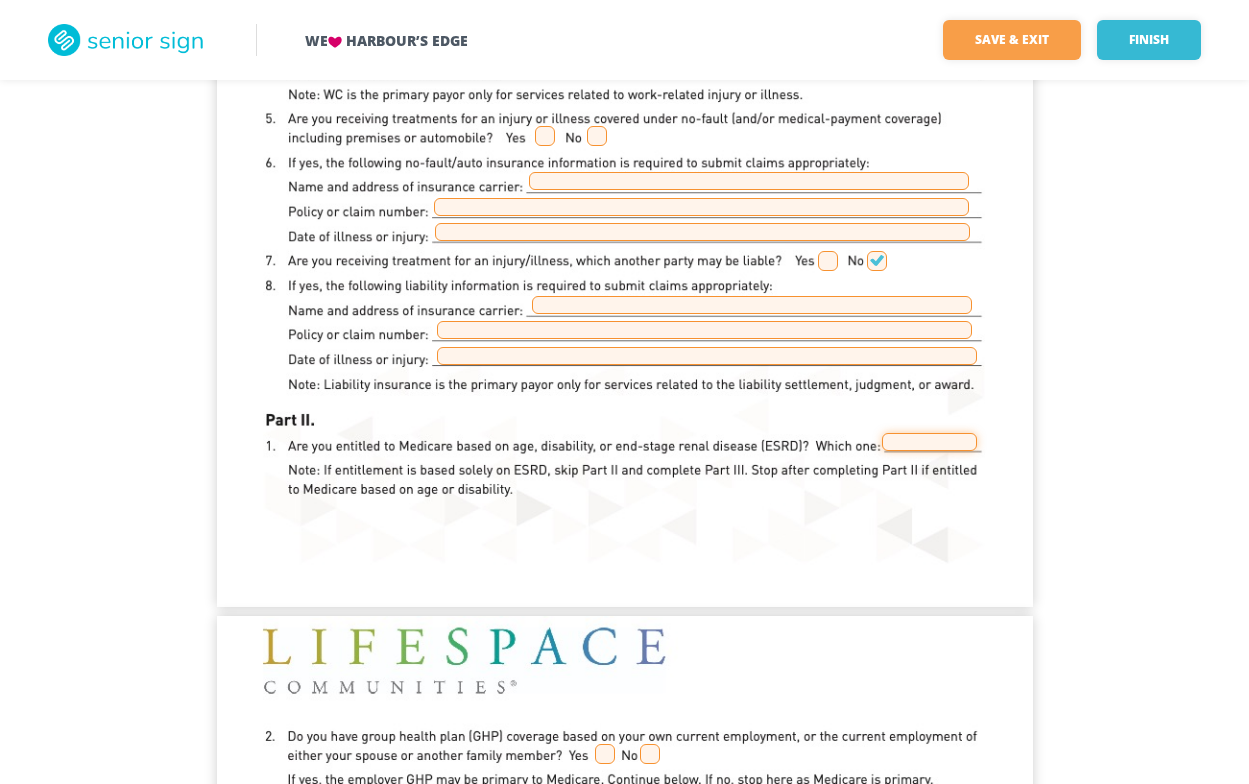 click at bounding box center [929, 442] 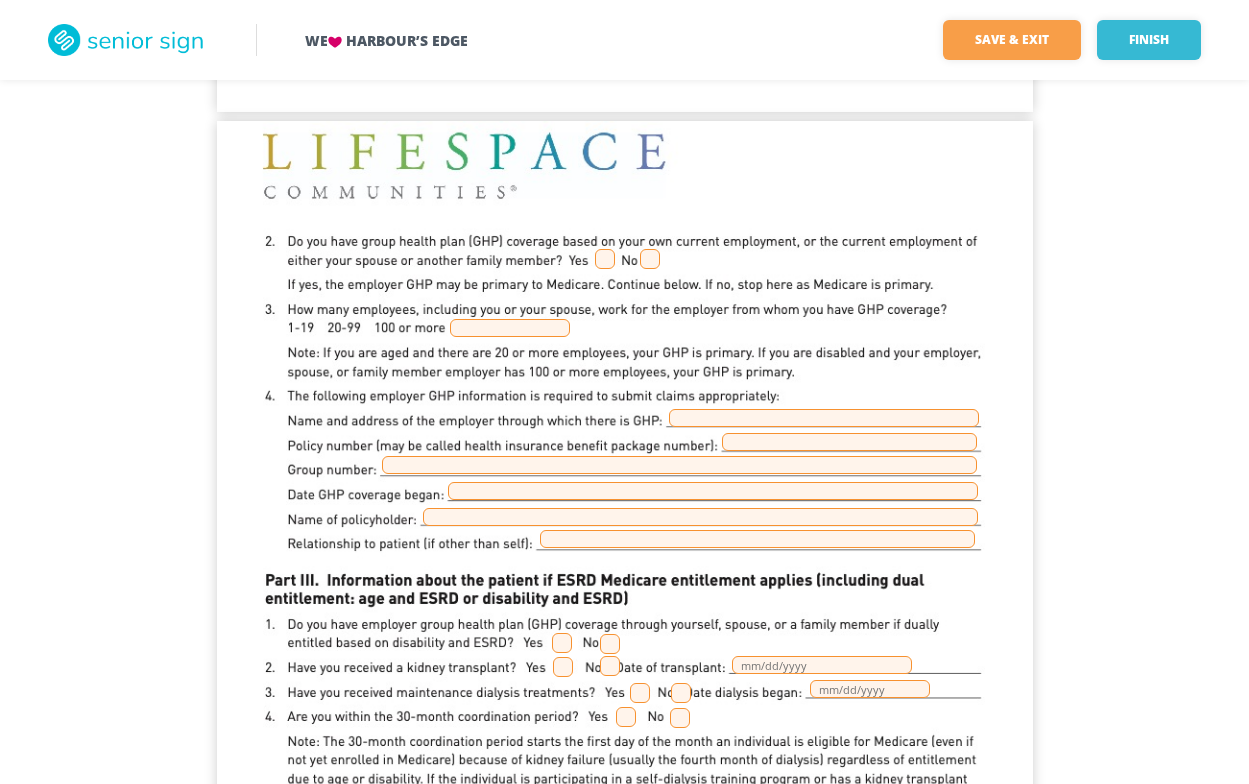 scroll, scrollTop: 1100, scrollLeft: 0, axis: vertical 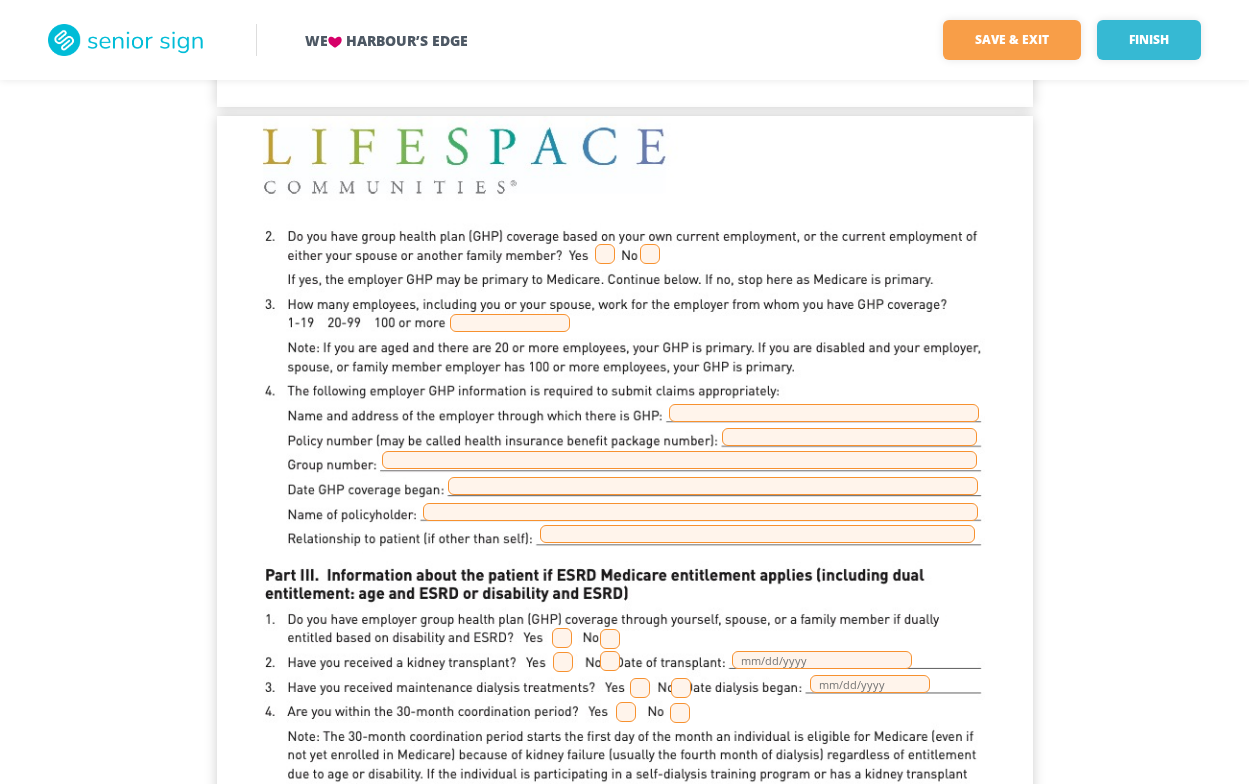 type on "age" 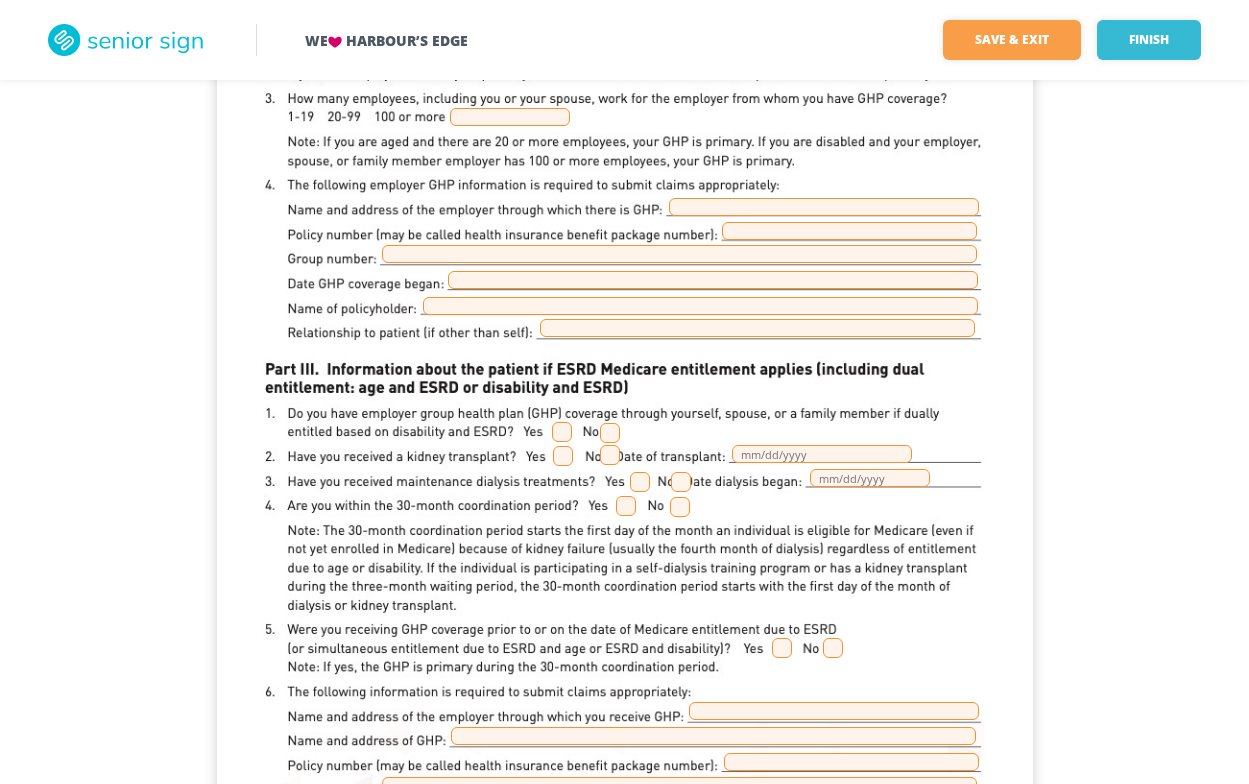 scroll, scrollTop: 1400, scrollLeft: 0, axis: vertical 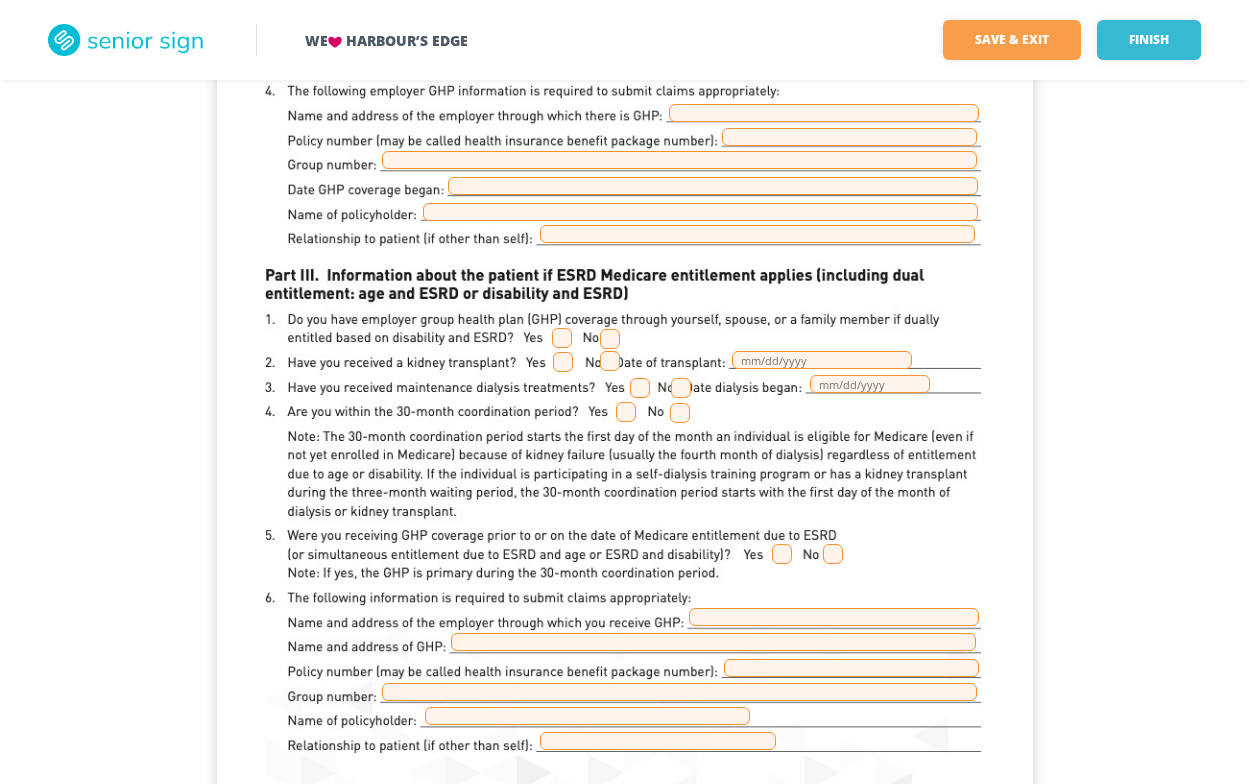 click at bounding box center (610, 339) 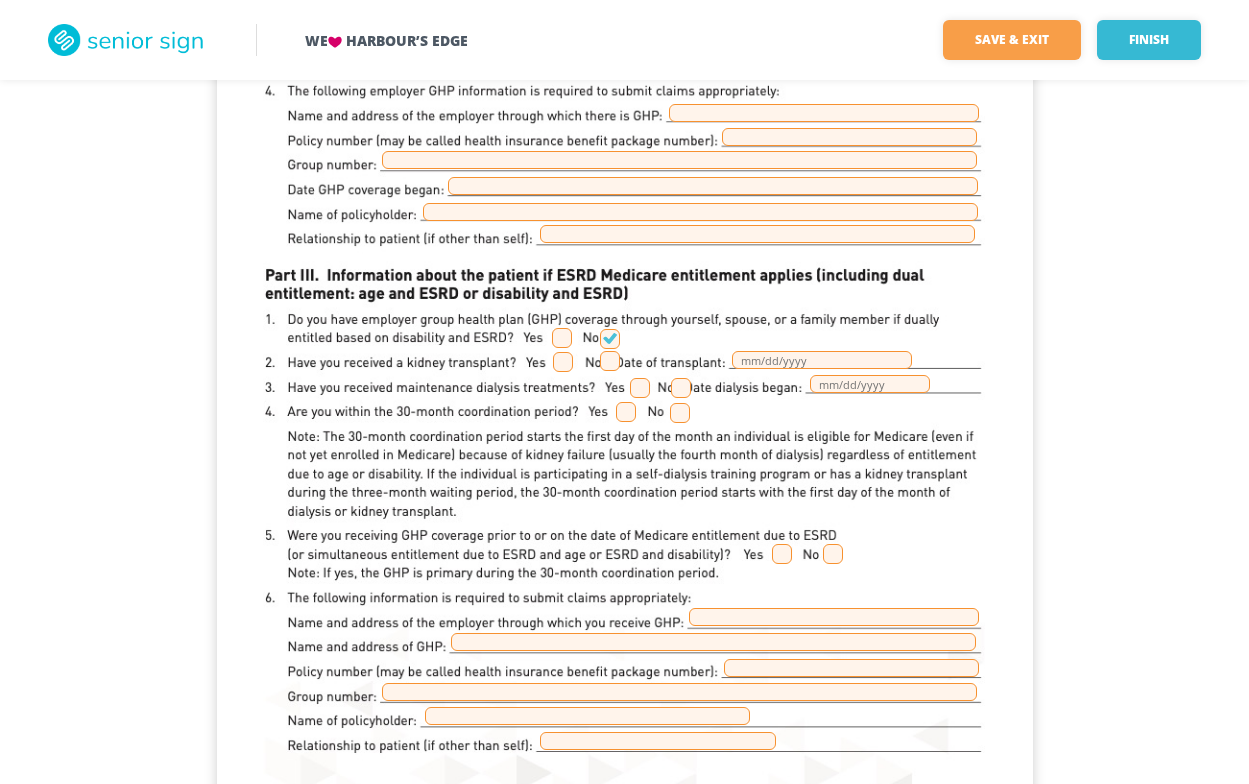 click at bounding box center (610, 361) 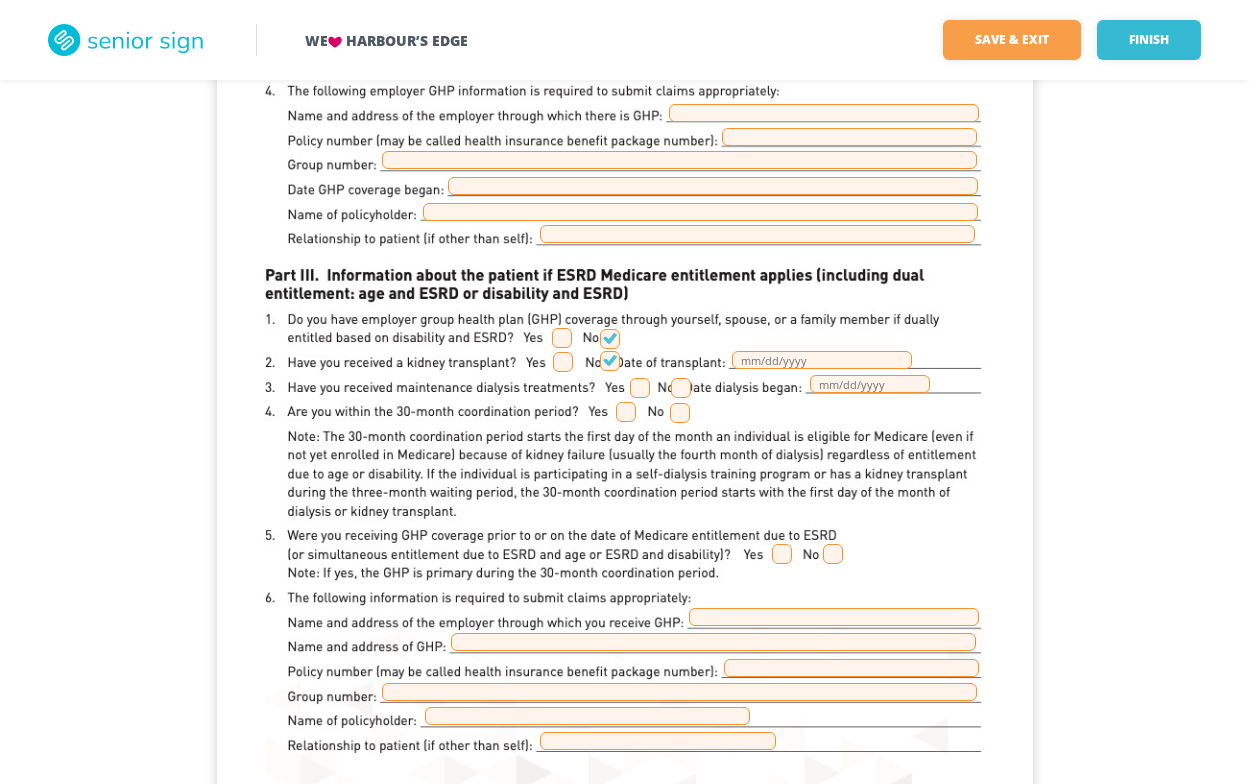 click at bounding box center [681, 388] 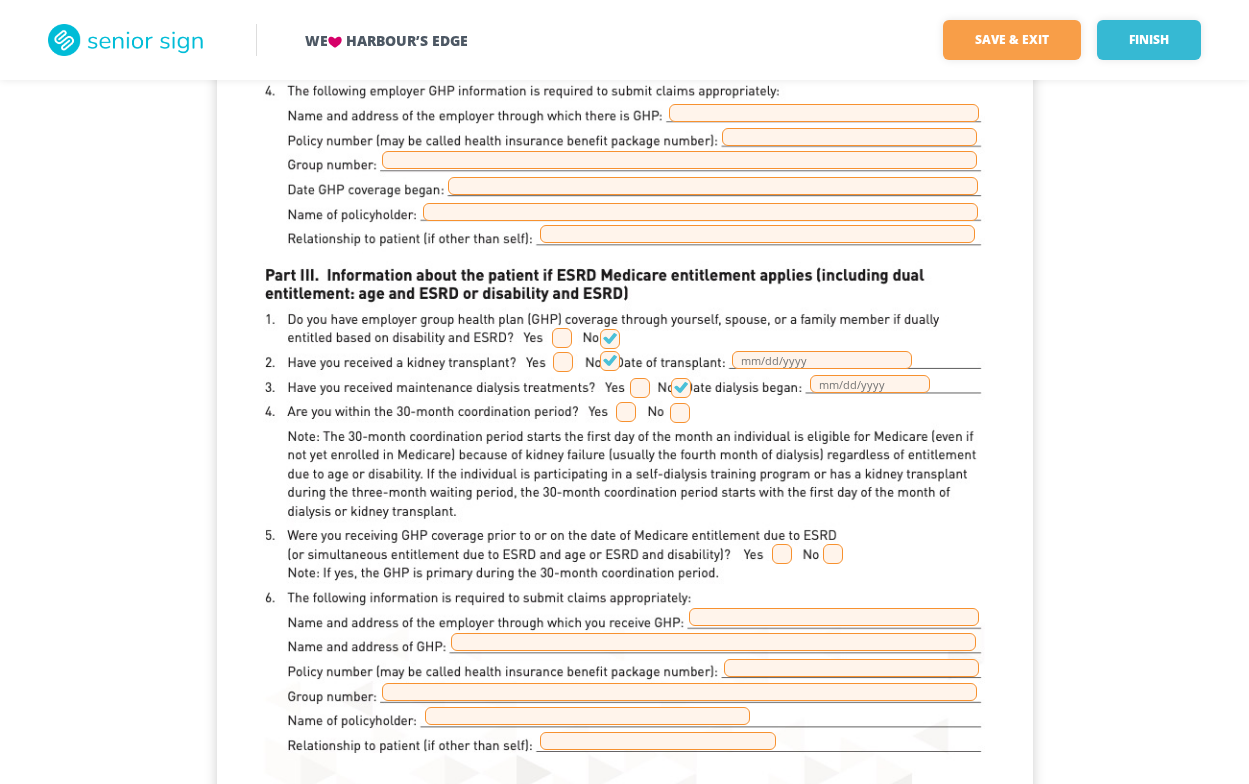 click at bounding box center [680, 413] 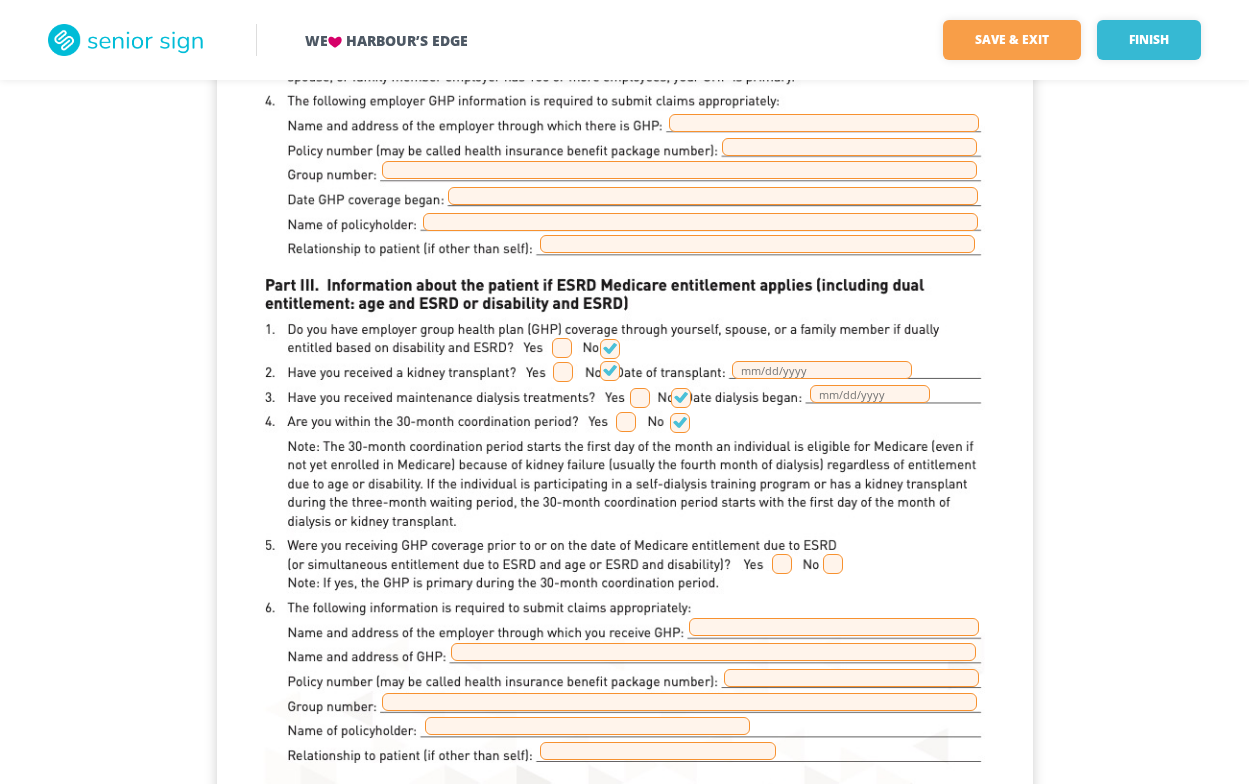 scroll, scrollTop: 1543, scrollLeft: 0, axis: vertical 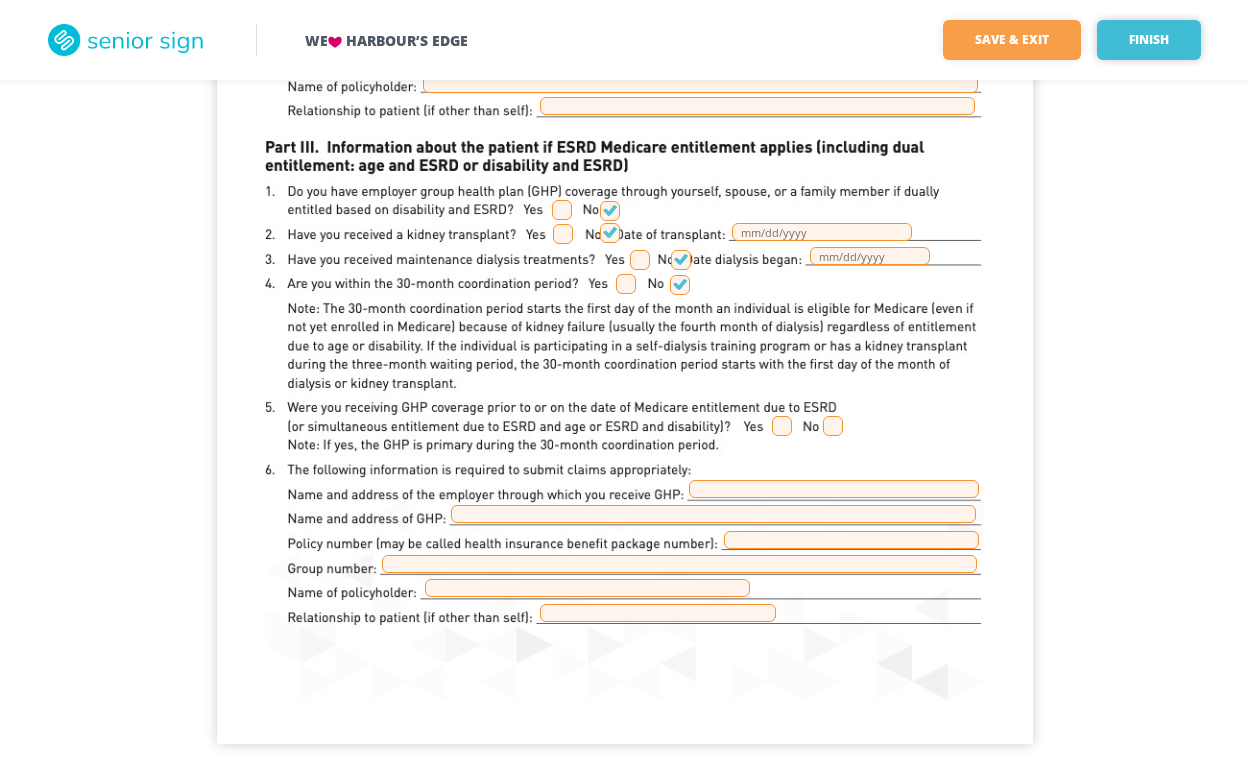 click on "Finish" at bounding box center [1149, 40] 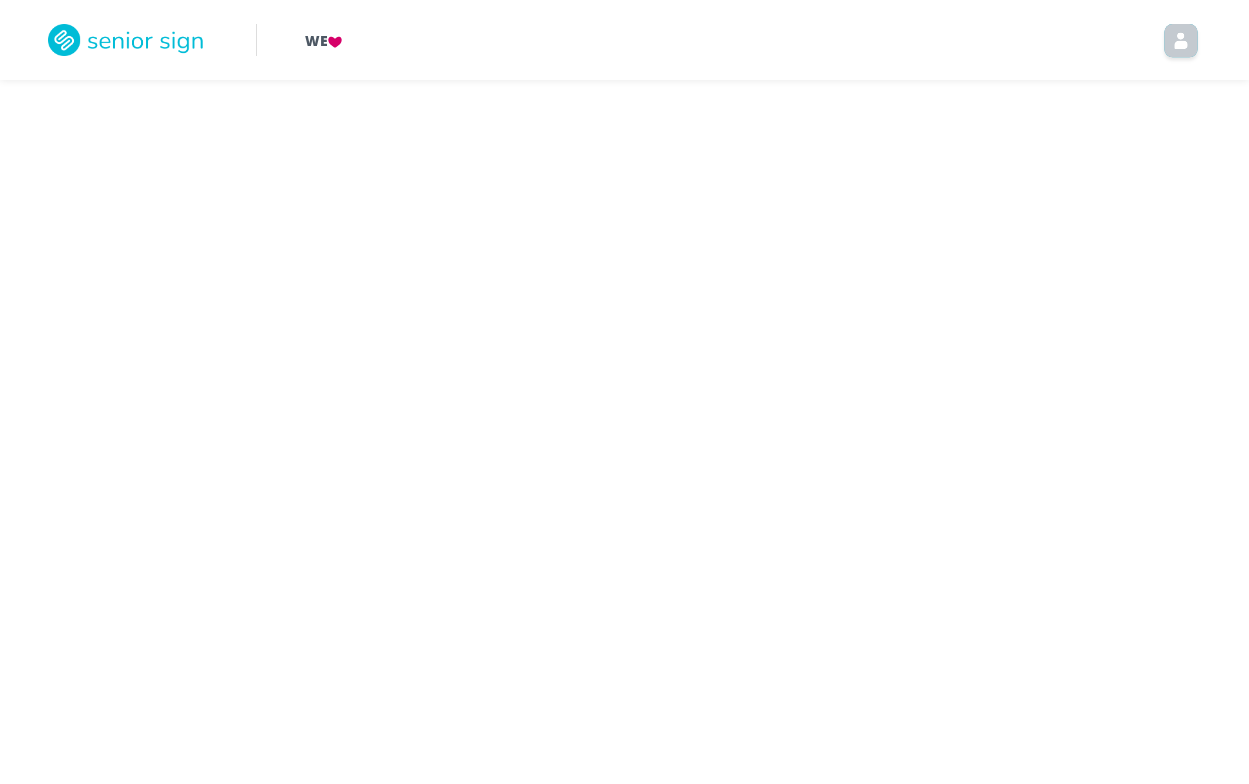 scroll, scrollTop: 0, scrollLeft: 0, axis: both 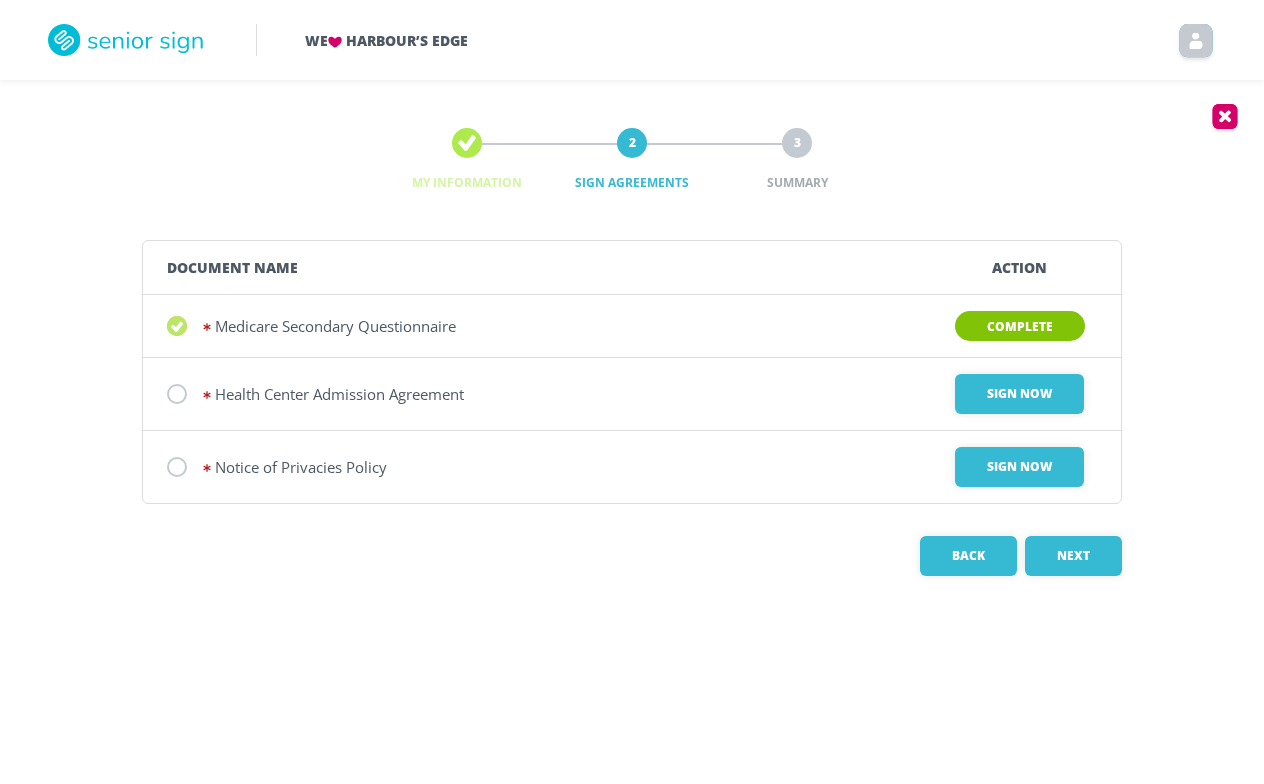 click at bounding box center (177, 326) 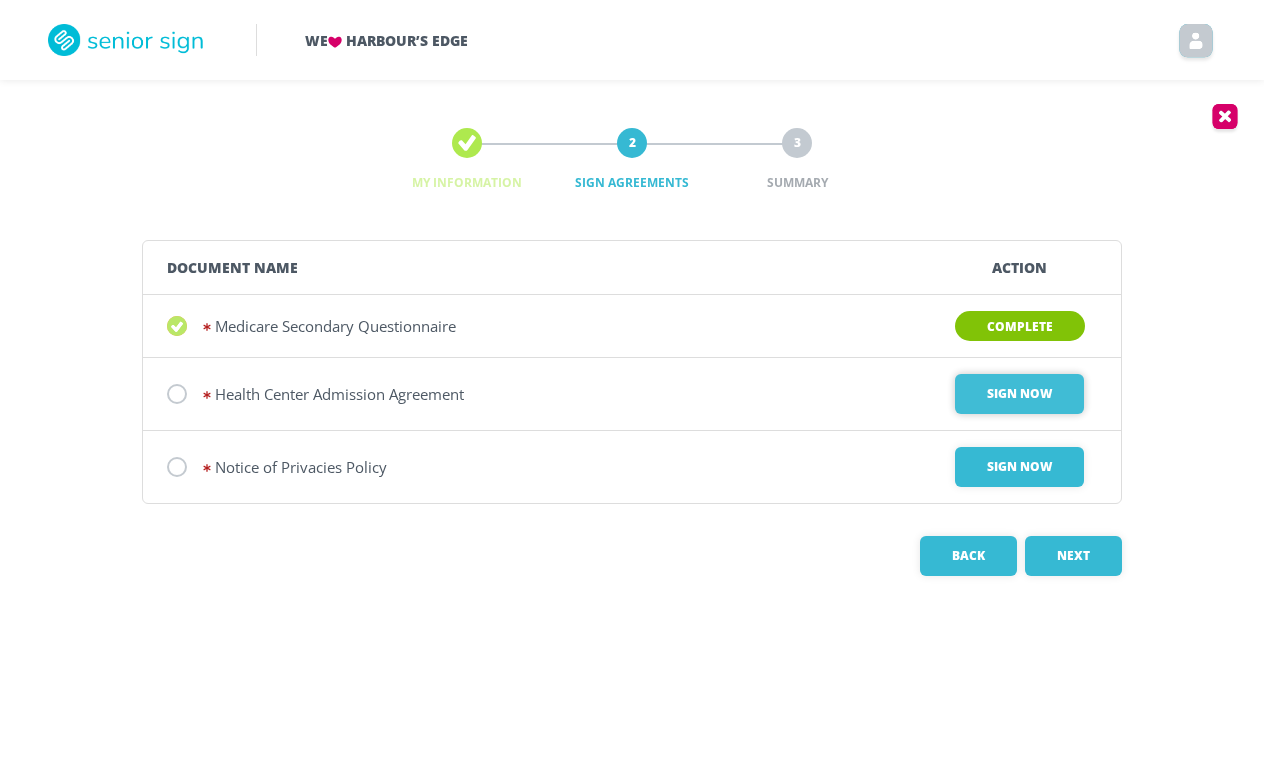 click on "Sign Now" at bounding box center [1019, 394] 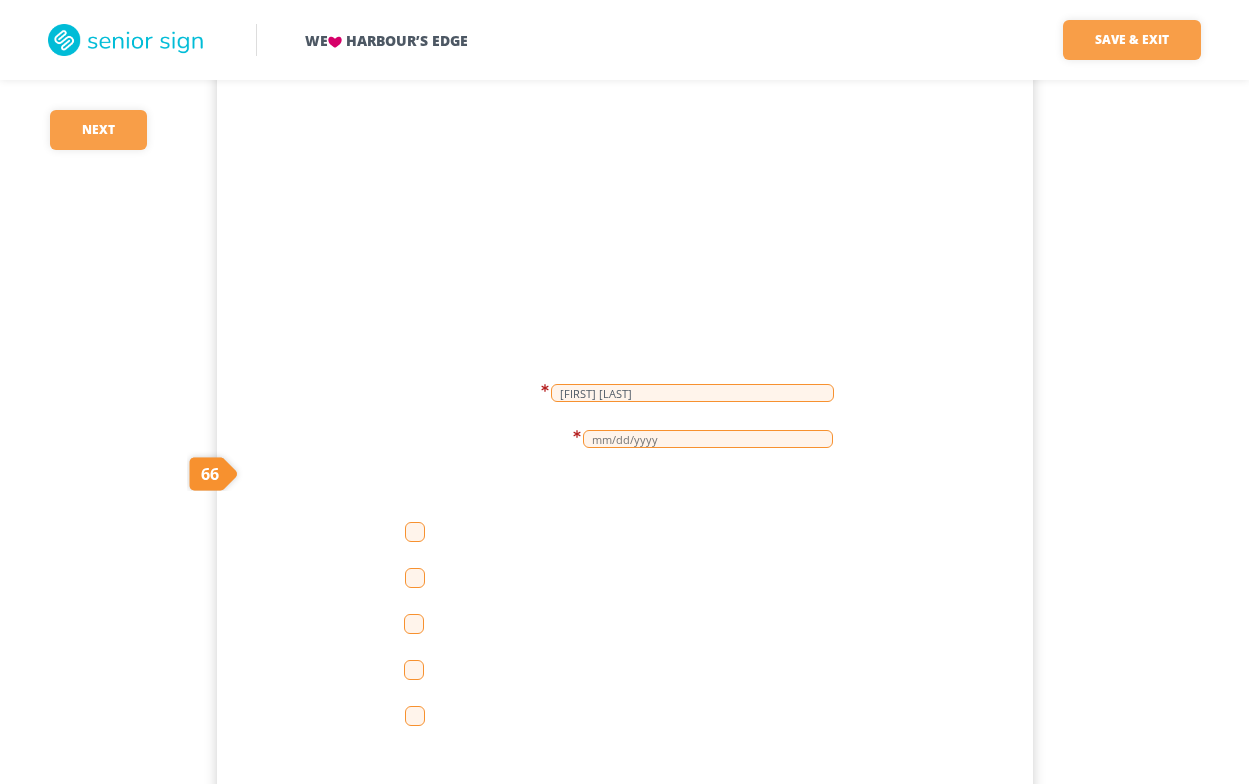 scroll, scrollTop: 300, scrollLeft: 0, axis: vertical 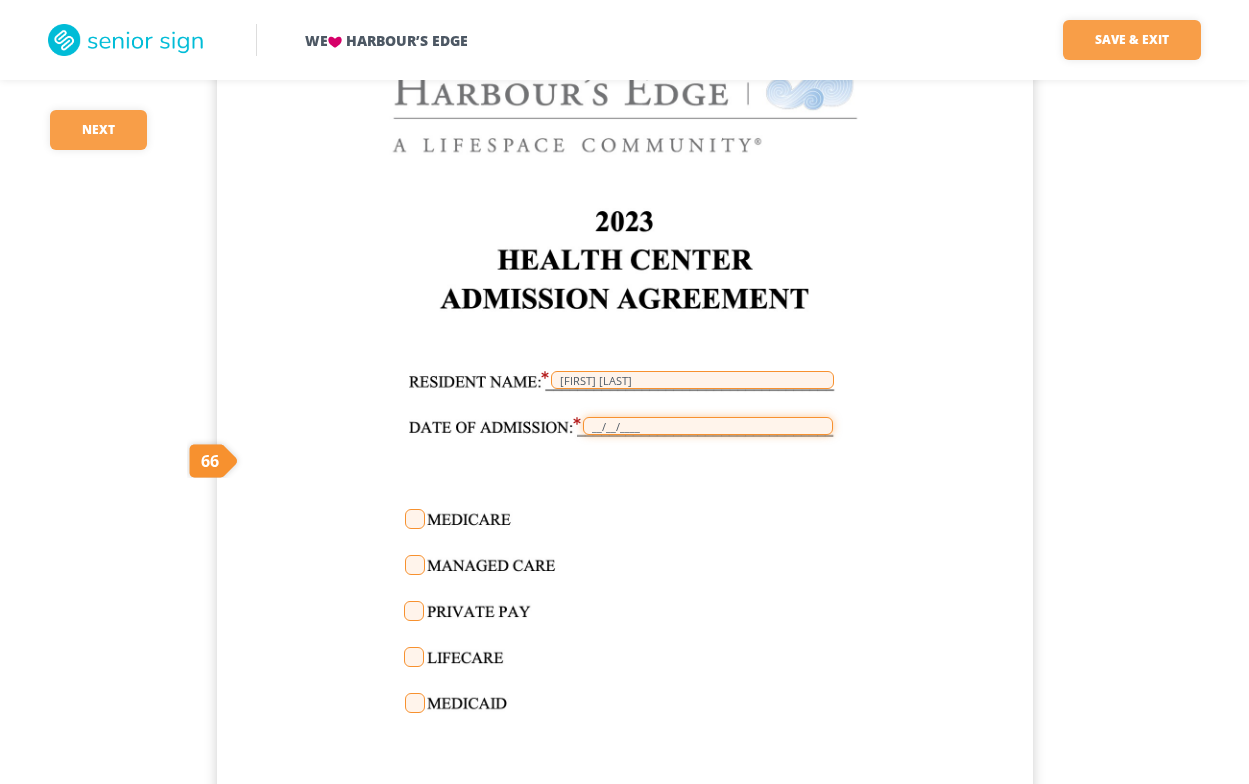 click on "__/__/____" at bounding box center [708, 426] 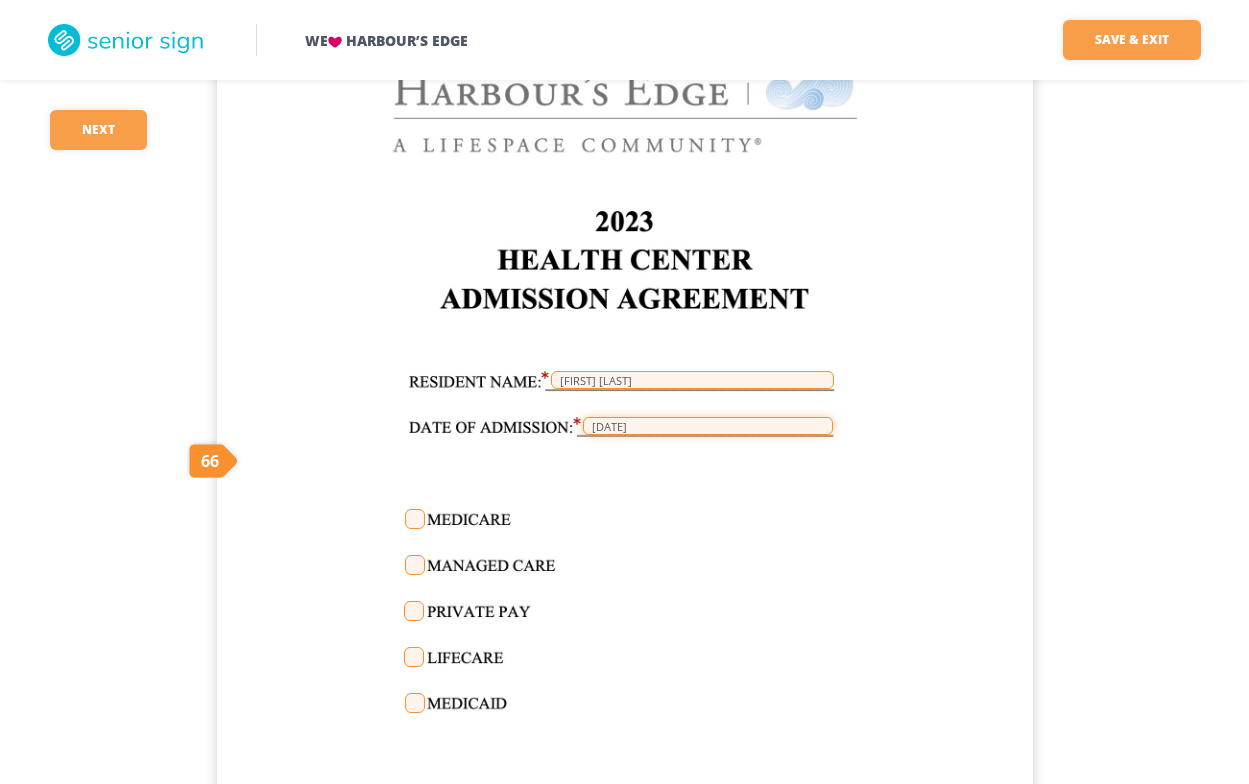 type on "[DATE]" 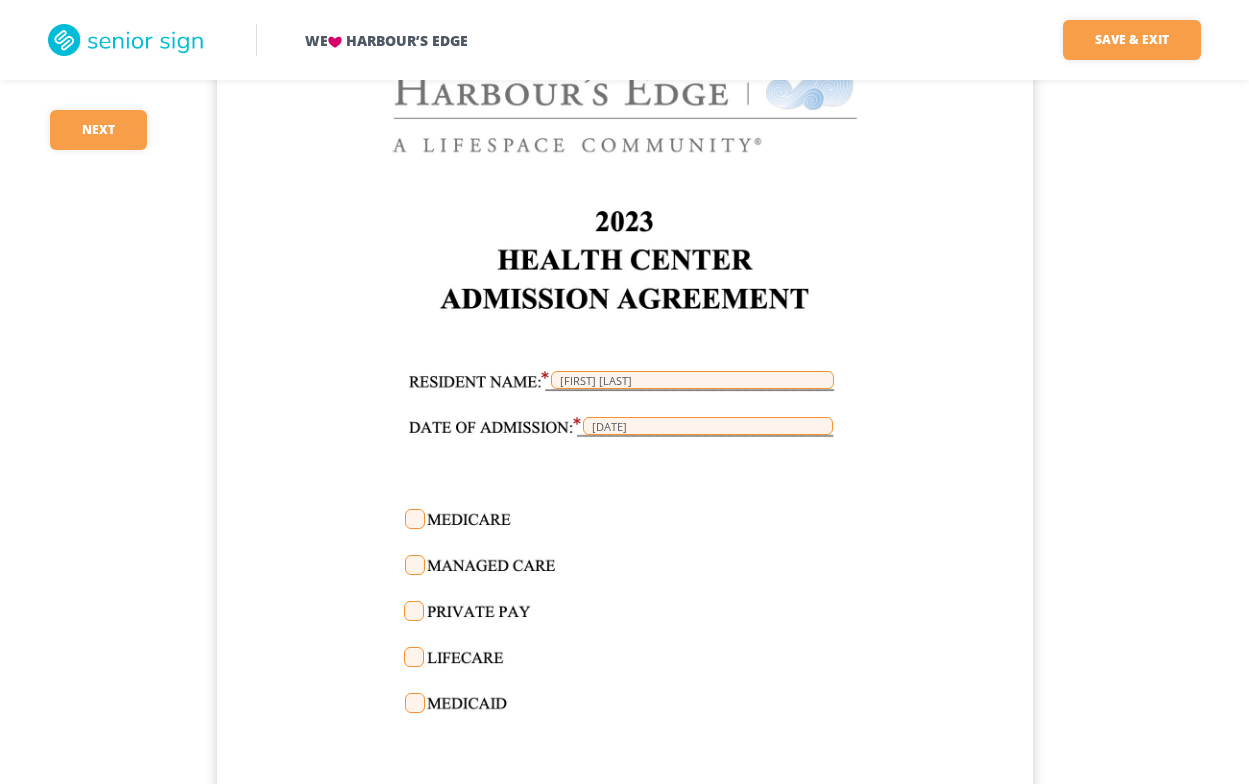 click at bounding box center [414, 611] 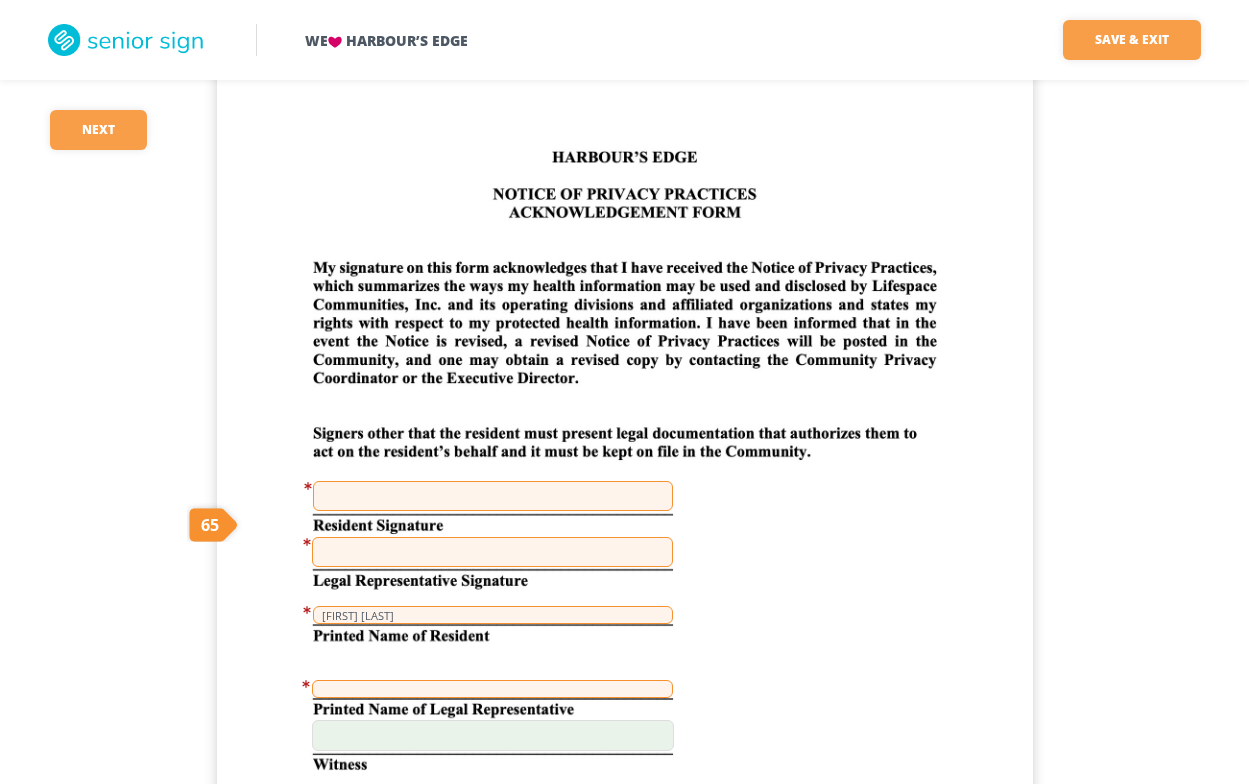 scroll, scrollTop: 1200, scrollLeft: 0, axis: vertical 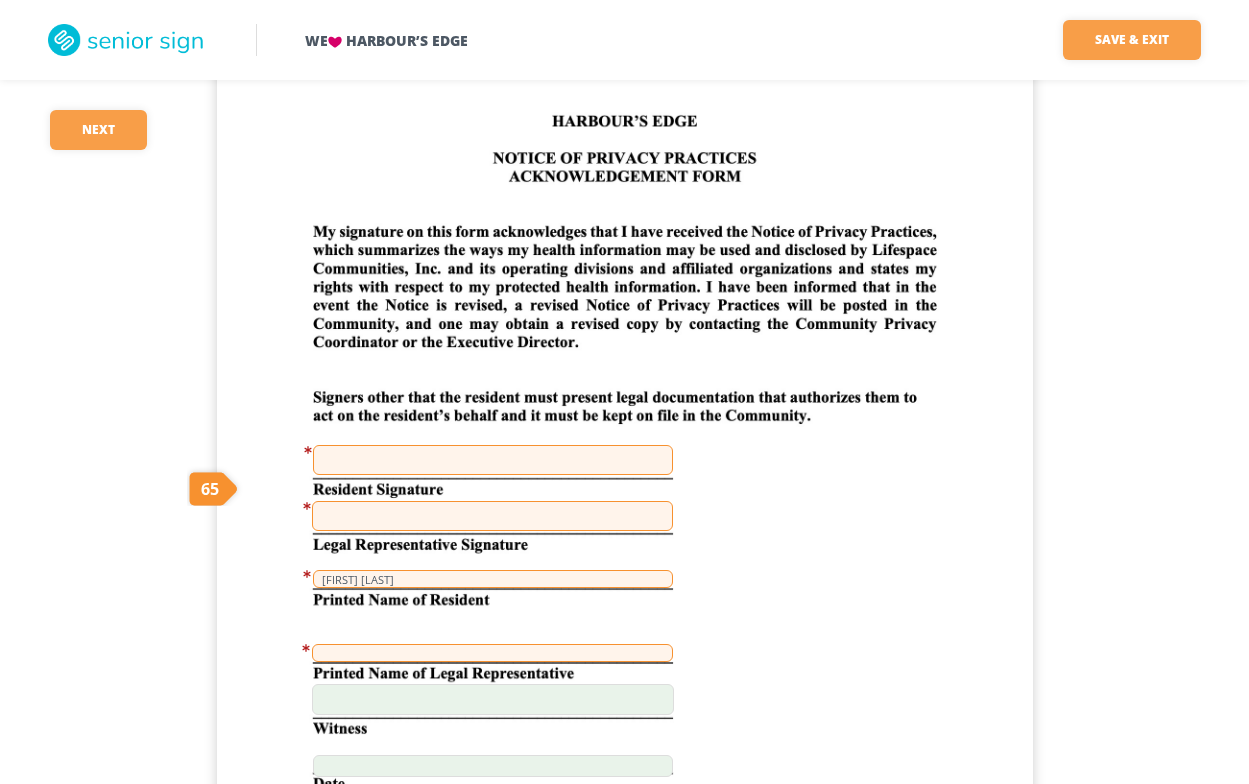 click at bounding box center (492, 516) 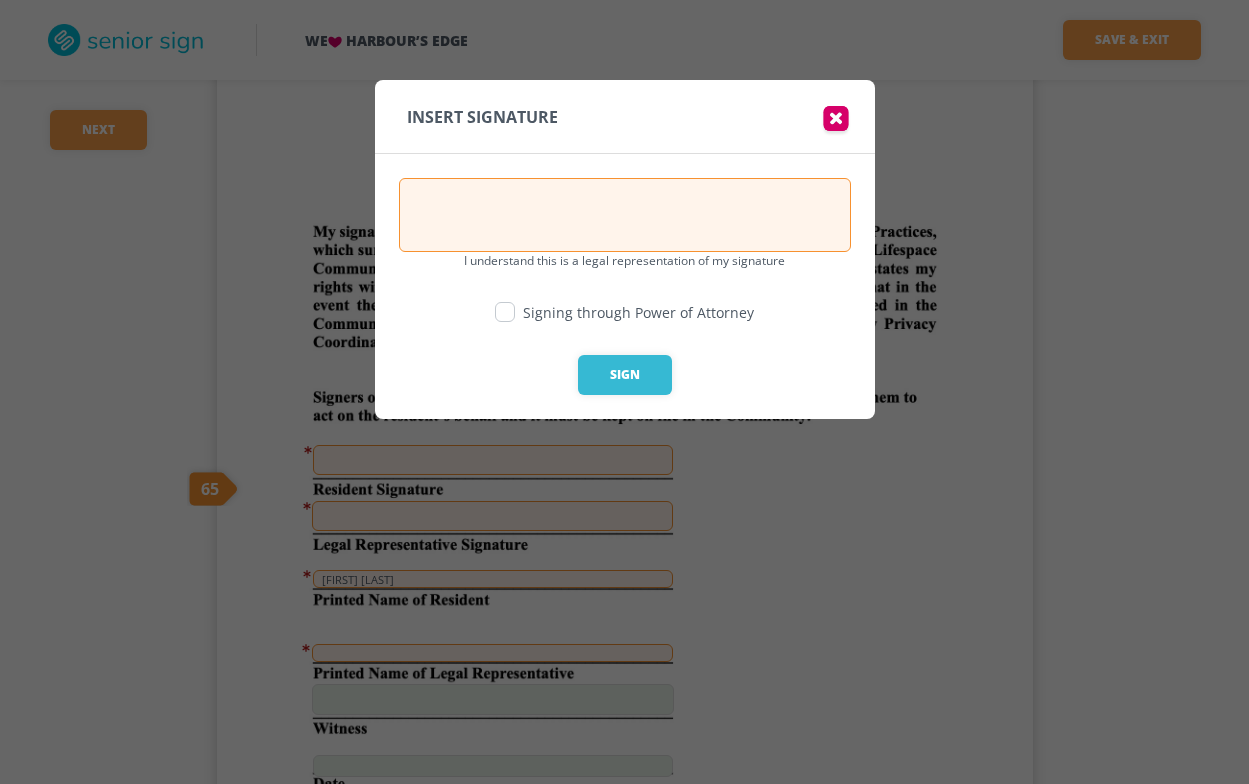 click at bounding box center [505, 312] 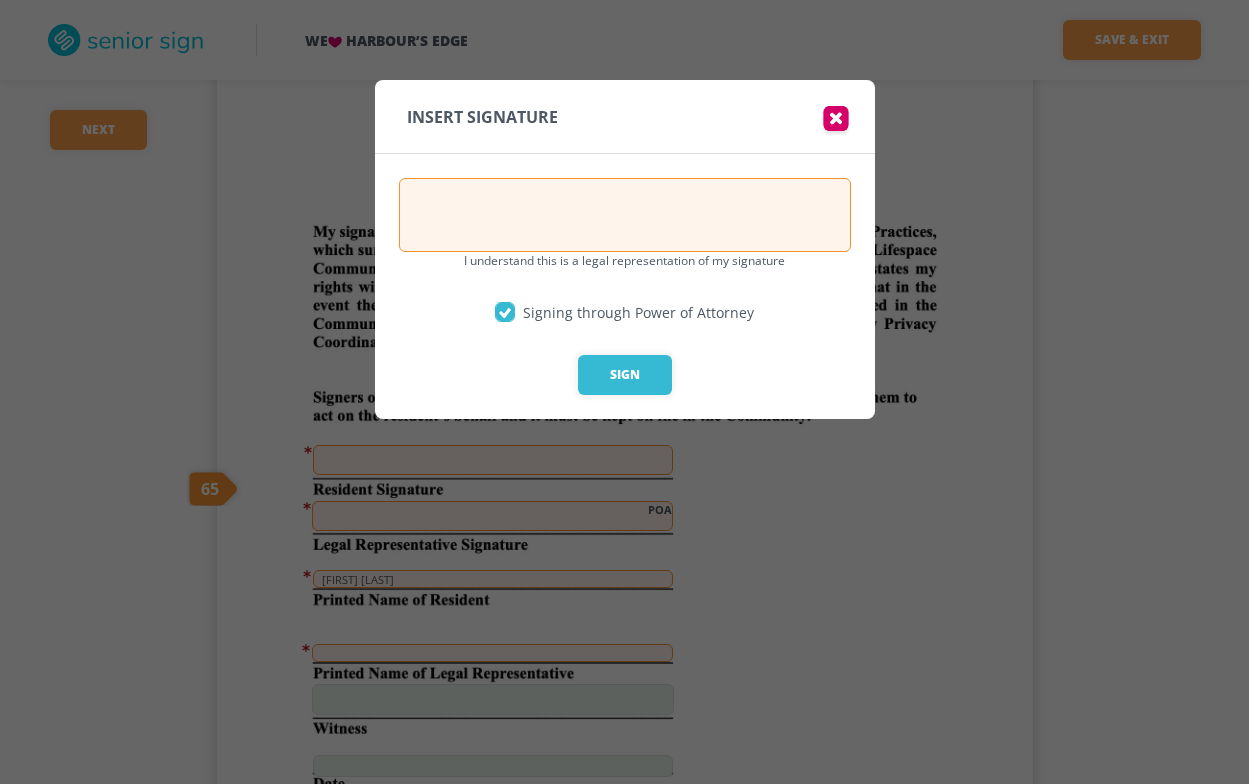drag, startPoint x: 593, startPoint y: 214, endPoint x: 423, endPoint y: 205, distance: 170.23807 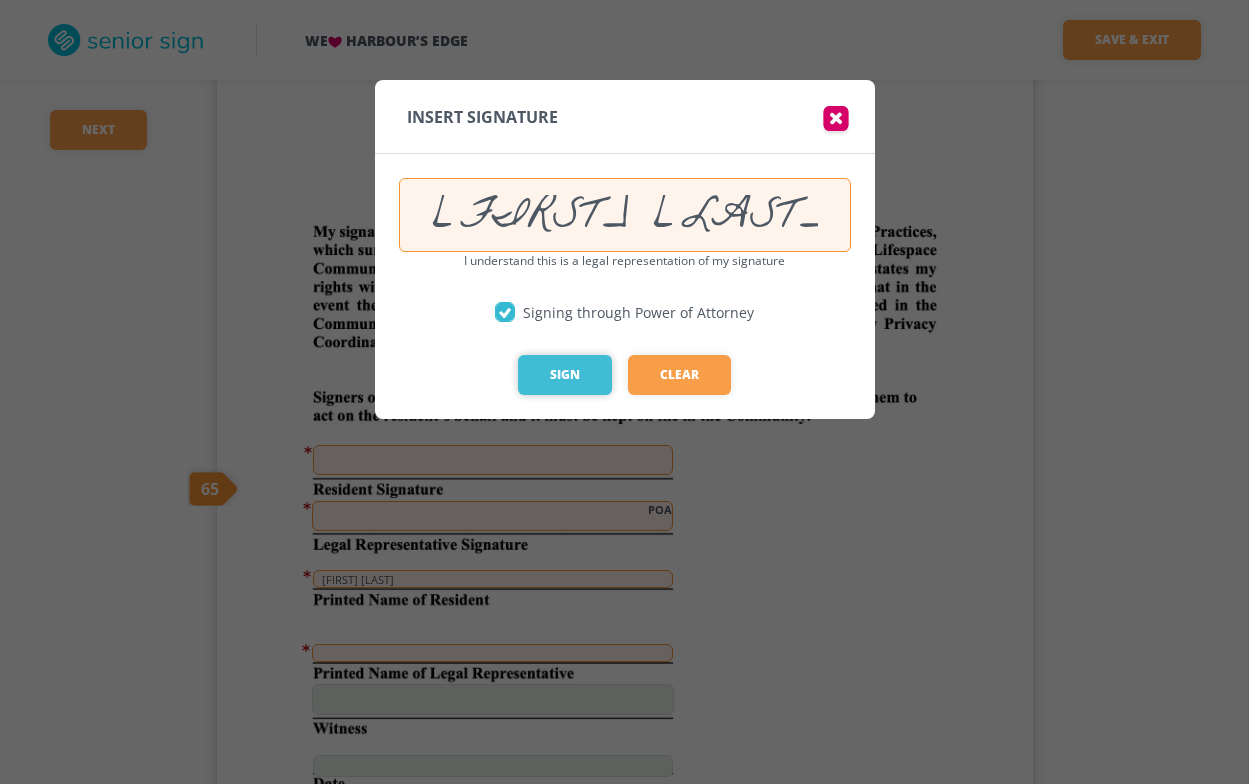 type on "[FIRST] [LAST]" 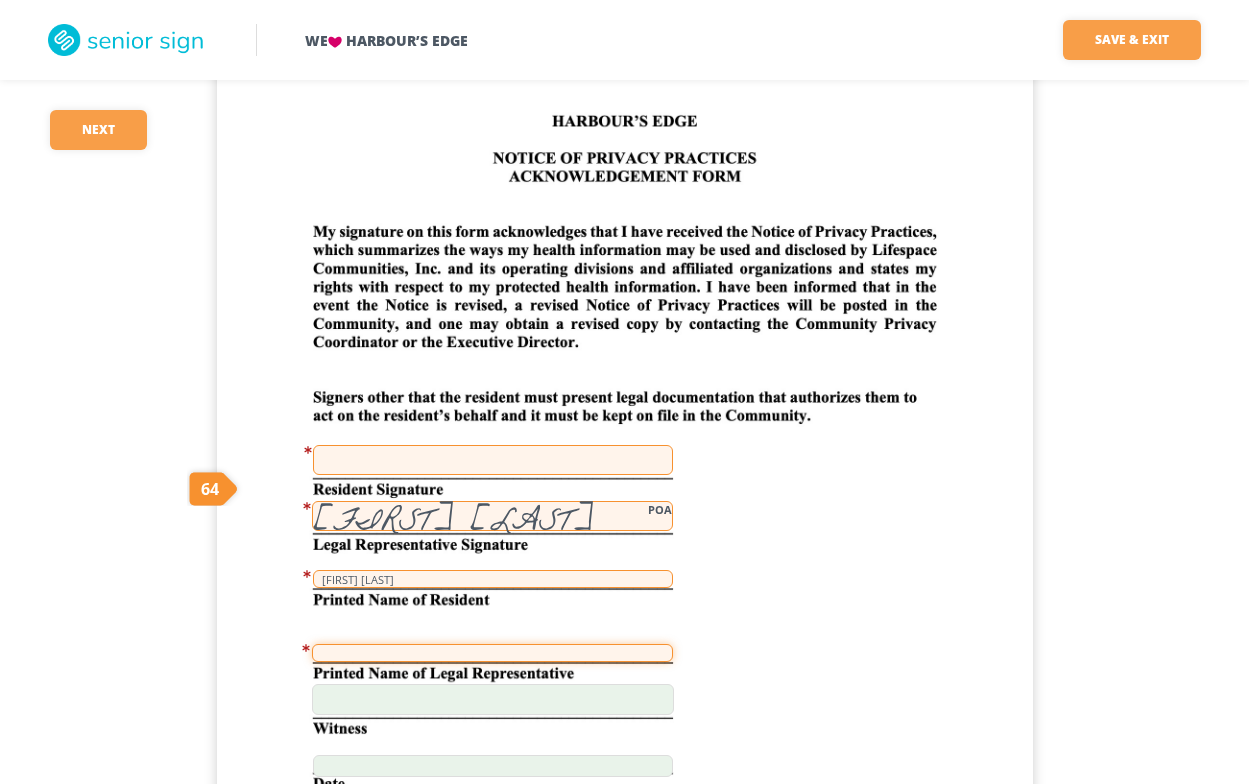 click at bounding box center (492, 653) 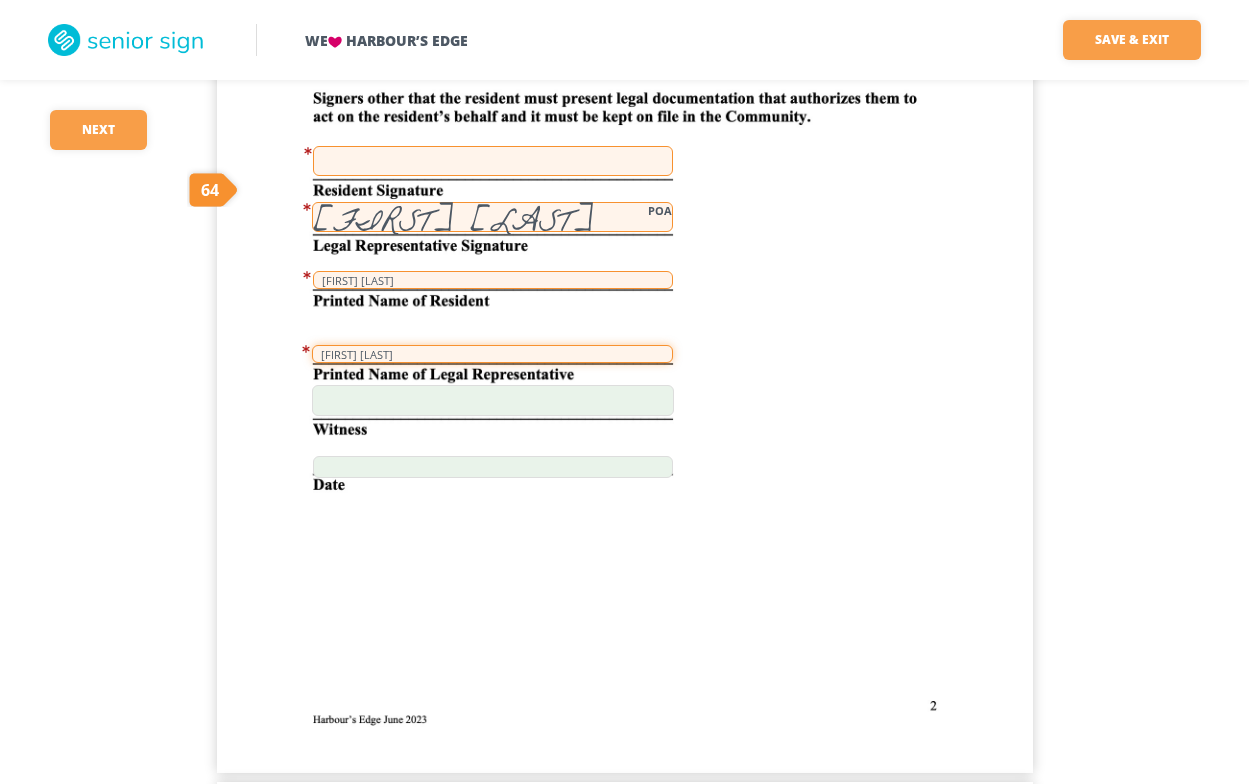 scroll, scrollTop: 1500, scrollLeft: 0, axis: vertical 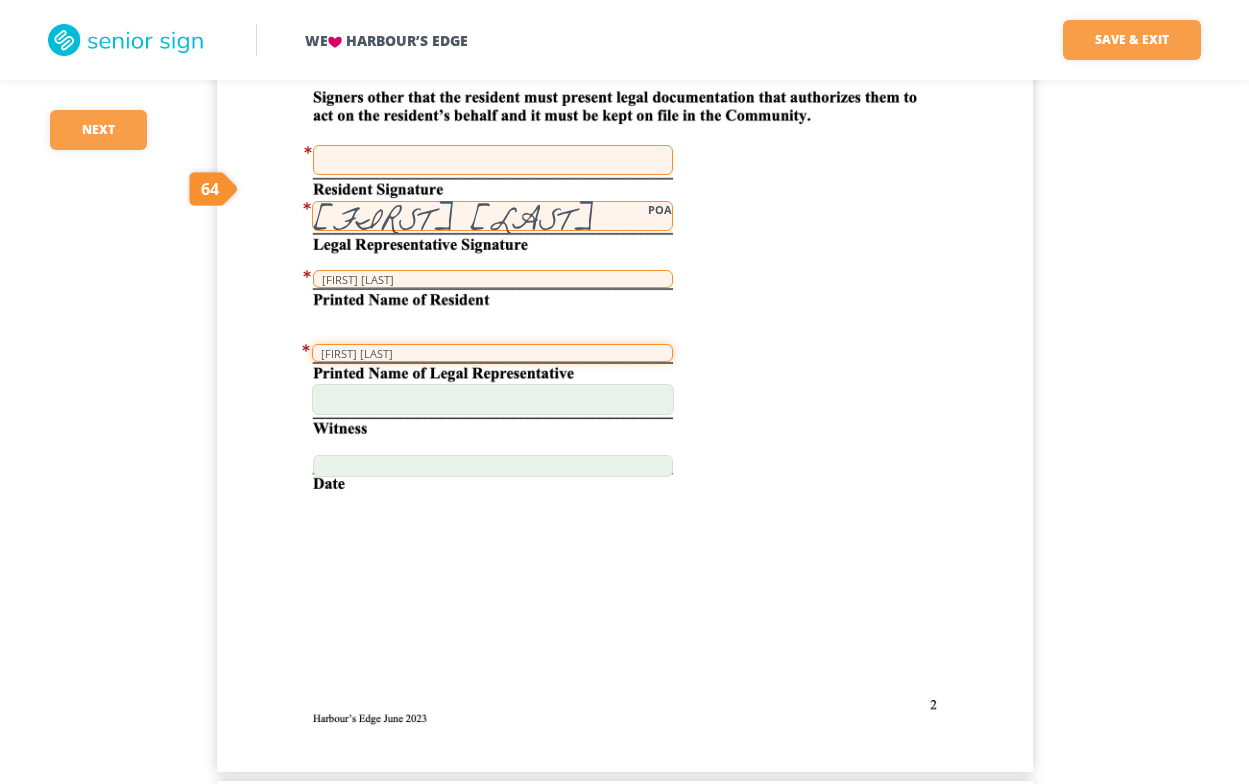 type on "[FIRST] [LAST]" 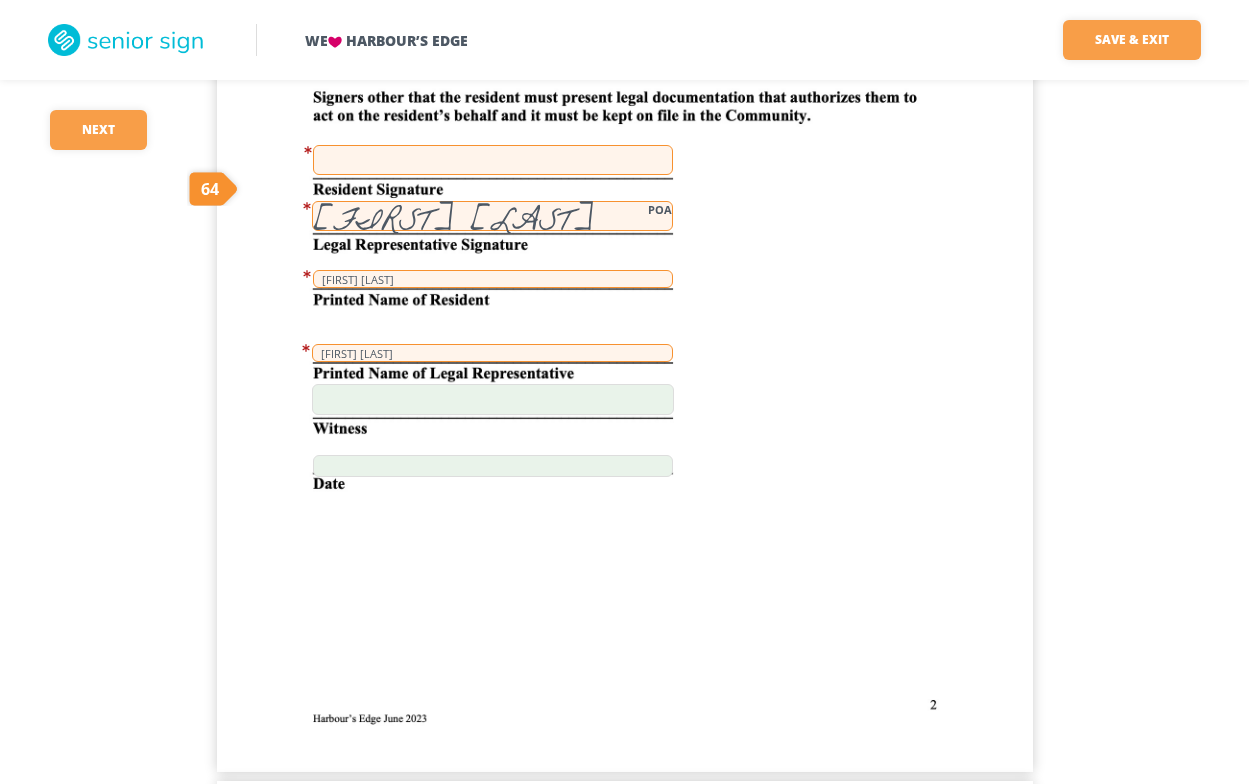 click at bounding box center [493, 466] 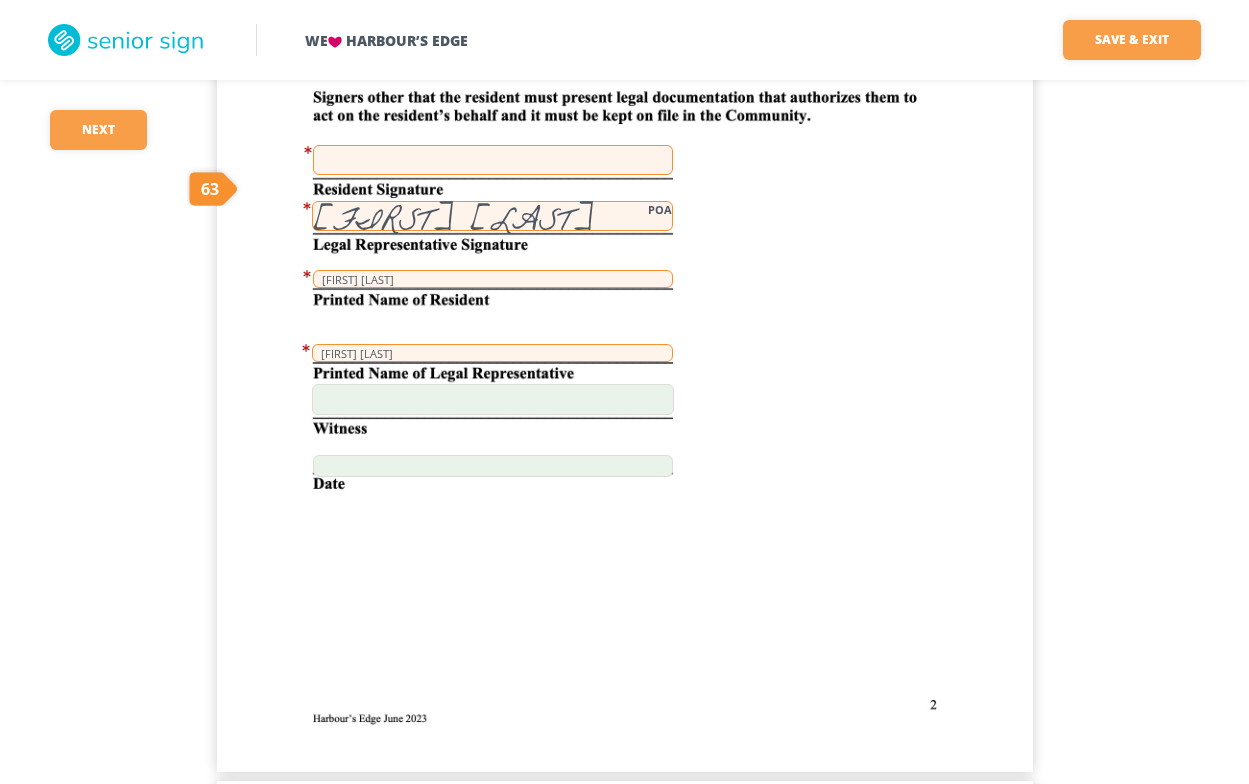 click at bounding box center (493, 466) 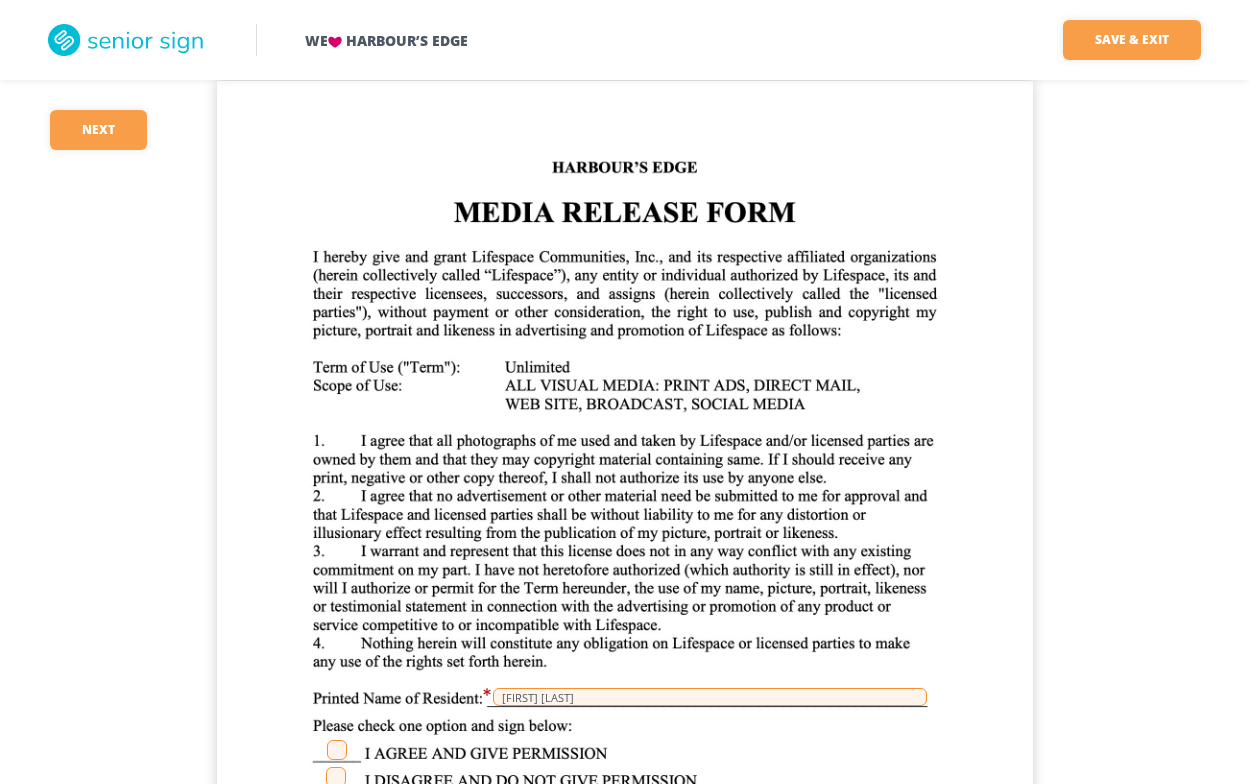 scroll, scrollTop: 2300, scrollLeft: 0, axis: vertical 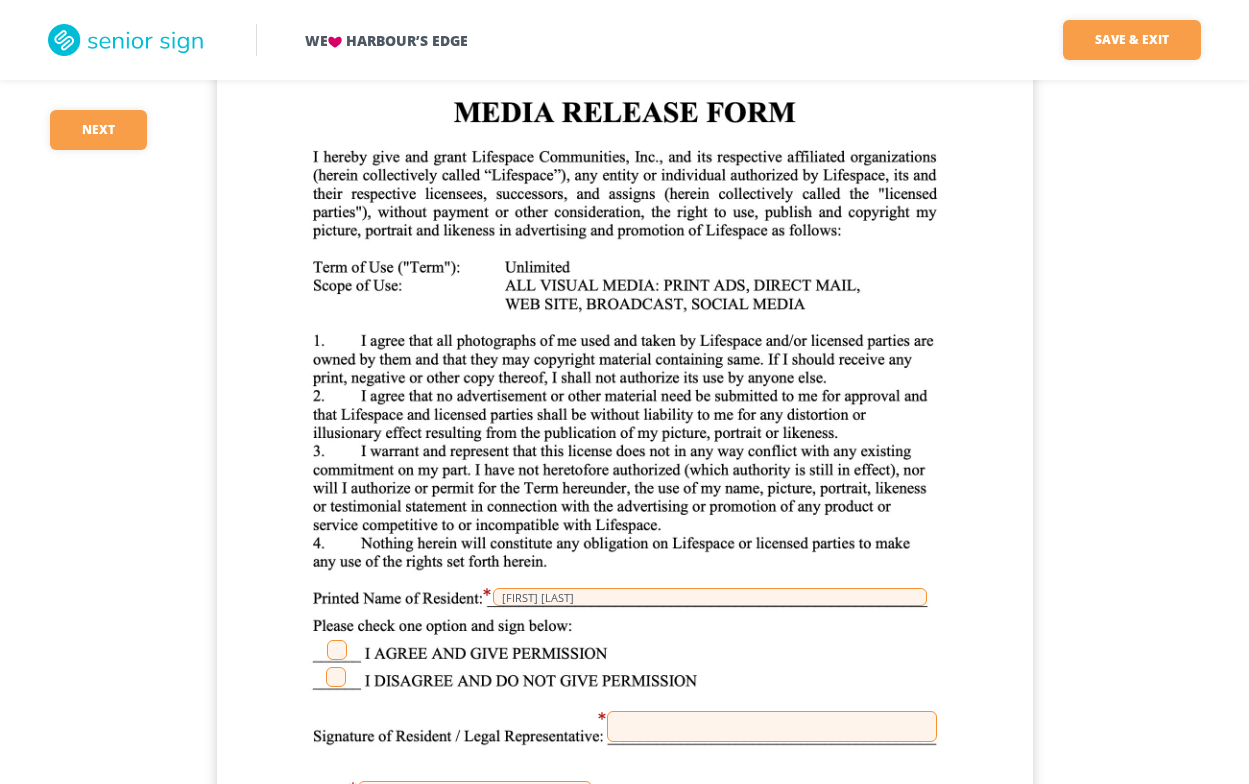 click at bounding box center (336, 677) 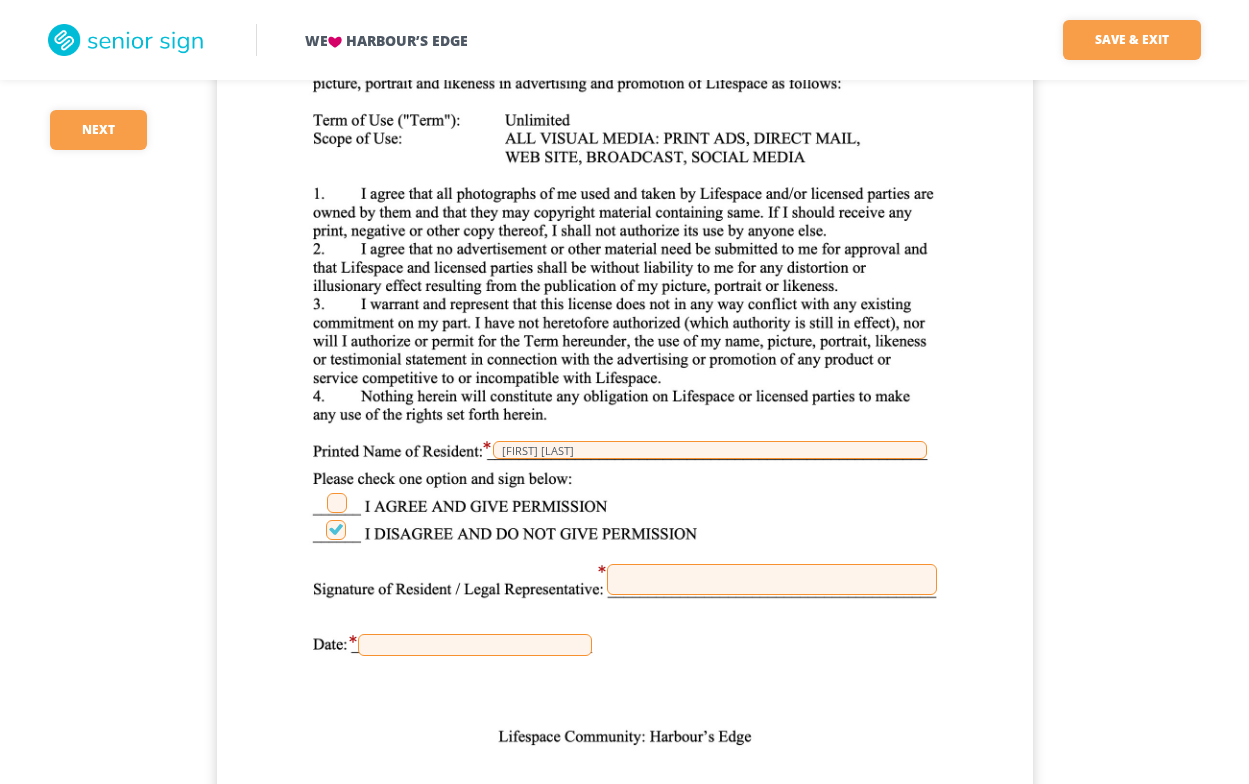 scroll, scrollTop: 2500, scrollLeft: 0, axis: vertical 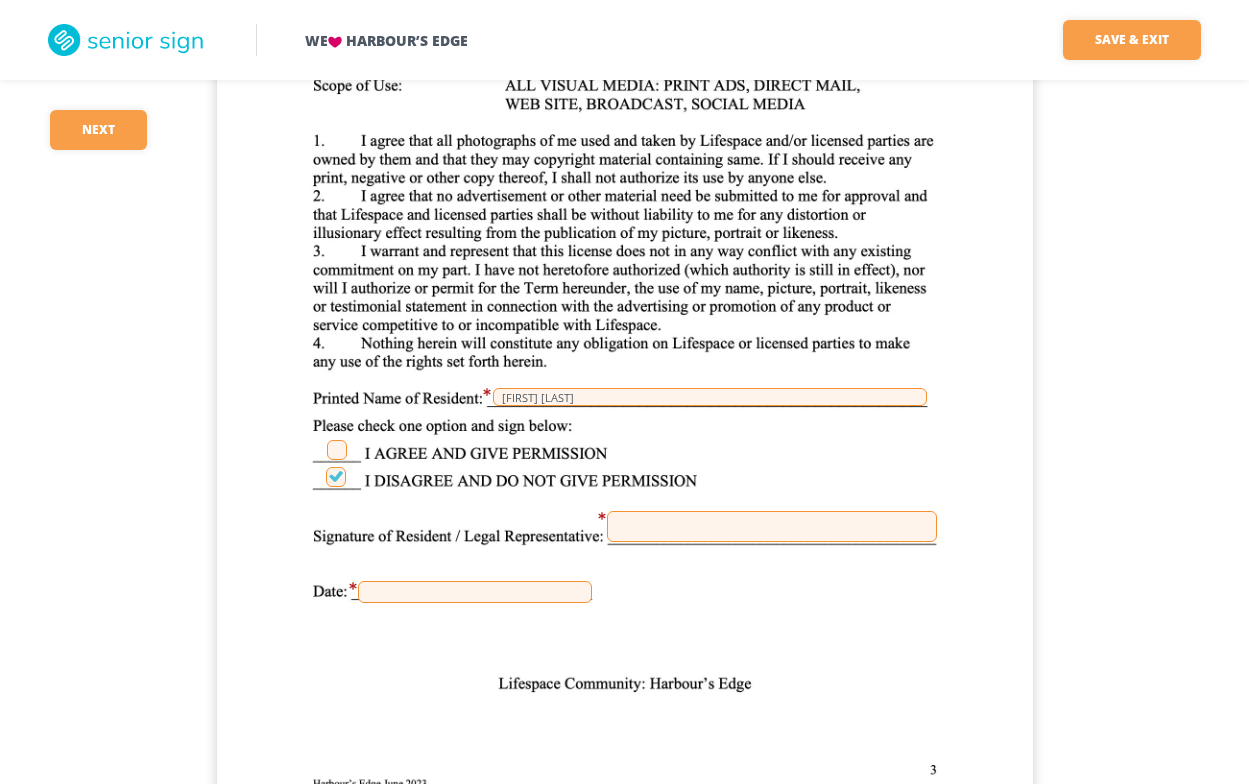 click at bounding box center (772, 526) 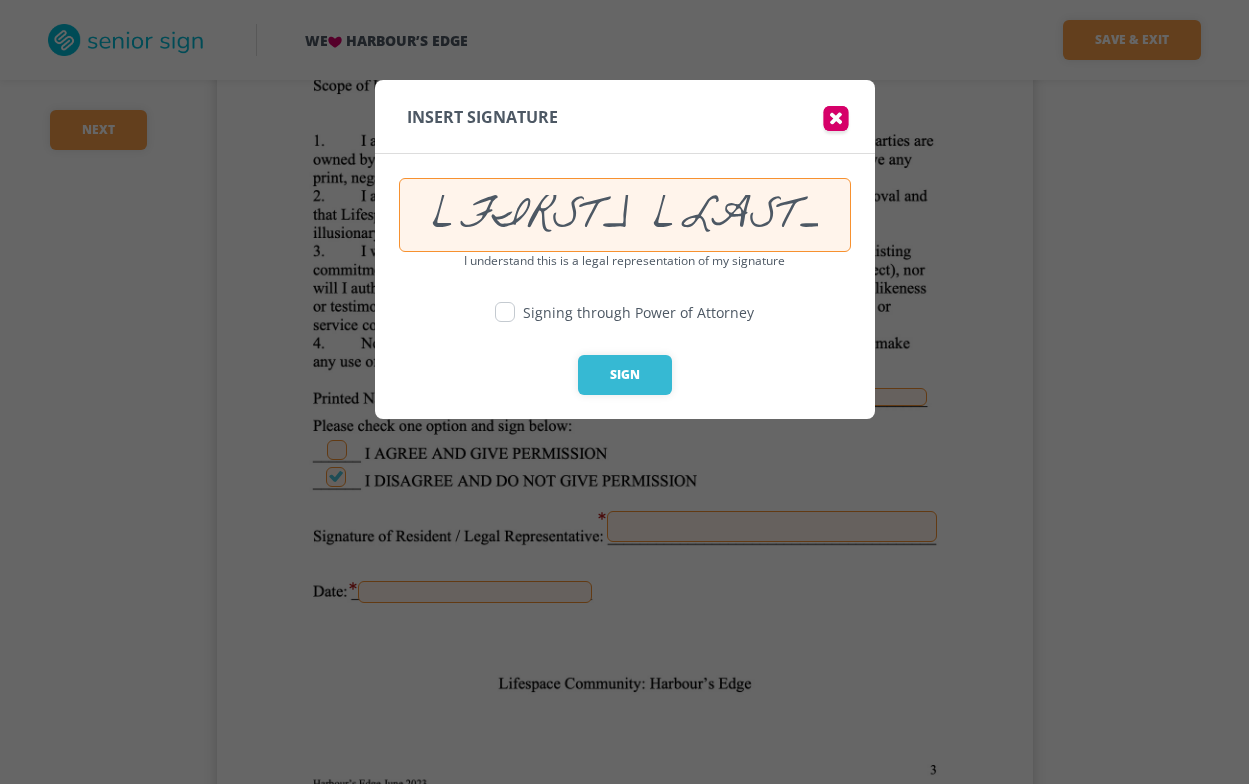 type on "[FIRST] [LAST]" 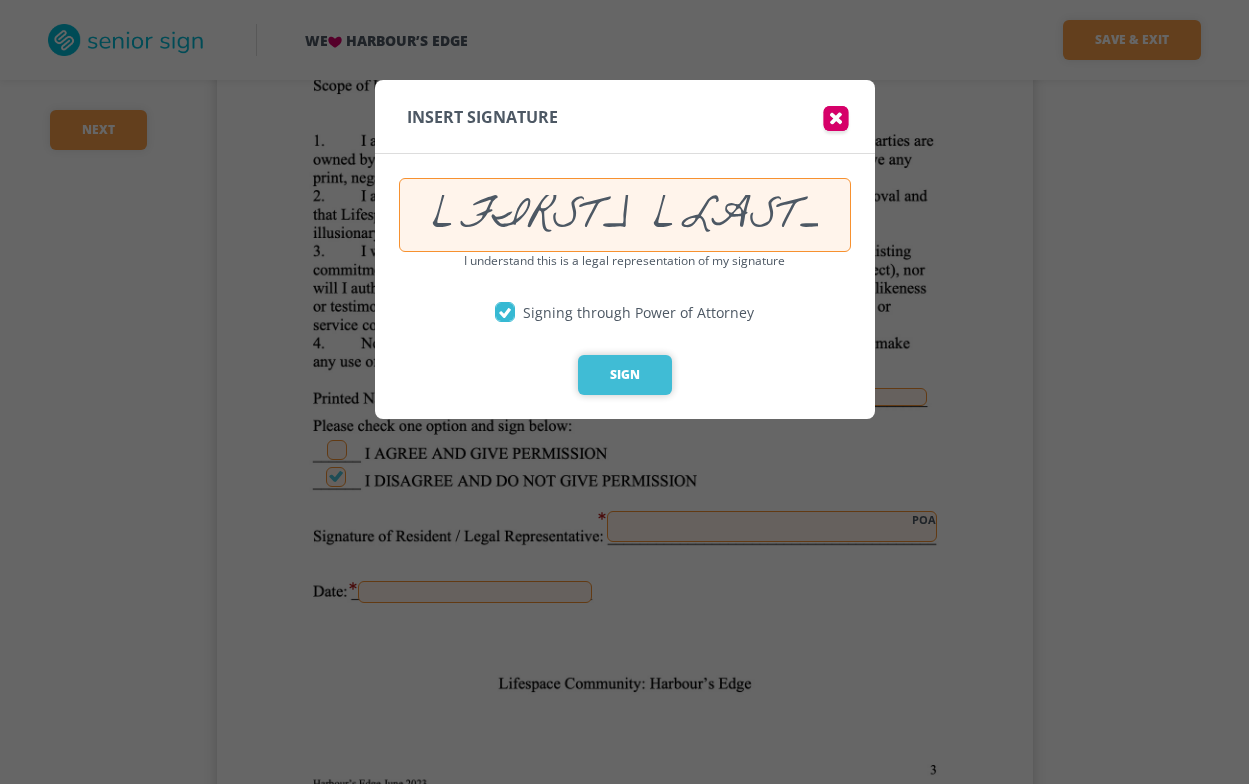 click on "Sign" at bounding box center (625, 375) 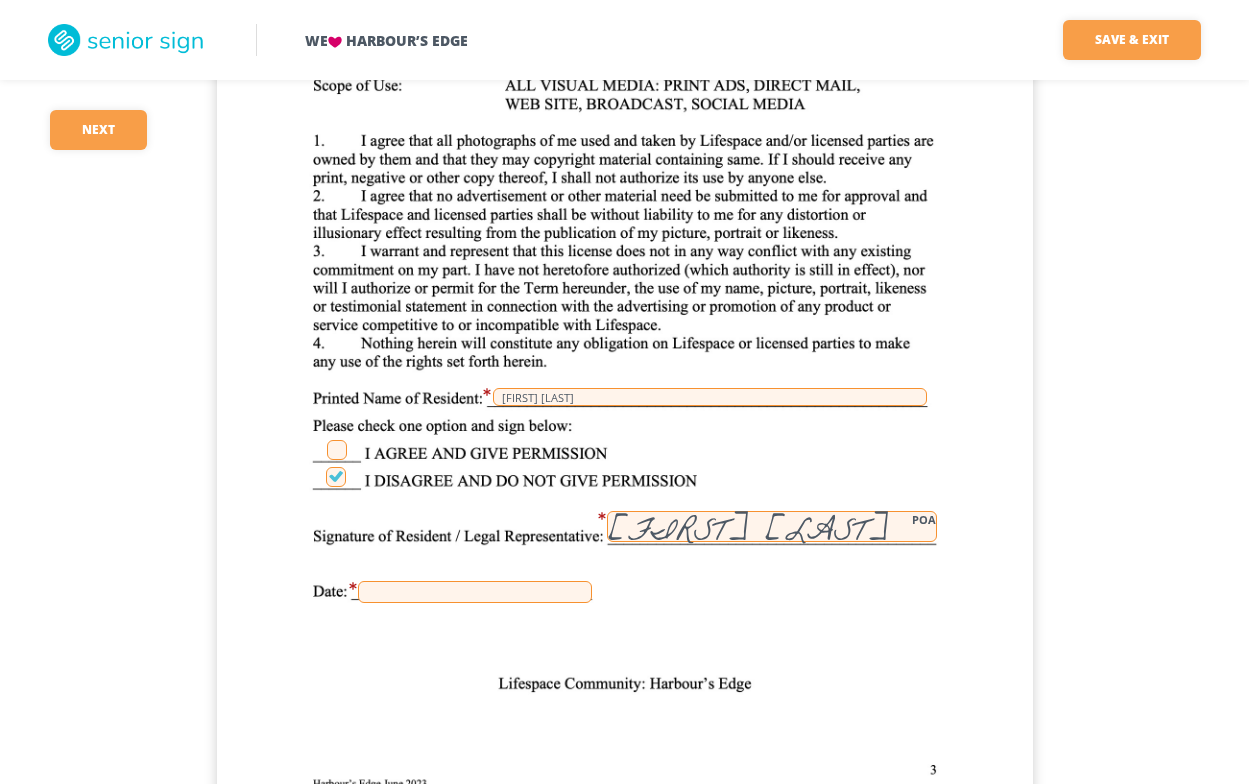 click at bounding box center [475, 592] 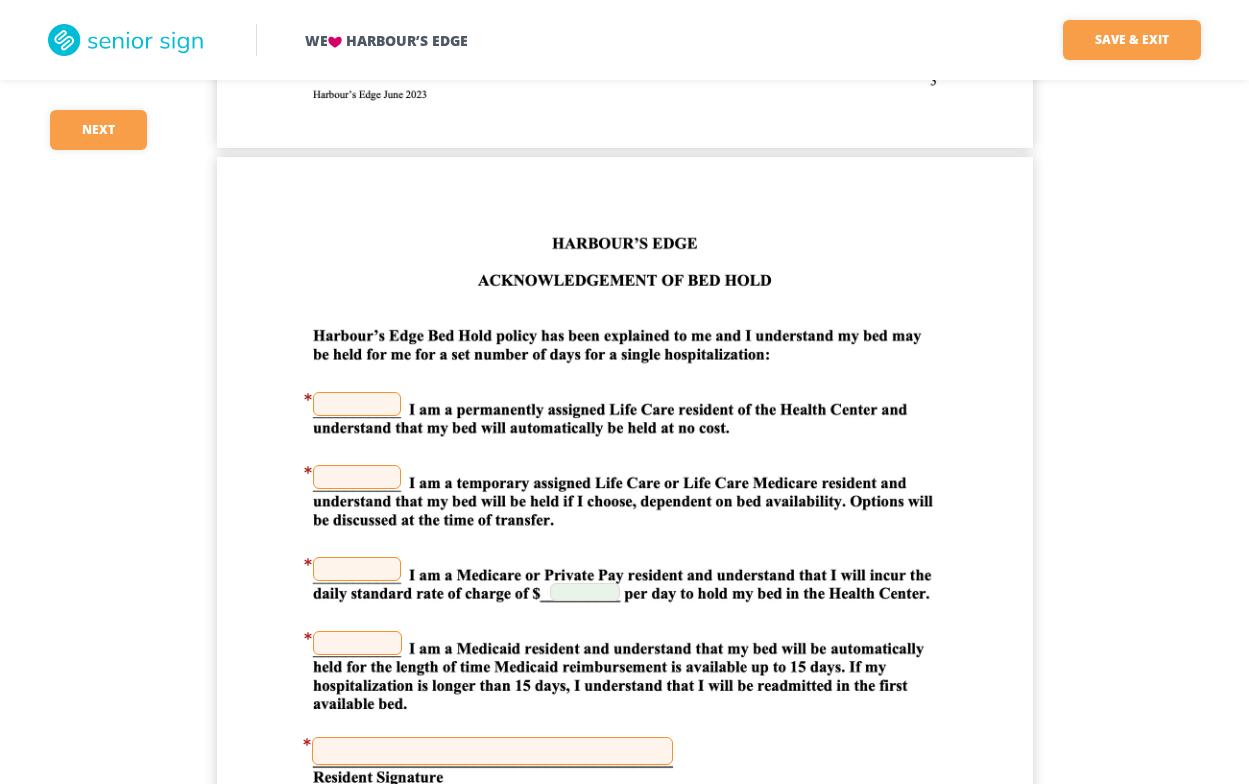 scroll, scrollTop: 3200, scrollLeft: 0, axis: vertical 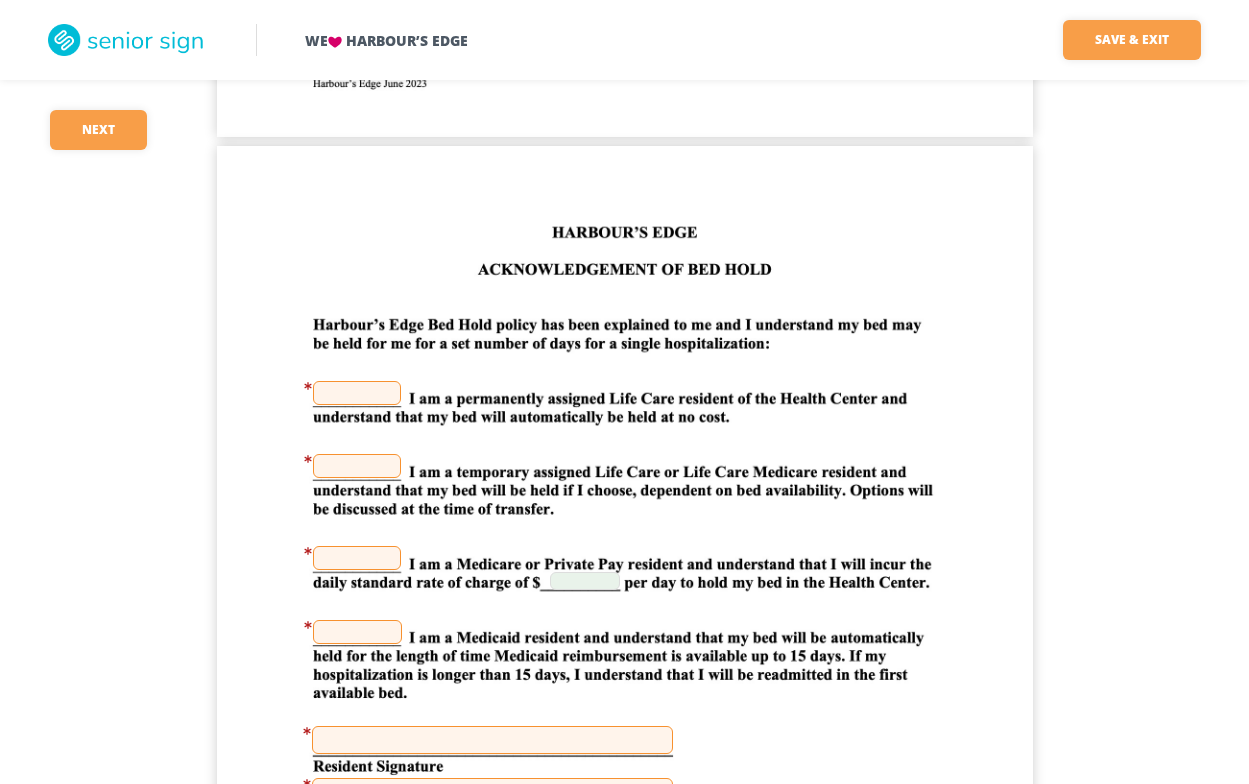 click at bounding box center (357, 558) 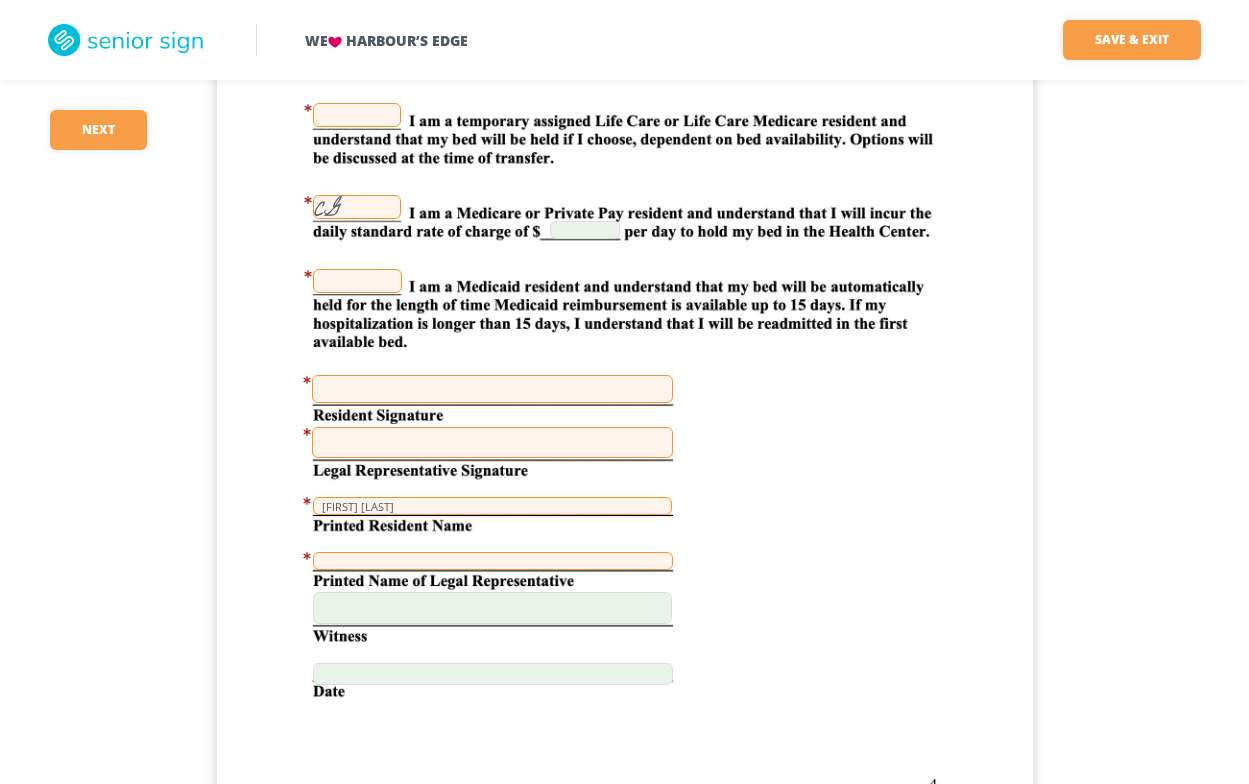 scroll, scrollTop: 3600, scrollLeft: 0, axis: vertical 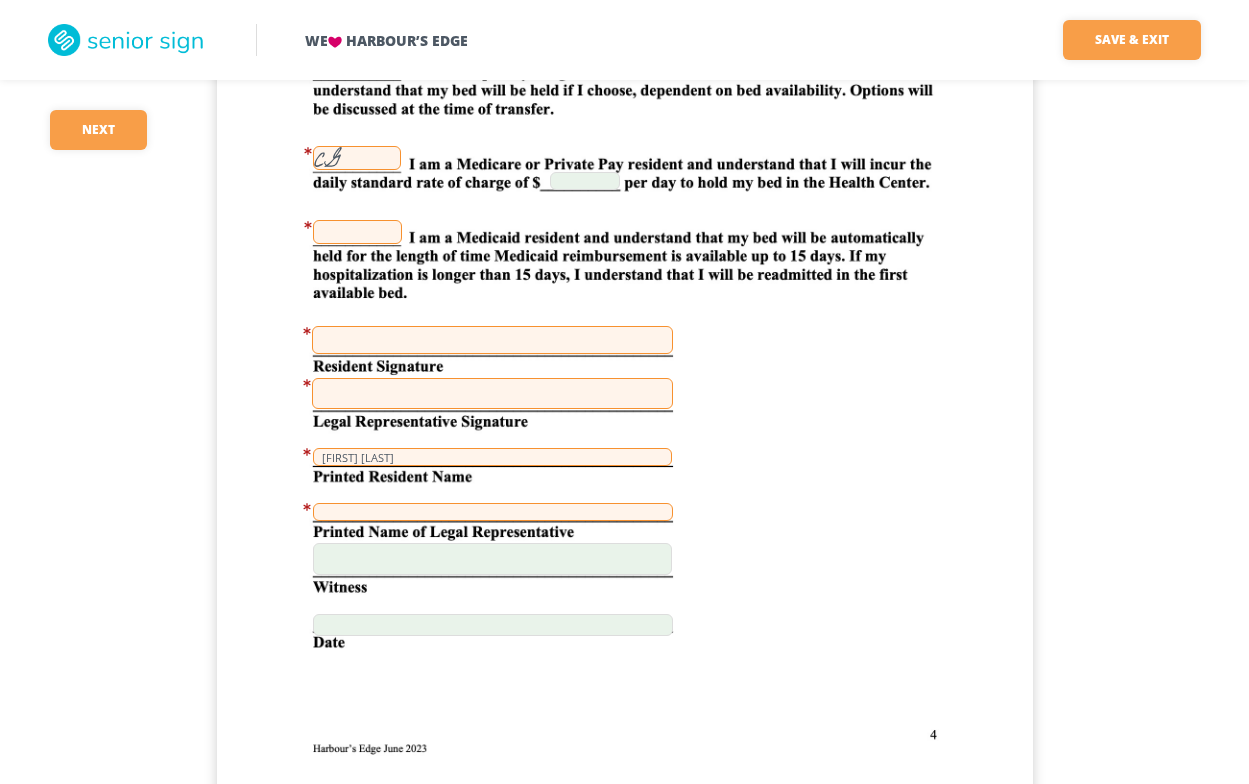 click at bounding box center [492, 393] 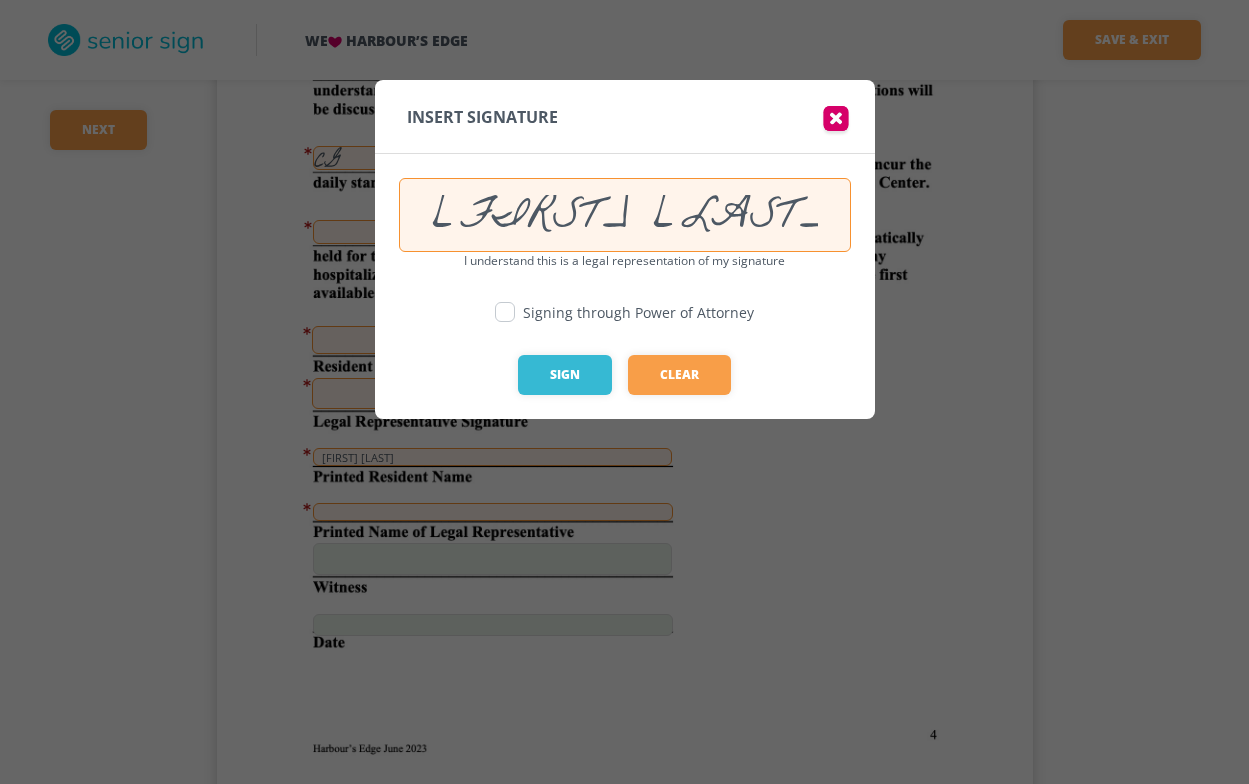 type on "[FIRST] [LAST]" 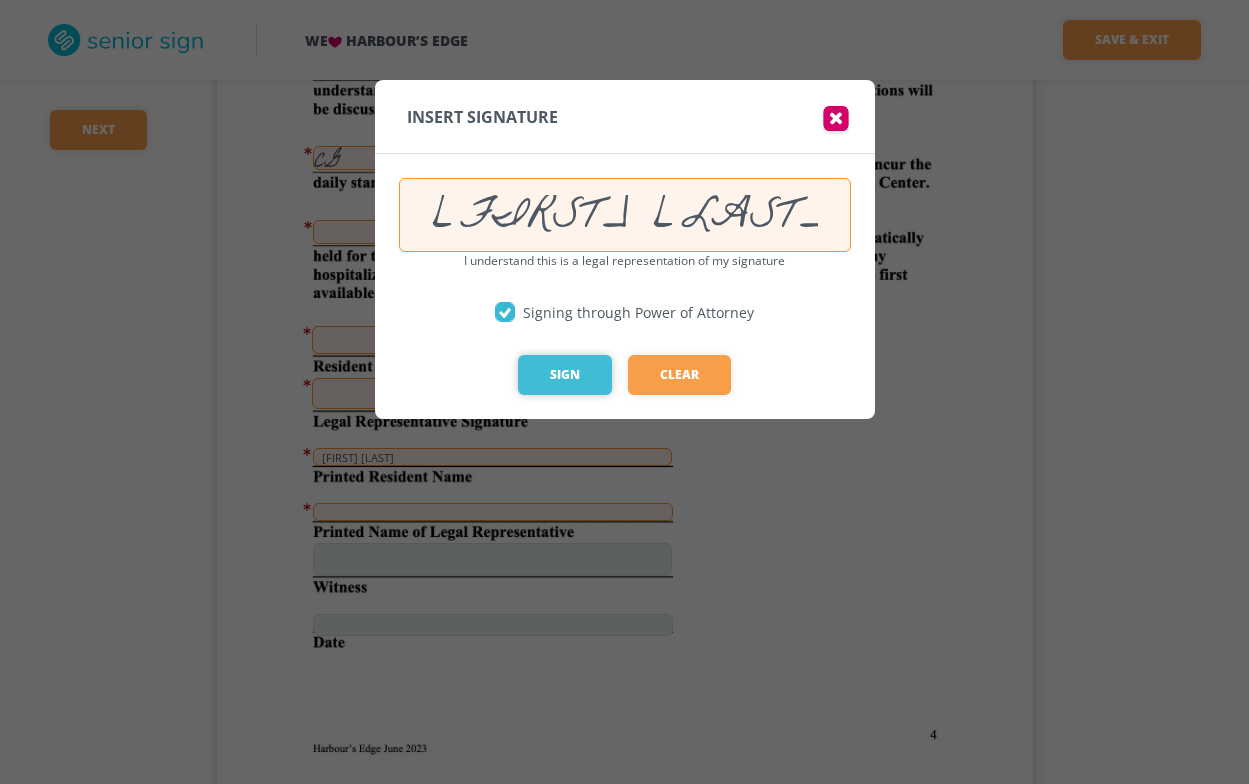 click on "Sign" at bounding box center (565, 375) 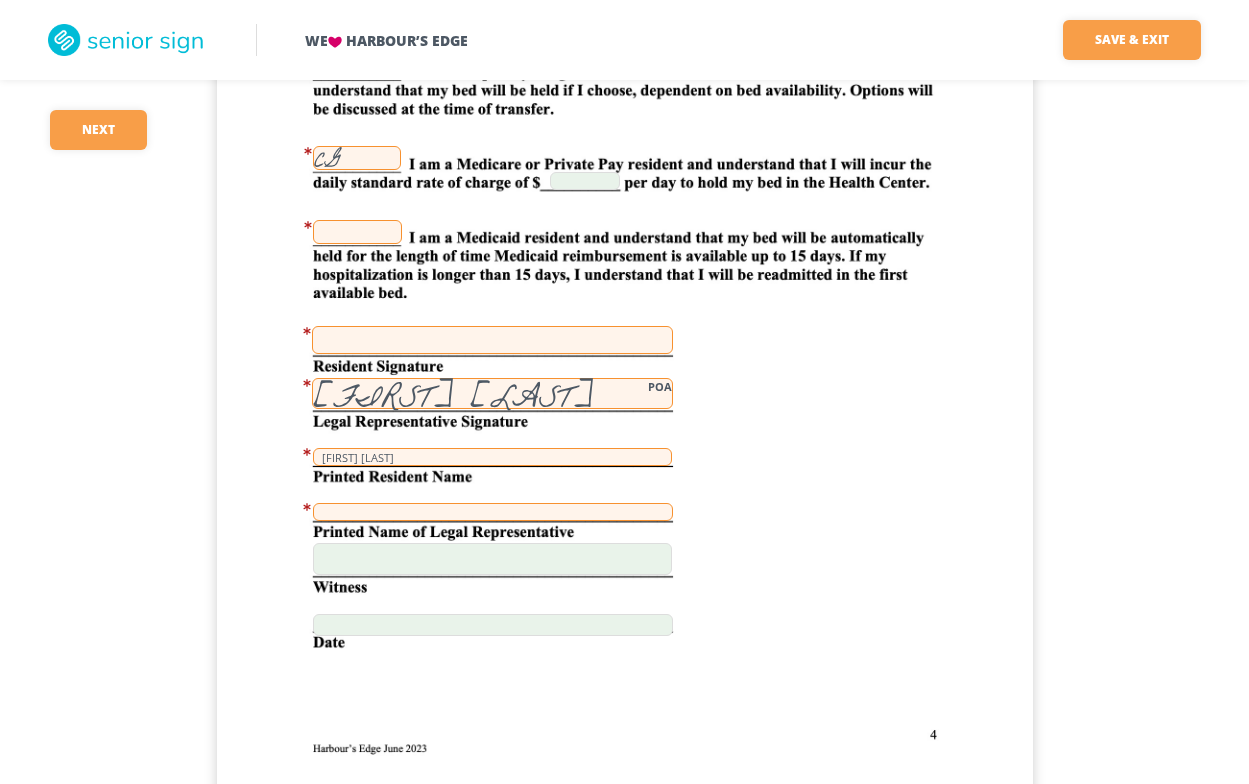 click on "CG   [FIRST] [LAST]   POA [FIRST] [LAST]" at bounding box center [625, 274] 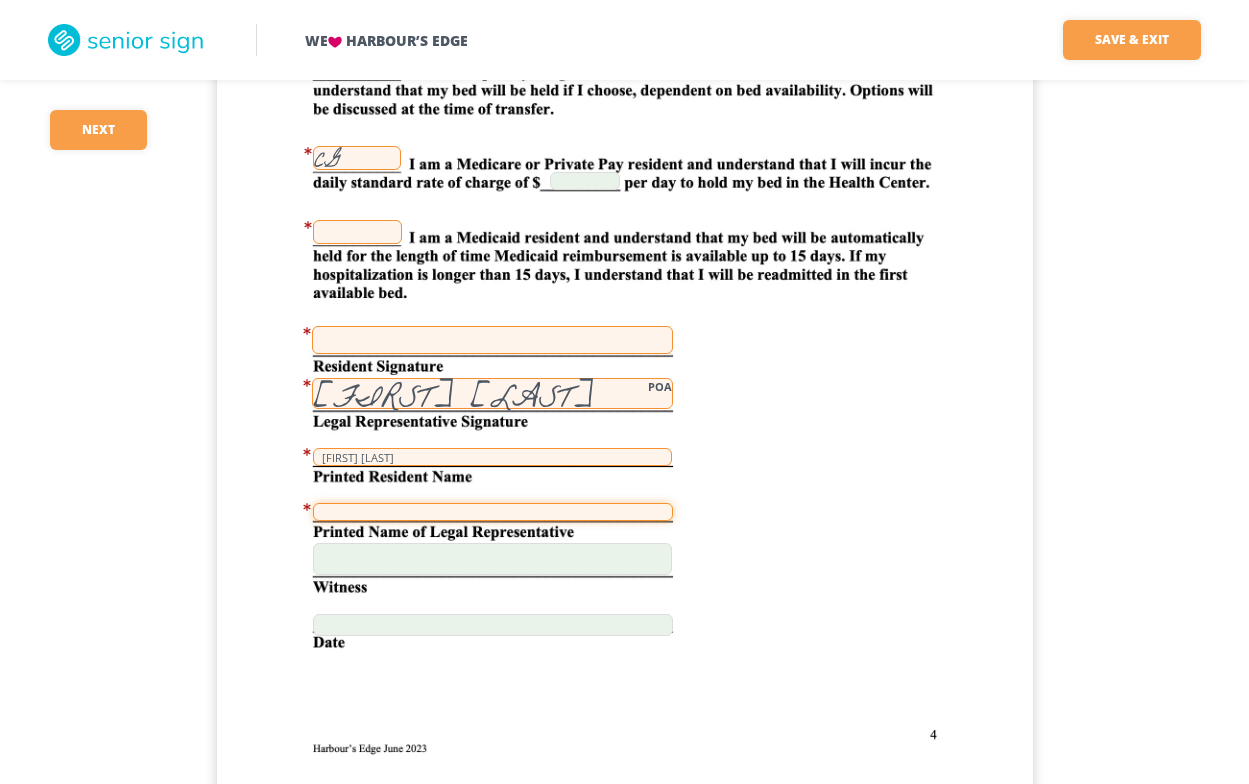 click at bounding box center [493, 512] 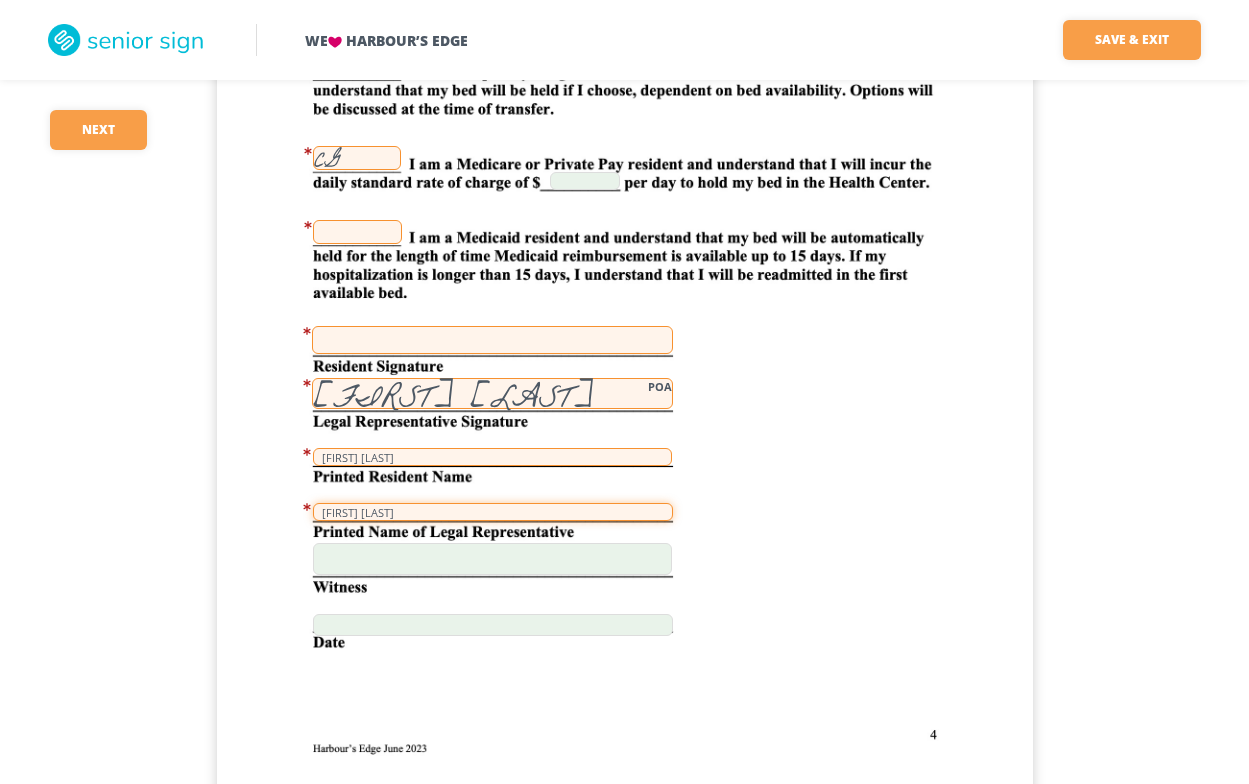 type on "[FIRST] [LAST]" 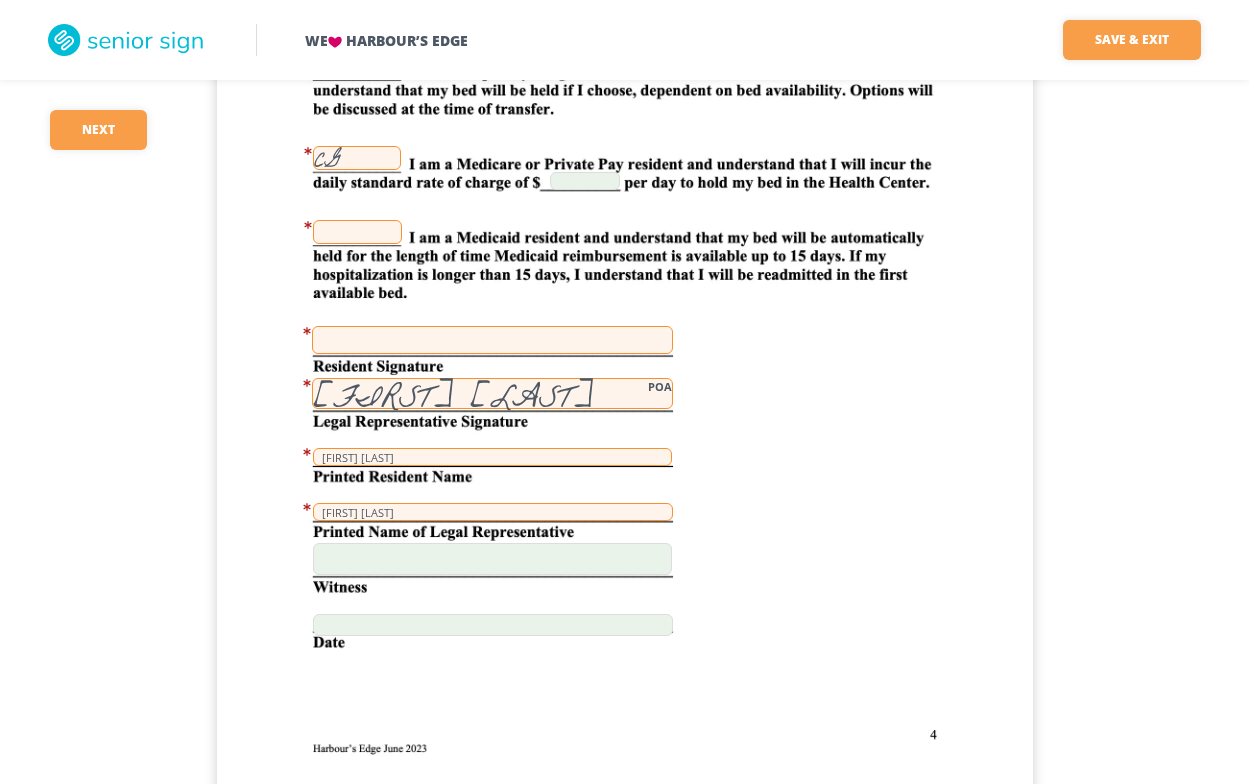 scroll, scrollTop: 4289, scrollLeft: 0, axis: vertical 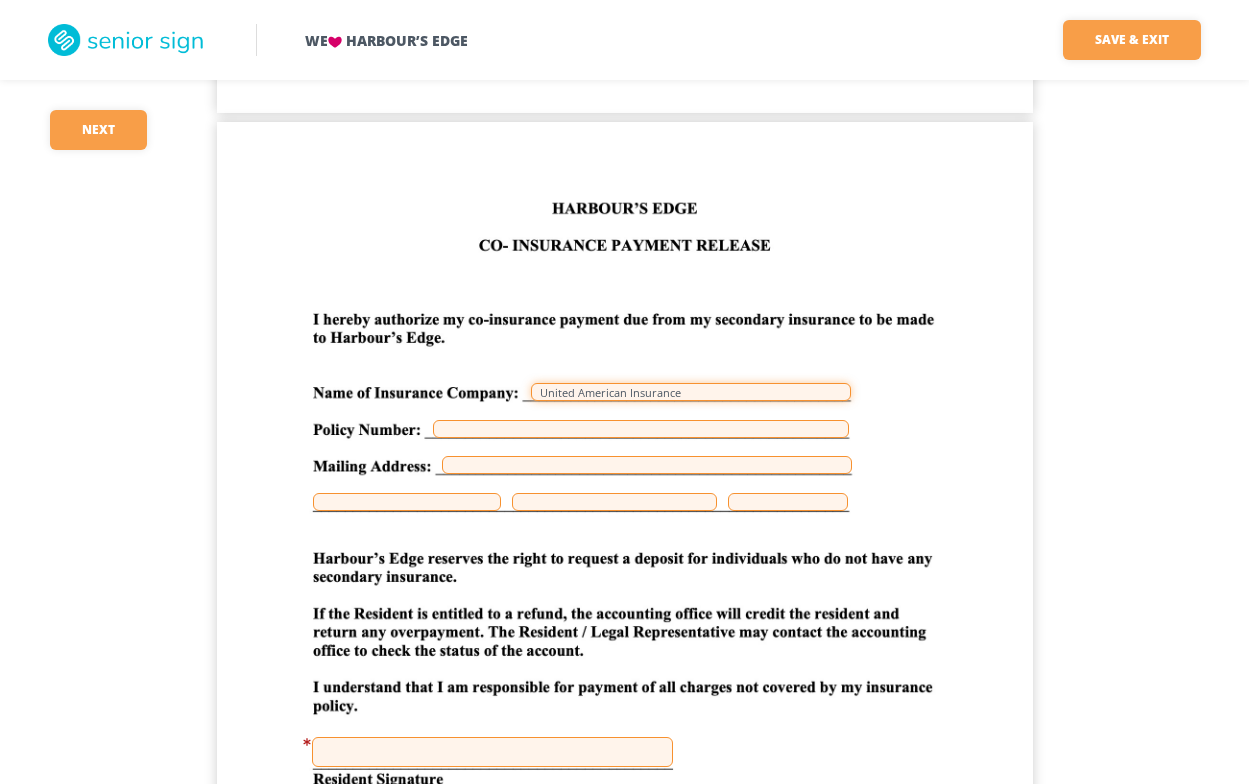type on "United American Insurance" 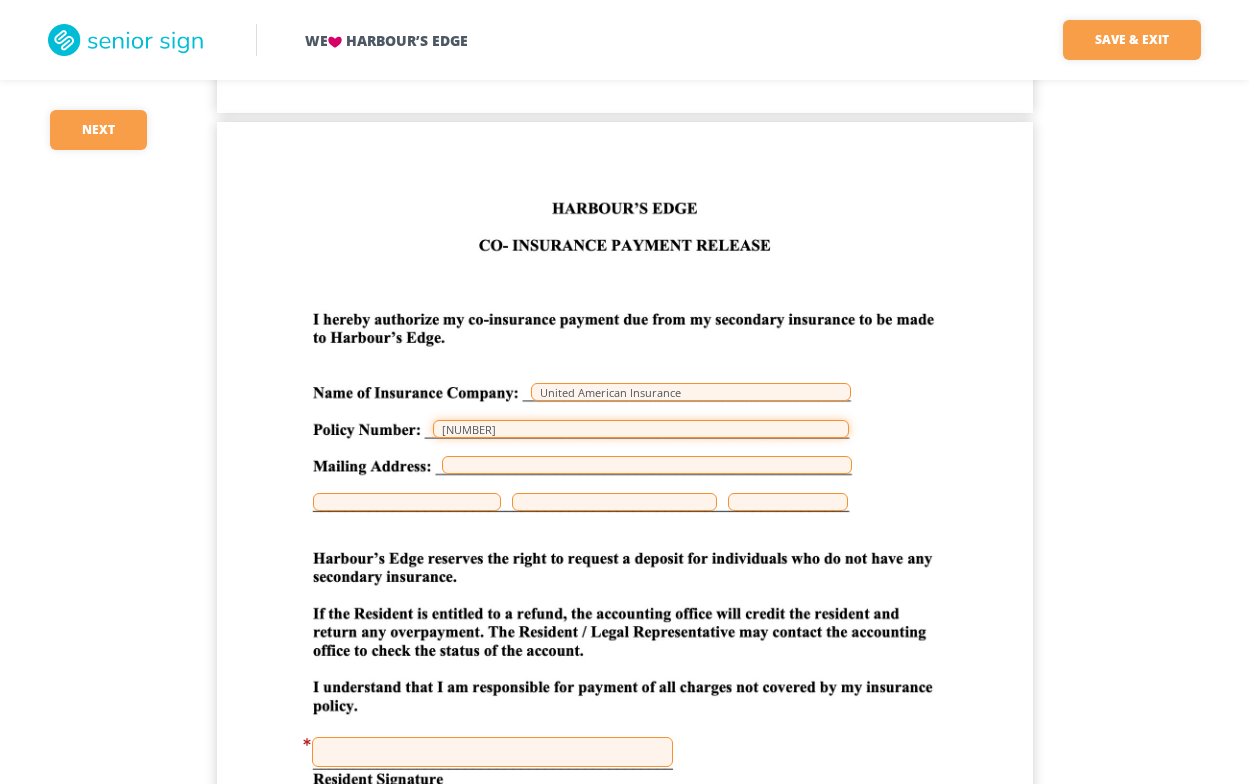 type on "[NUMBER]" 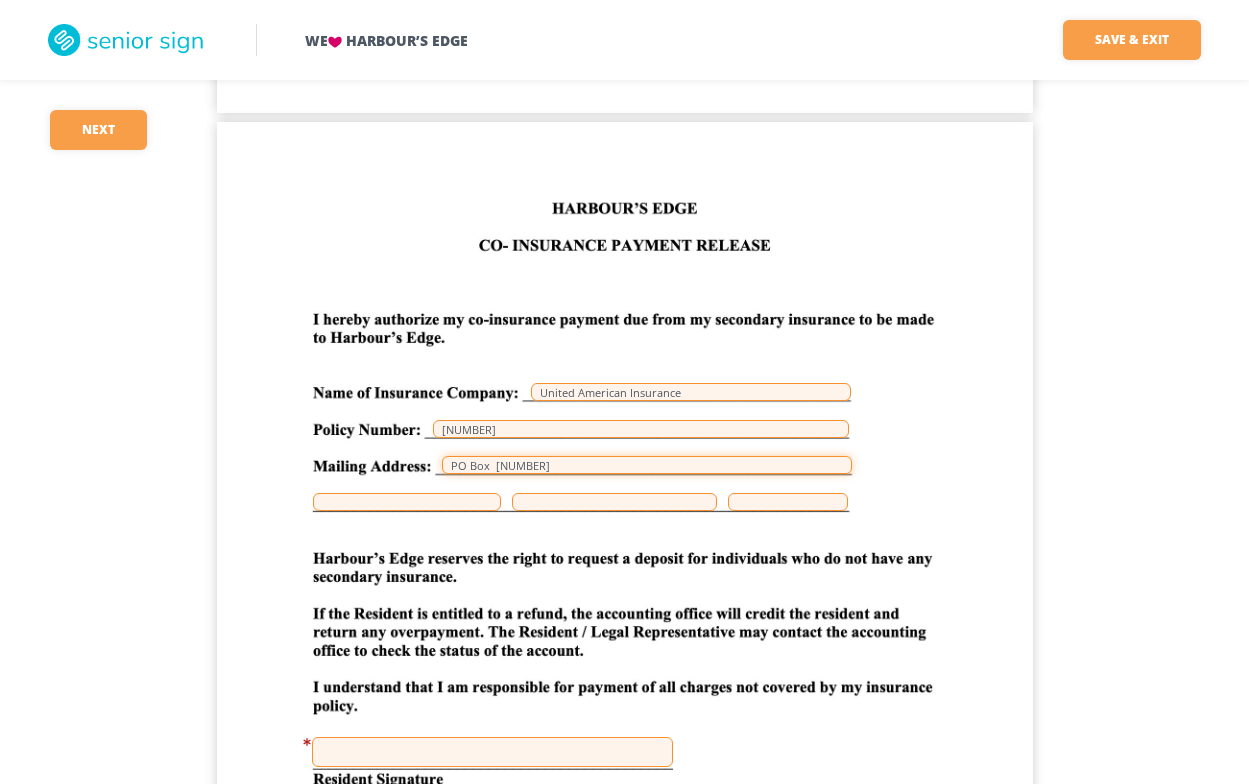 type on "PO Box  [NUMBER]" 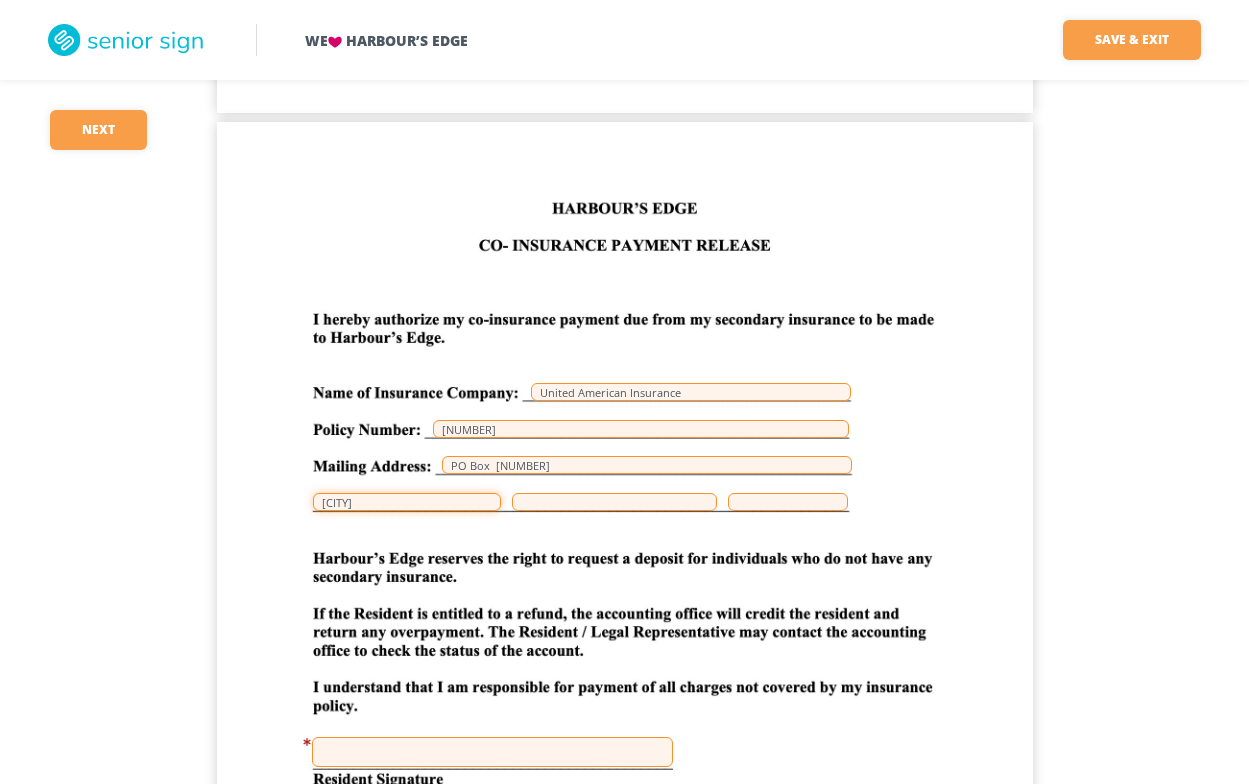 type on "[CITY]" 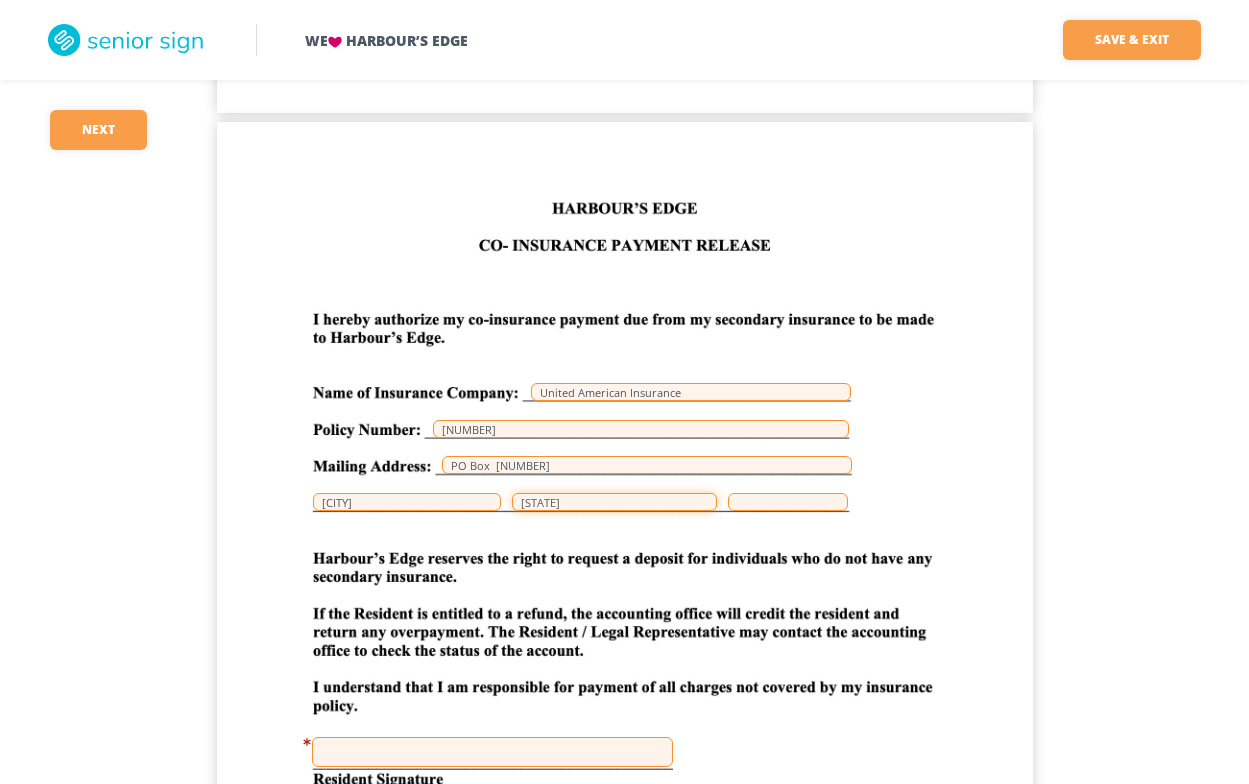 type on "[STATE]" 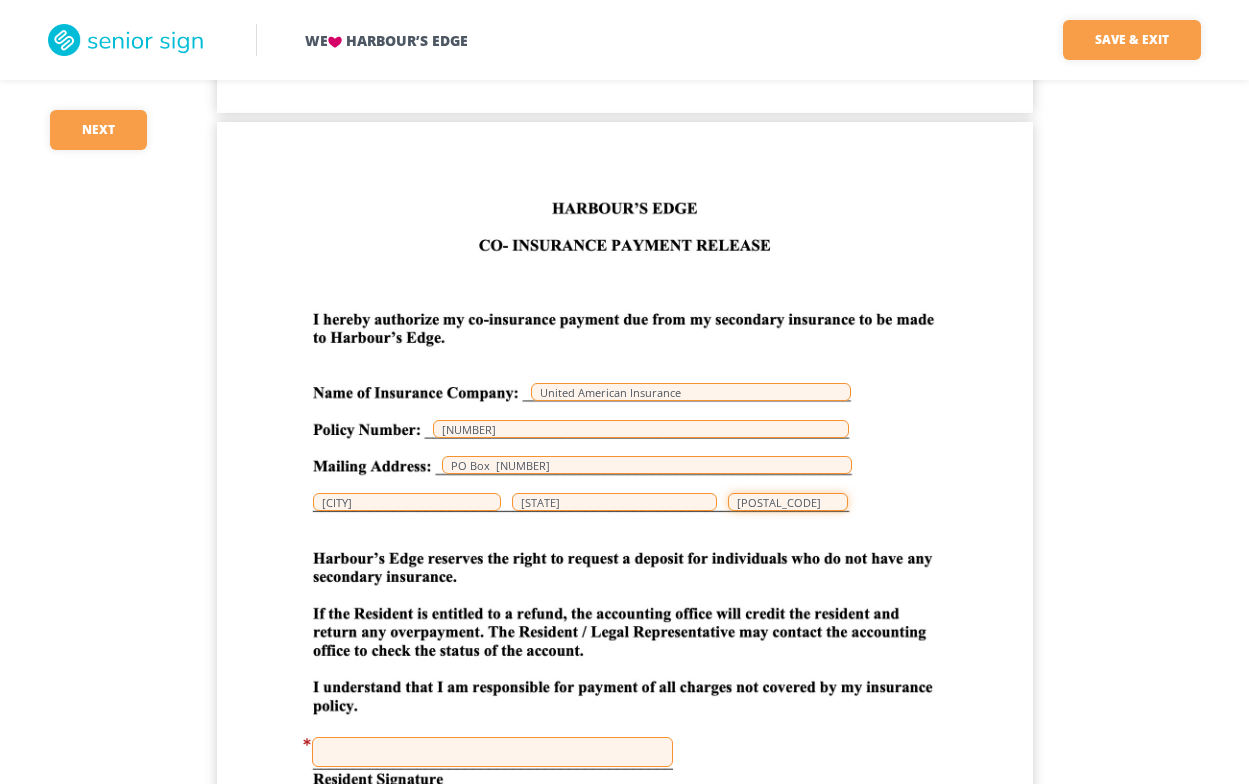 type on "[POSTAL_CODE]" 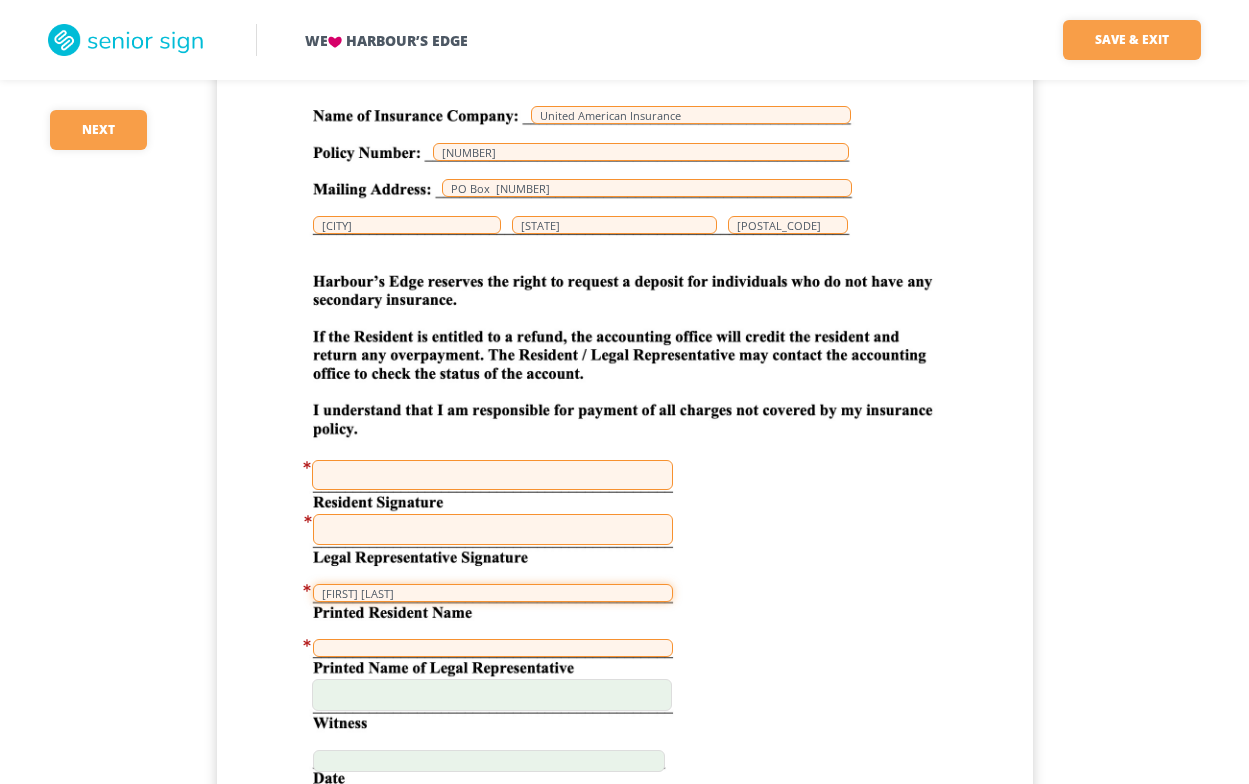 scroll, scrollTop: 4567, scrollLeft: 0, axis: vertical 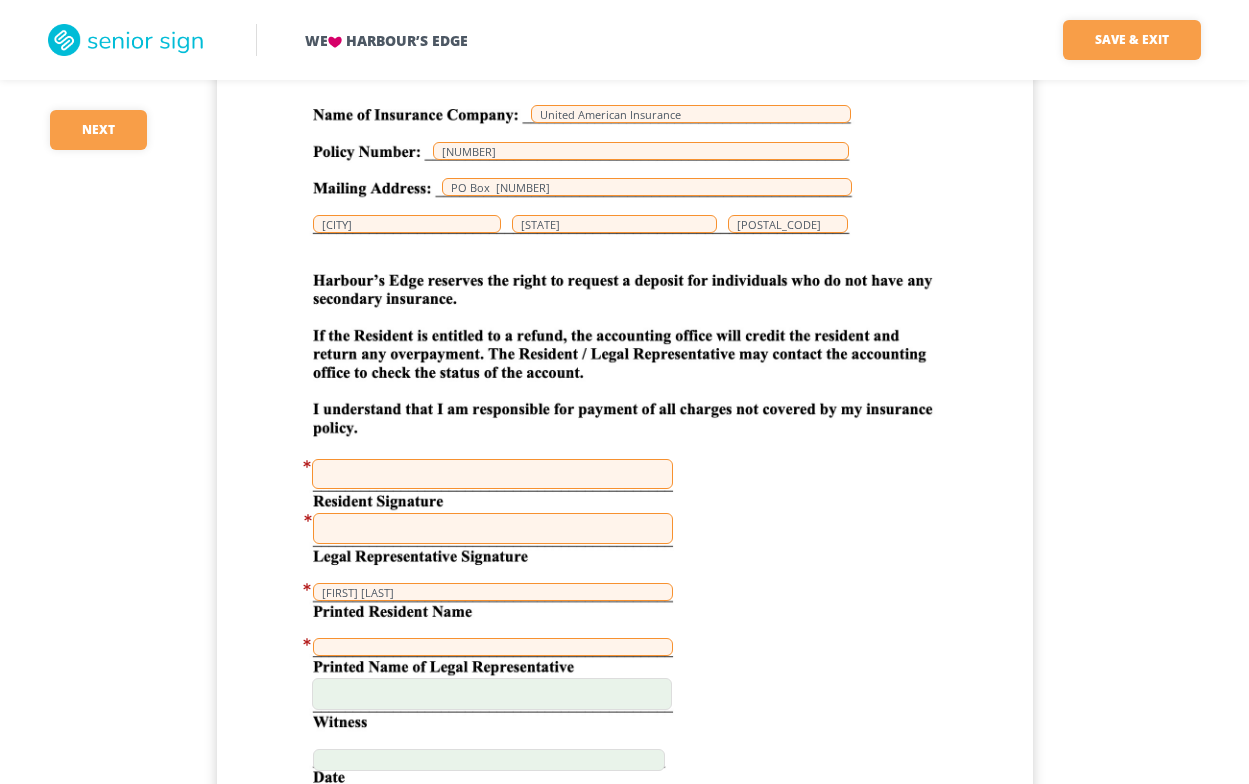 click at bounding box center (493, 528) 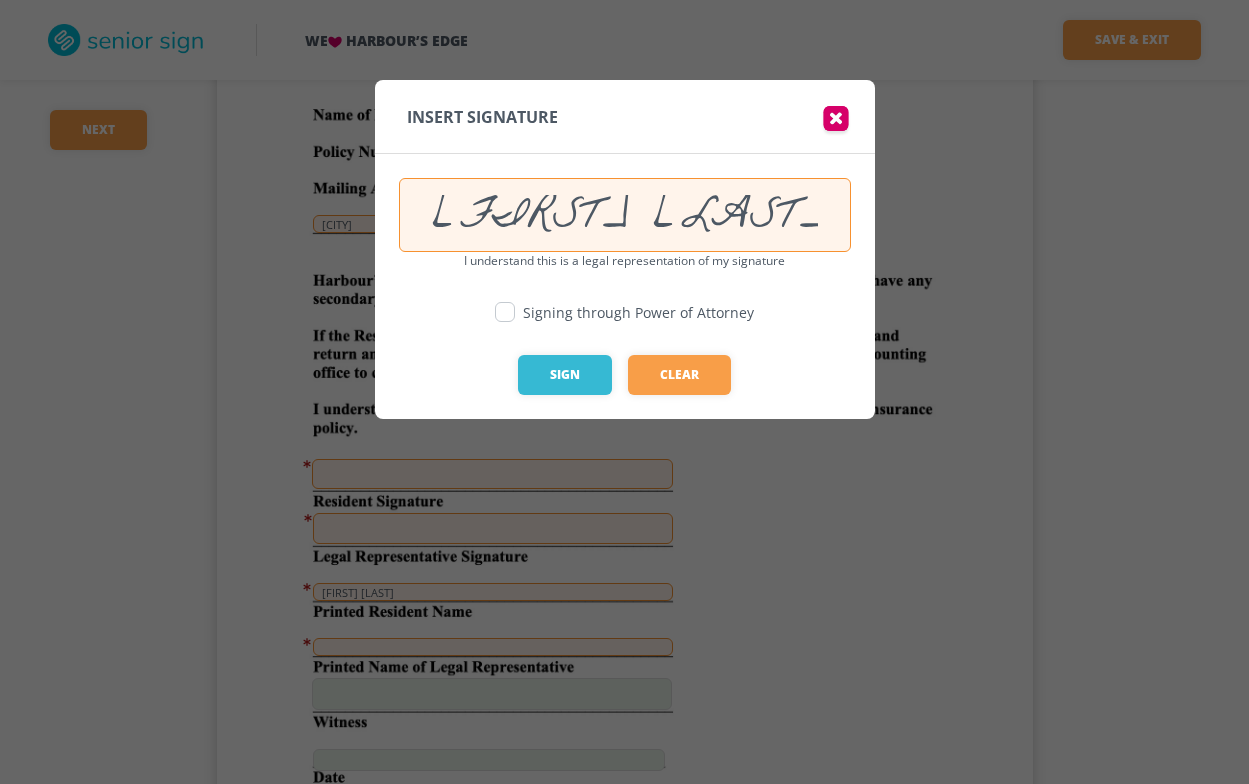 type on "[FIRST] [LAST]" 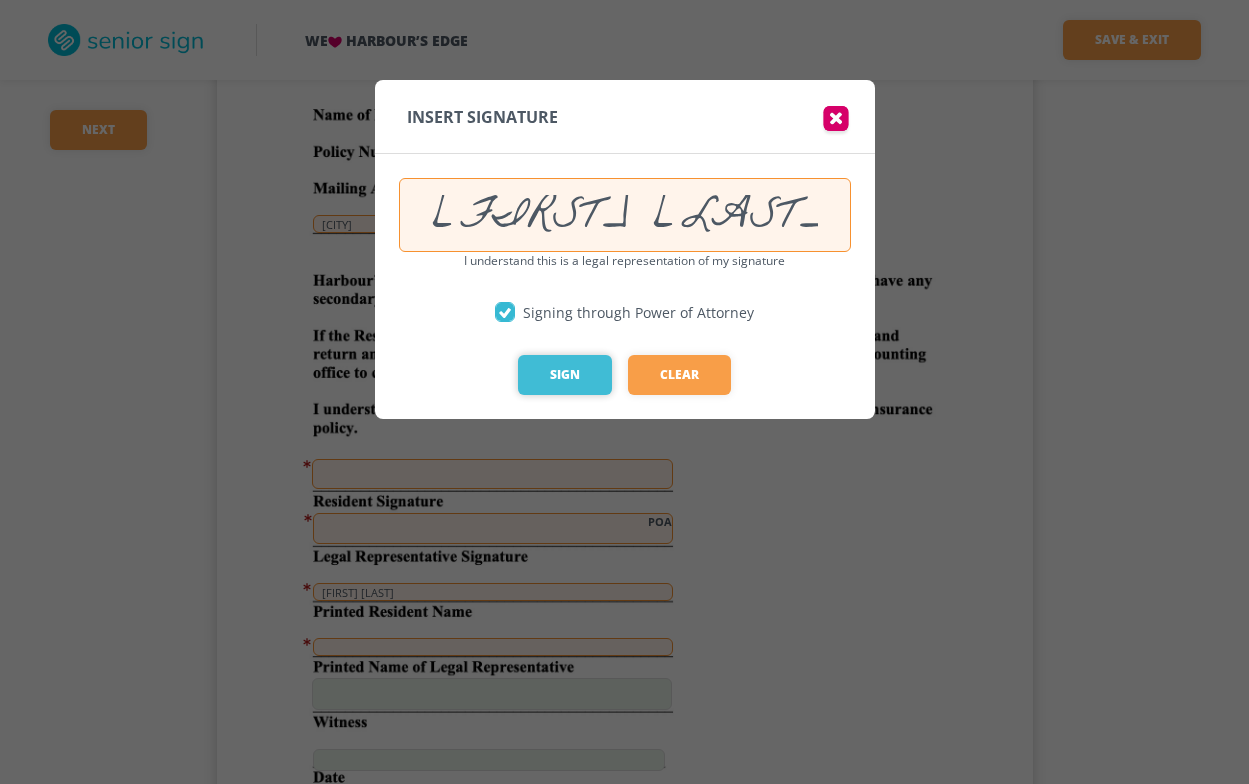click on "Sign" at bounding box center [565, 375] 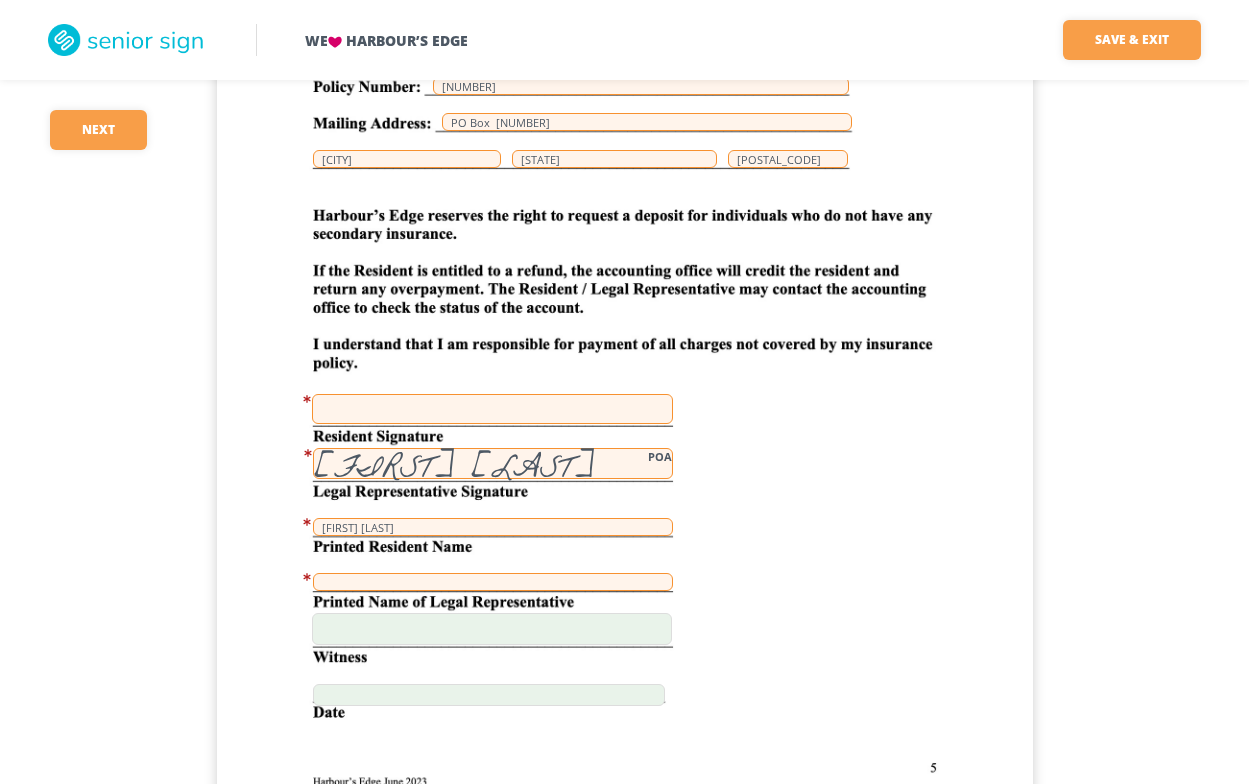 scroll, scrollTop: 4667, scrollLeft: 0, axis: vertical 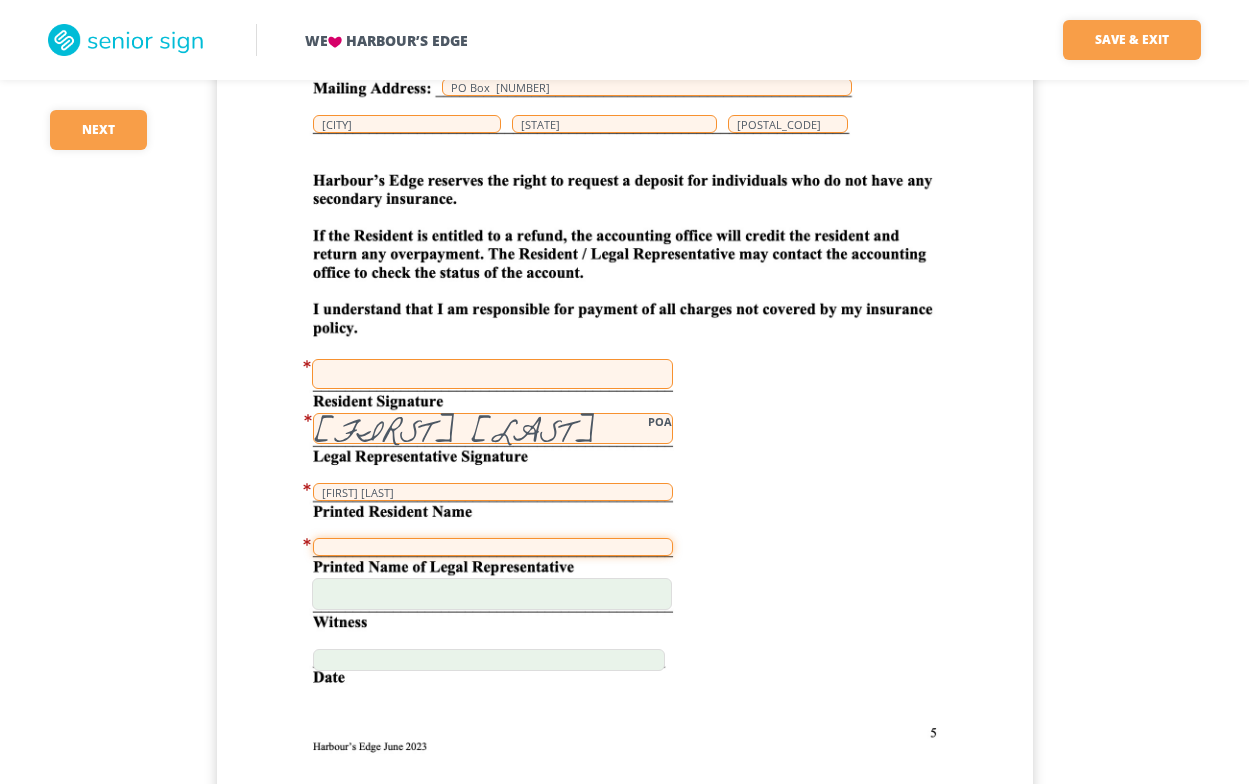 click at bounding box center (493, 547) 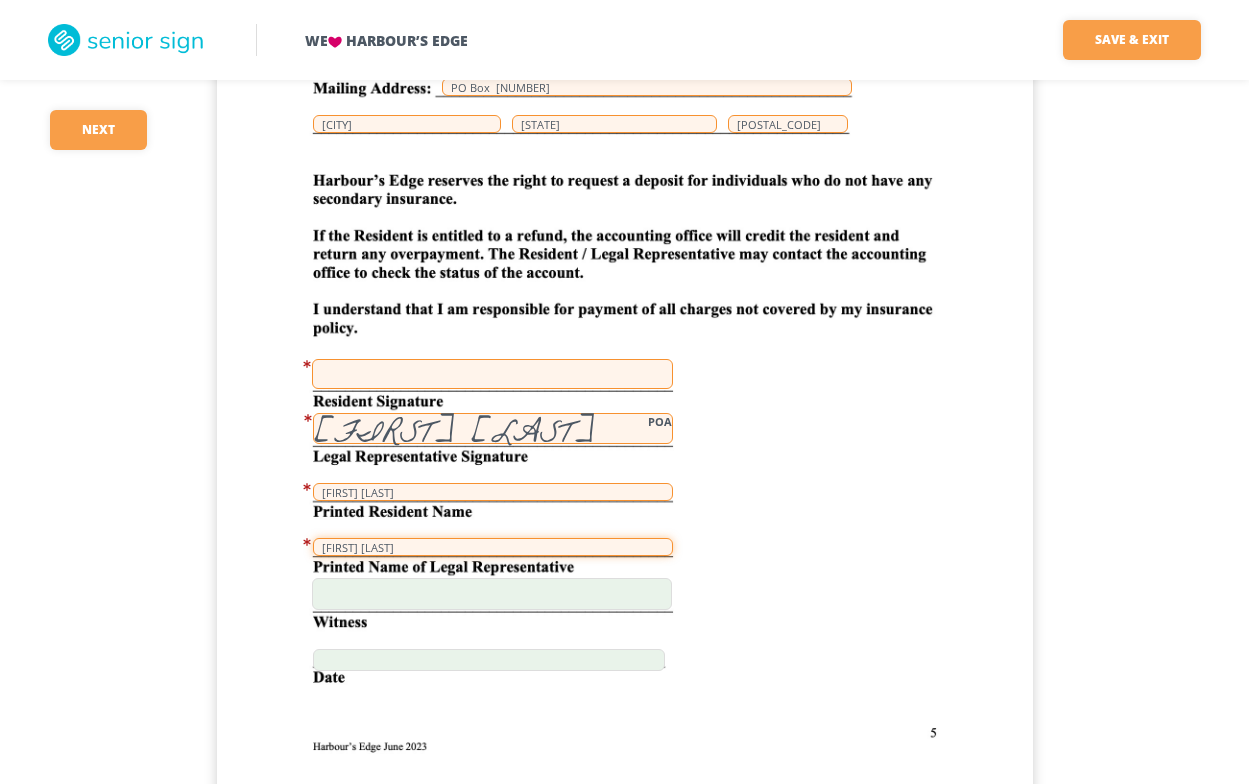 type on "[FIRST] [LAST]" 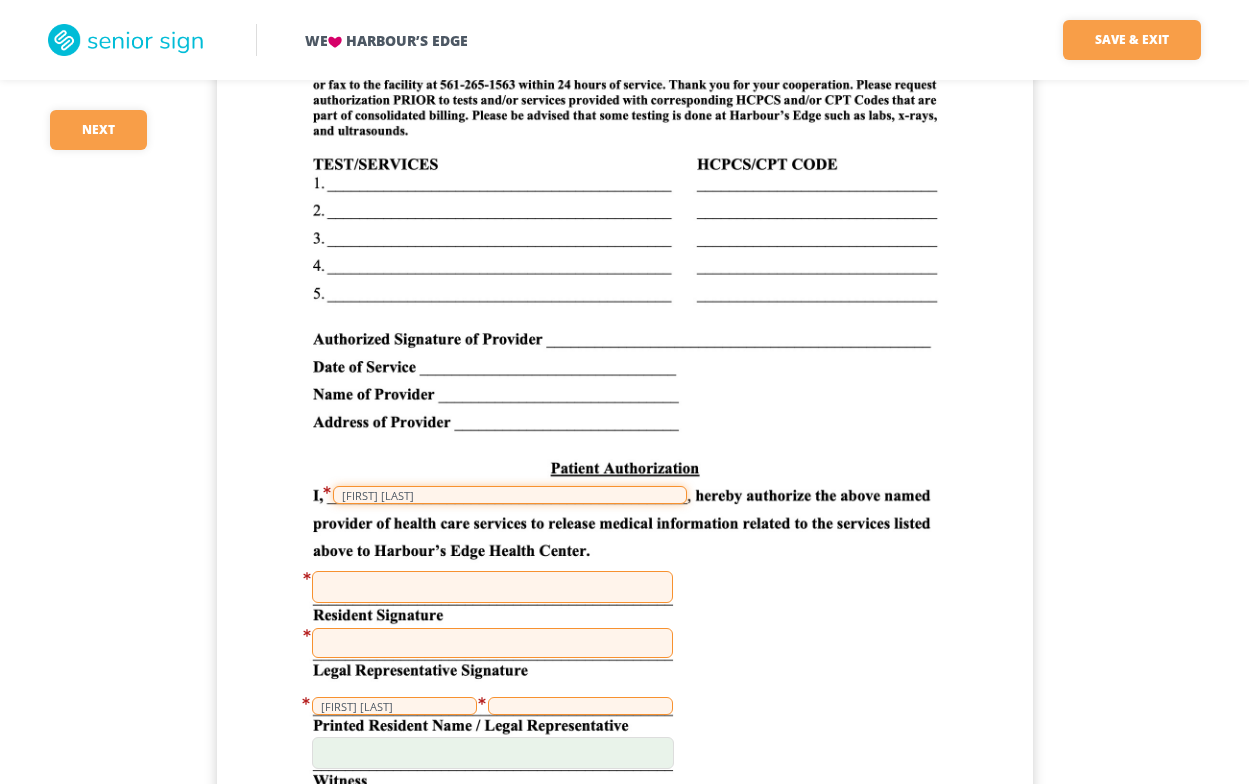 scroll, scrollTop: 5596, scrollLeft: 0, axis: vertical 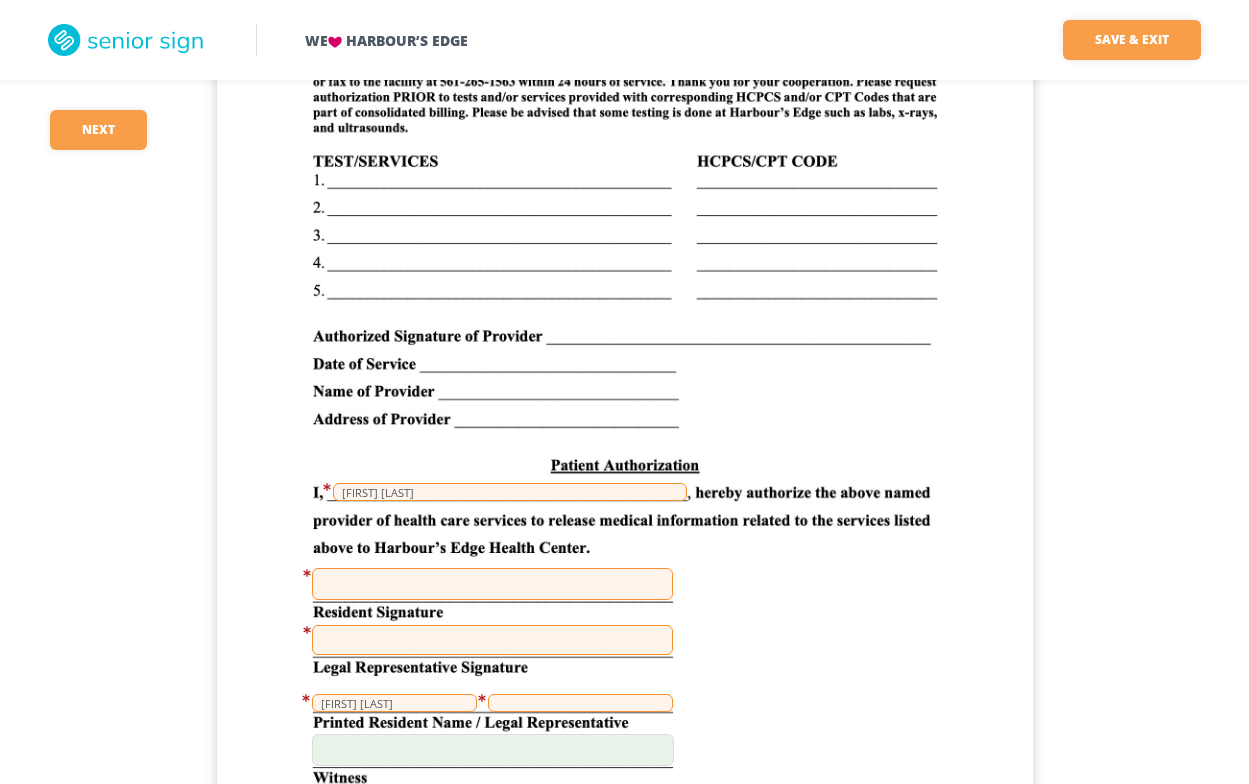 click at bounding box center [492, 640] 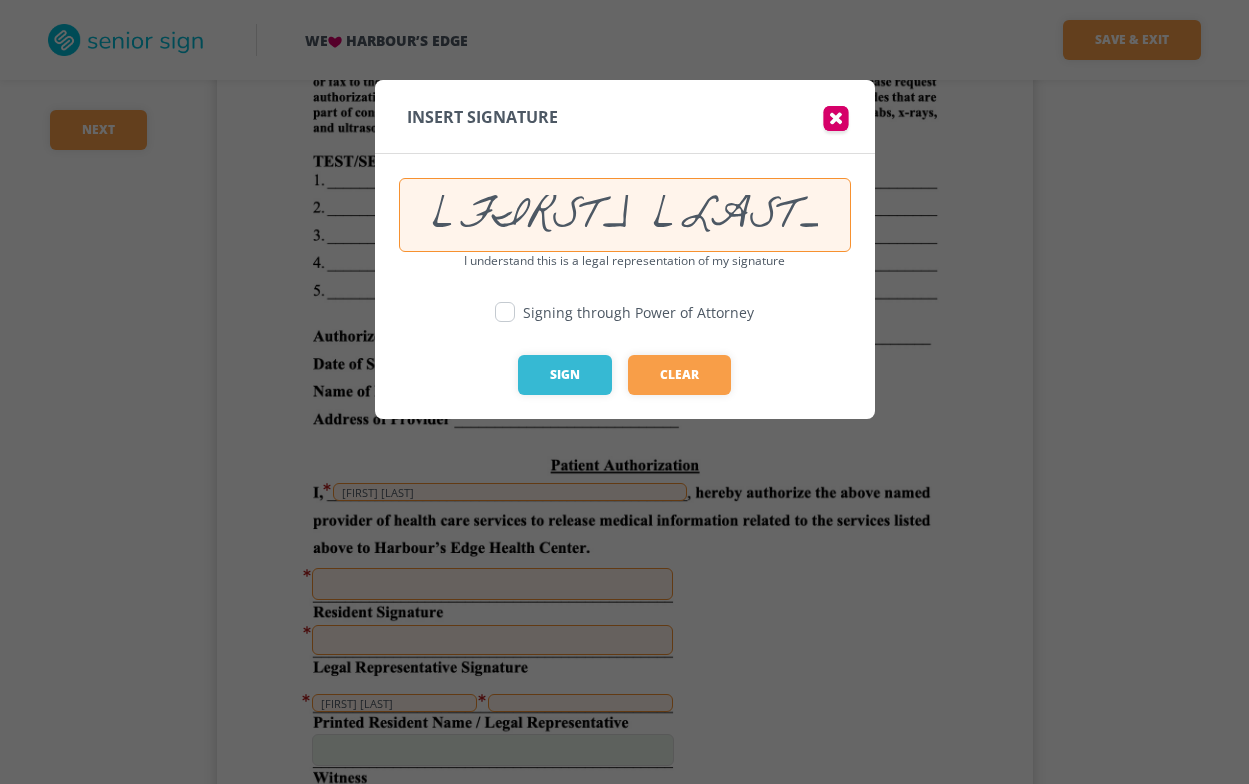type on "[FIRST] [LAST]" 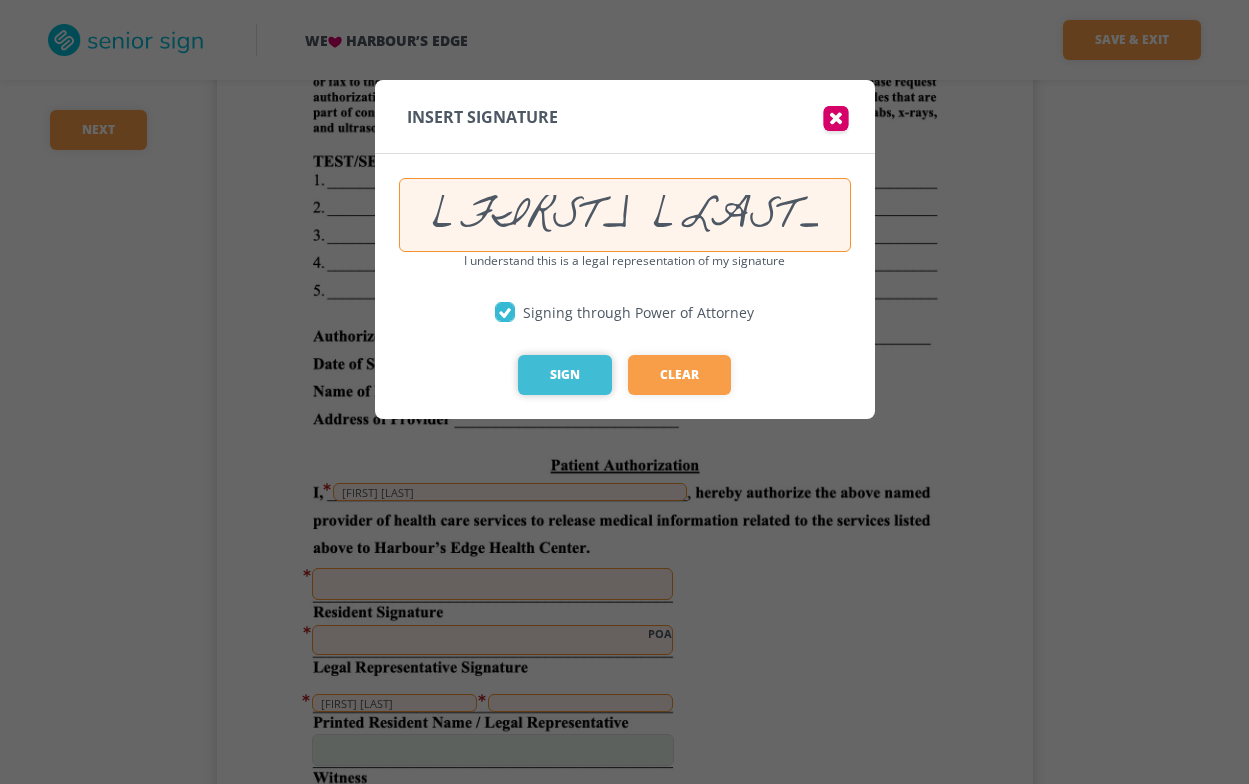 click on "Sign" at bounding box center (565, 375) 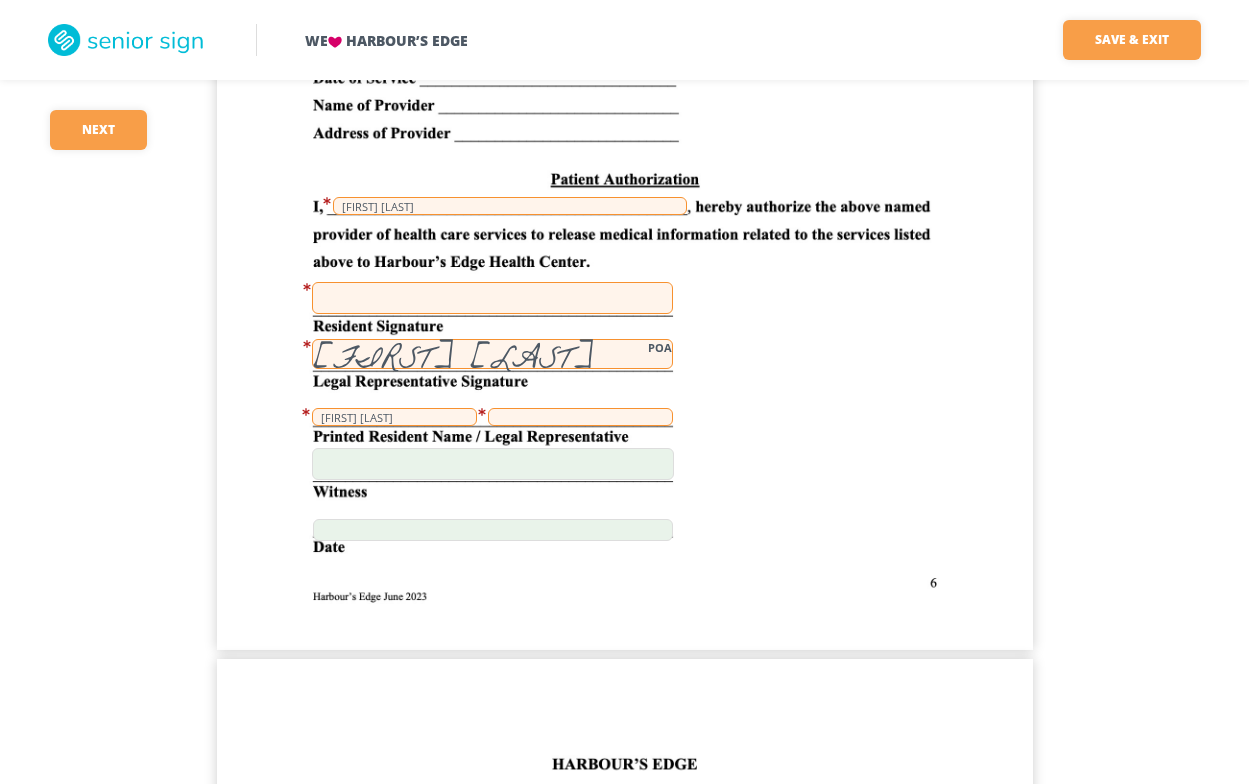 scroll, scrollTop: 5896, scrollLeft: 0, axis: vertical 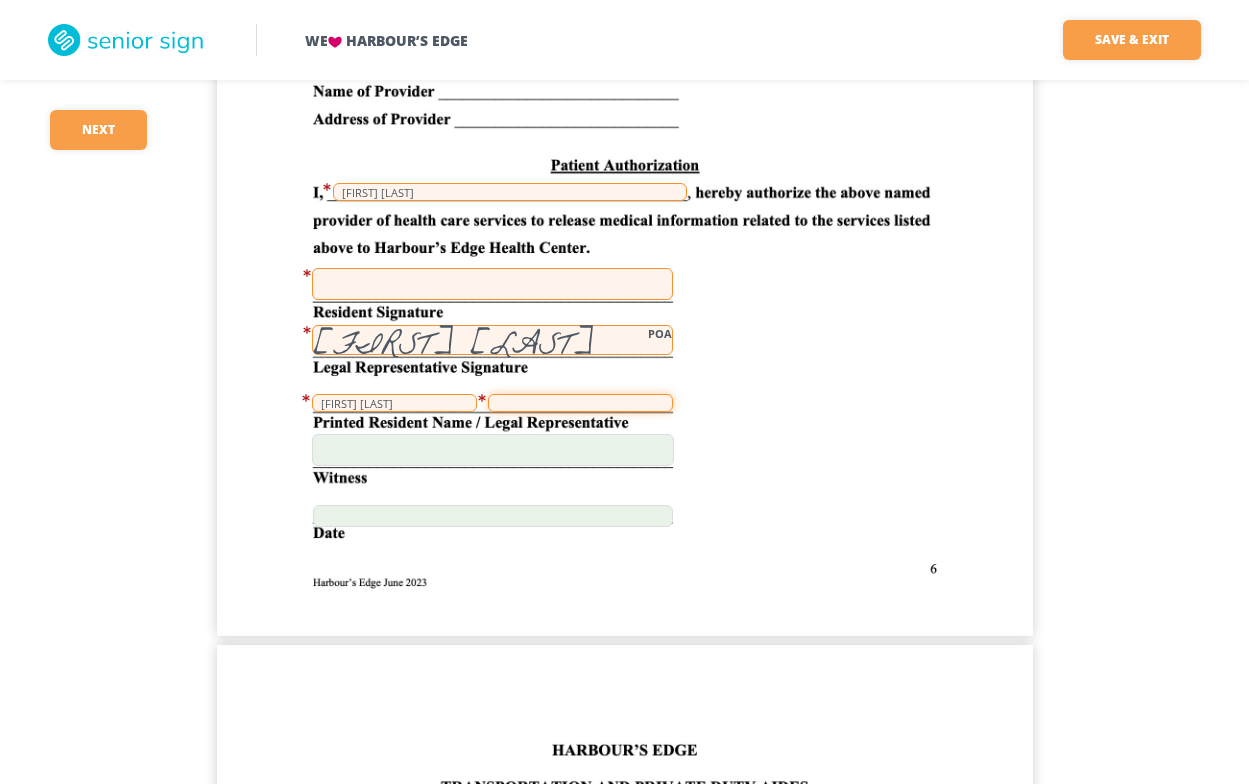 click at bounding box center [580, 403] 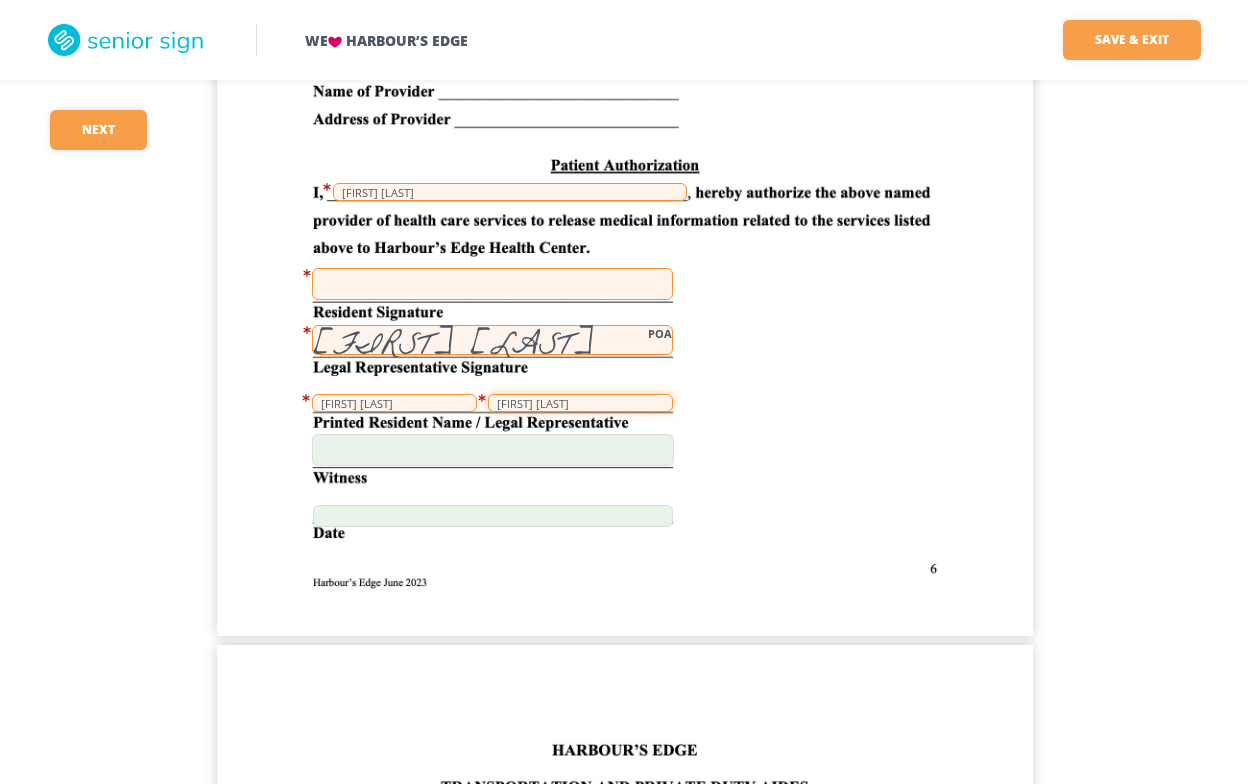 type on "[FIRST] [LAST]" 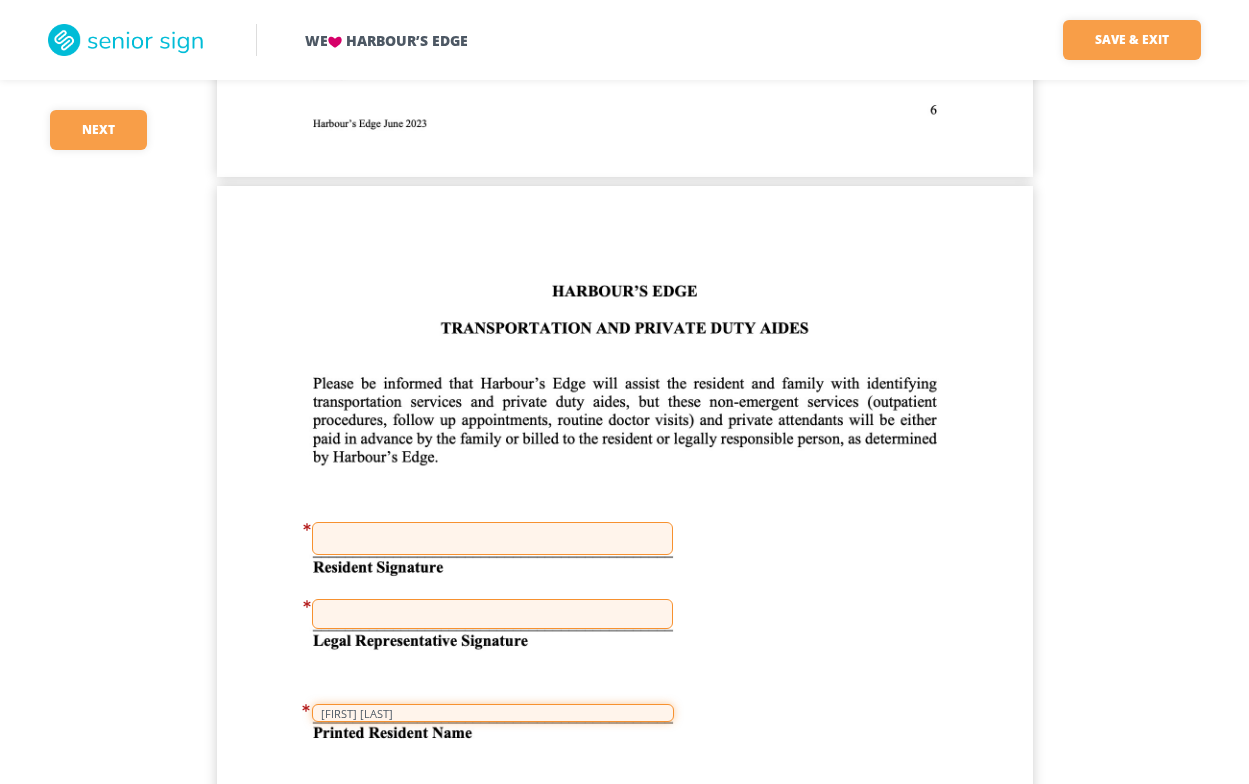 scroll, scrollTop: 6476, scrollLeft: 0, axis: vertical 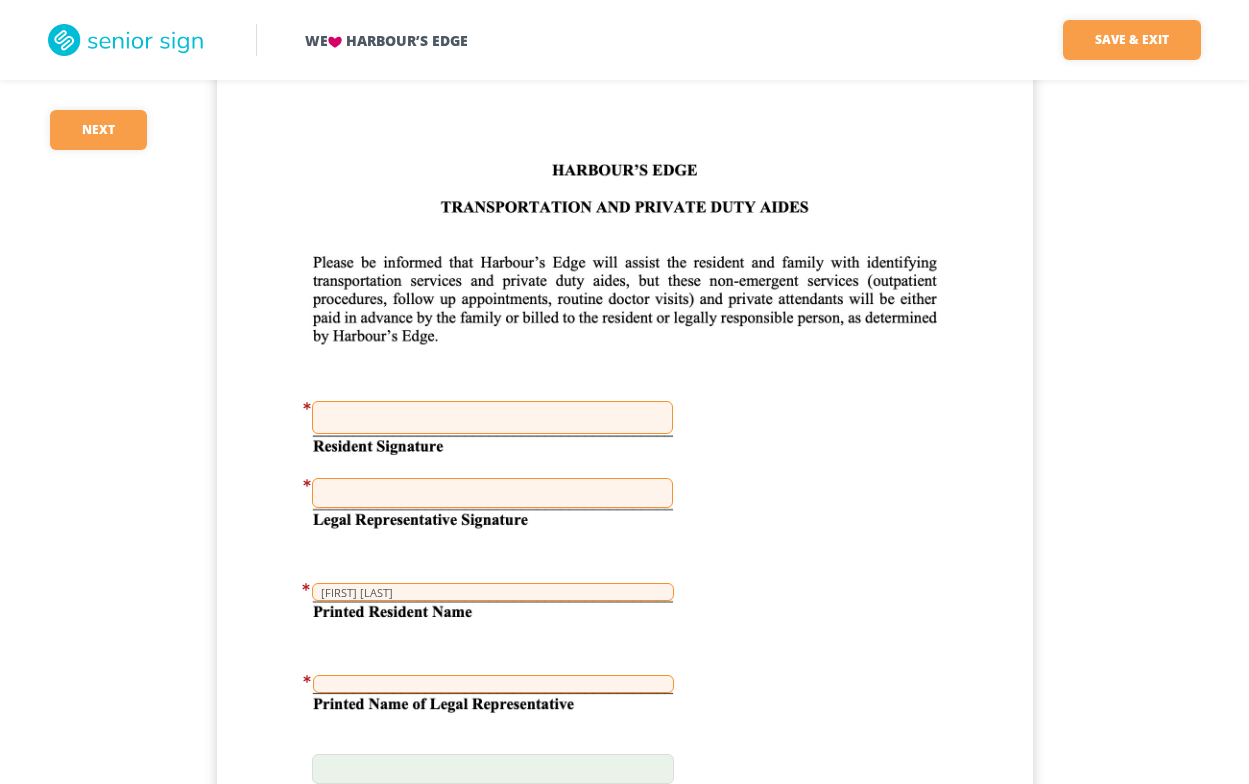 click at bounding box center [492, 493] 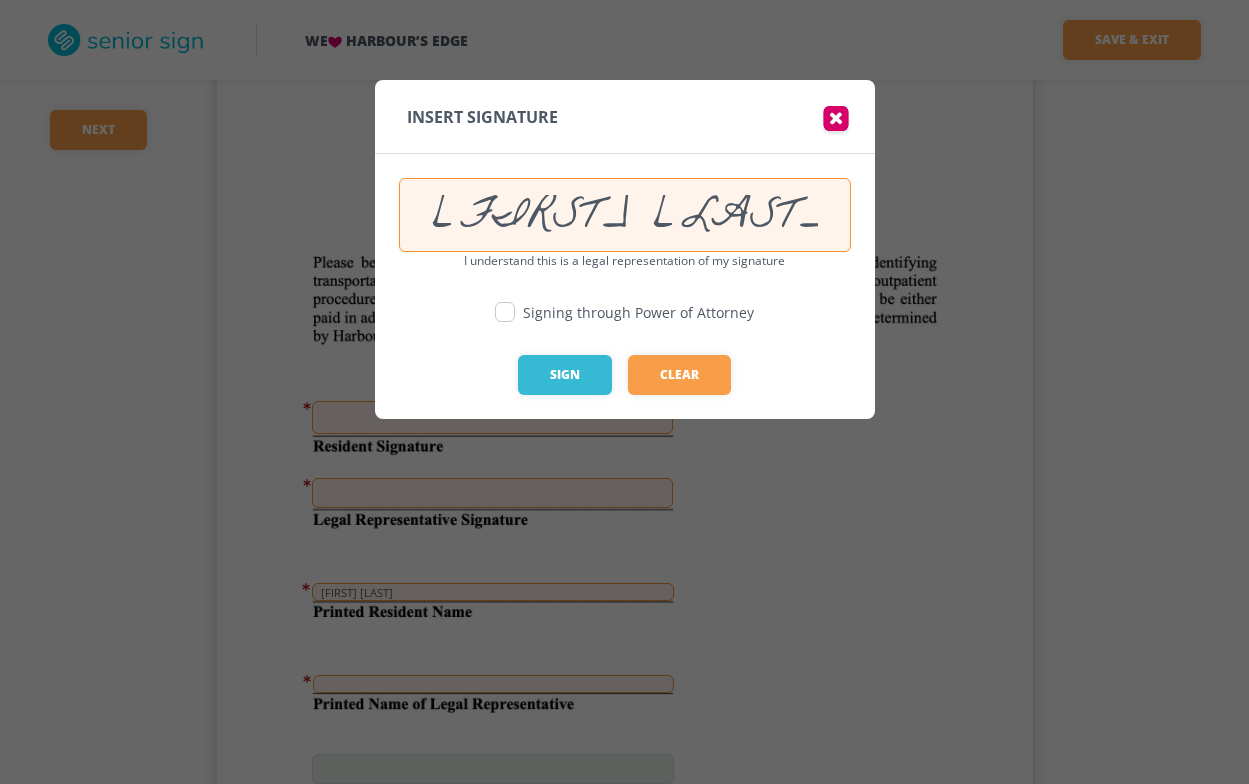 type on "[FIRST] [LAST]" 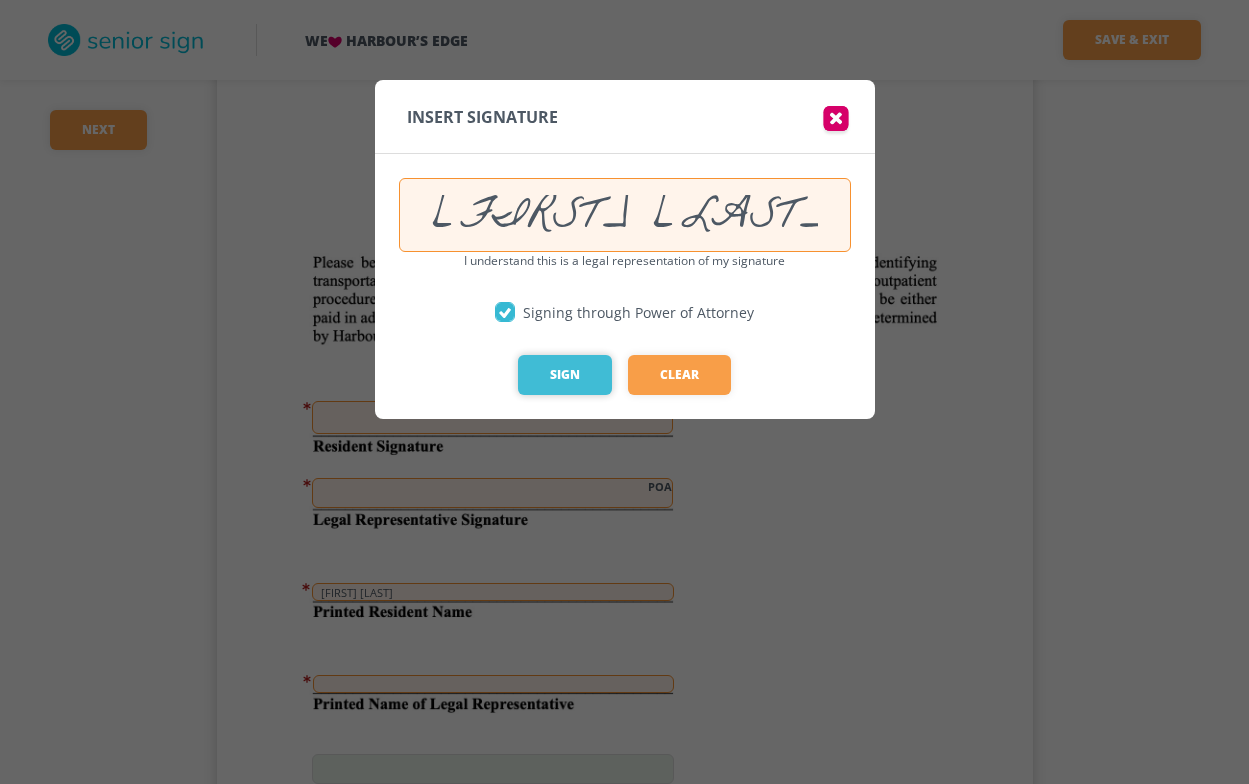 click on "Sign" at bounding box center [565, 375] 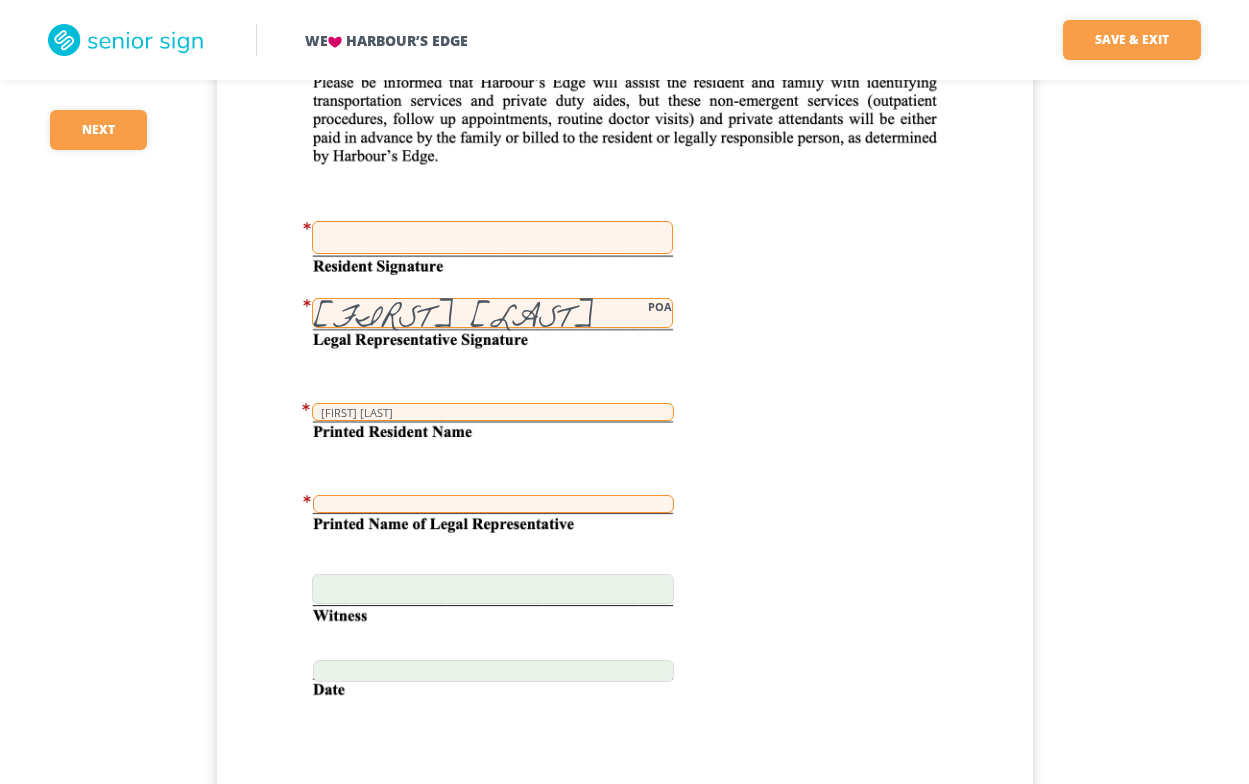 scroll, scrollTop: 6676, scrollLeft: 0, axis: vertical 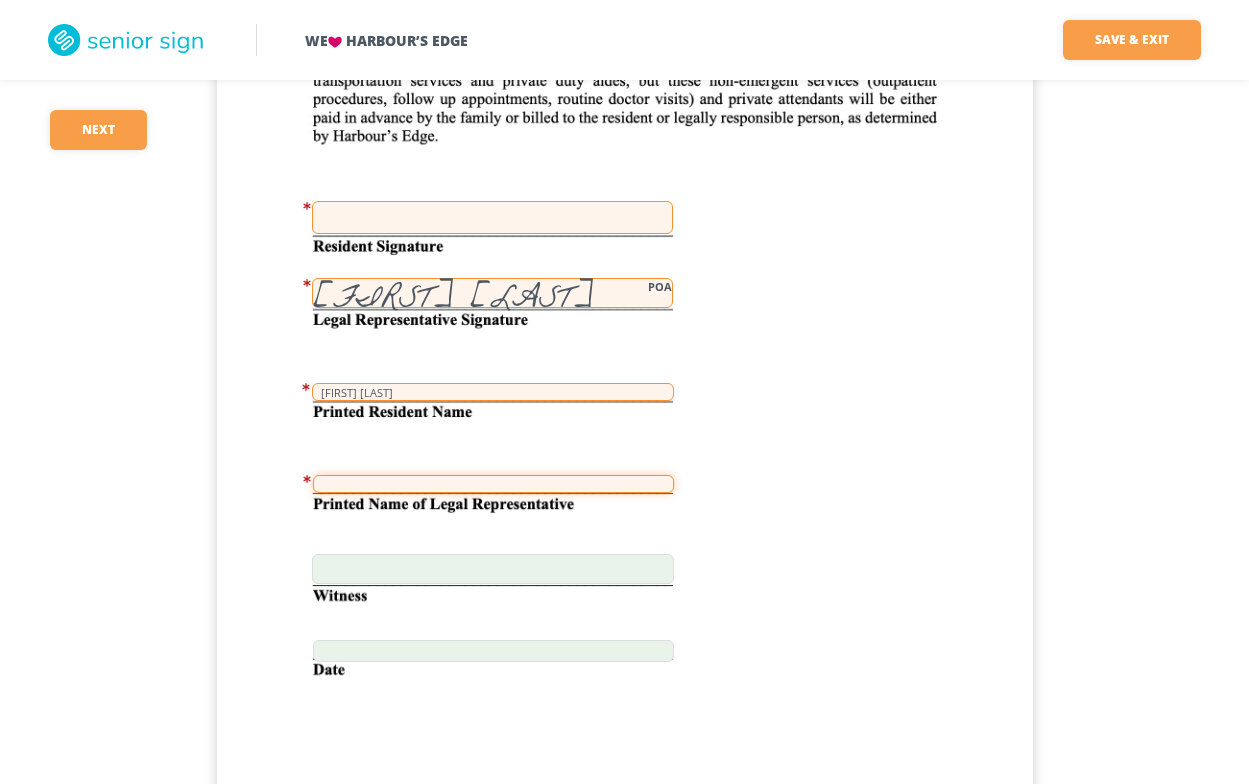 click at bounding box center [493, 484] 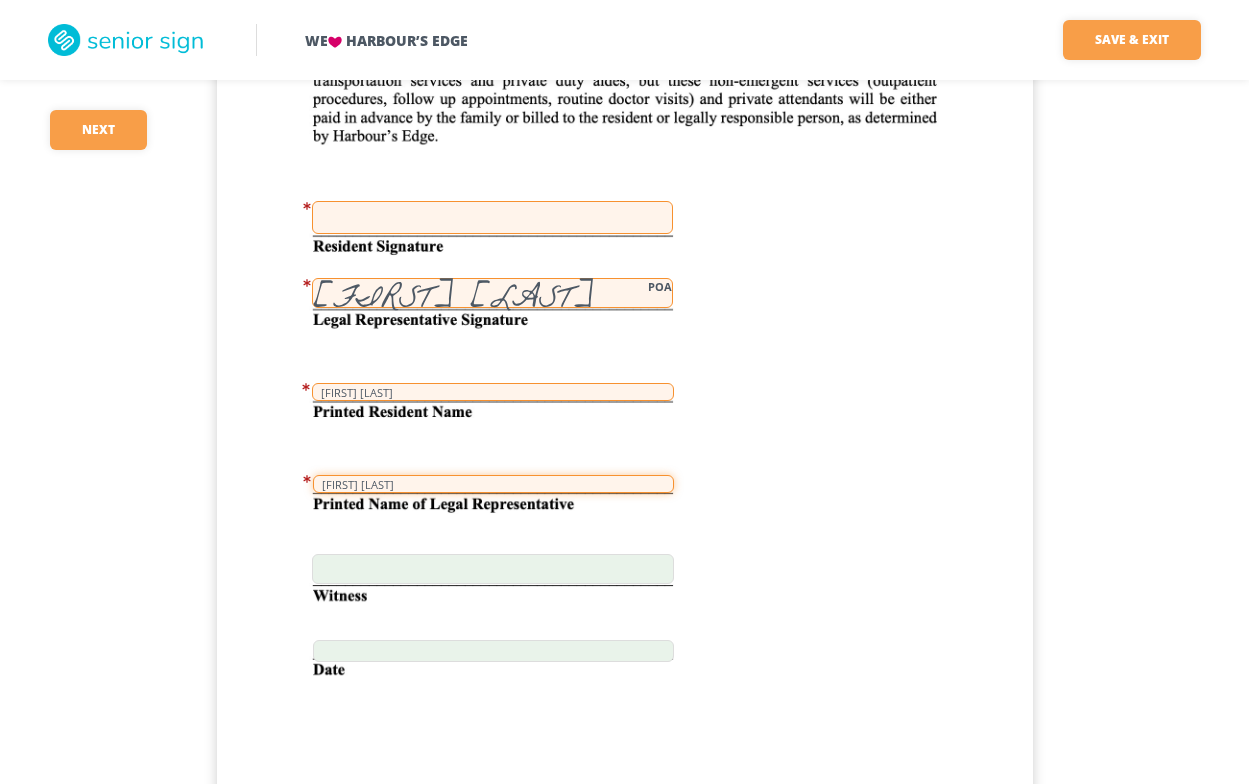 type on "[FIRST] [LAST]" 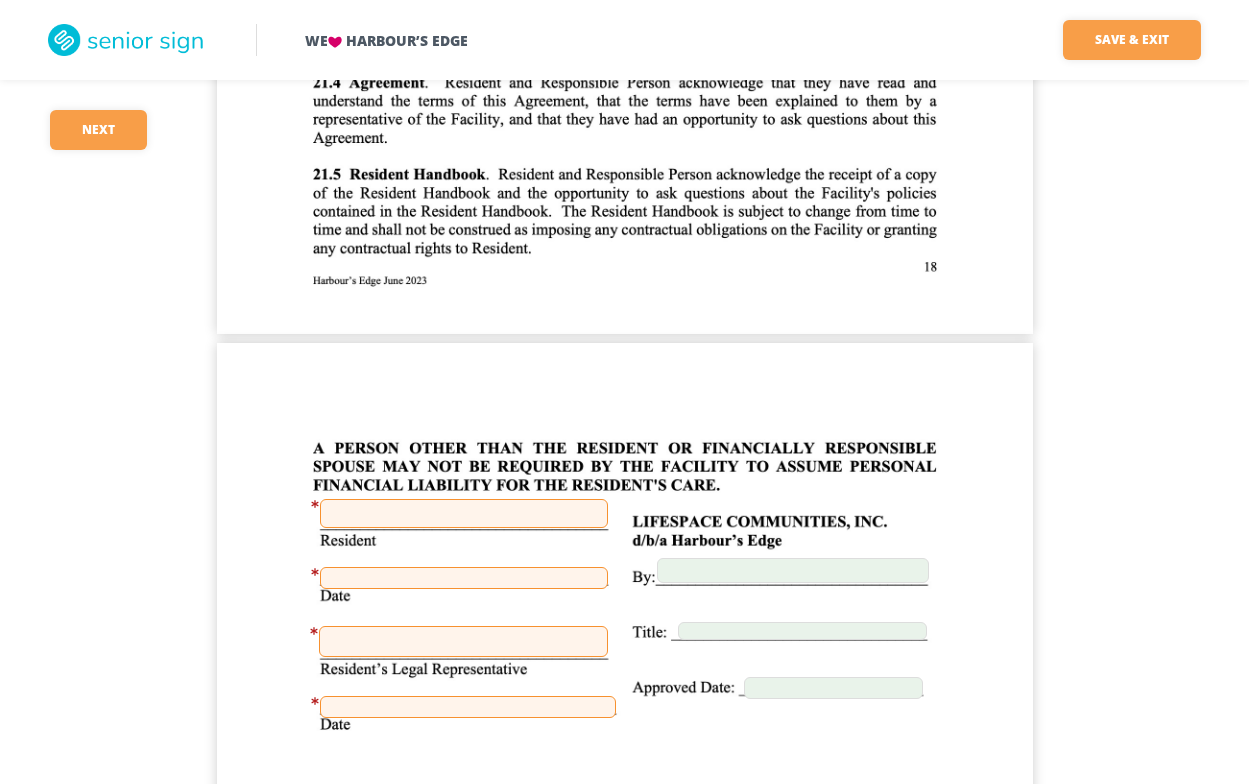 scroll, scrollTop: 19037, scrollLeft: 0, axis: vertical 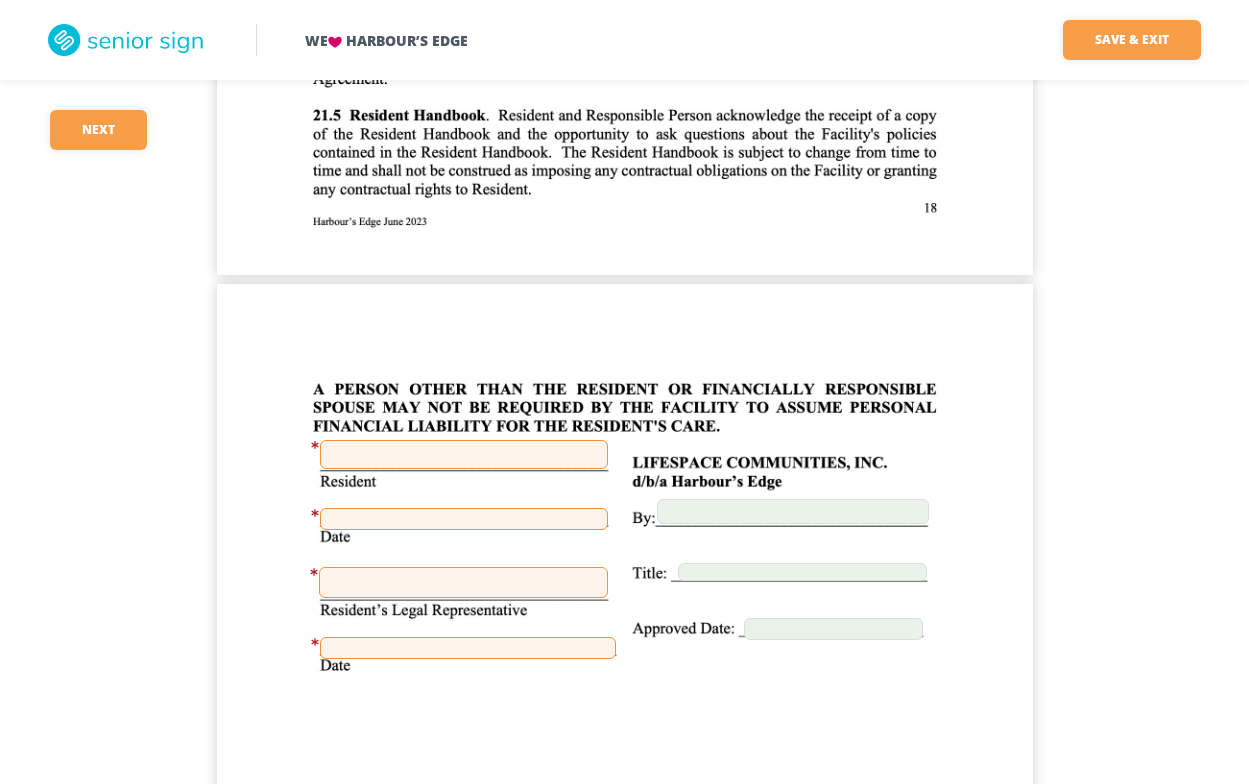 type on "[FIRST] [LAST]" 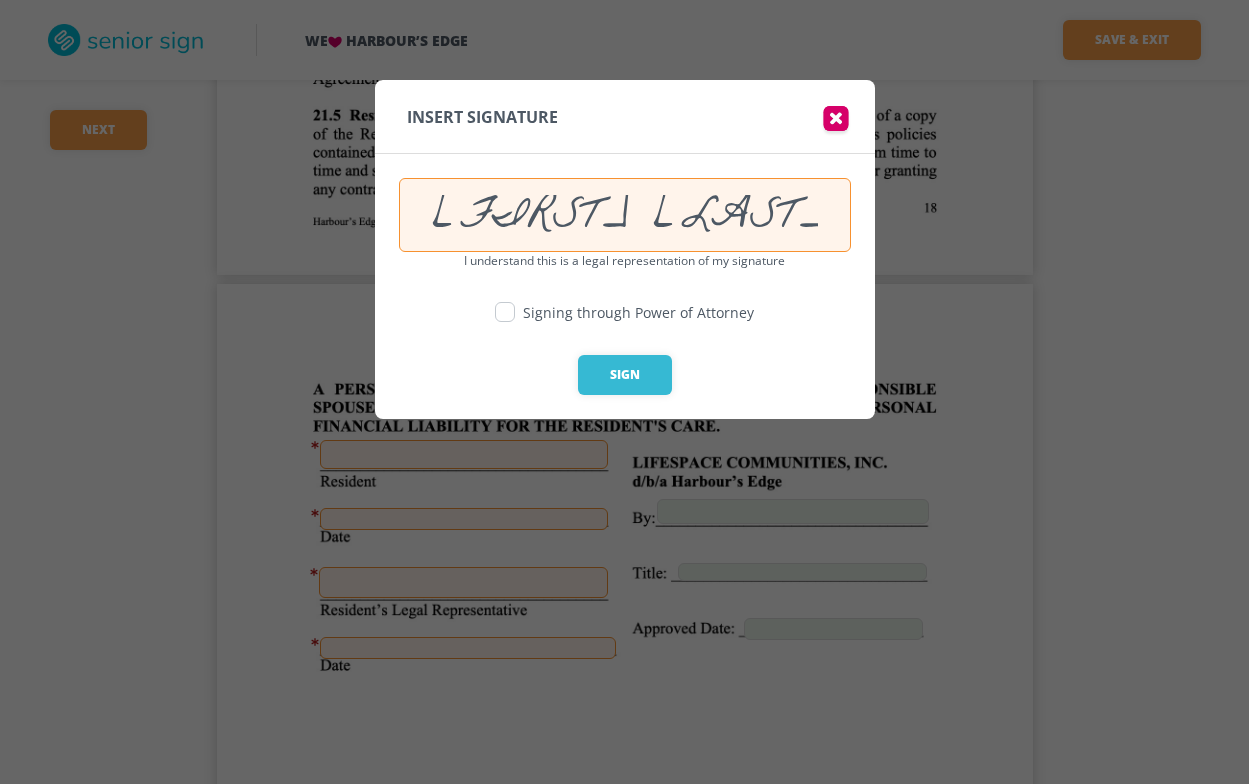 click at bounding box center [836, 121] 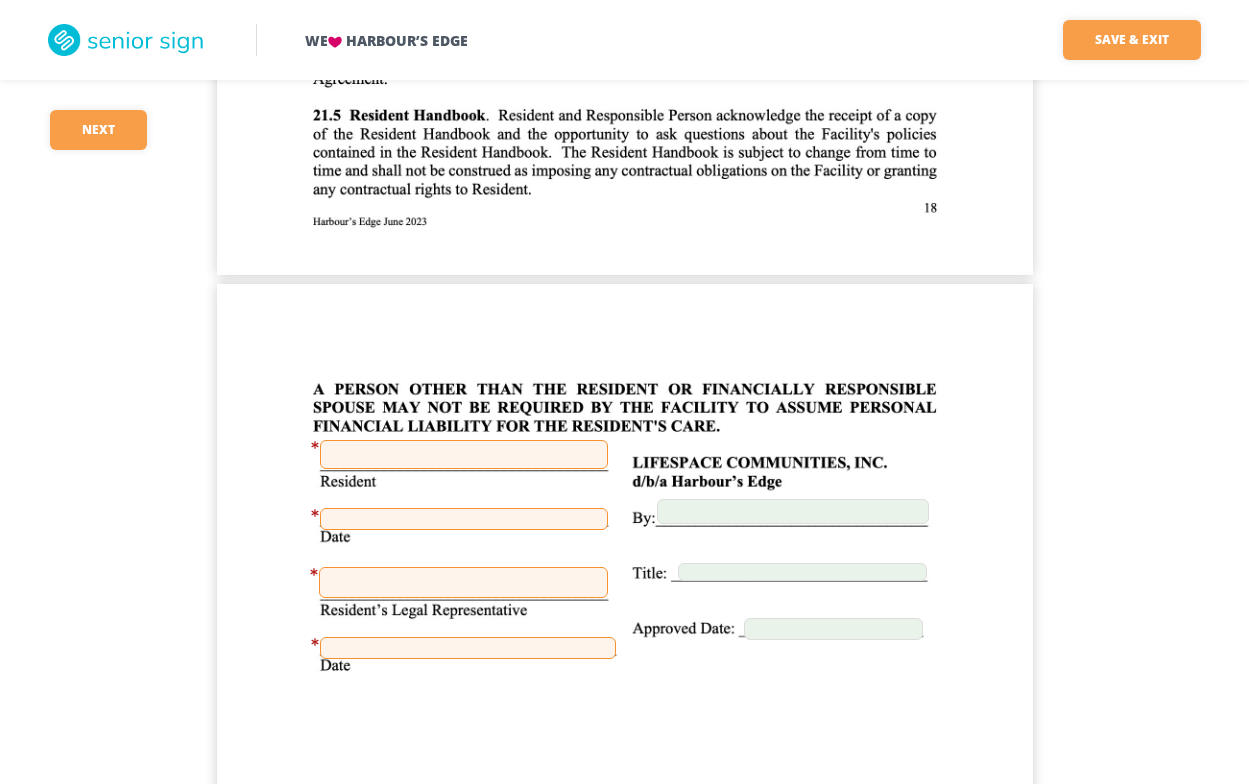 click at bounding box center [463, 582] 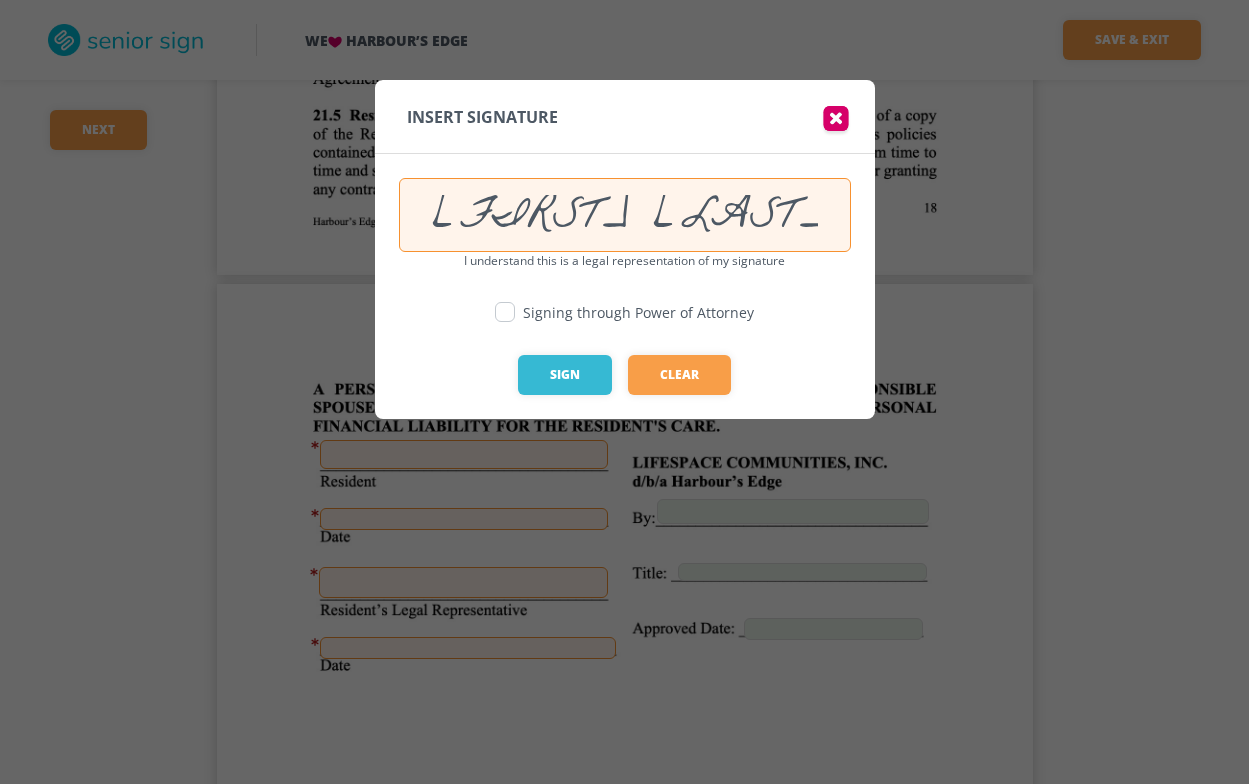 type on "[FIRST] [LAST]" 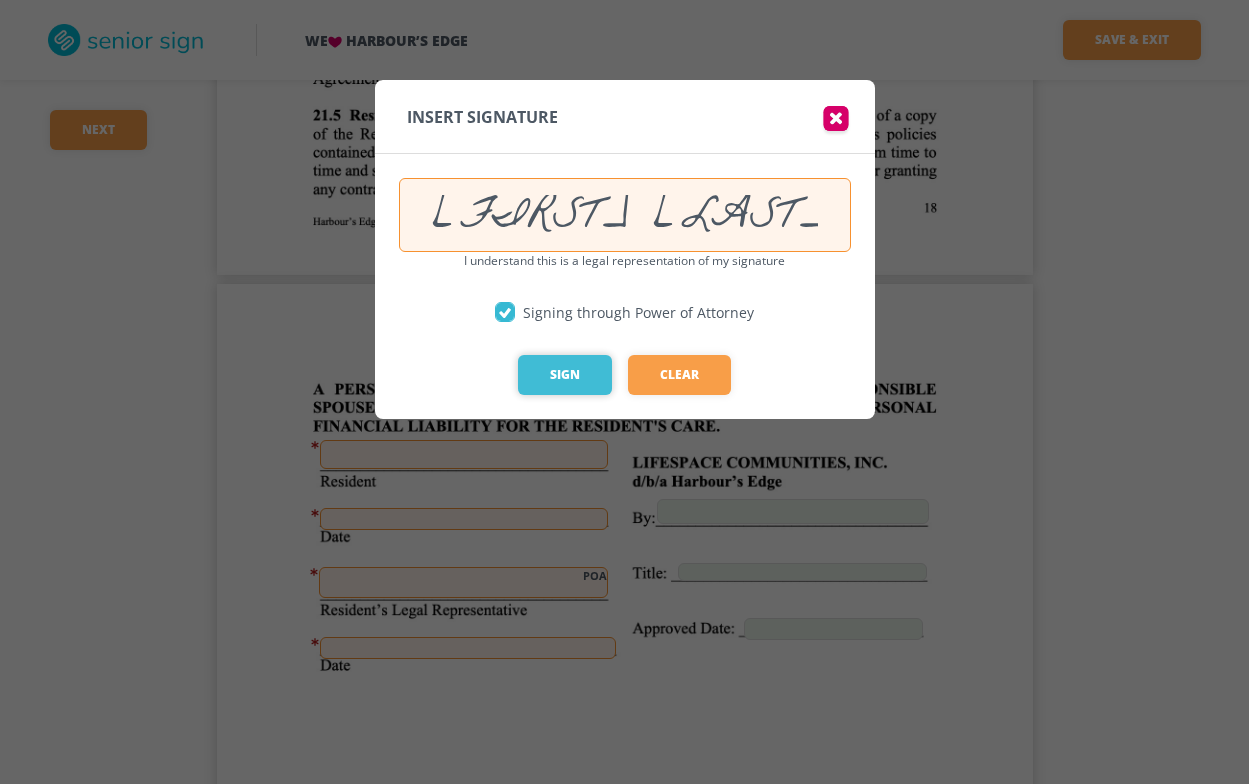 click on "Sign" at bounding box center [565, 375] 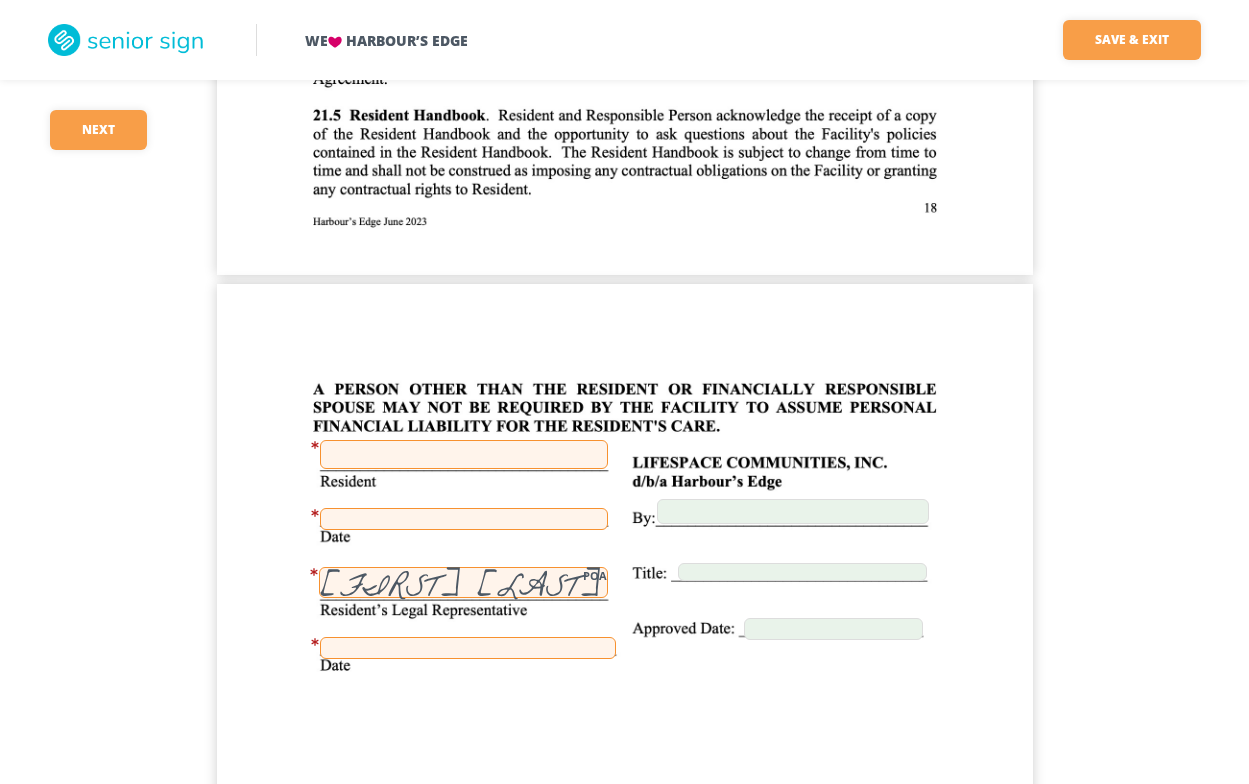 click at bounding box center [468, 648] 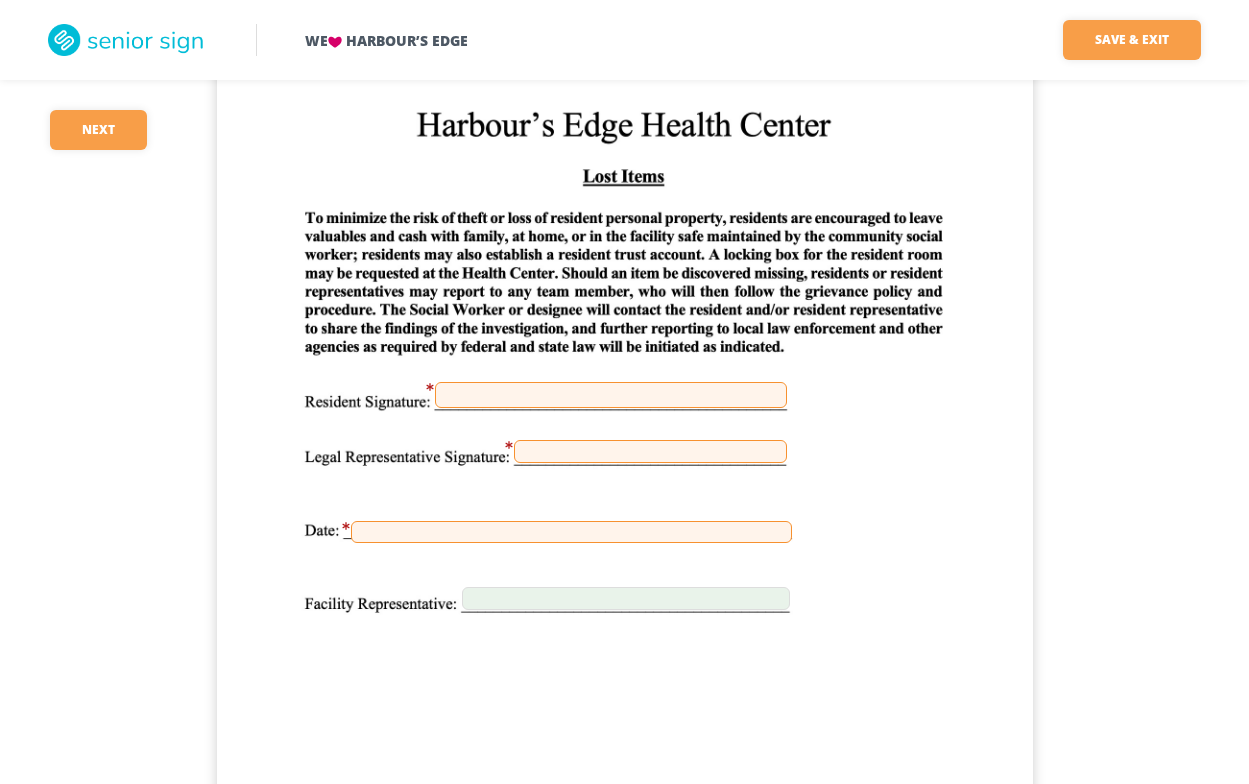 scroll, scrollTop: 20437, scrollLeft: 0, axis: vertical 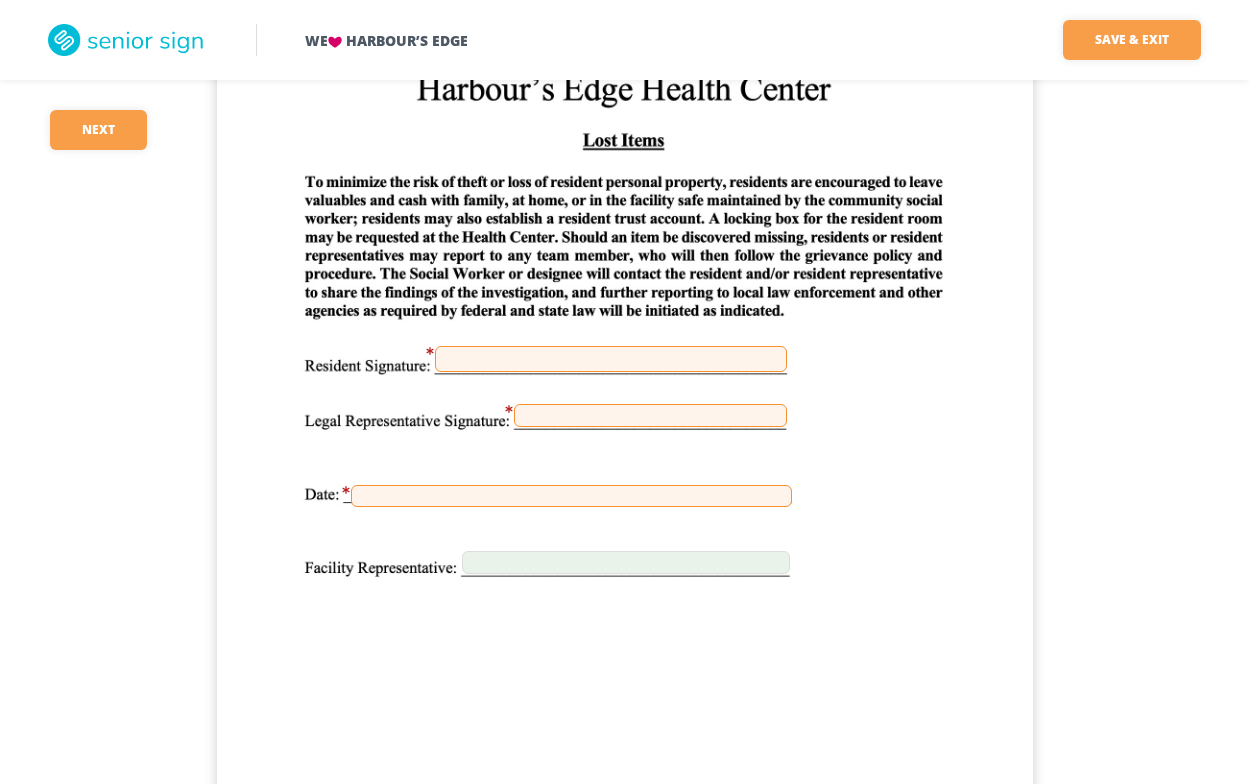 click at bounding box center [650, 415] 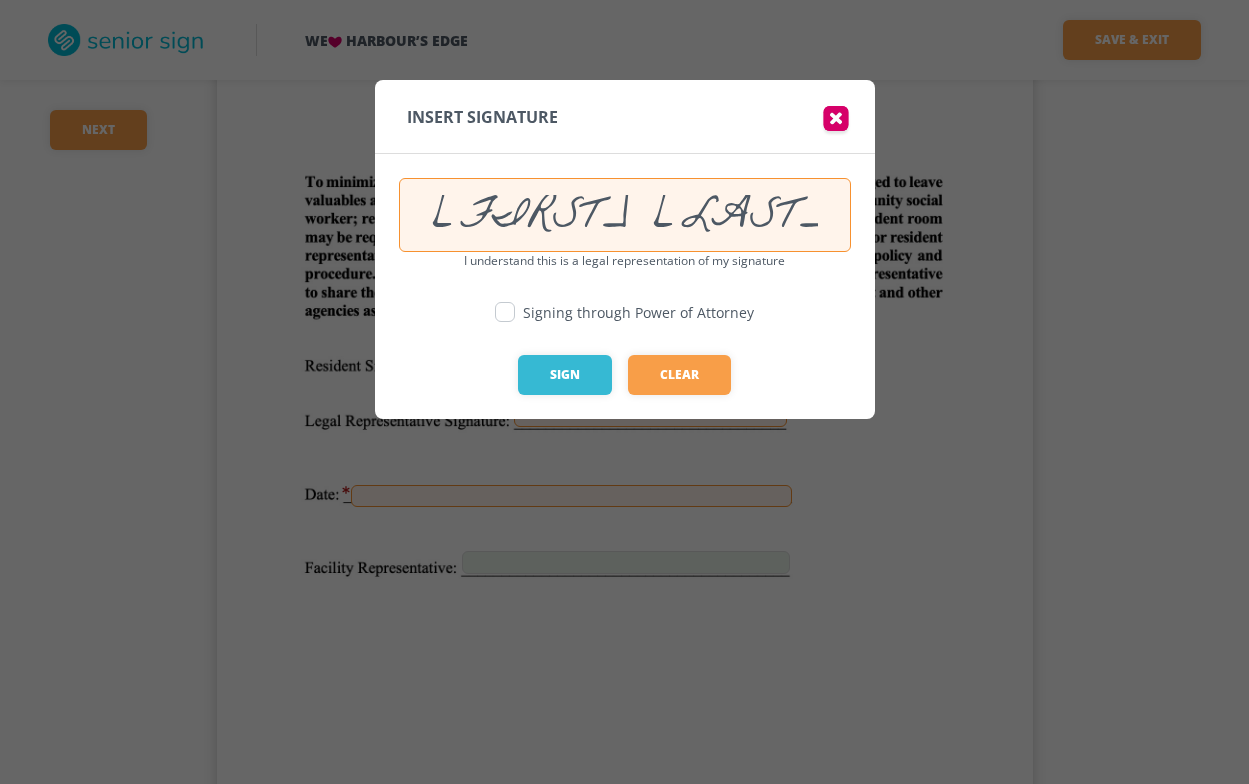 type on "[FIRST] [LAST]" 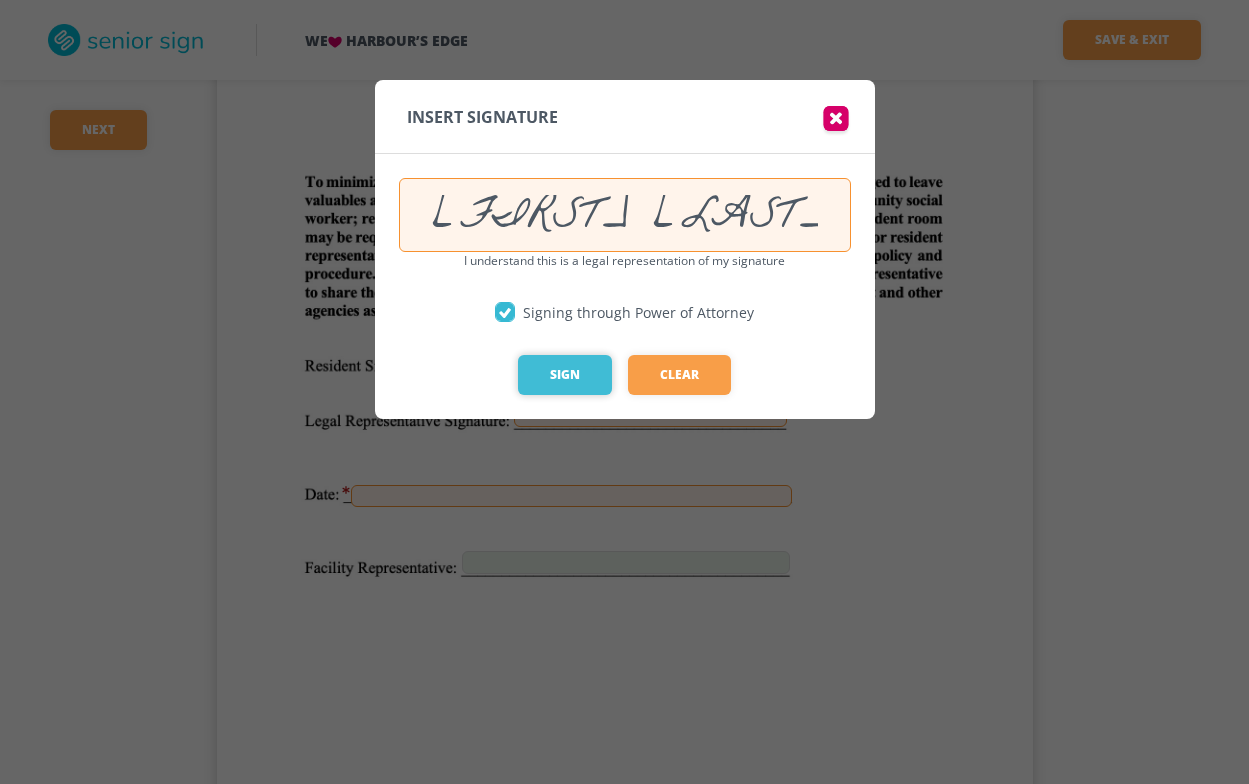 click on "Sign" at bounding box center [565, 375] 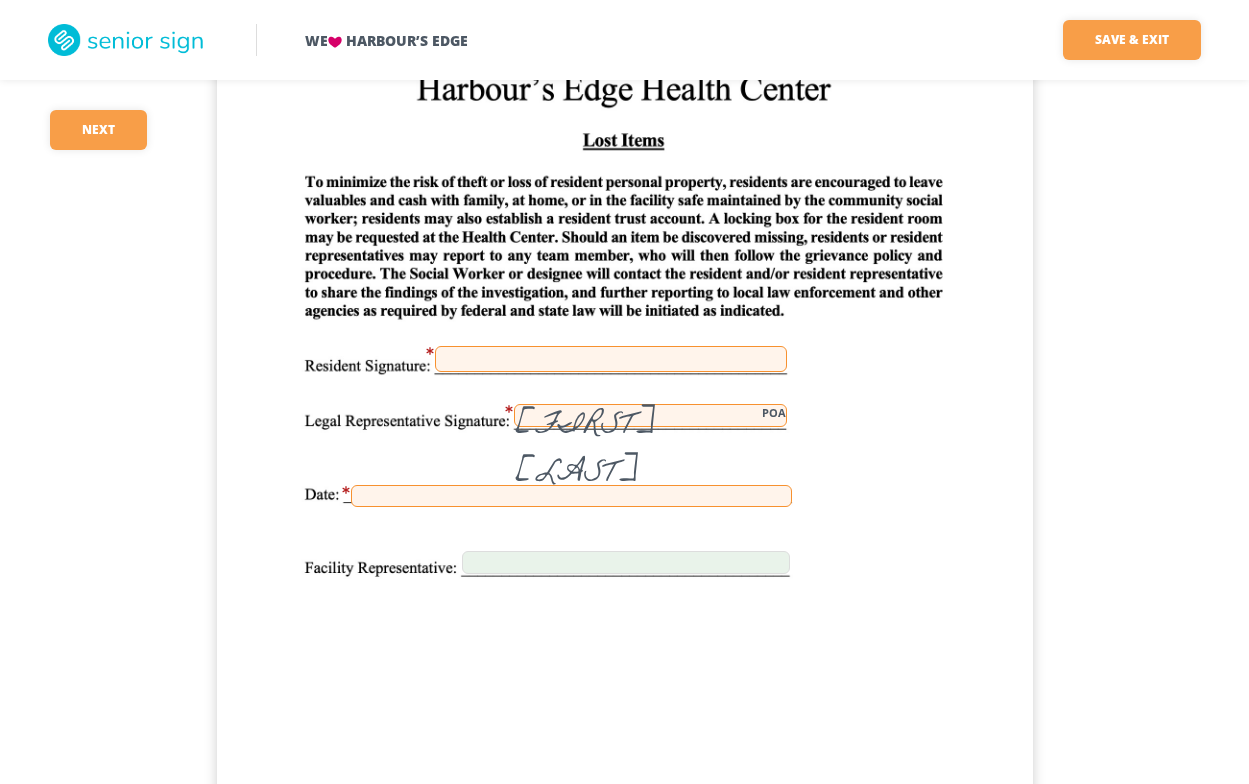 click at bounding box center (571, 496) 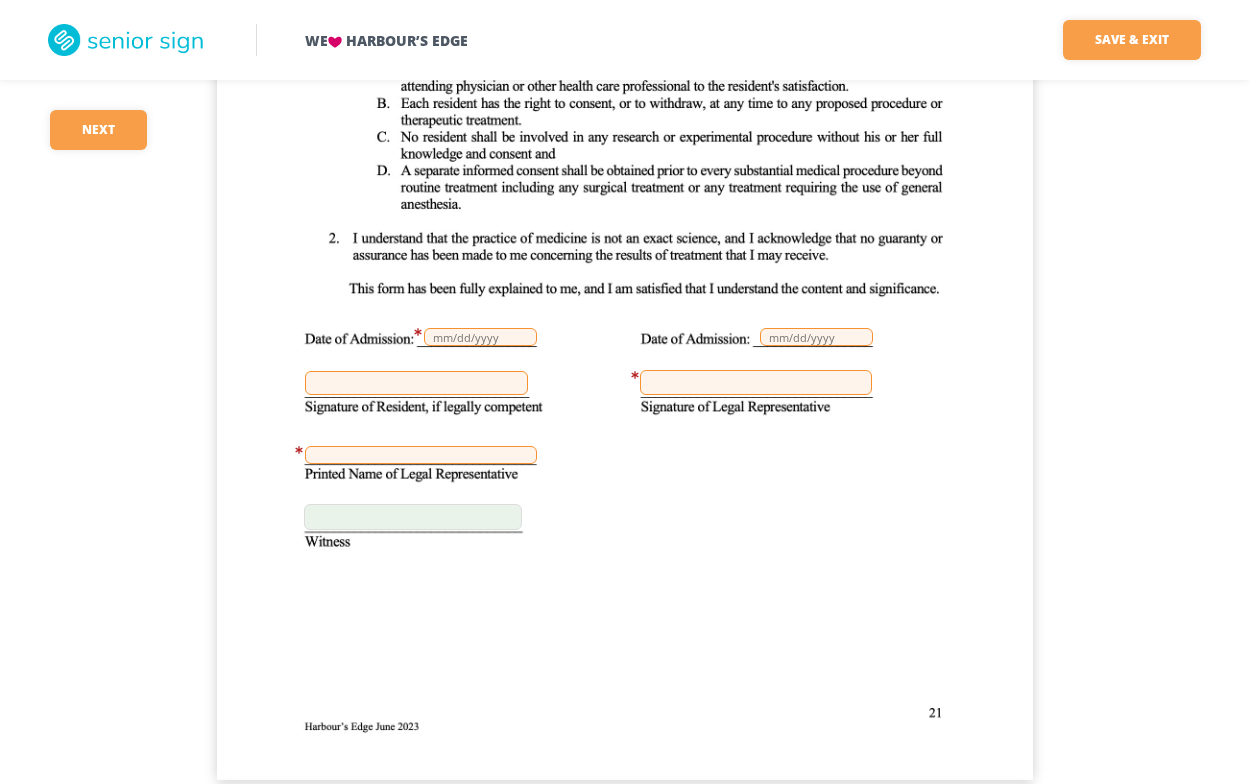 scroll, scrollTop: 21737, scrollLeft: 0, axis: vertical 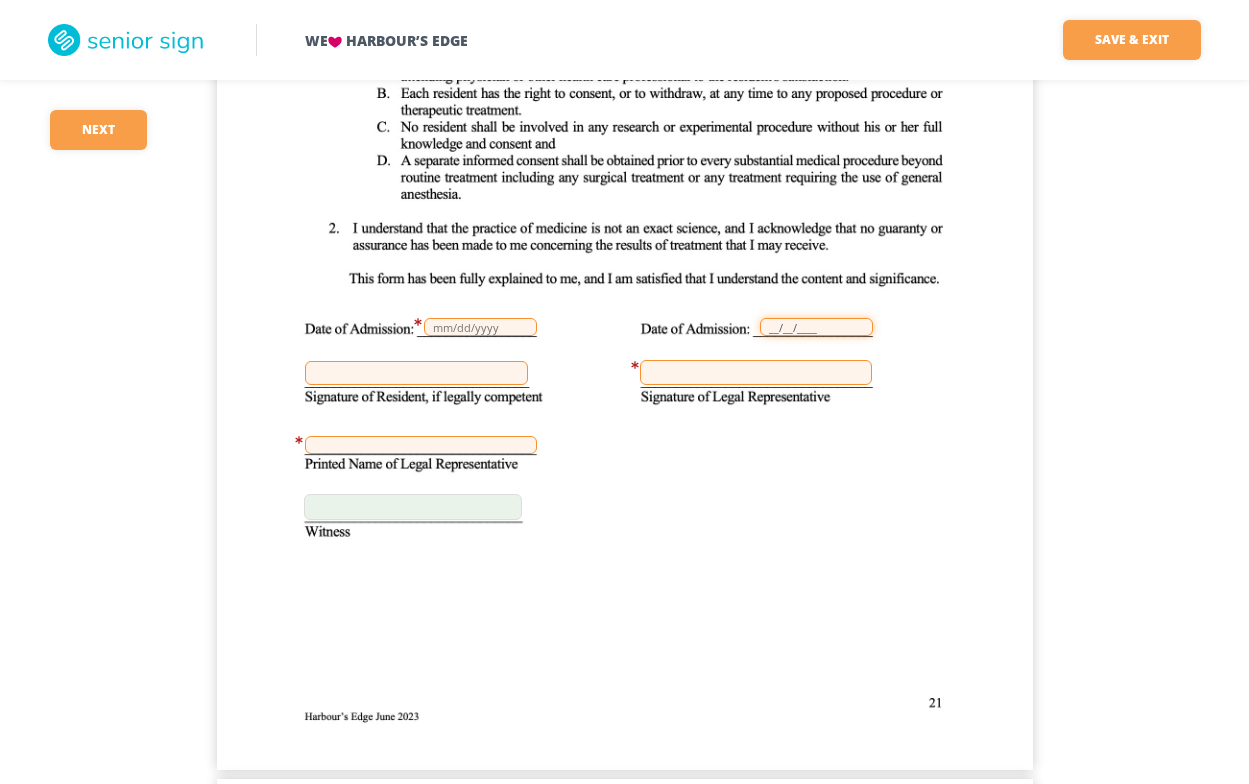 click on "__/__/____" at bounding box center [816, 327] 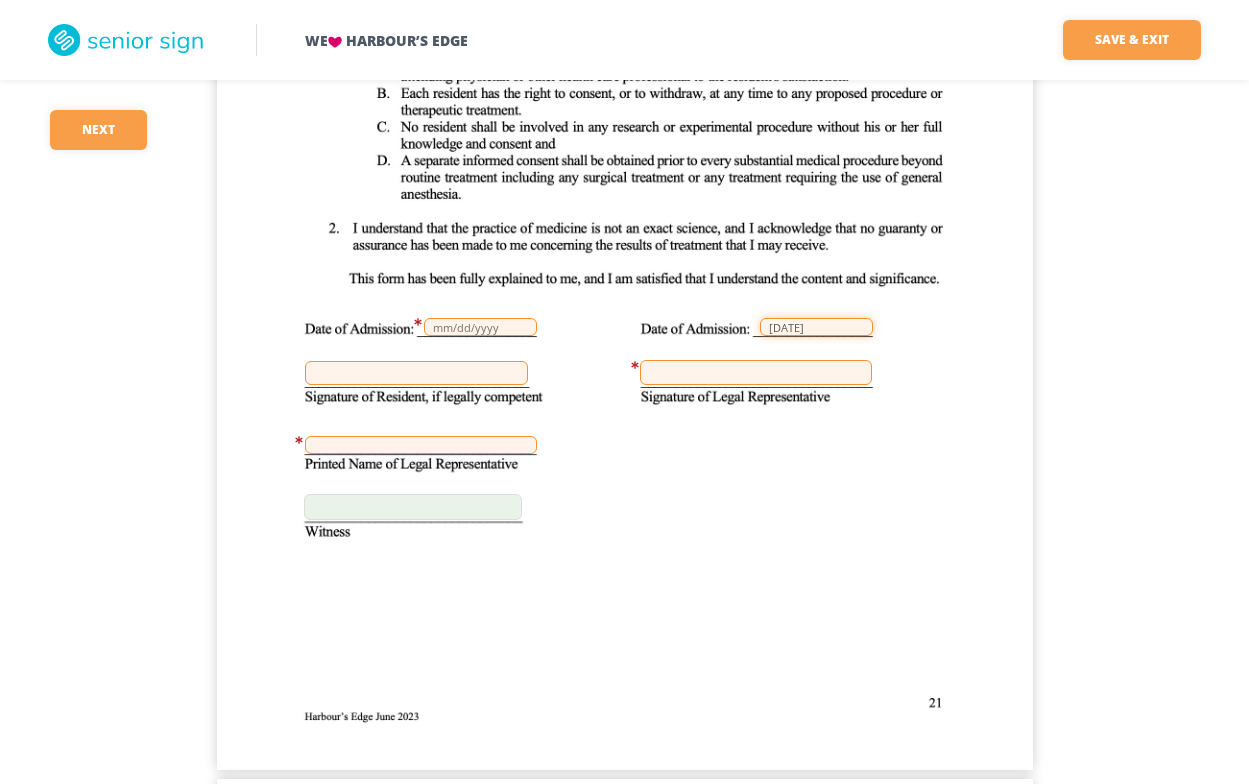 type on "[DATE]" 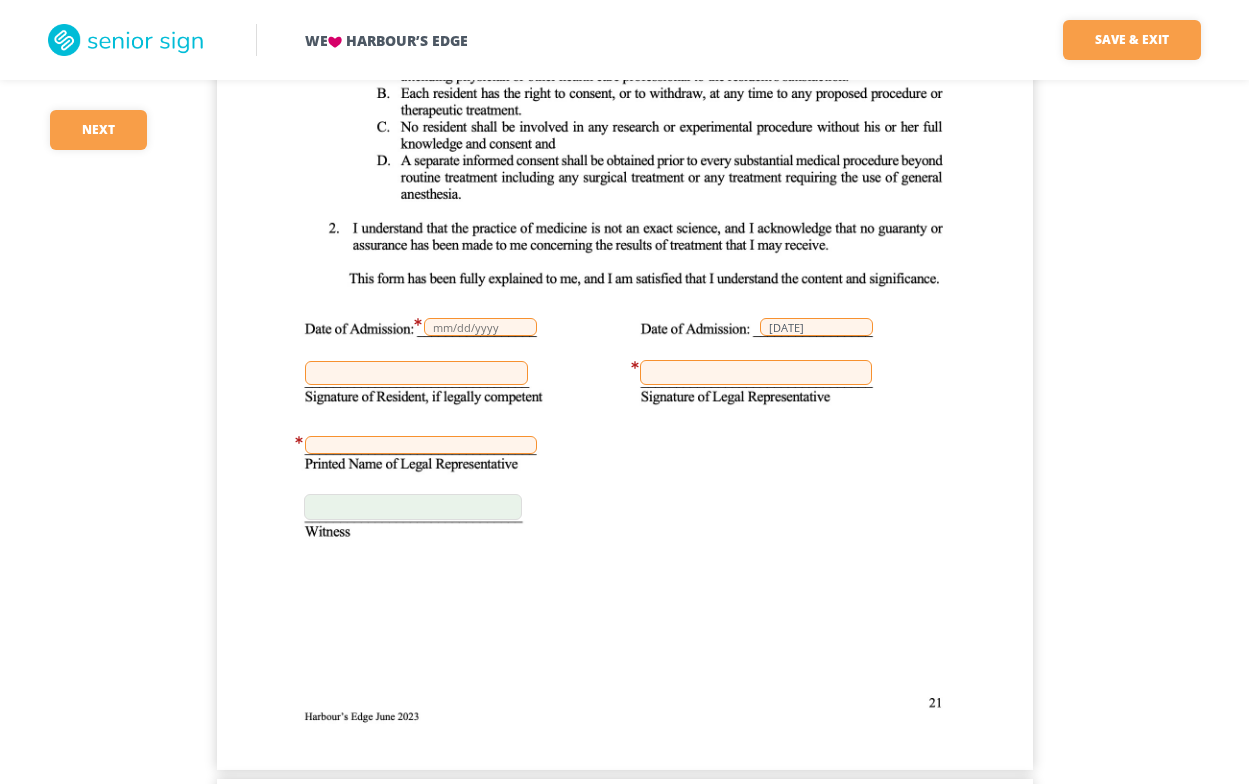 click at bounding box center [756, 372] 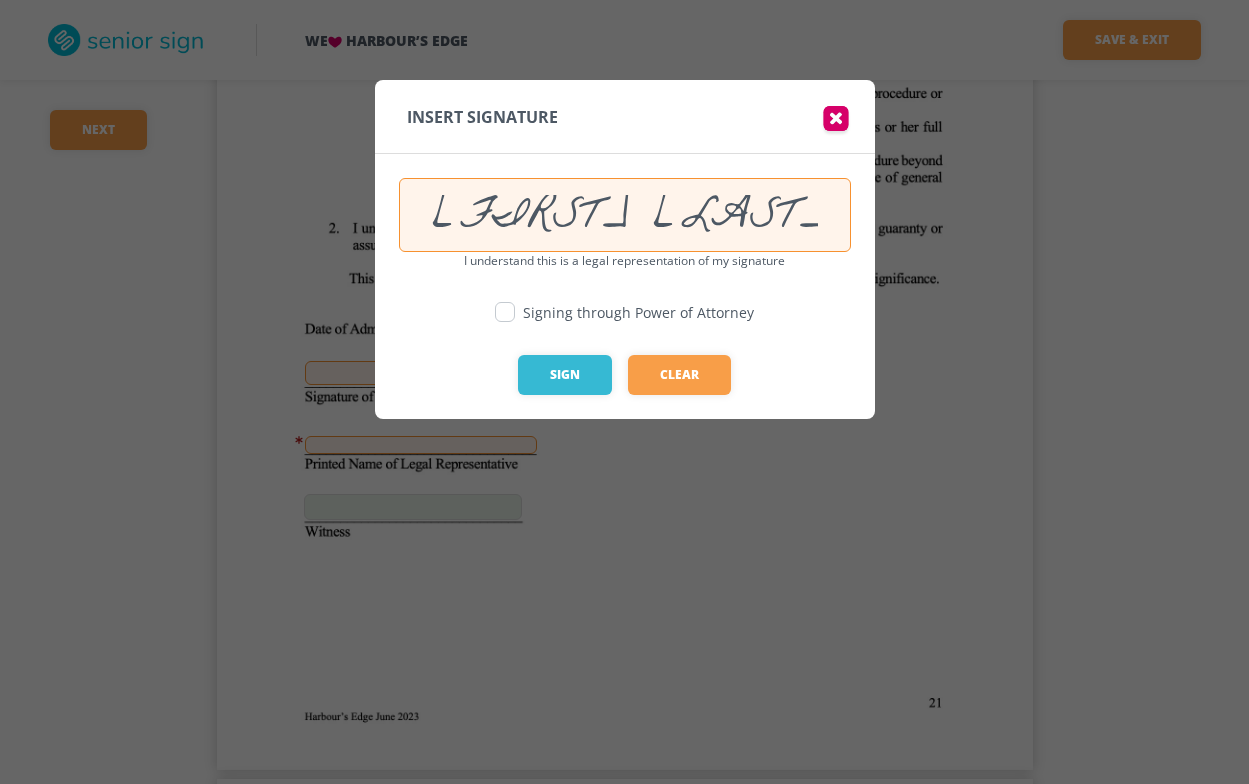 type on "[FIRST] [LAST]" 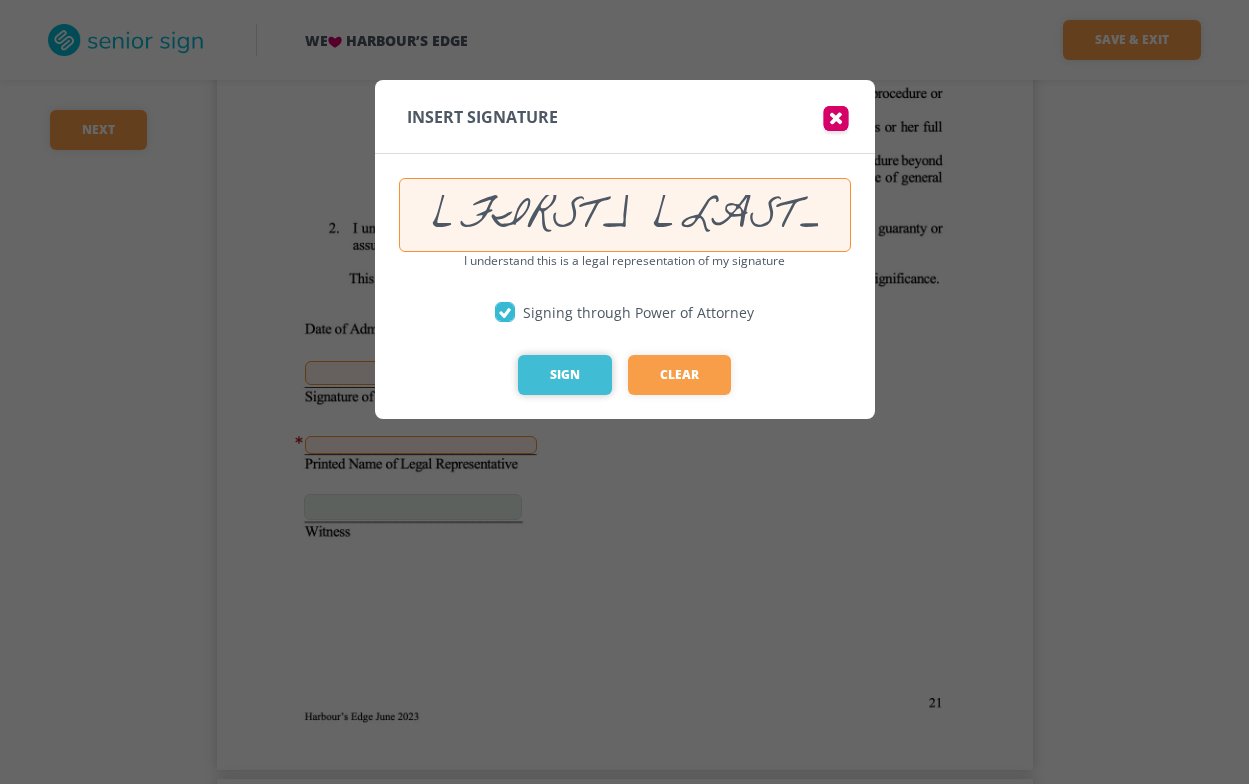 click on "Sign" at bounding box center [565, 375] 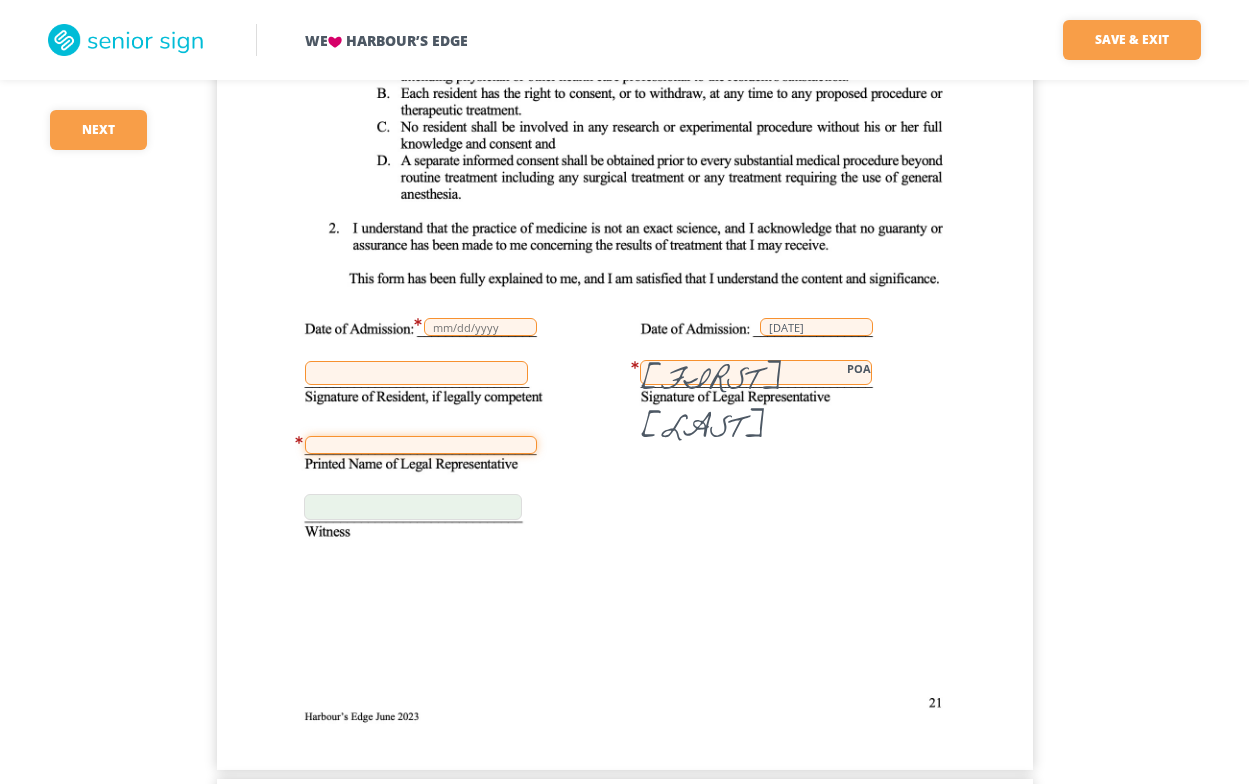 click at bounding box center [421, 445] 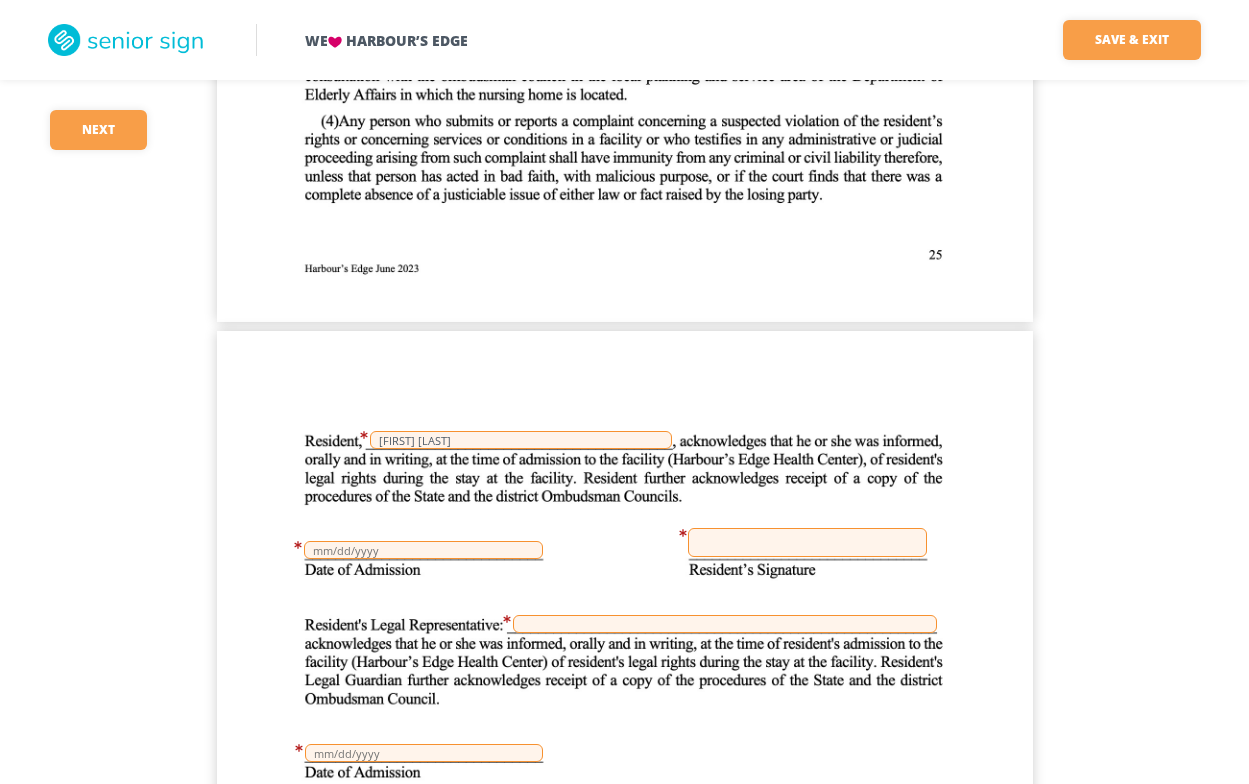 scroll, scrollTop: 26437, scrollLeft: 0, axis: vertical 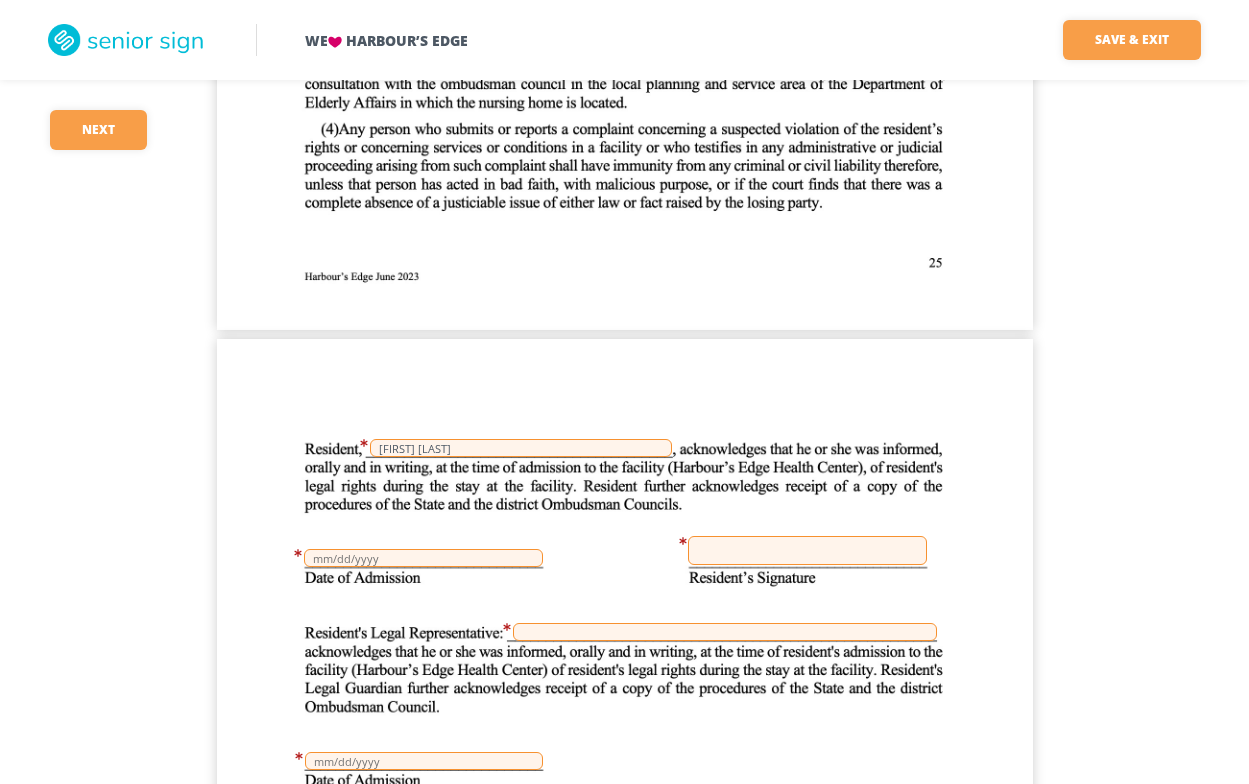 type on "[FIRST] [LAST]" 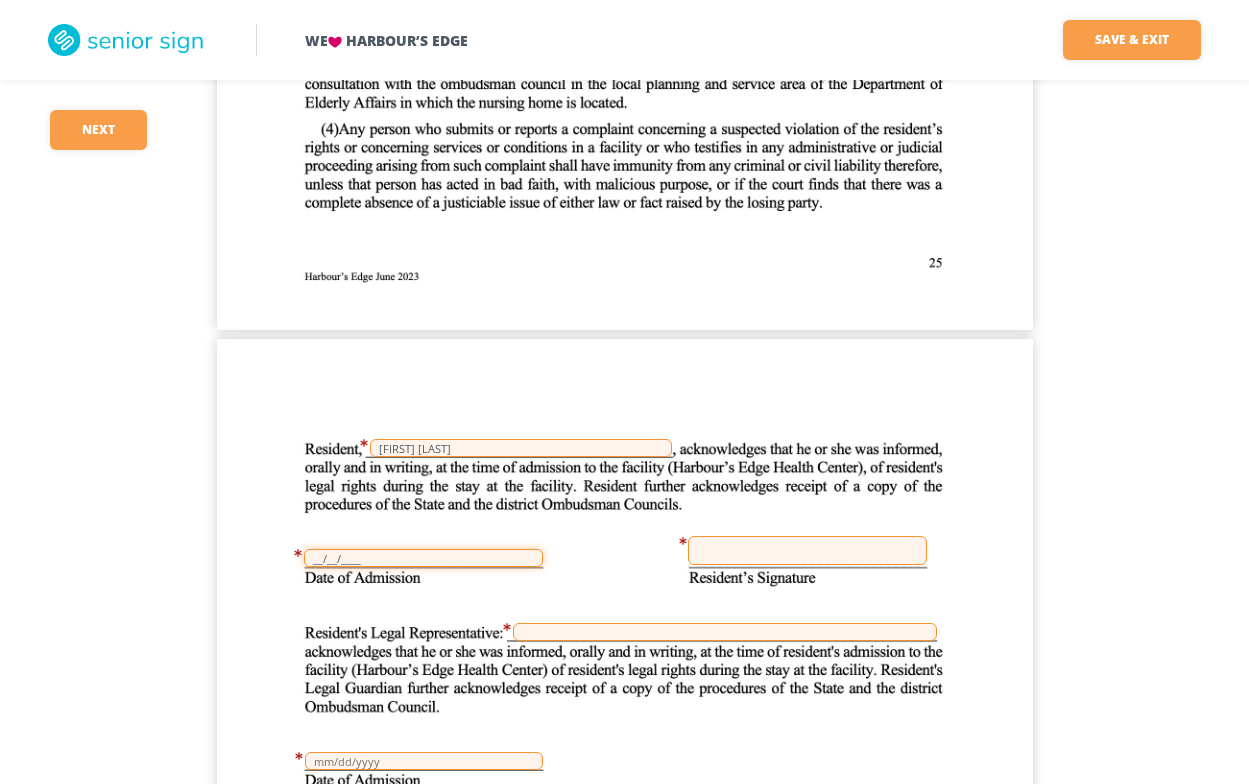 click on "__/__/____" at bounding box center (423, 558) 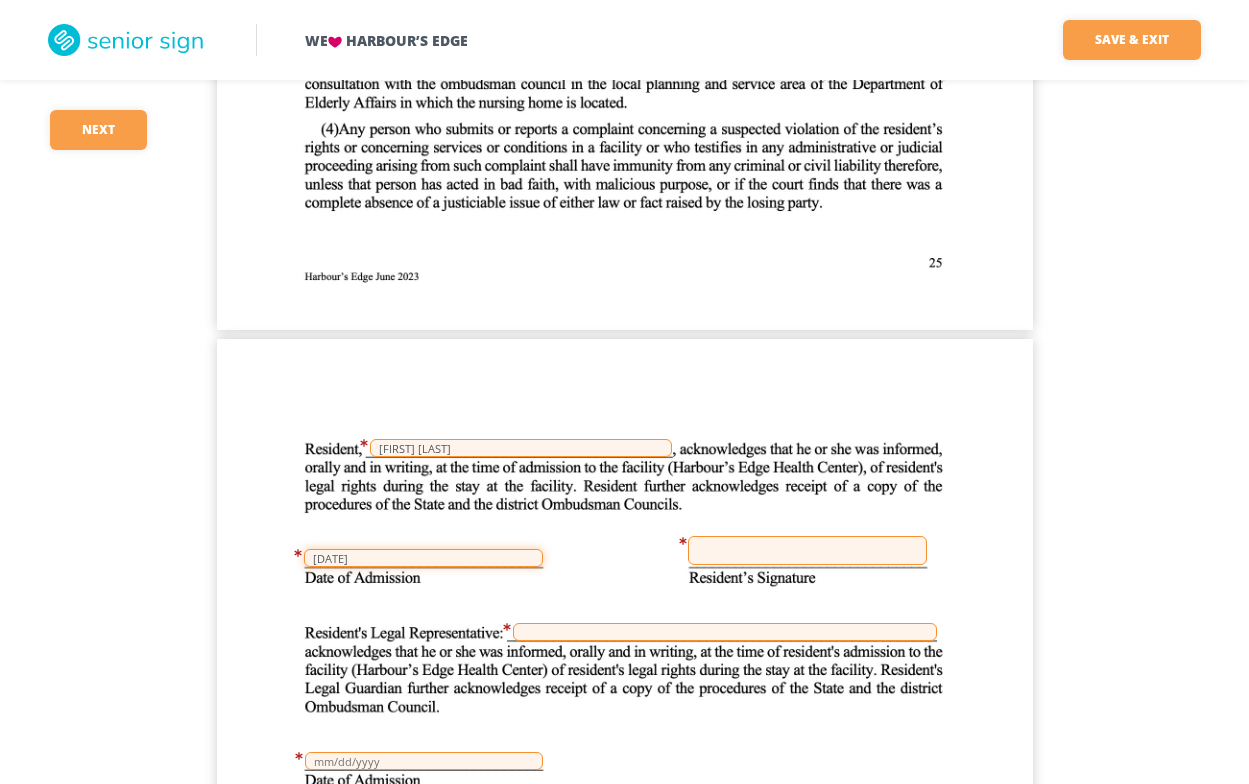 type on "[DATE]" 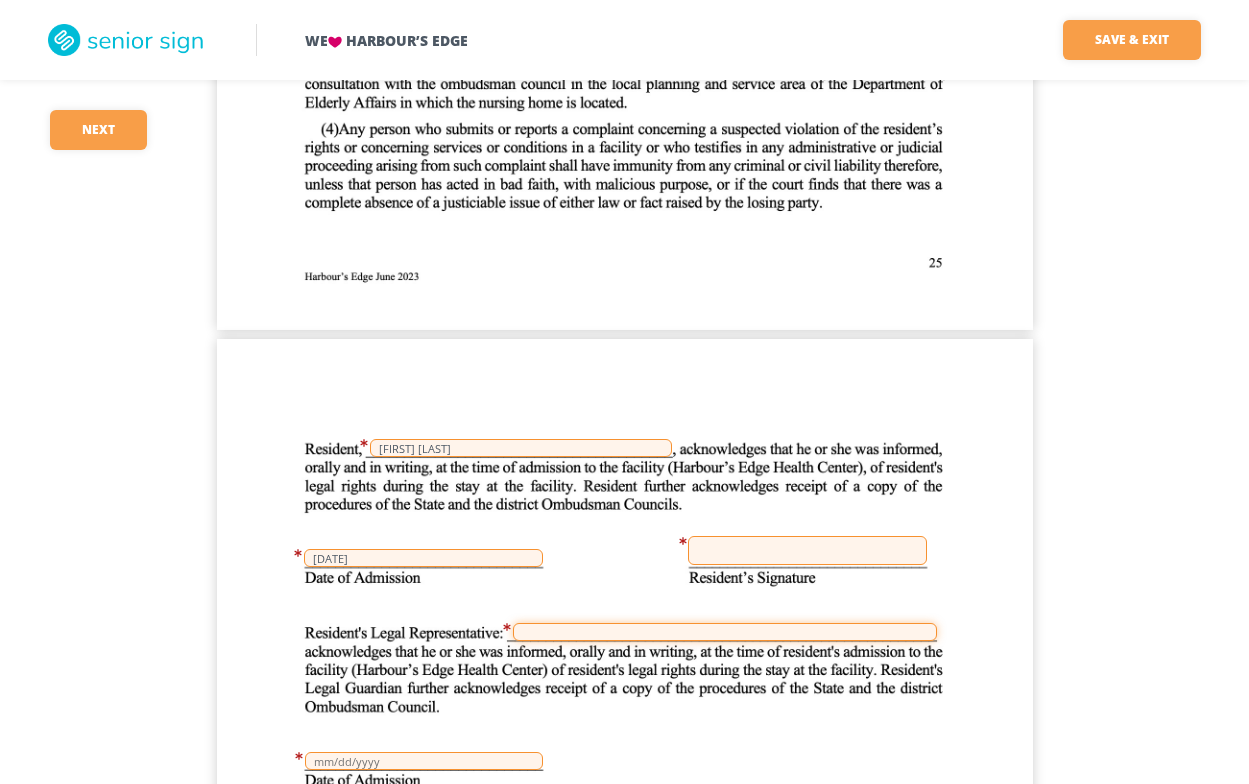 click at bounding box center [725, 632] 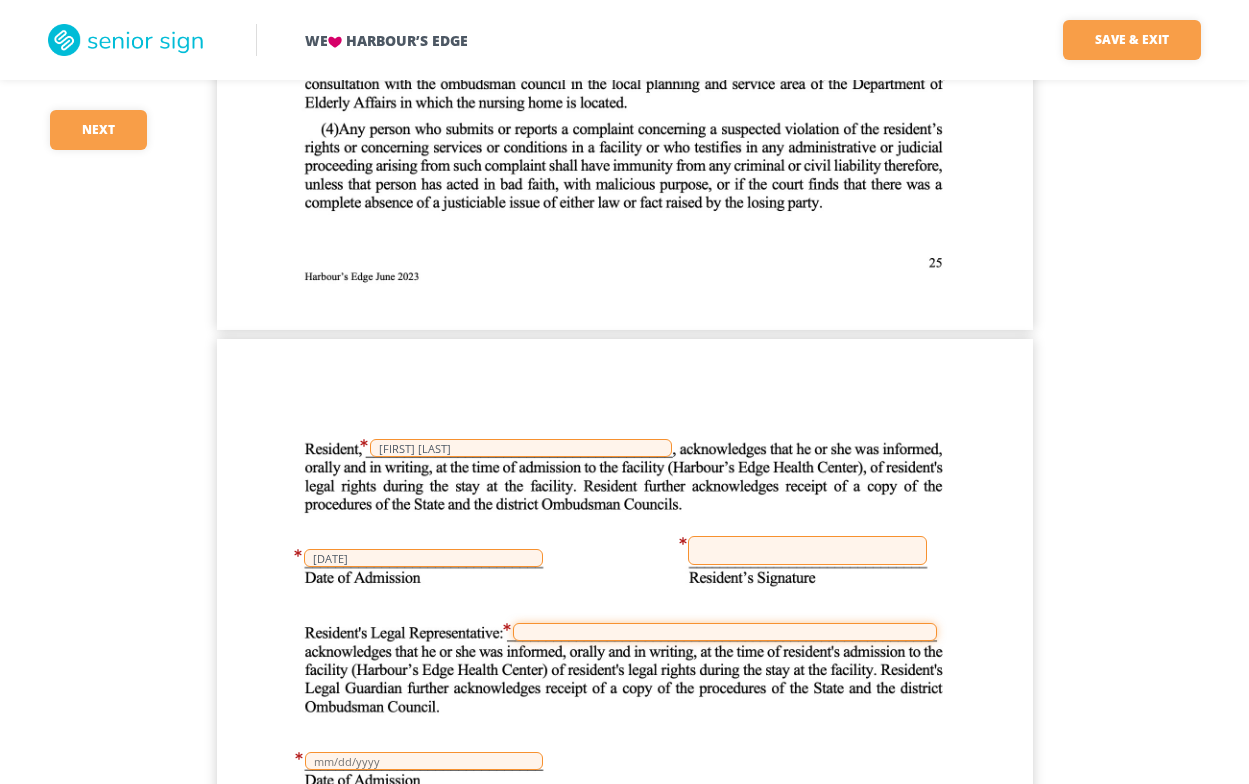 scroll, scrollTop: 26537, scrollLeft: 0, axis: vertical 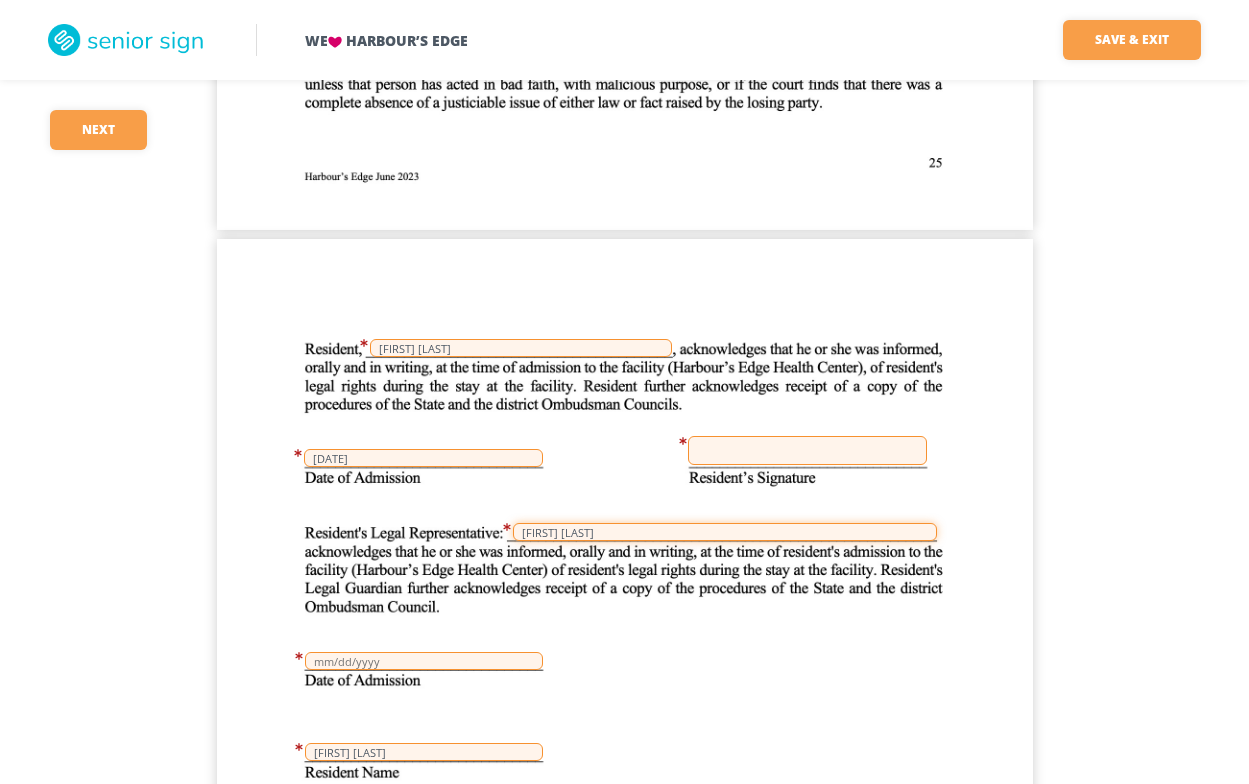 type on "[FIRST] [LAST]" 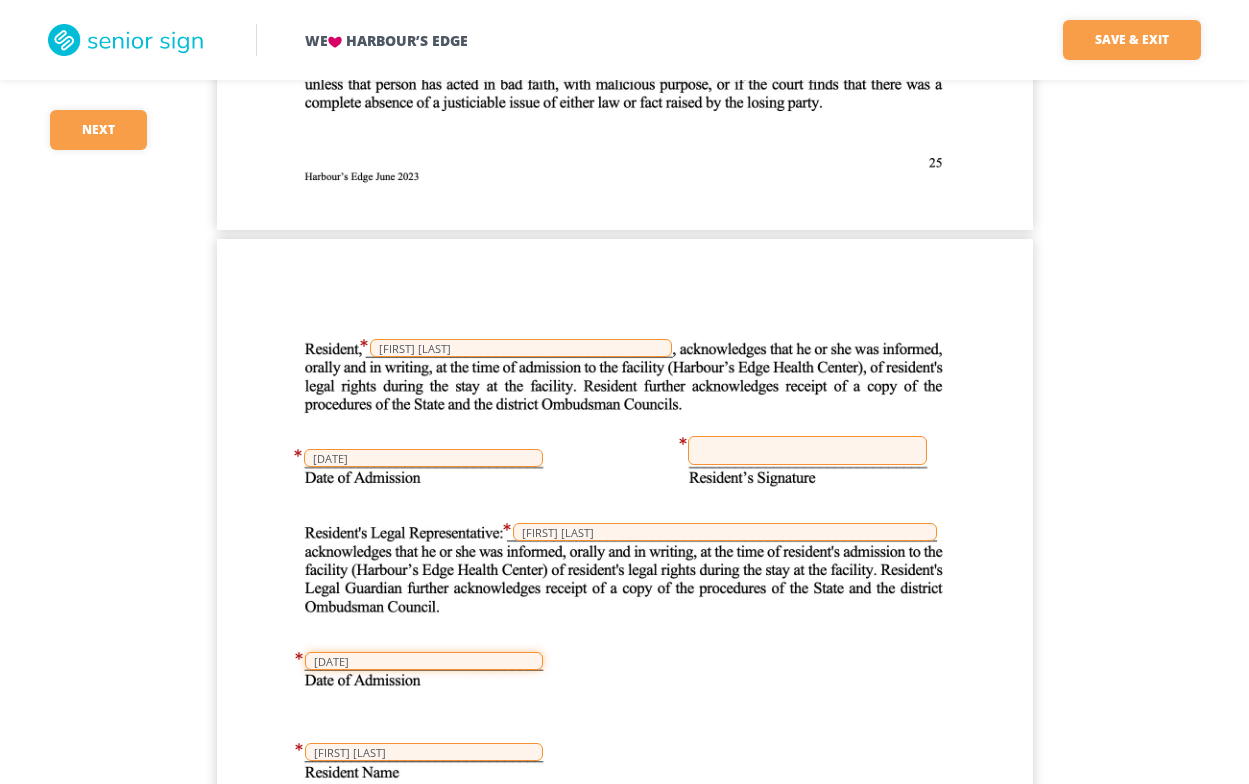 type on "[DATE]" 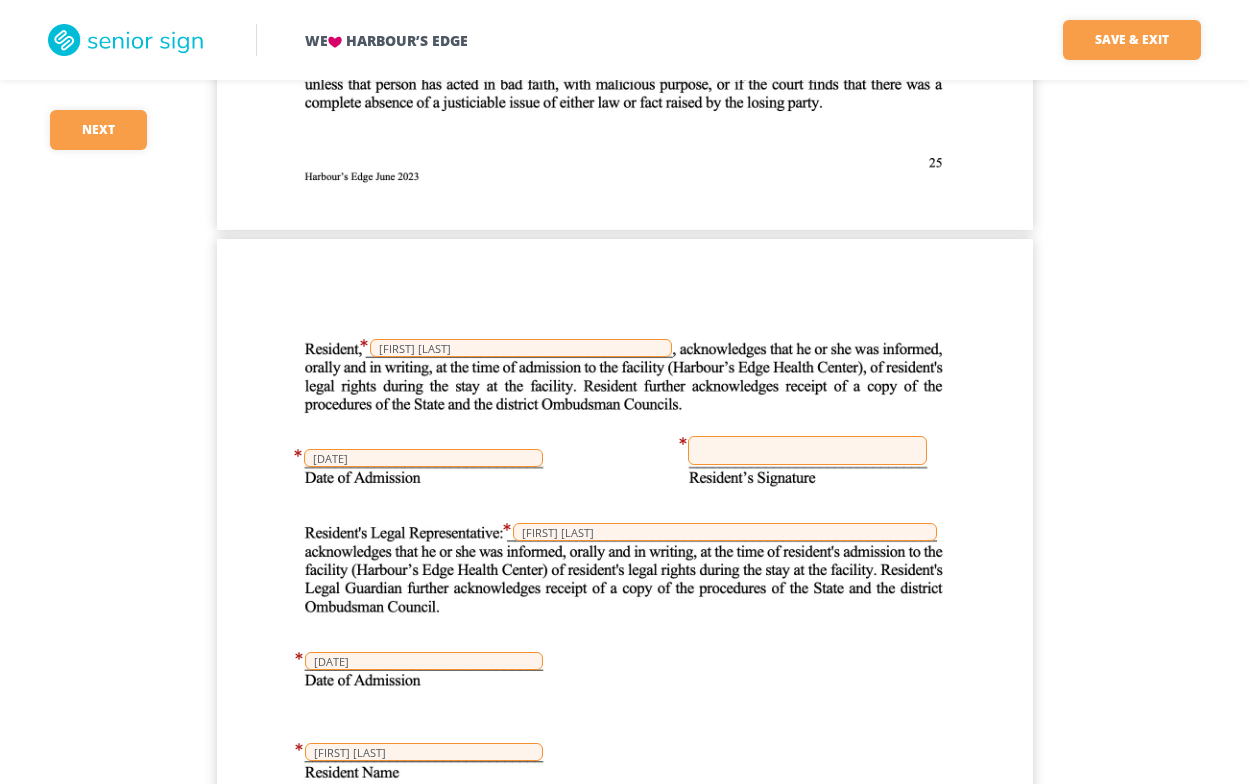 scroll, scrollTop: 29899, scrollLeft: 0, axis: vertical 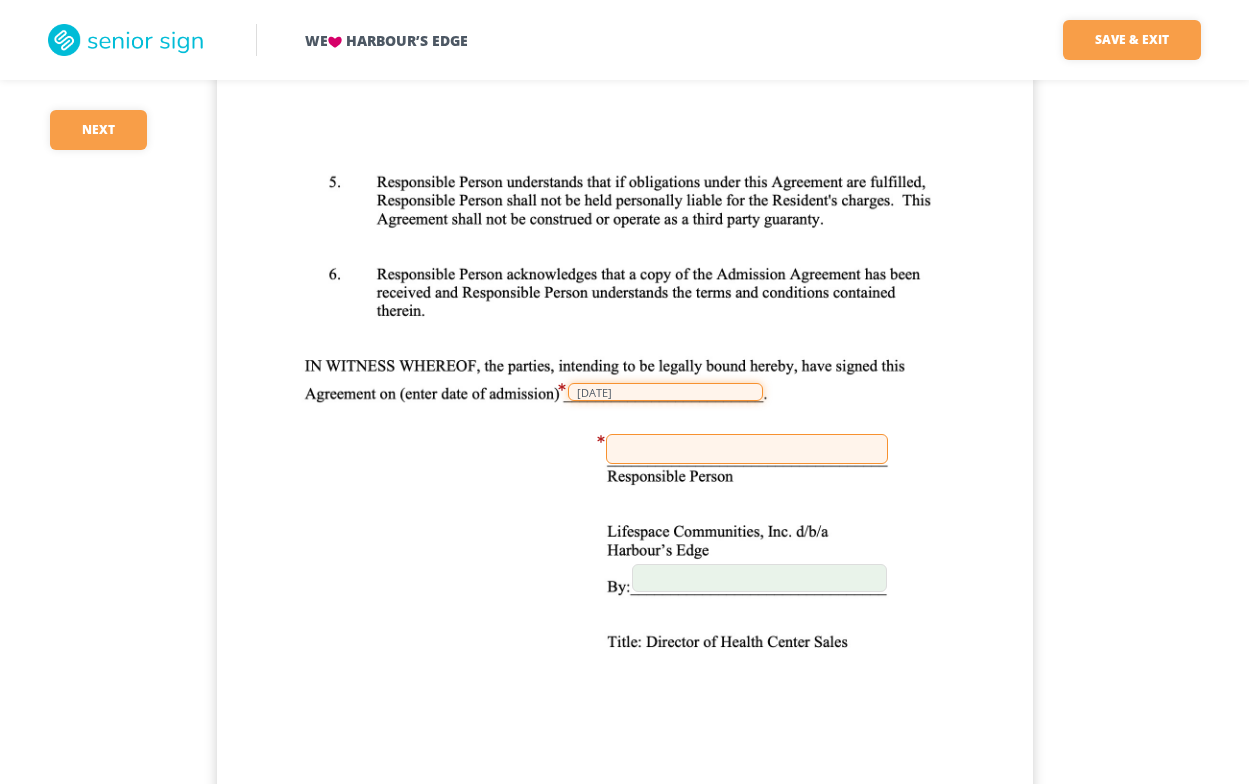 type on "[DATE]" 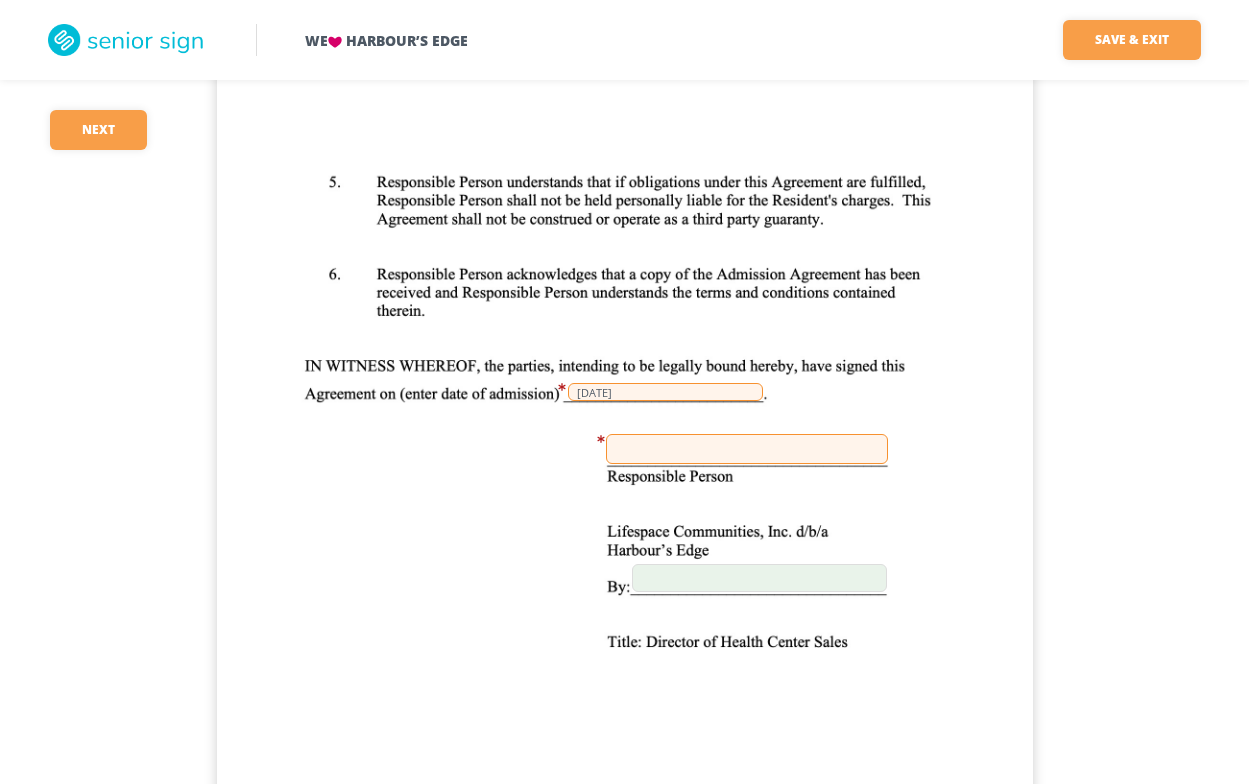 click at bounding box center [747, 449] 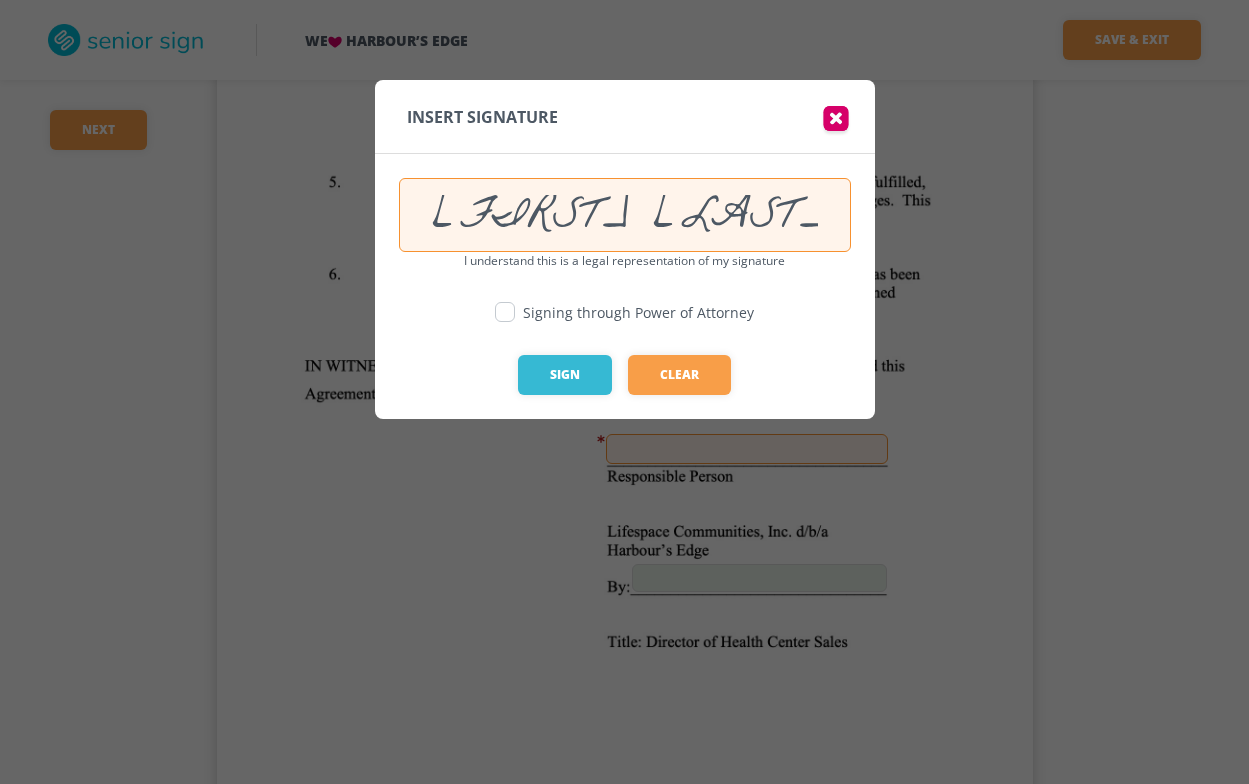 type on "[FIRST] [LAST]" 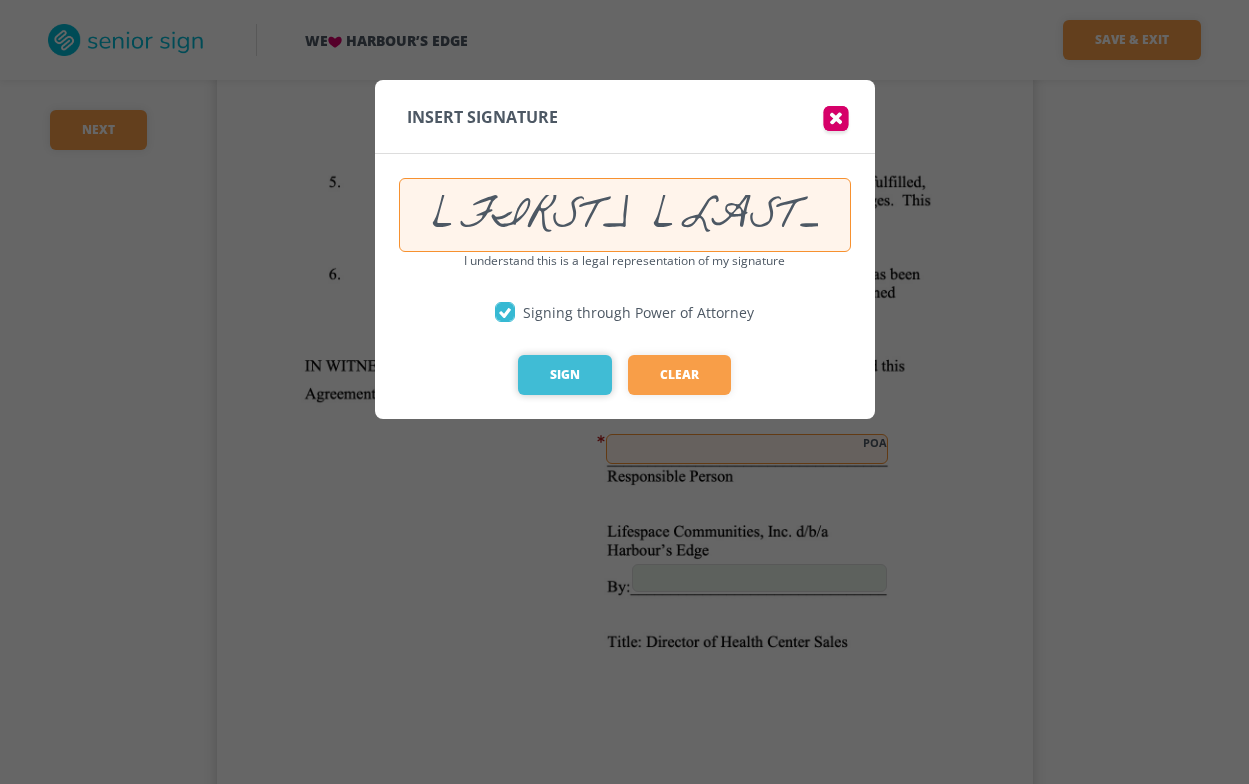 click on "Sign" at bounding box center (565, 375) 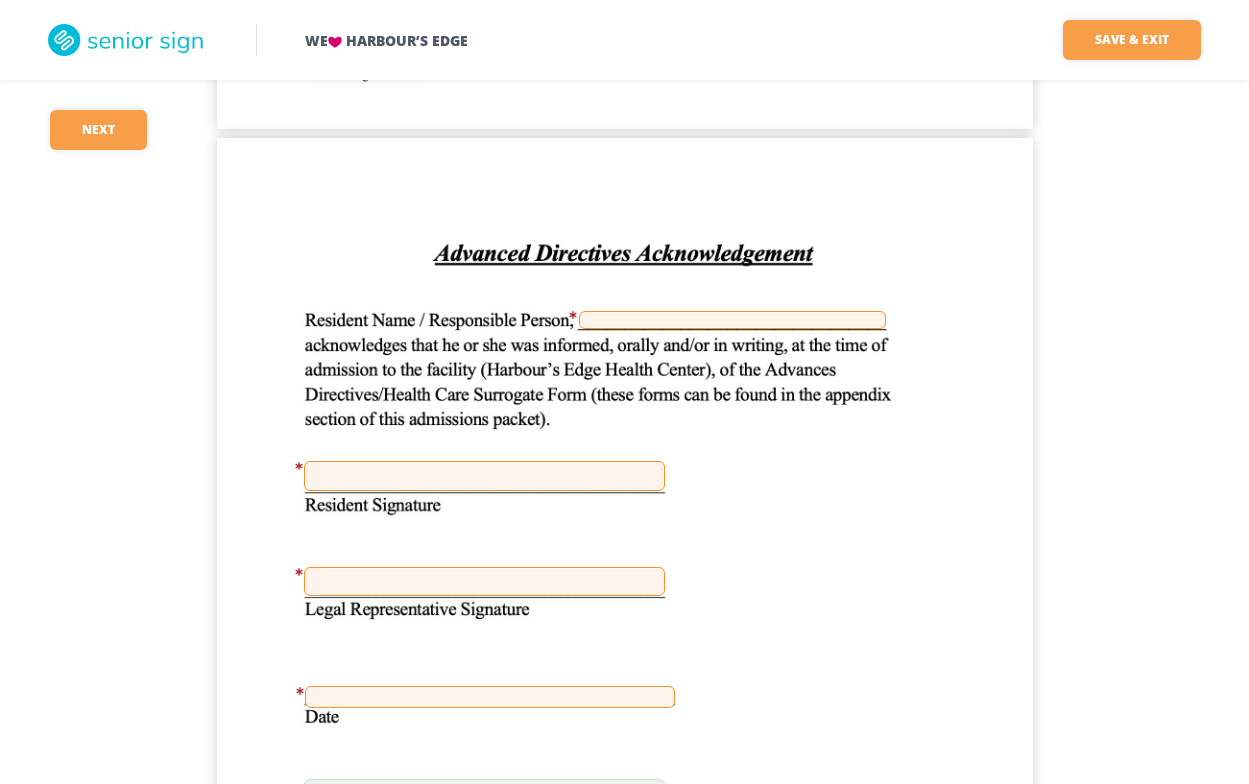 scroll, scrollTop: 31999, scrollLeft: 0, axis: vertical 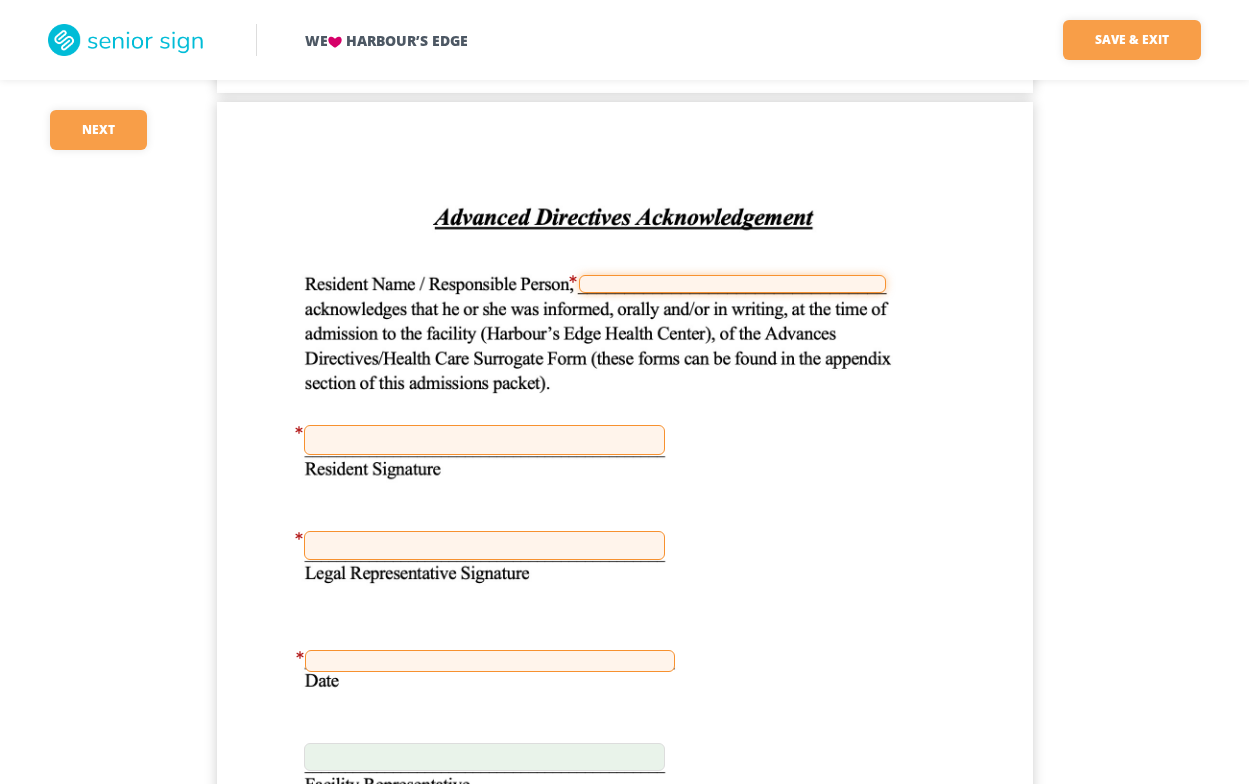 click at bounding box center (732, 284) 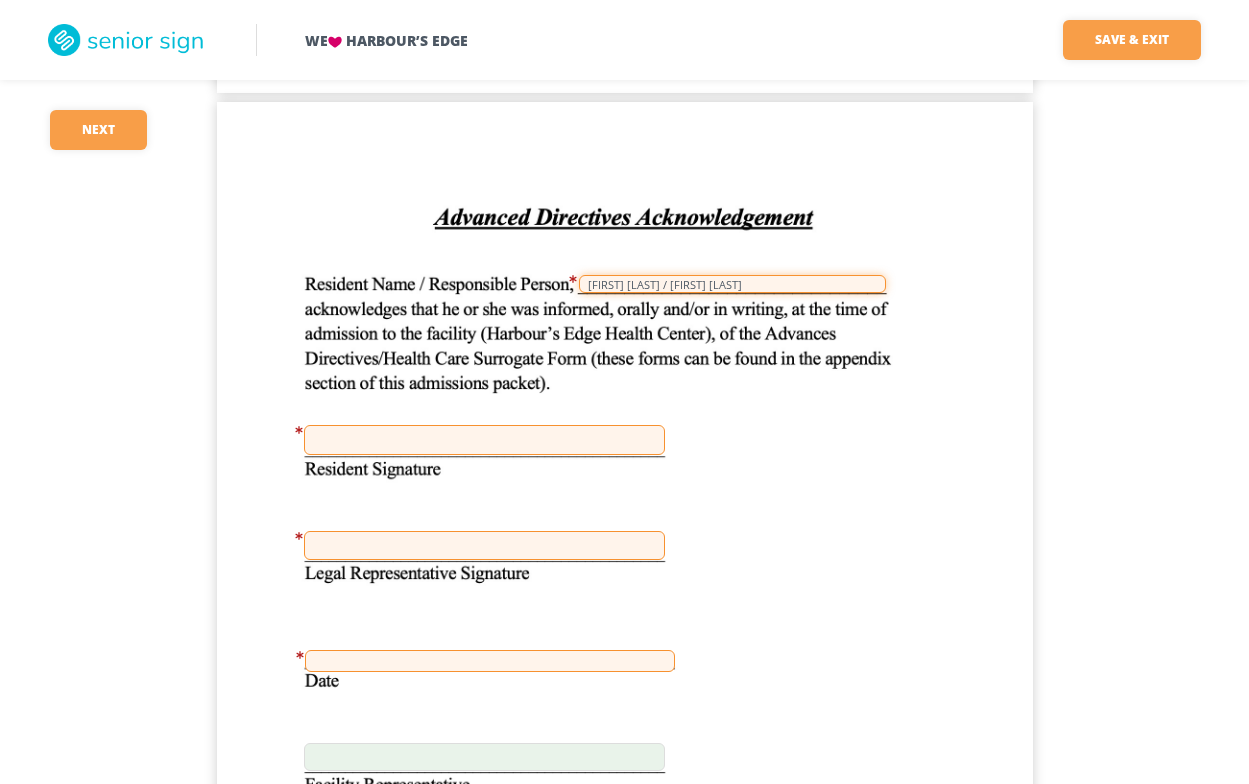 type on "[FIRST] [LAST] / [FIRST] [LAST]" 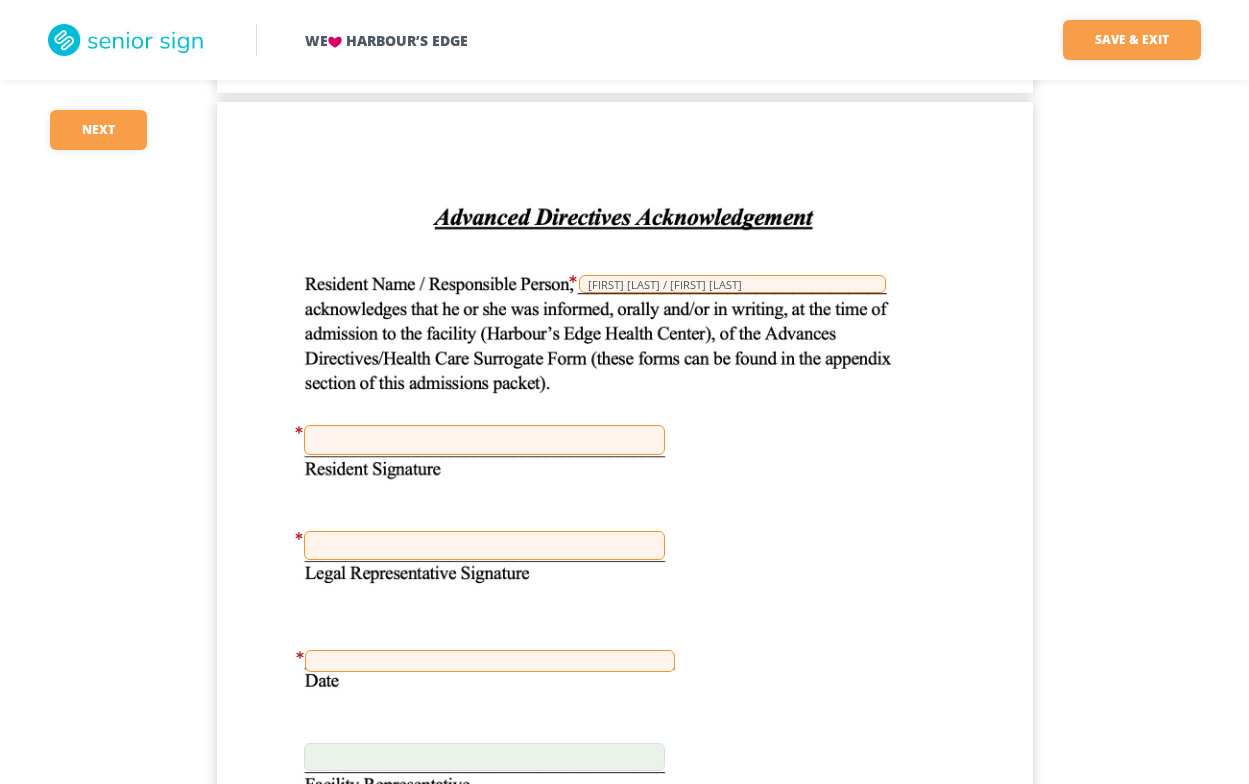 click at bounding box center [484, 545] 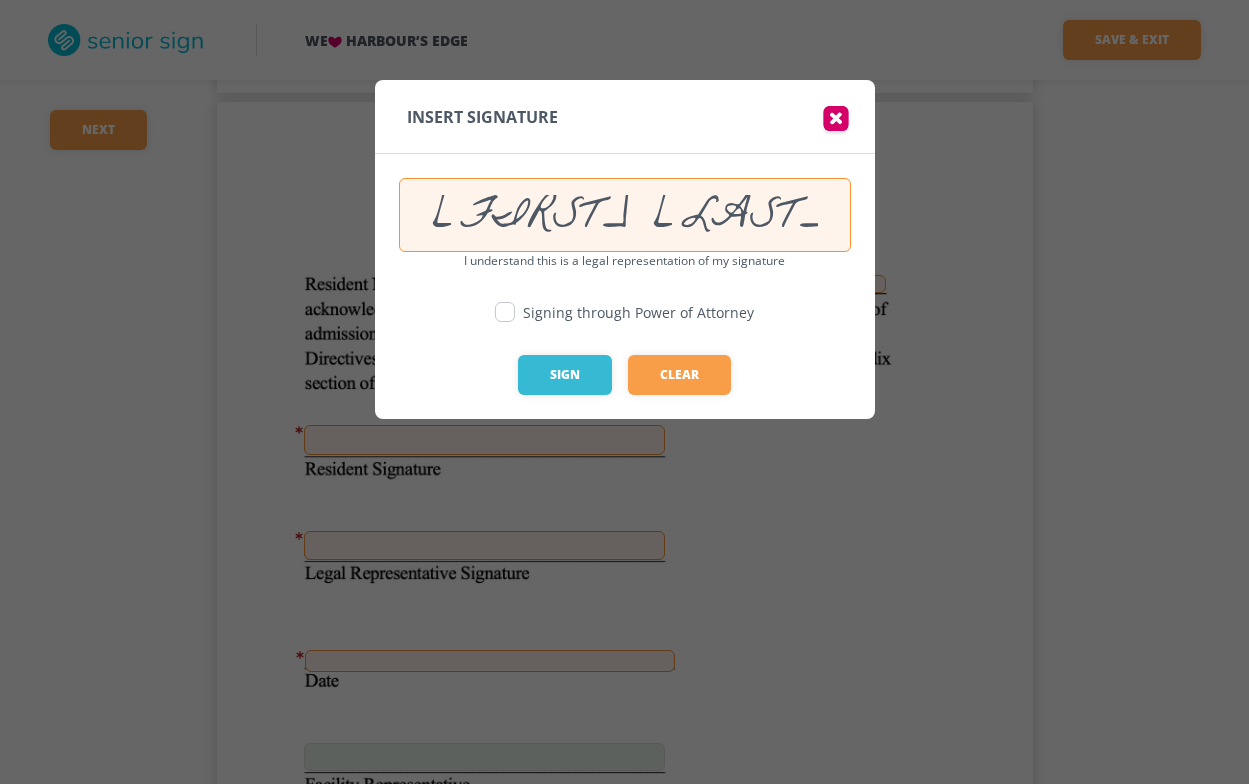 type on "[FIRST] [LAST]" 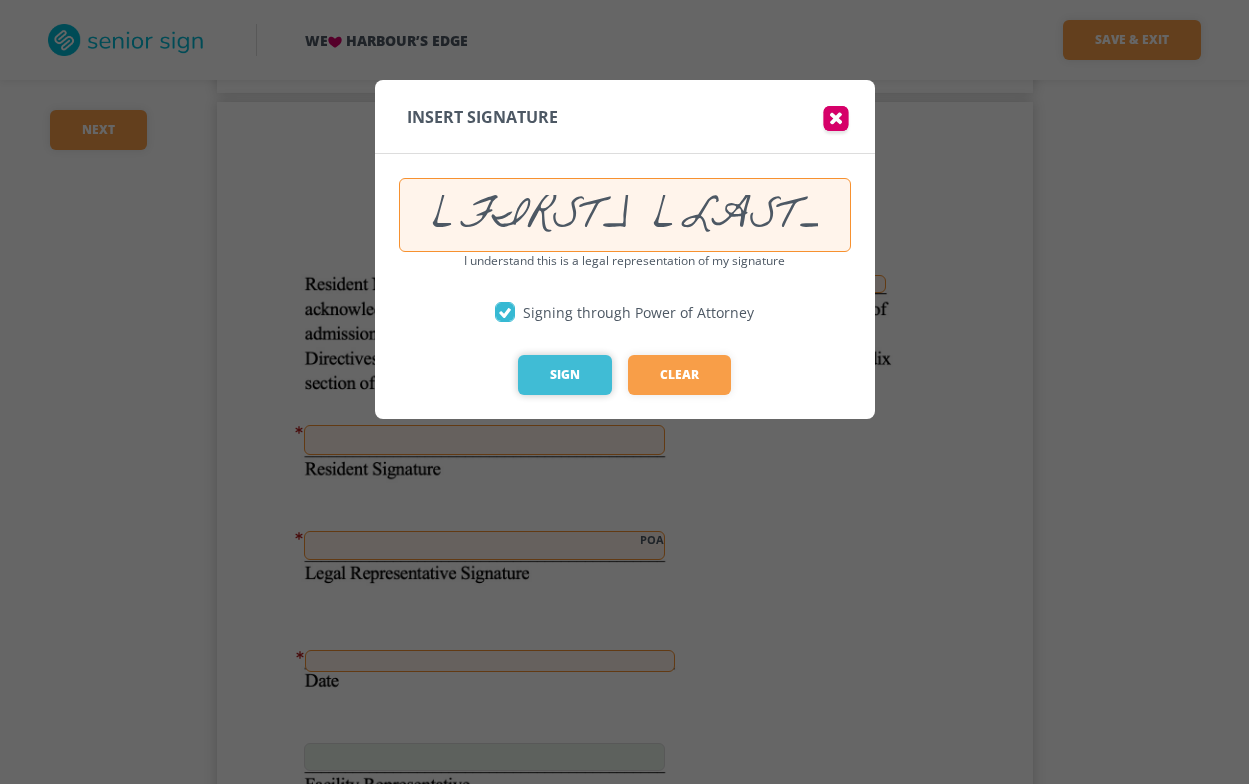click on "Sign" at bounding box center [565, 375] 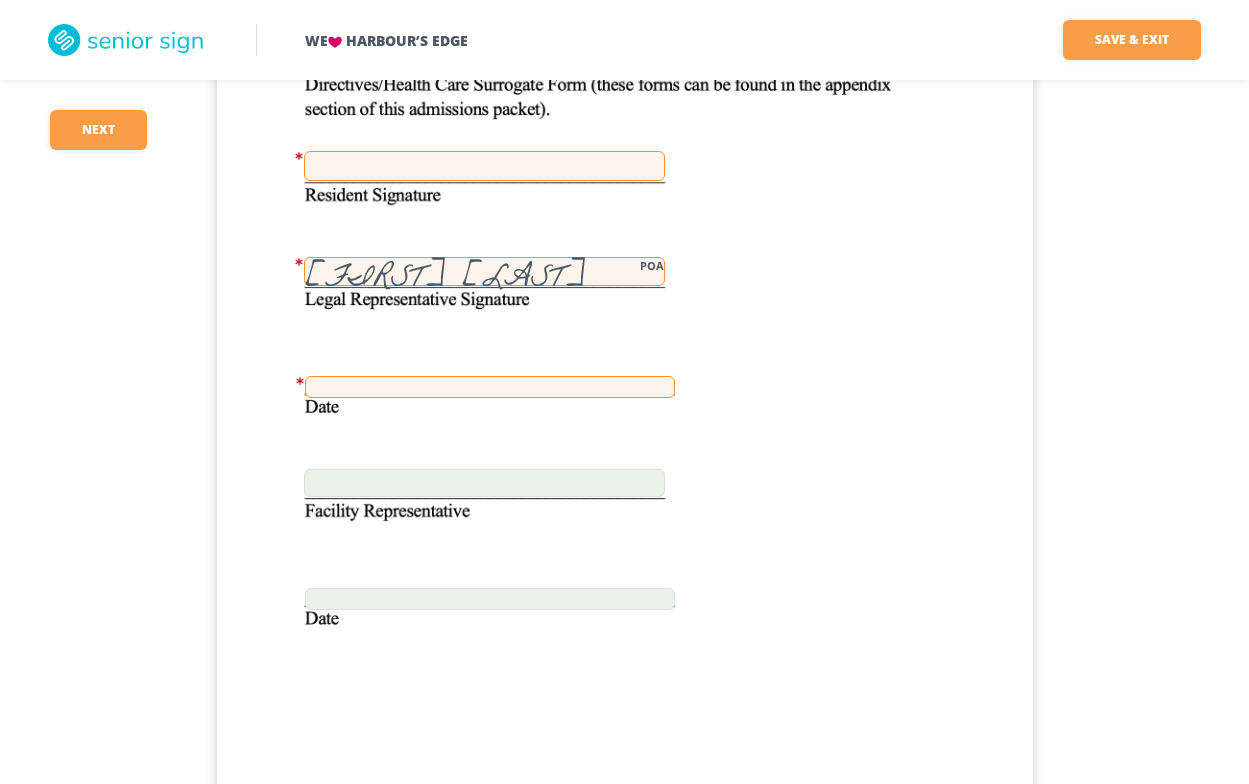 scroll, scrollTop: 32299, scrollLeft: 0, axis: vertical 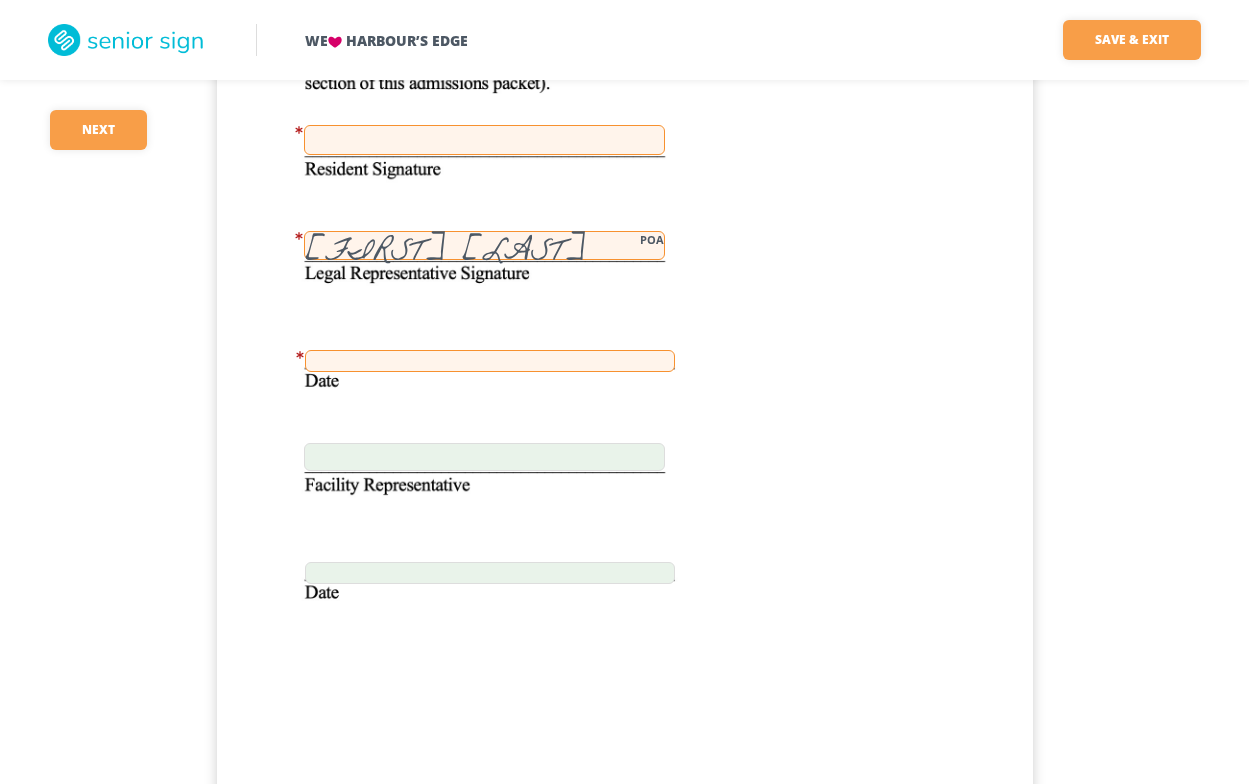click at bounding box center [490, 361] 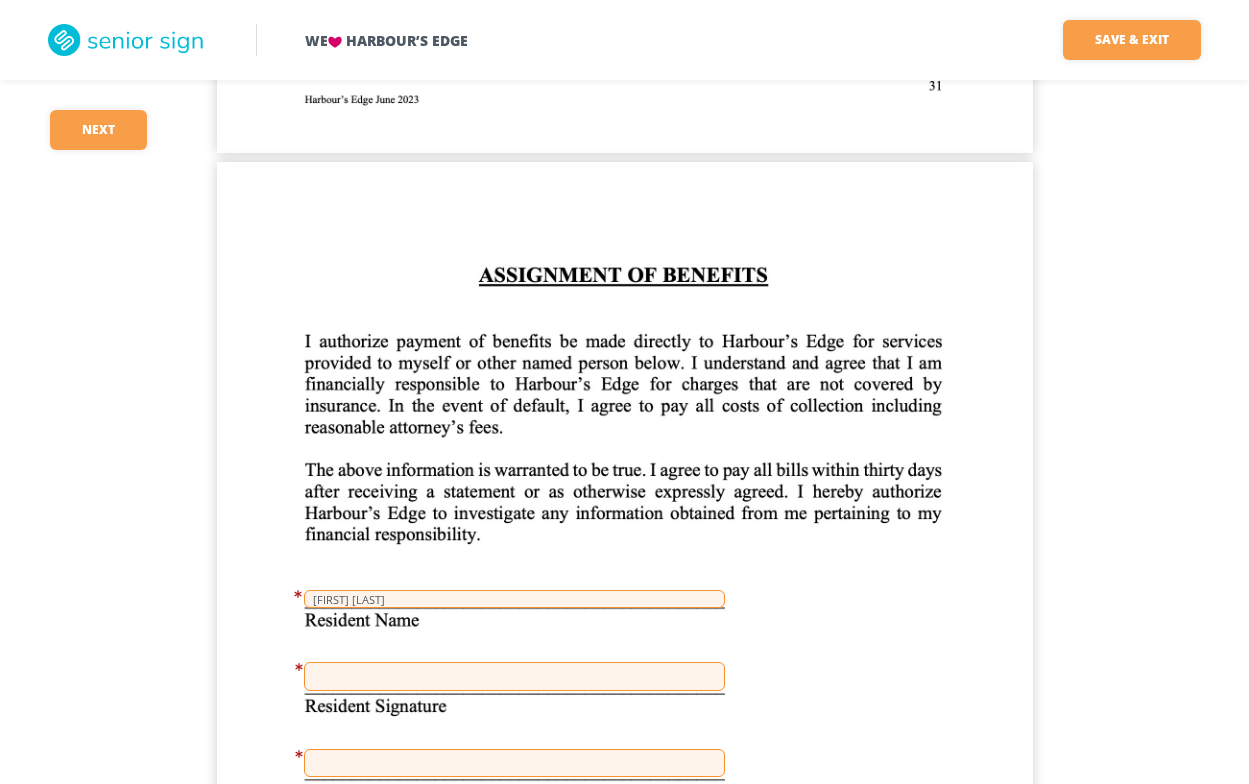 scroll, scrollTop: 33099, scrollLeft: 0, axis: vertical 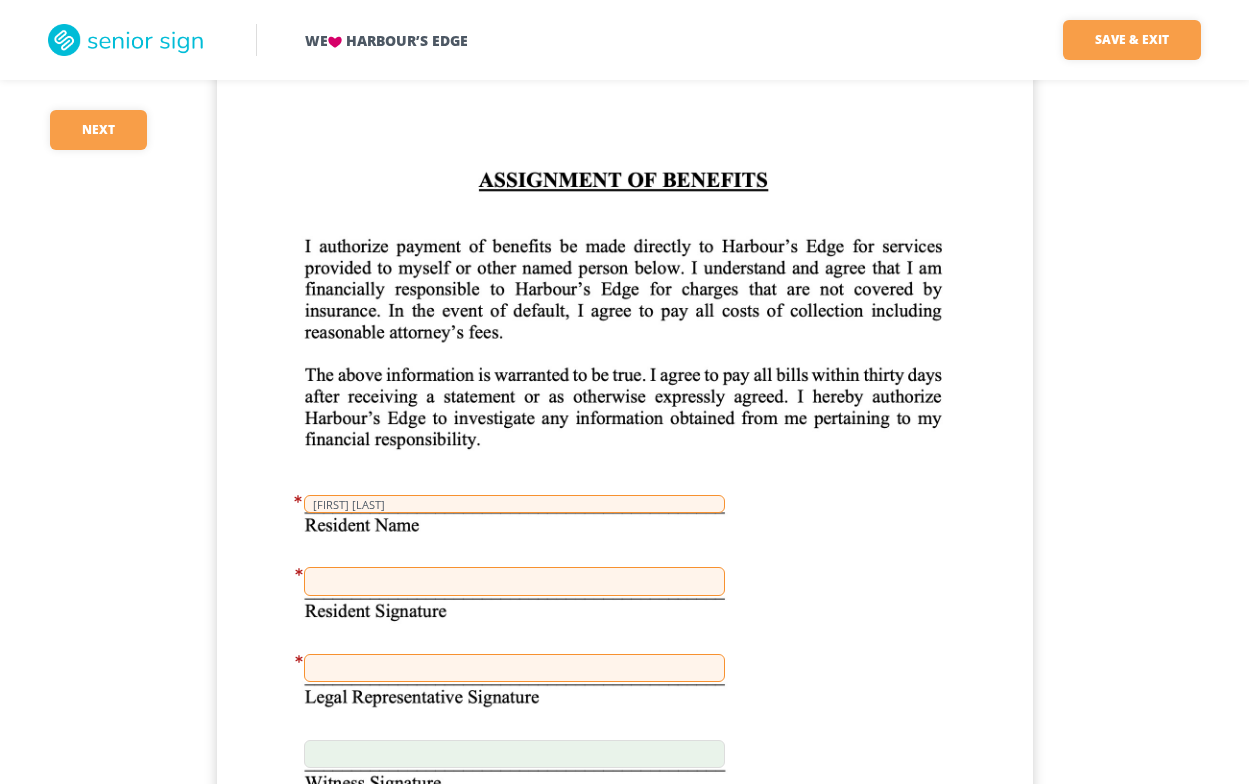 click at bounding box center (514, 668) 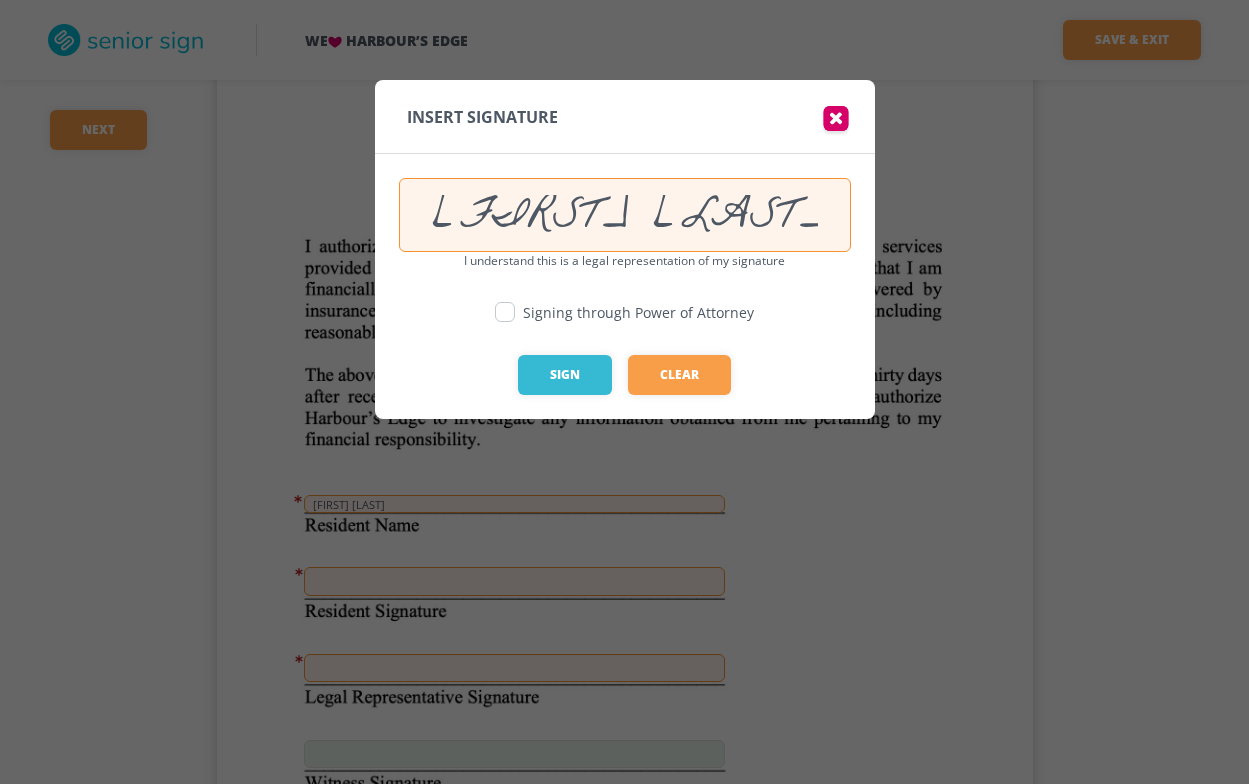 type on "[FIRST] [LAST]" 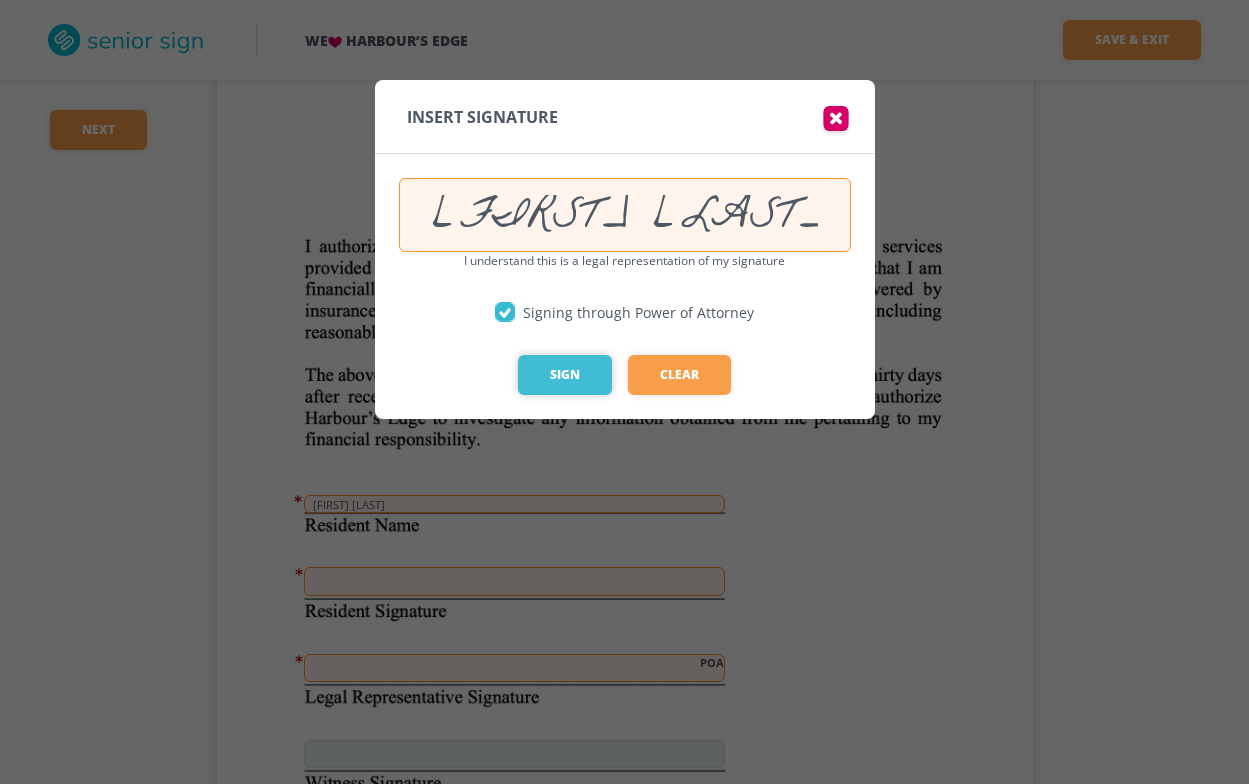 click on "Sign" at bounding box center (565, 375) 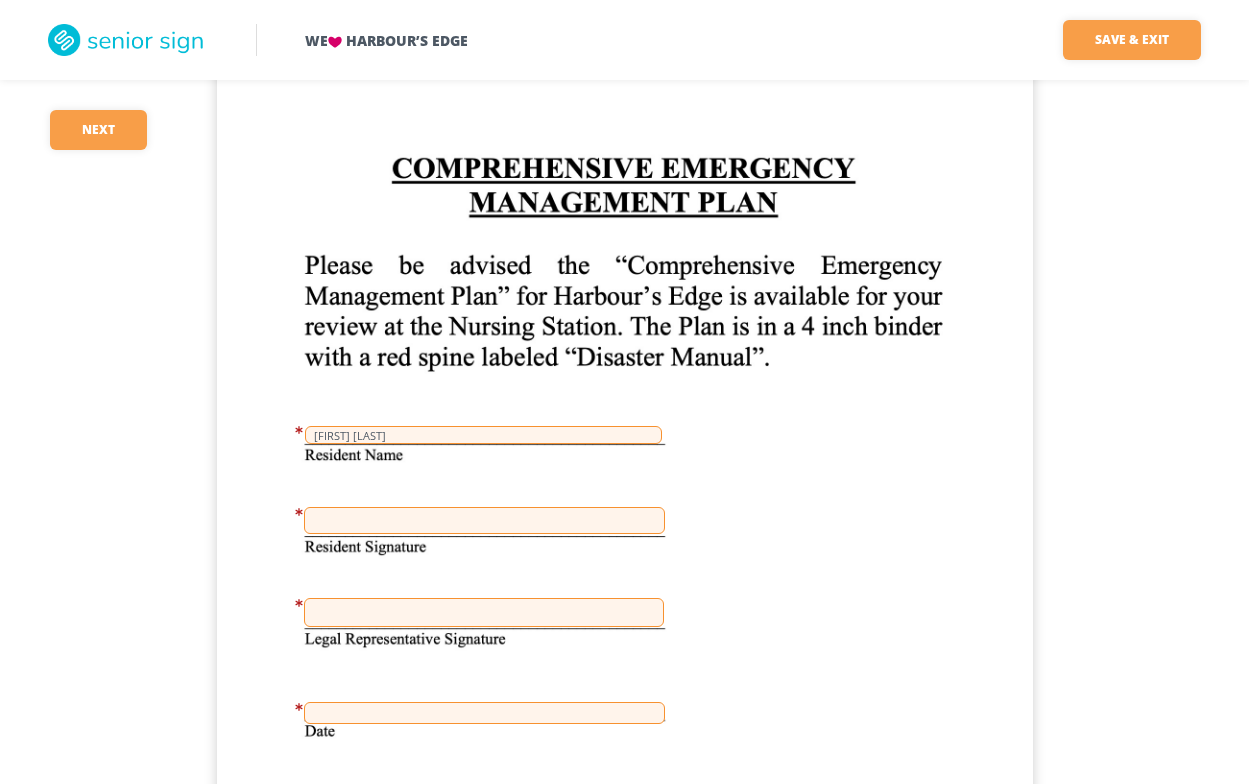 scroll, scrollTop: 34299, scrollLeft: 0, axis: vertical 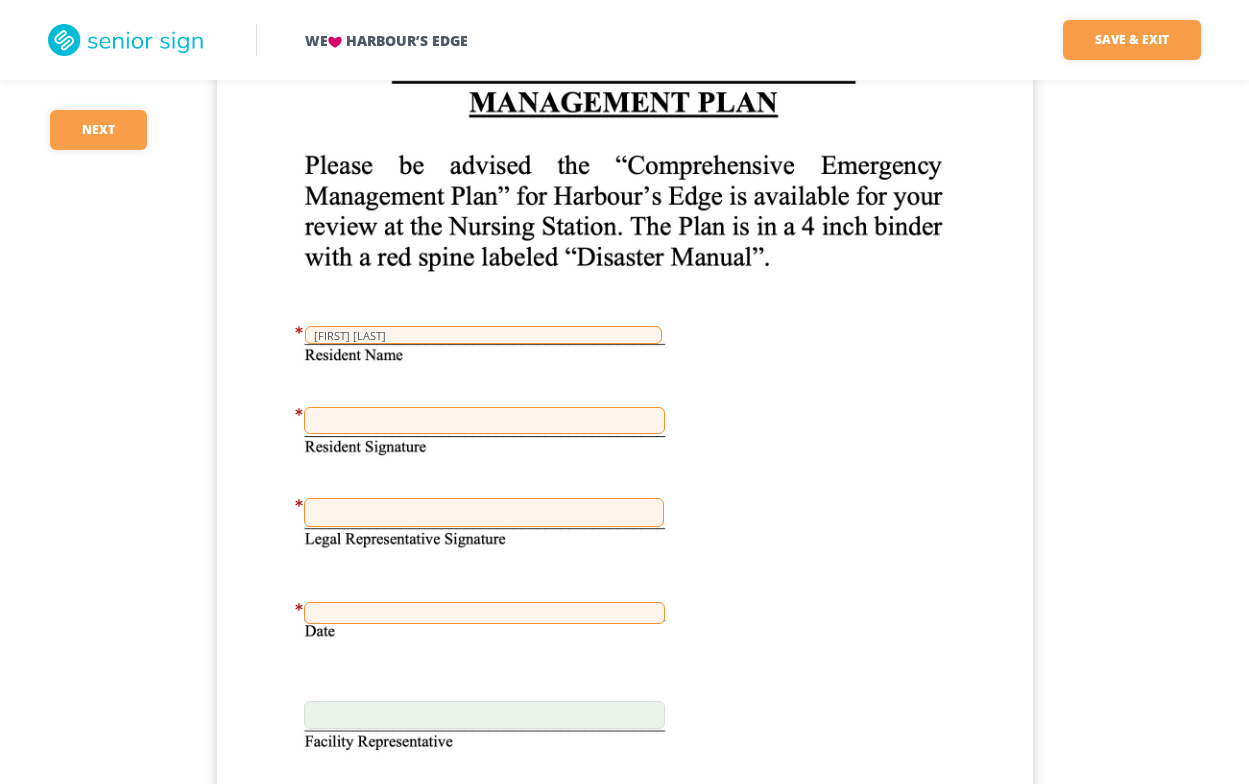 click at bounding box center (484, 512) 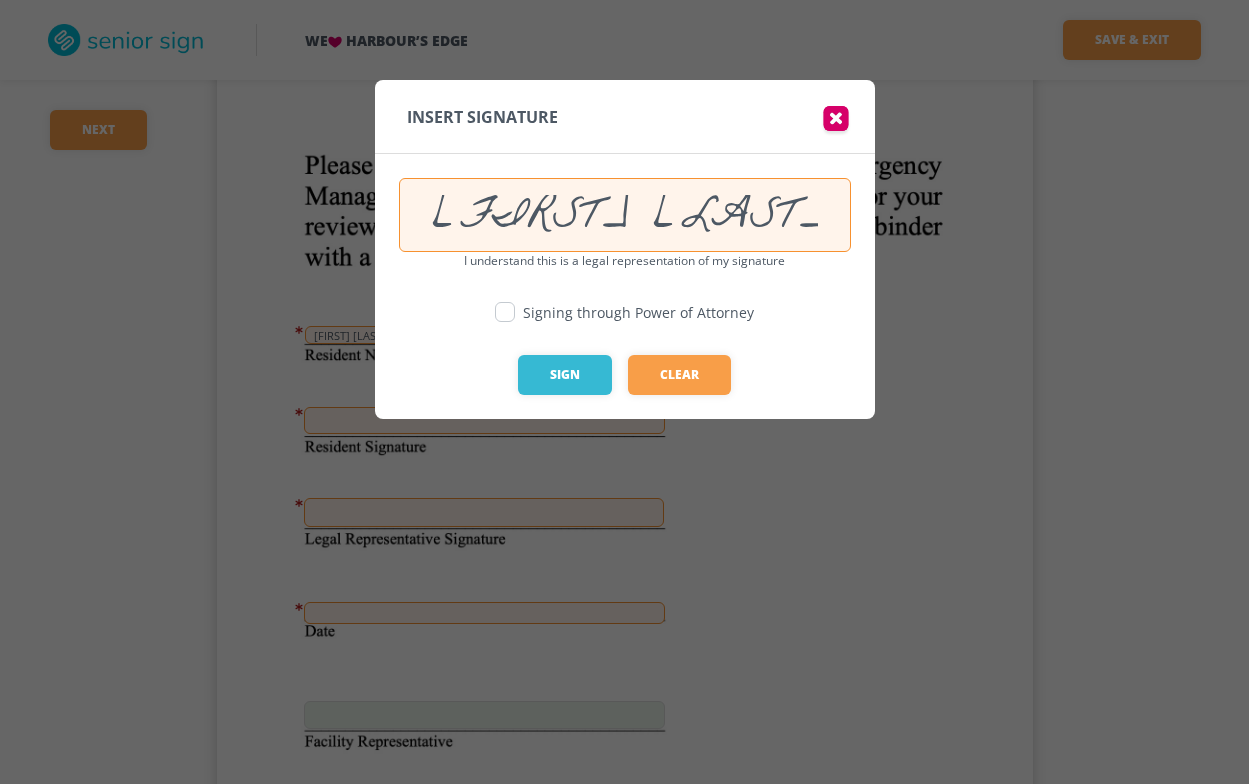 type on "[FIRST] [LAST]" 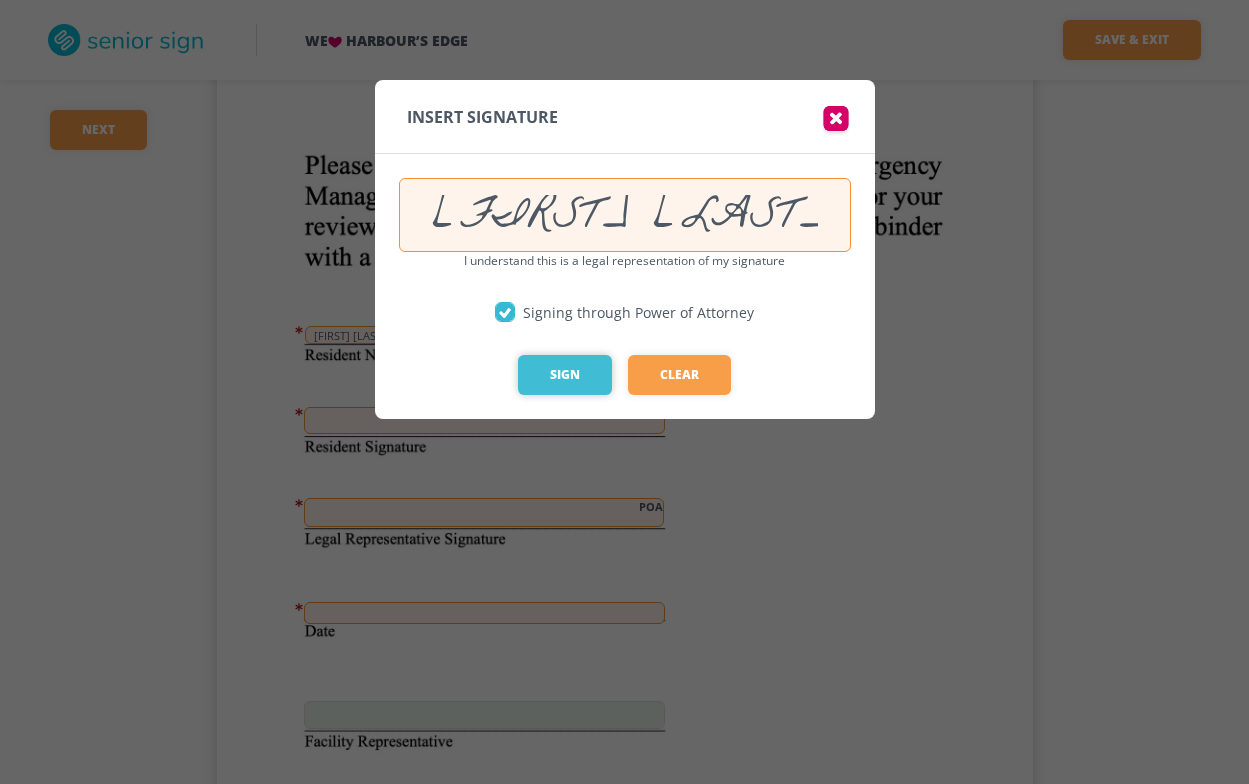 click on "Sign" at bounding box center (565, 375) 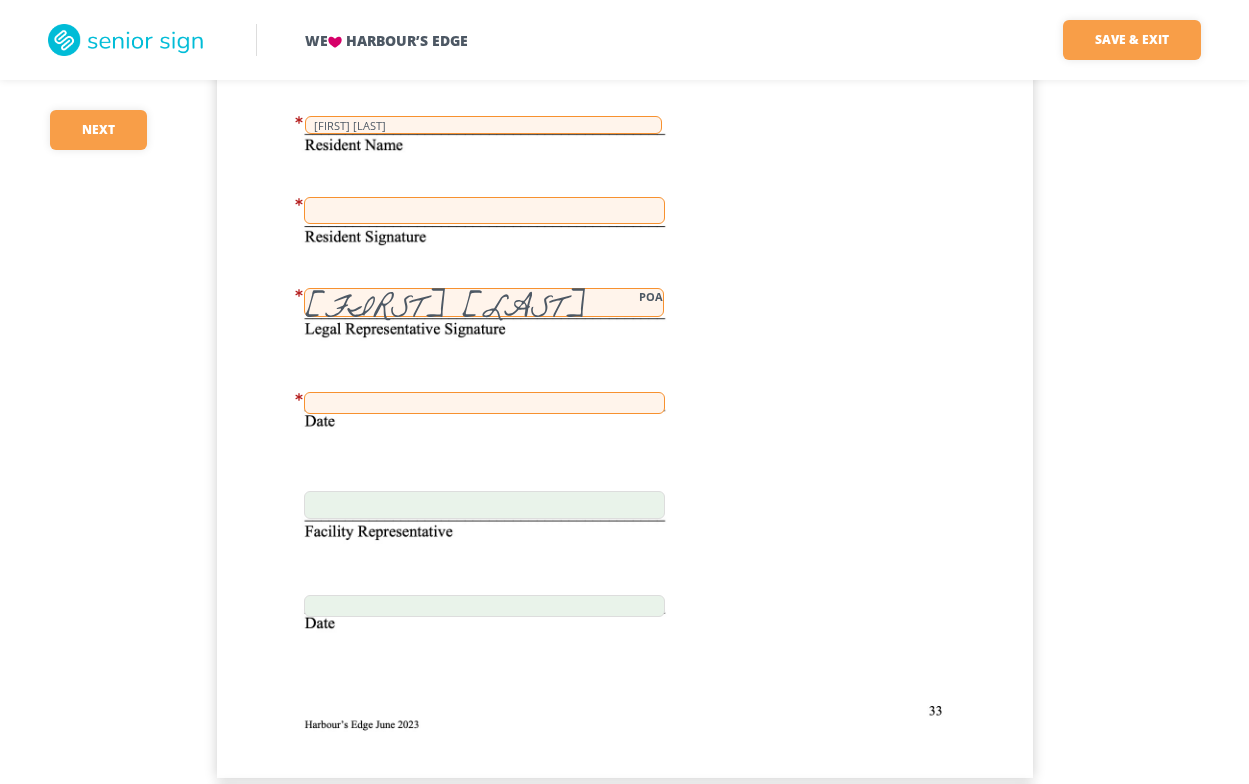 scroll, scrollTop: 34599, scrollLeft: 0, axis: vertical 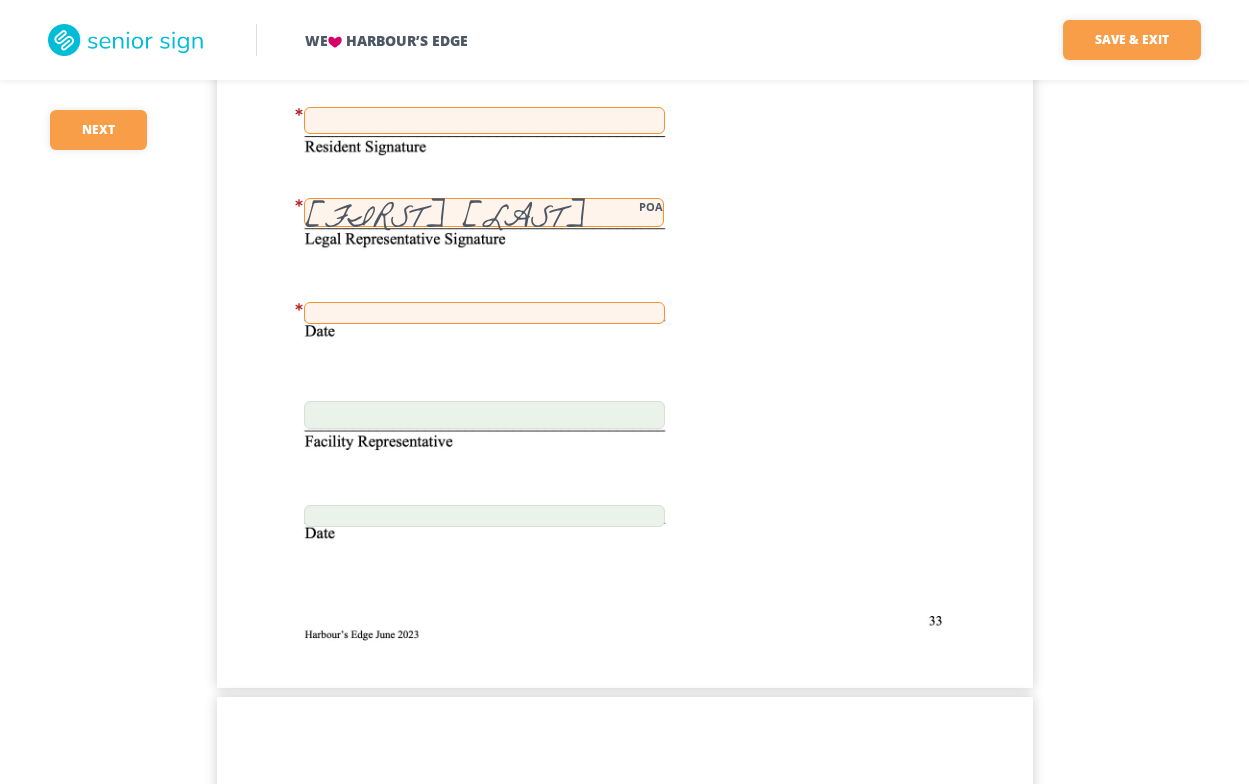 click at bounding box center (484, 313) 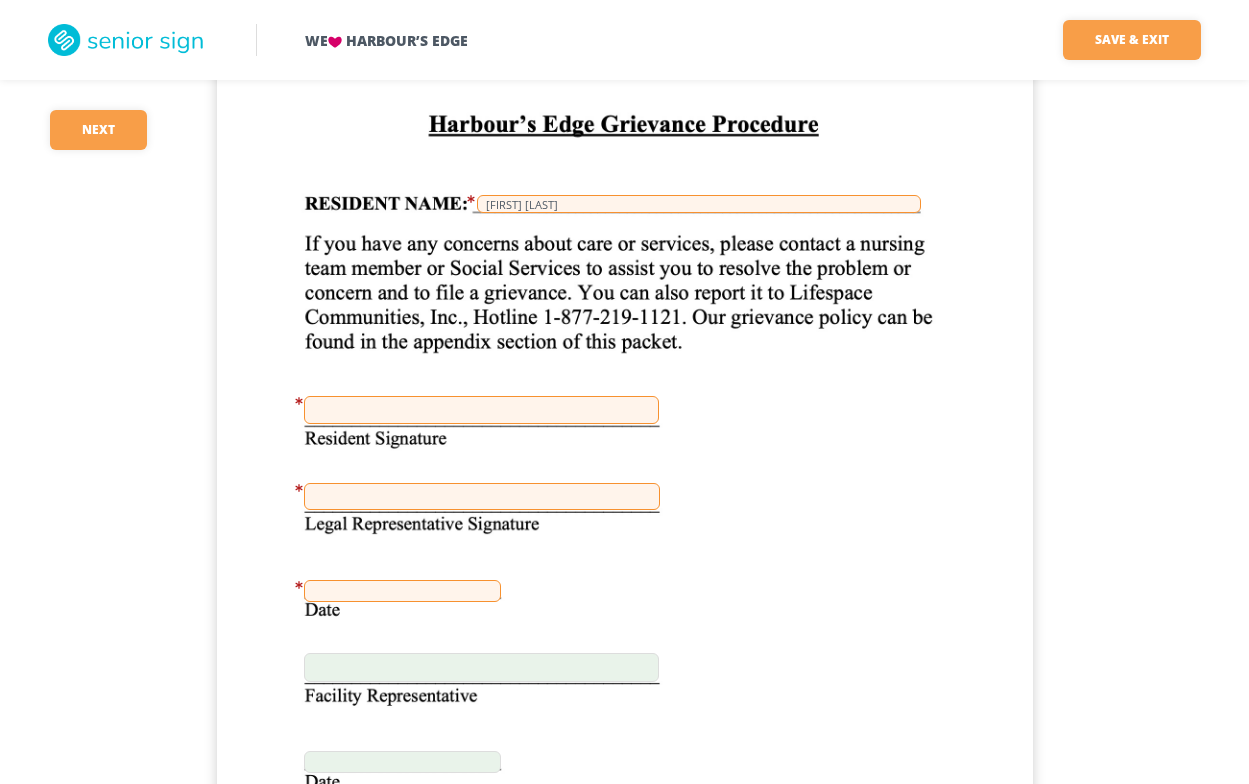 scroll, scrollTop: 35299, scrollLeft: 0, axis: vertical 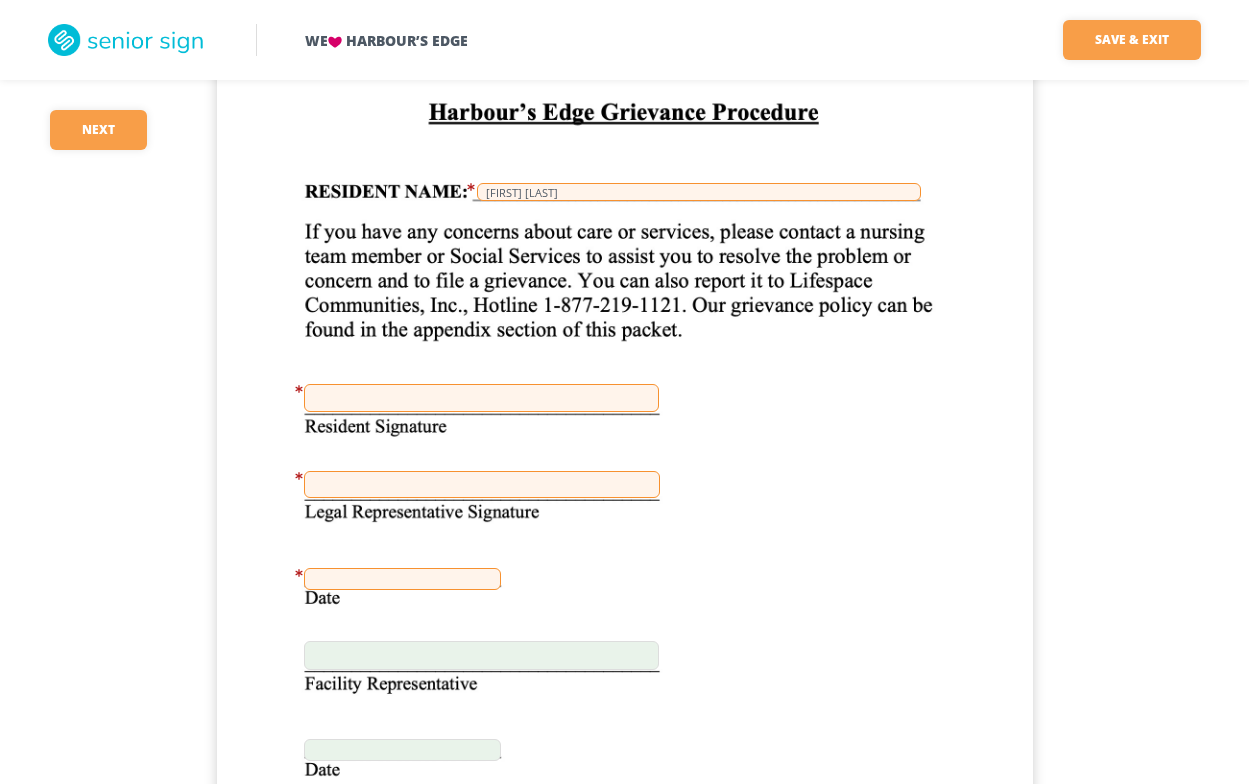 click at bounding box center [482, 484] 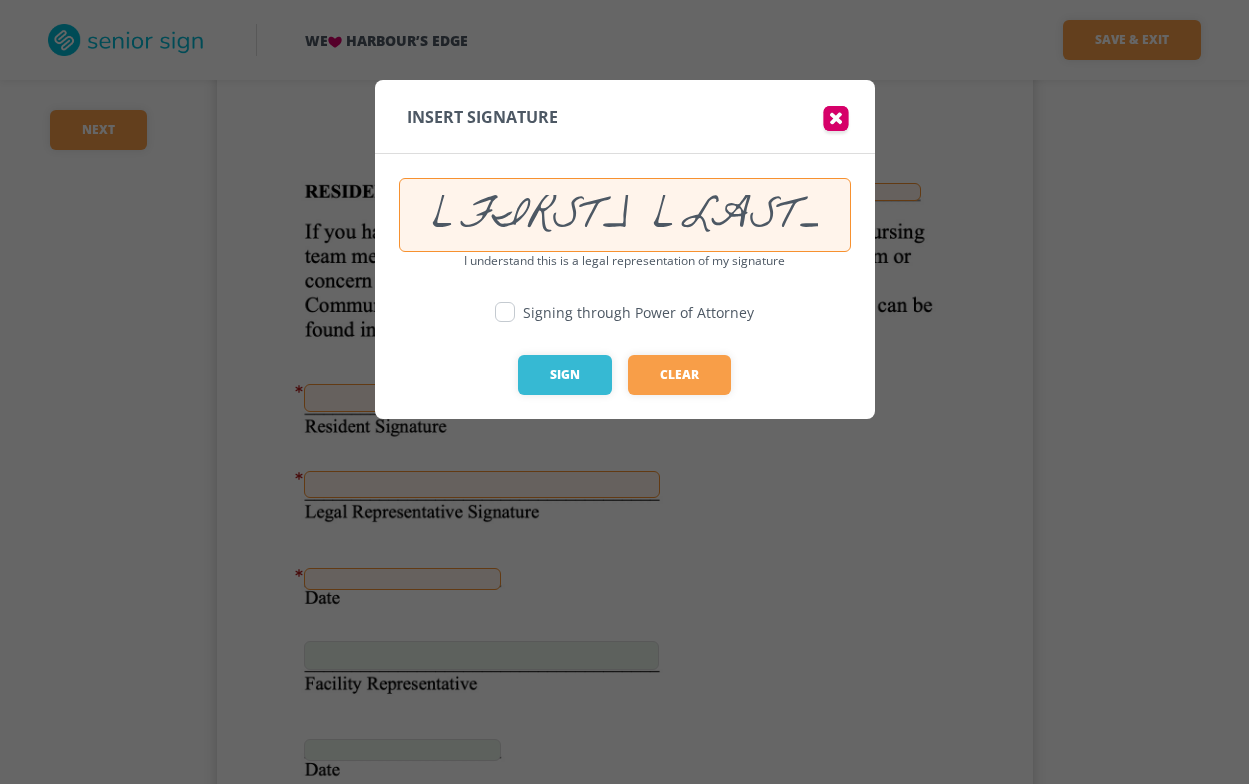 type on "[FIRST] [LAST]" 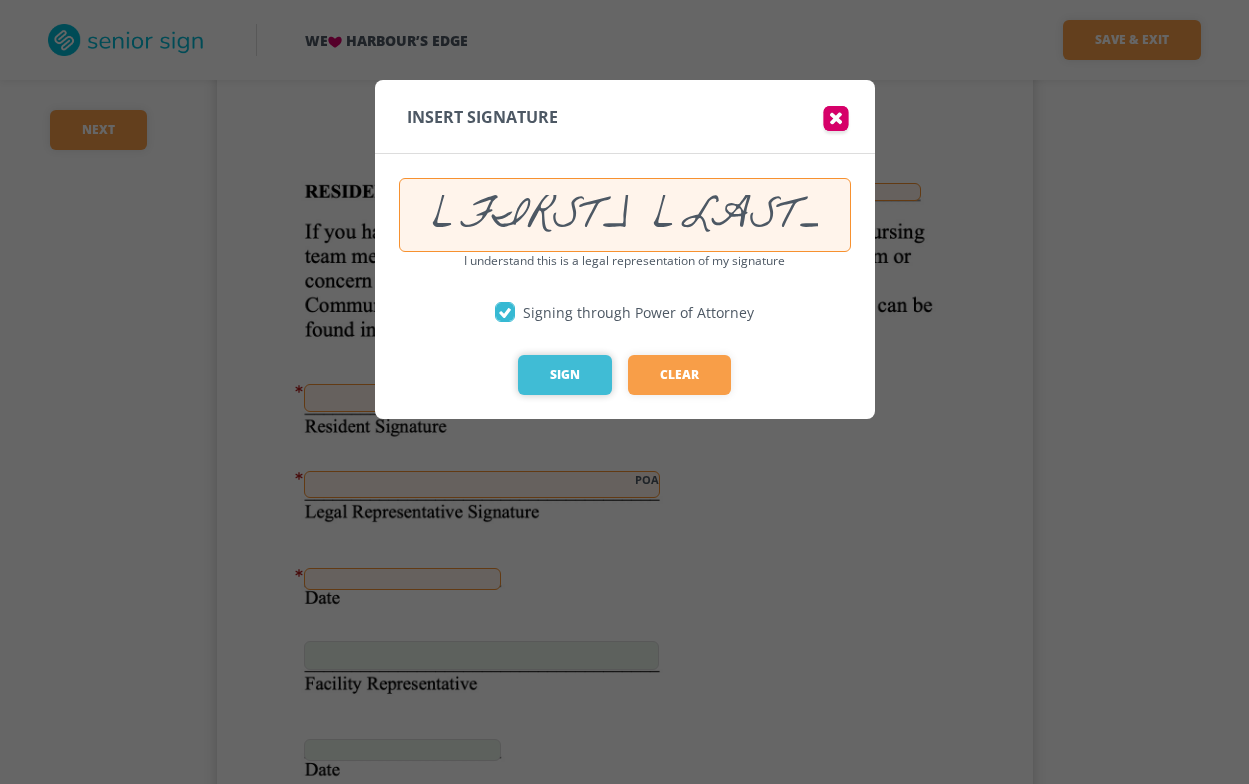 click on "Sign" at bounding box center (565, 375) 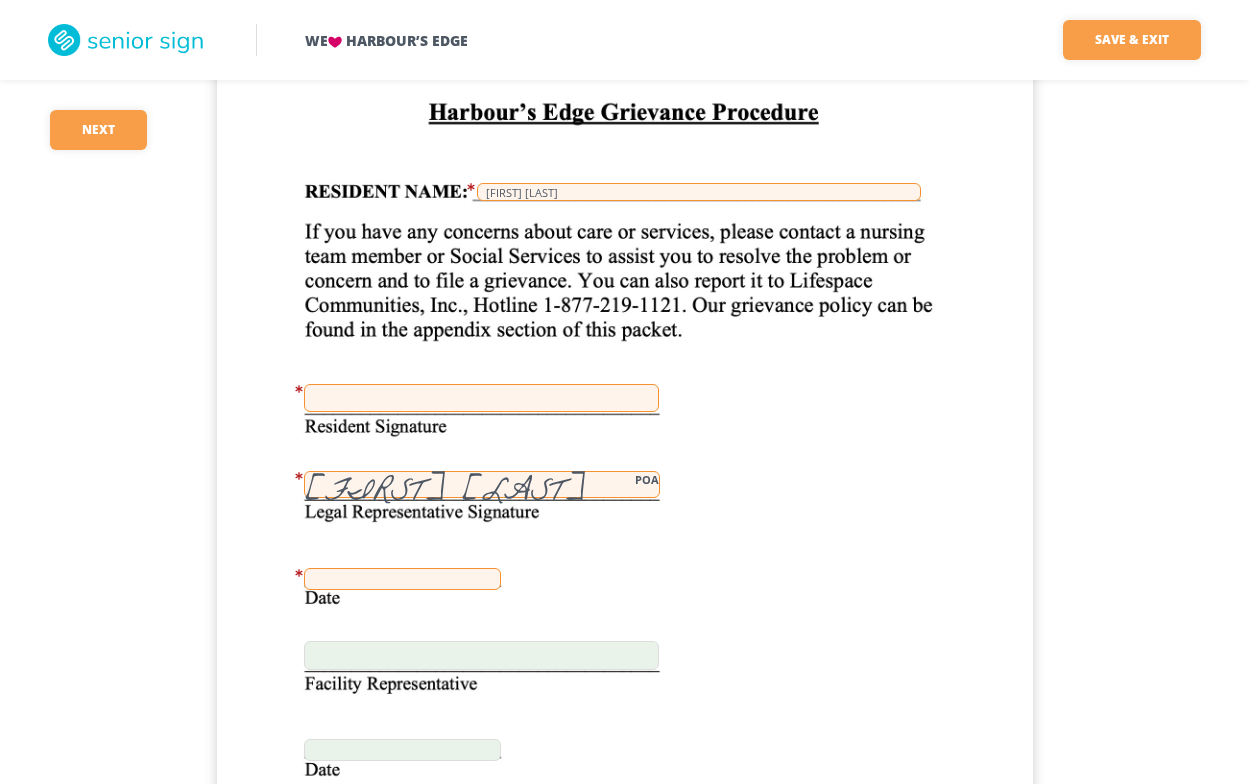 click at bounding box center [402, 579] 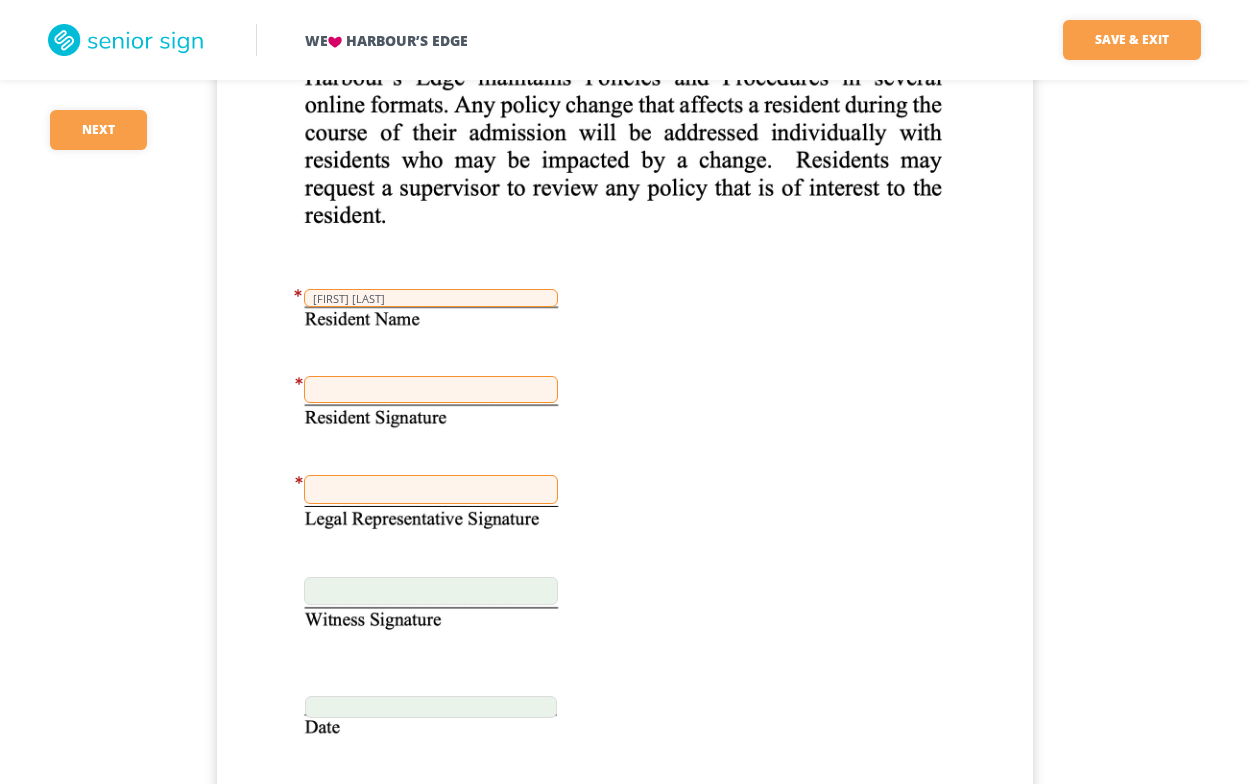 scroll, scrollTop: 36499, scrollLeft: 0, axis: vertical 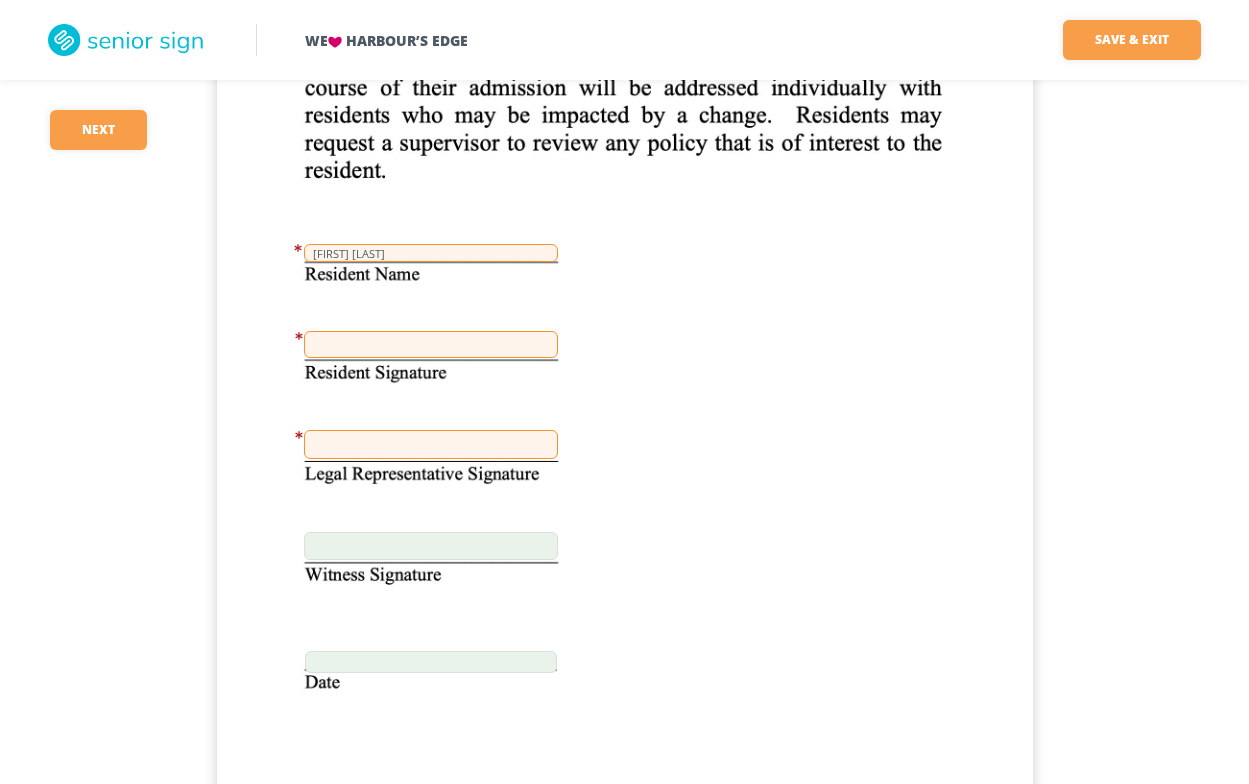 click at bounding box center (431, 444) 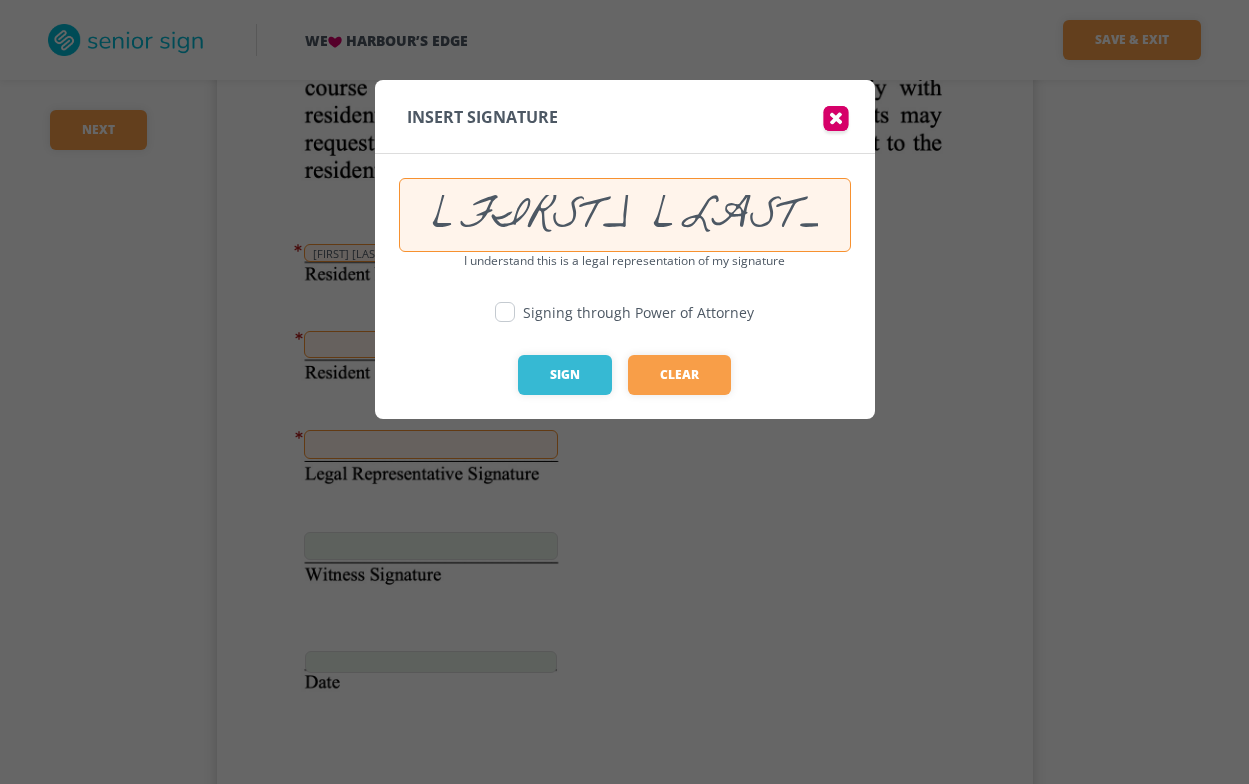 type on "[FIRST] [LAST]" 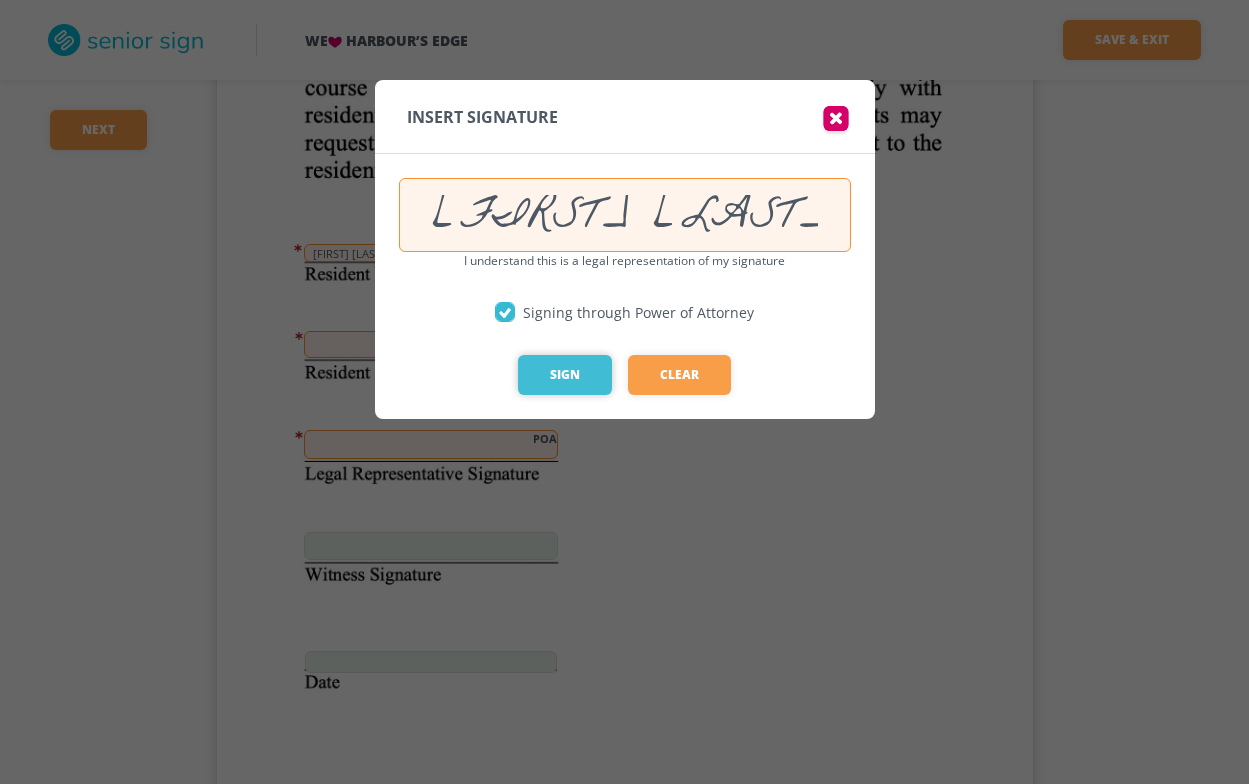 click on "Sign" at bounding box center [565, 375] 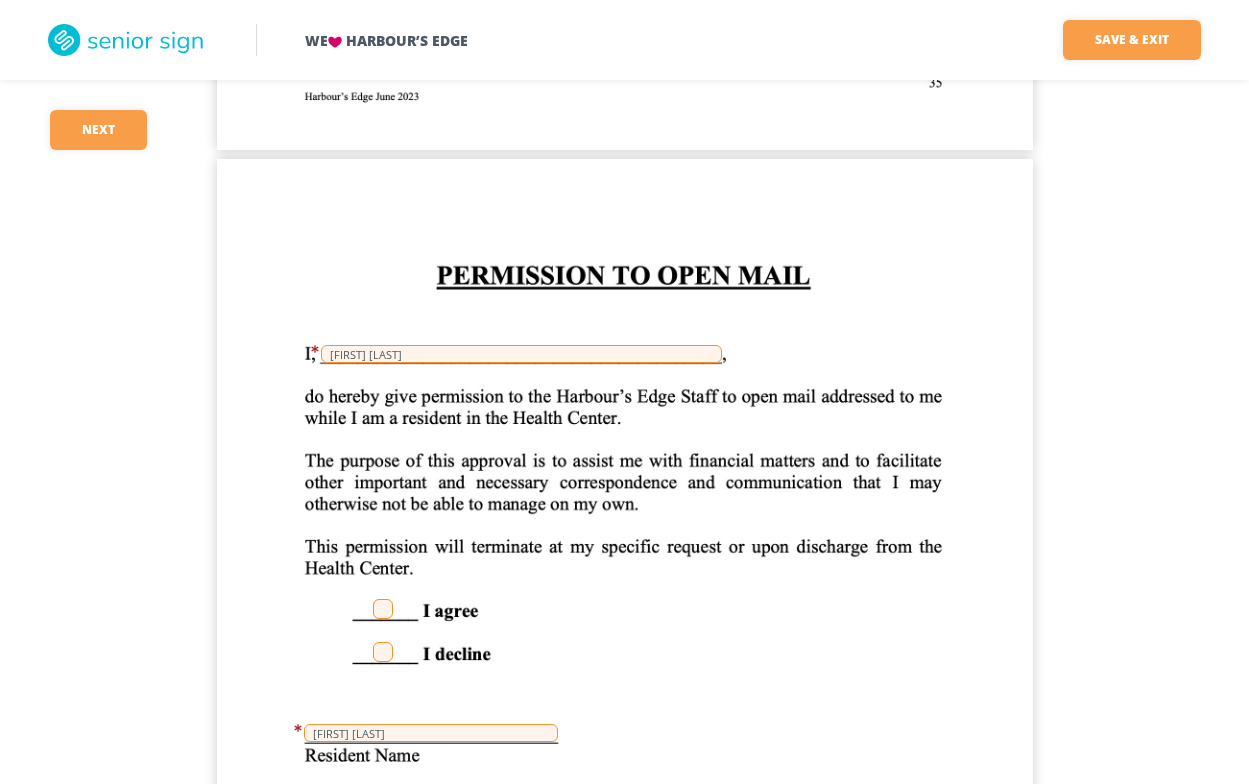 scroll, scrollTop: 37299, scrollLeft: 0, axis: vertical 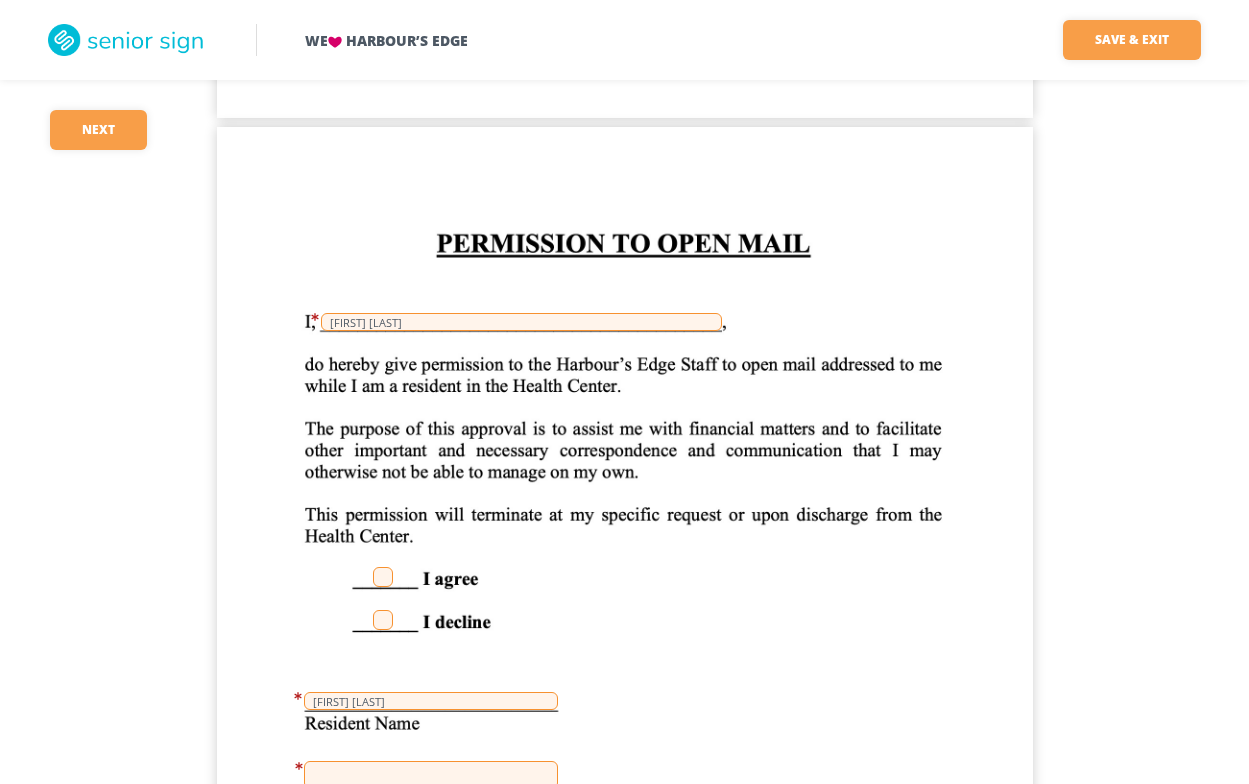 click at bounding box center (383, 620) 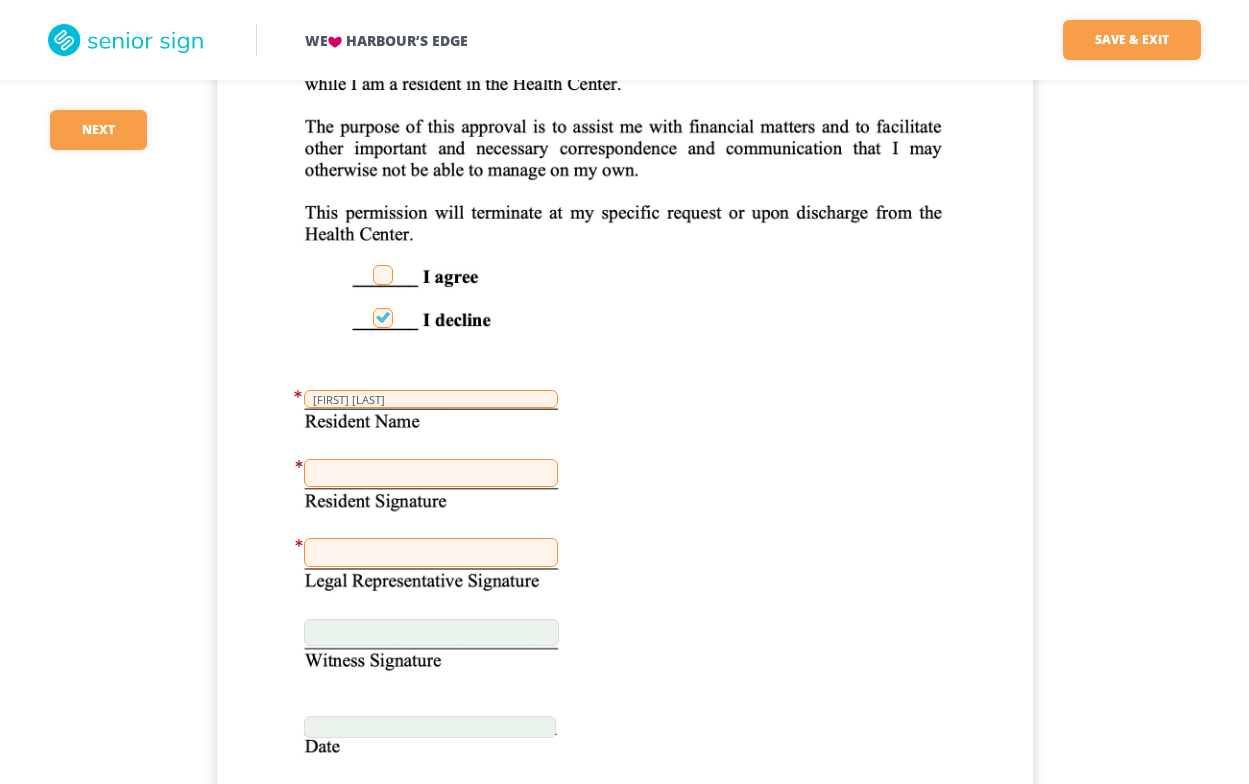 scroll, scrollTop: 37699, scrollLeft: 0, axis: vertical 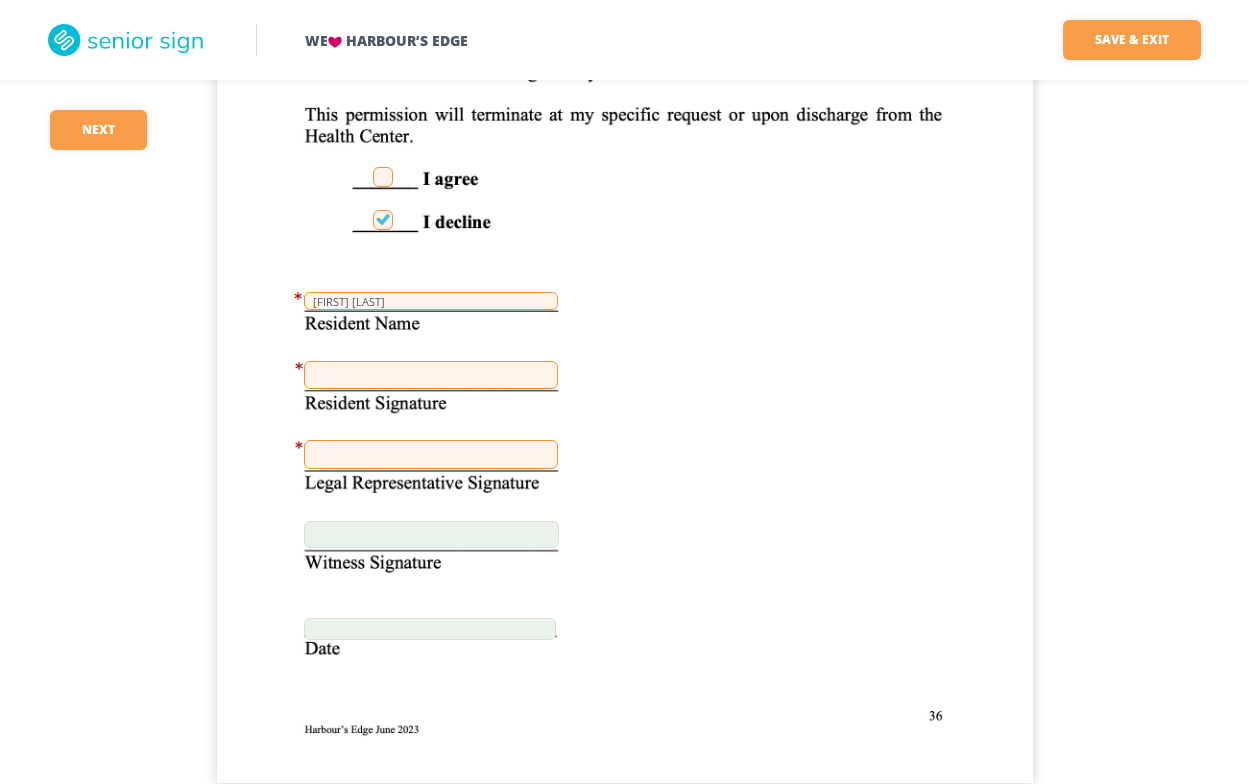 click at bounding box center (431, 454) 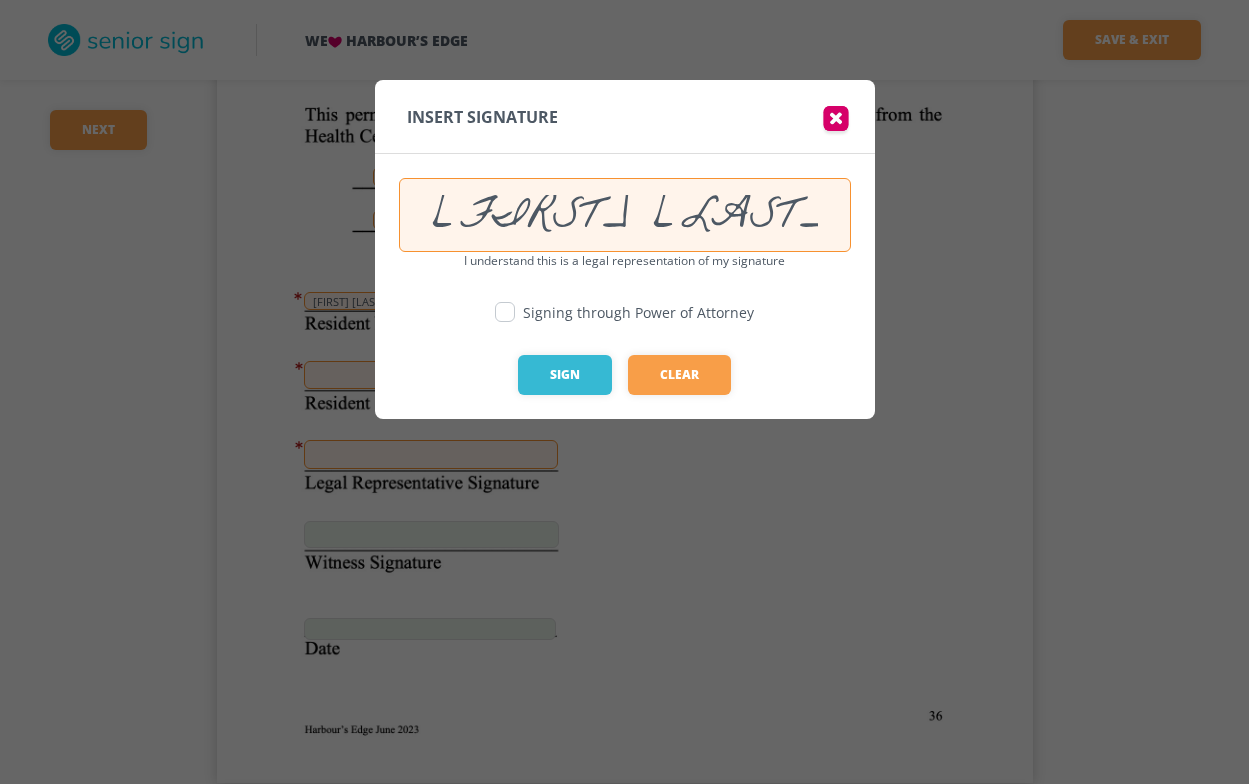 type on "[FIRST] [LAST]" 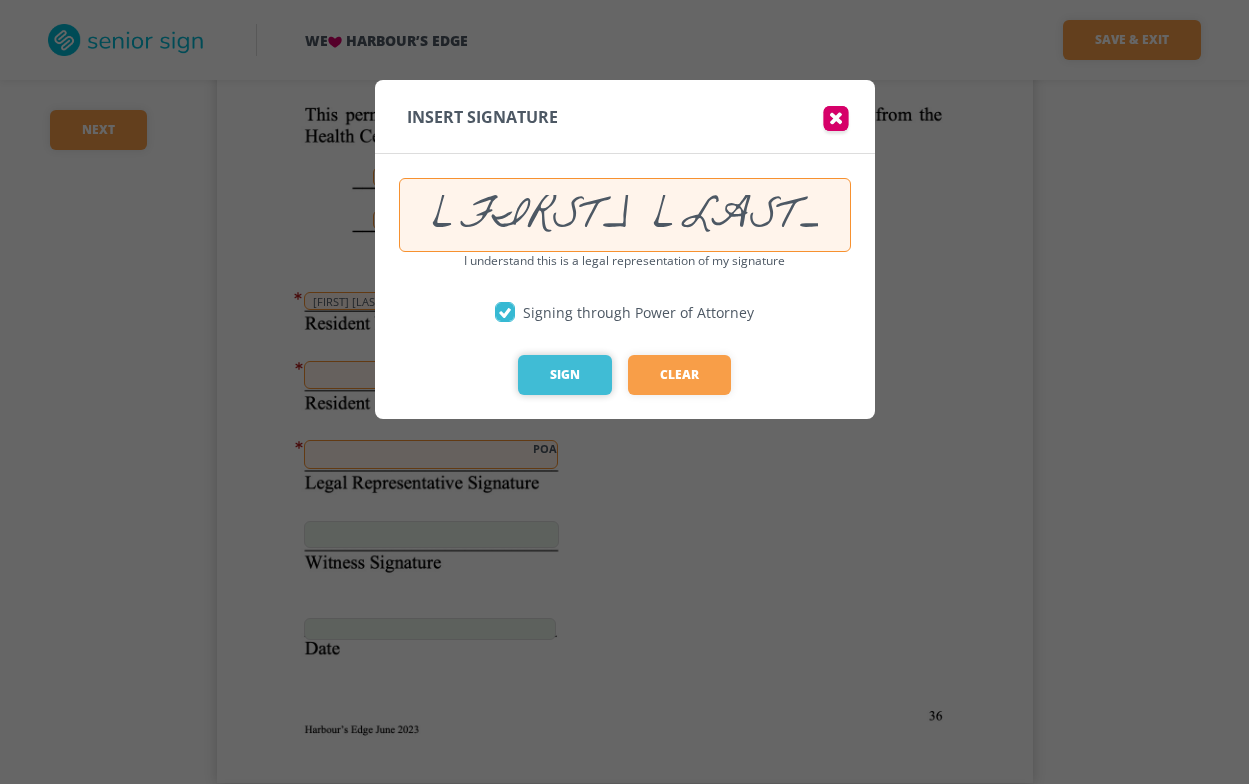 click on "Sign" at bounding box center [565, 375] 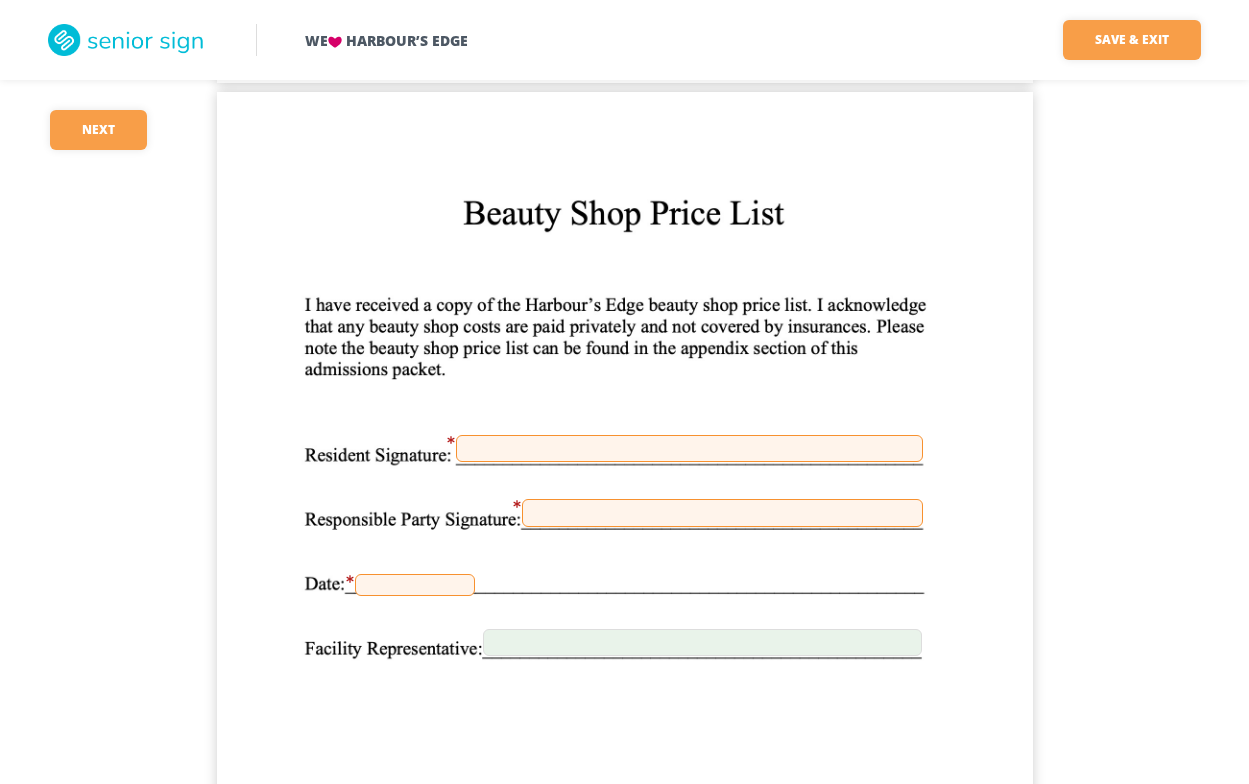 scroll, scrollTop: 38499, scrollLeft: 0, axis: vertical 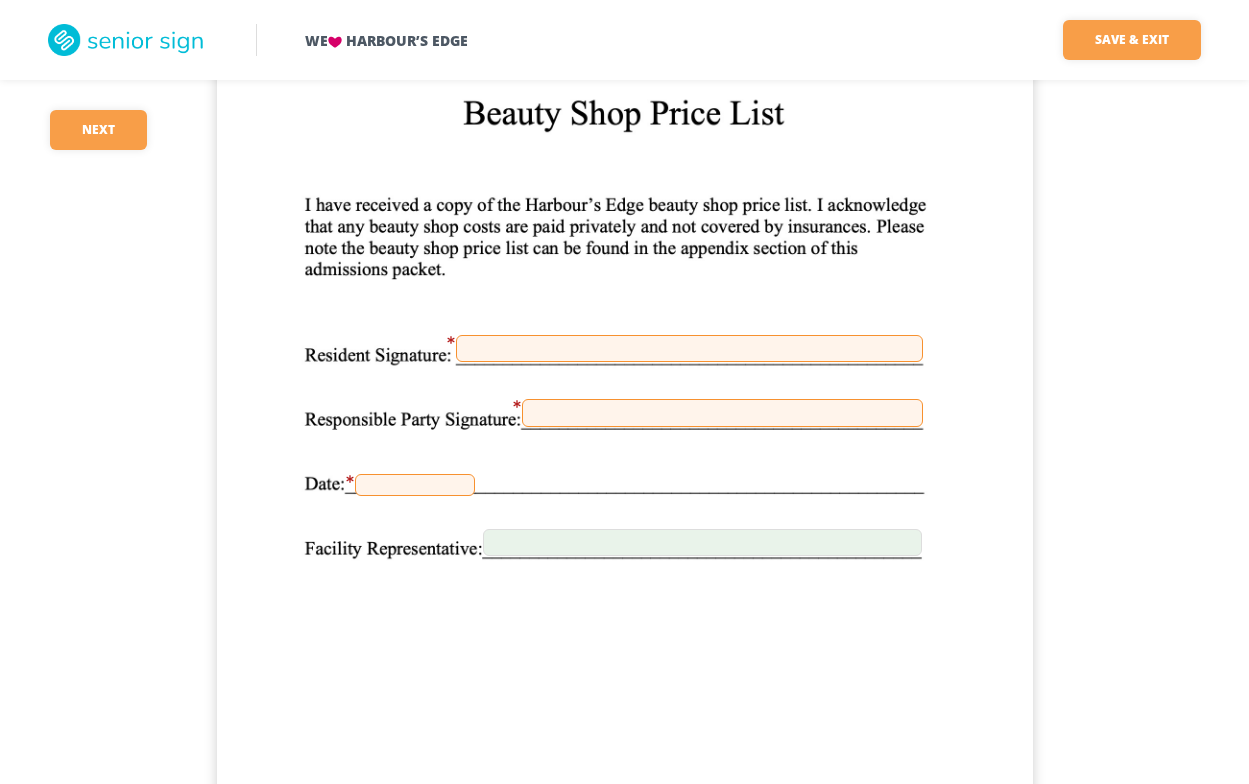 click at bounding box center (722, 413) 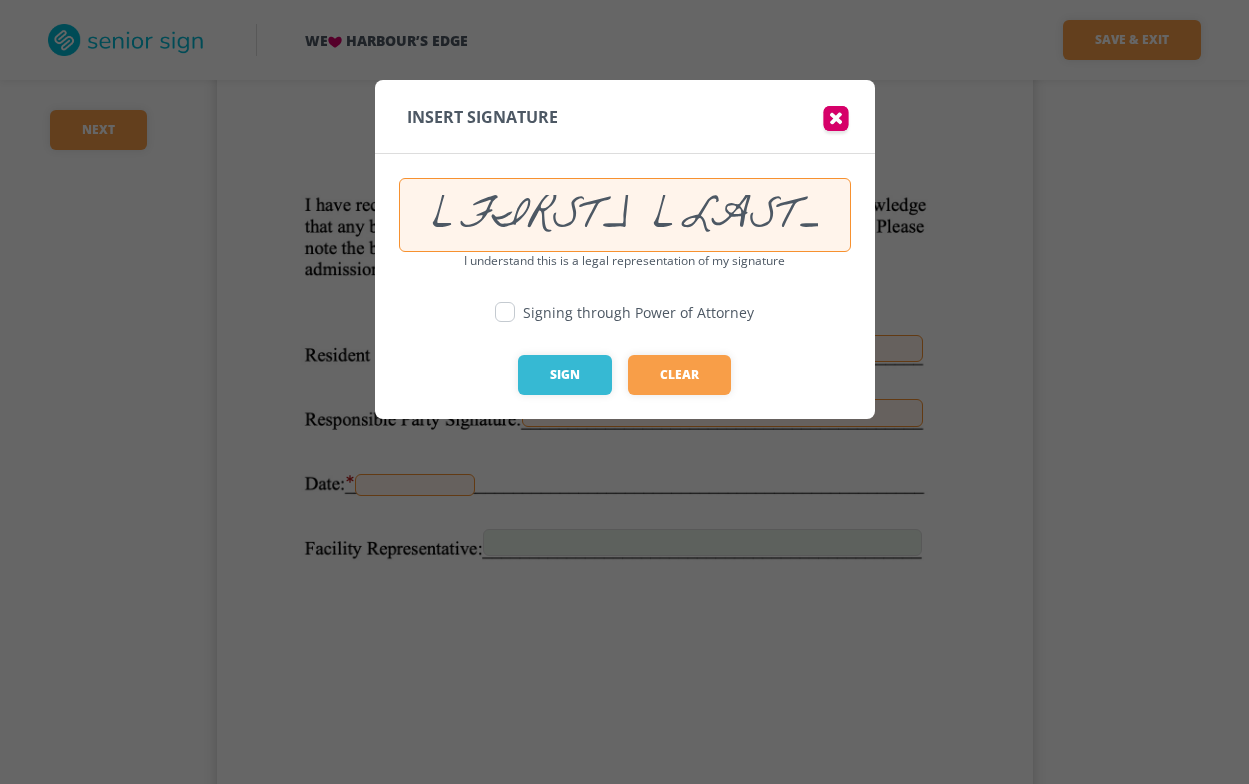type on "[FIRST] [LAST]" 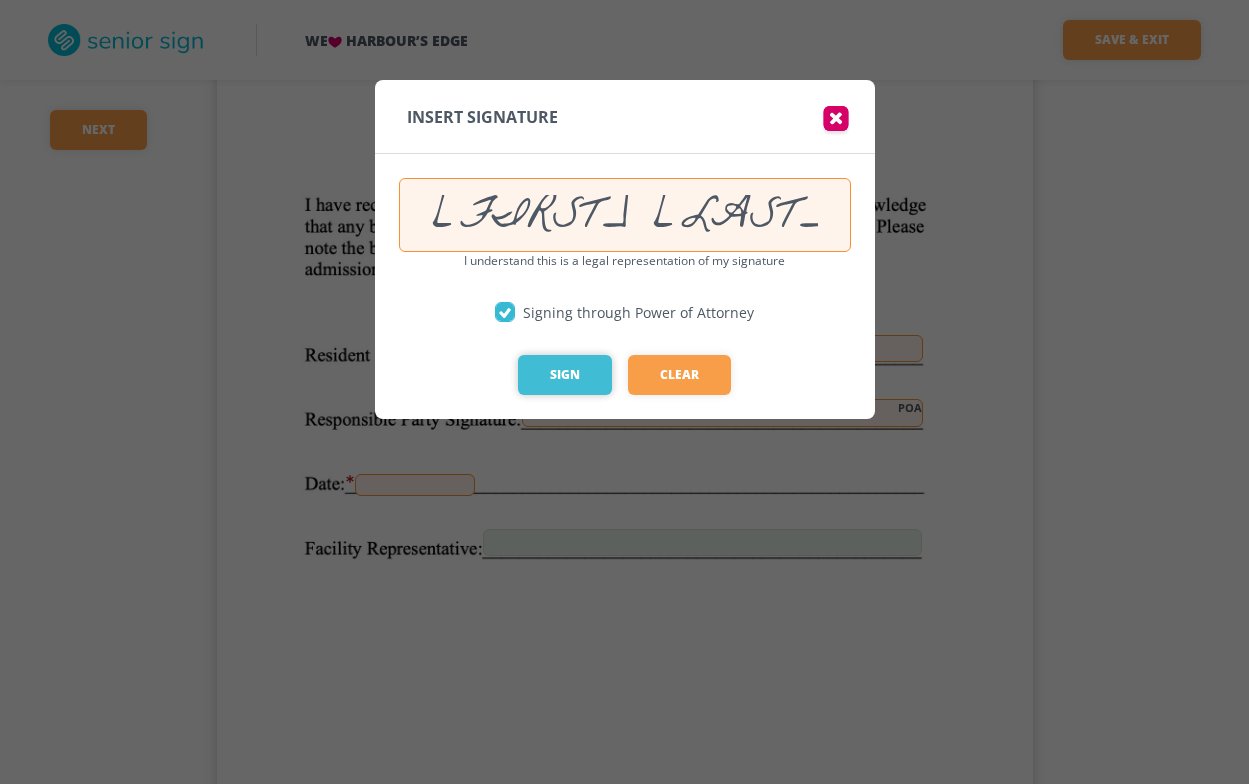 click on "Sign" at bounding box center [565, 375] 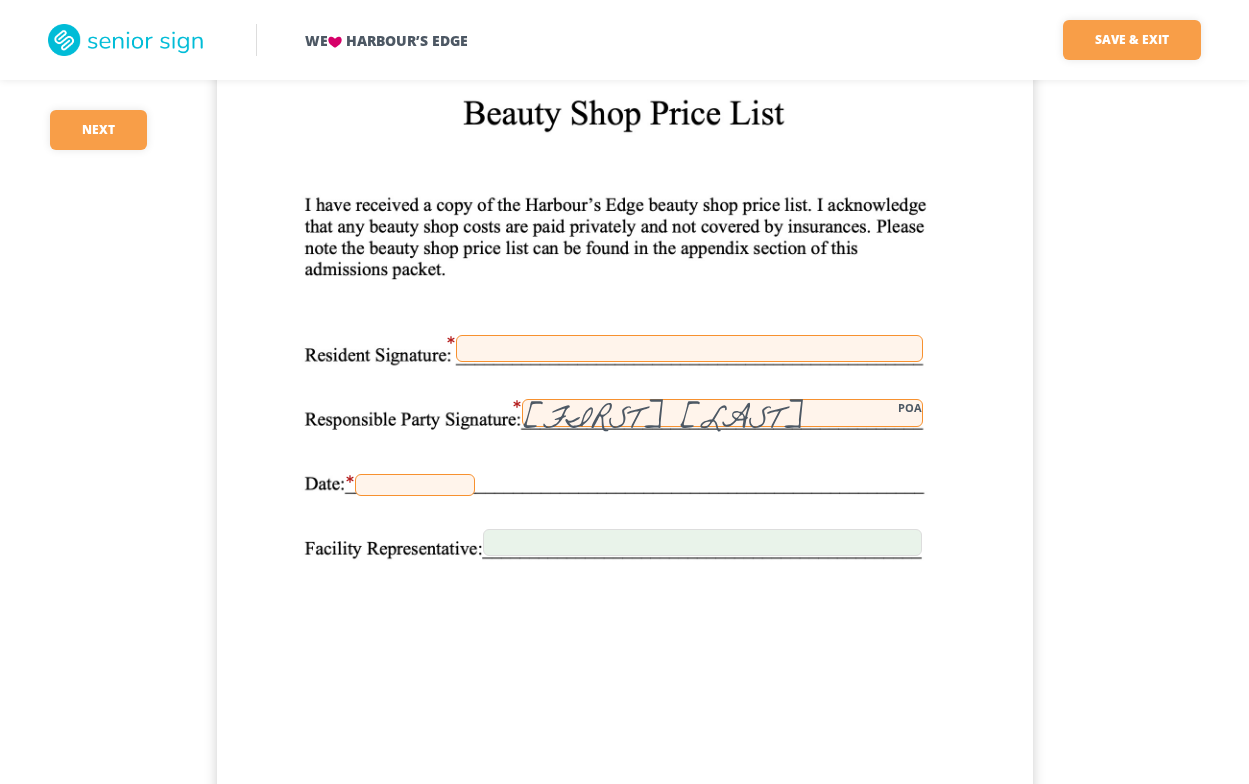 click at bounding box center [415, 485] 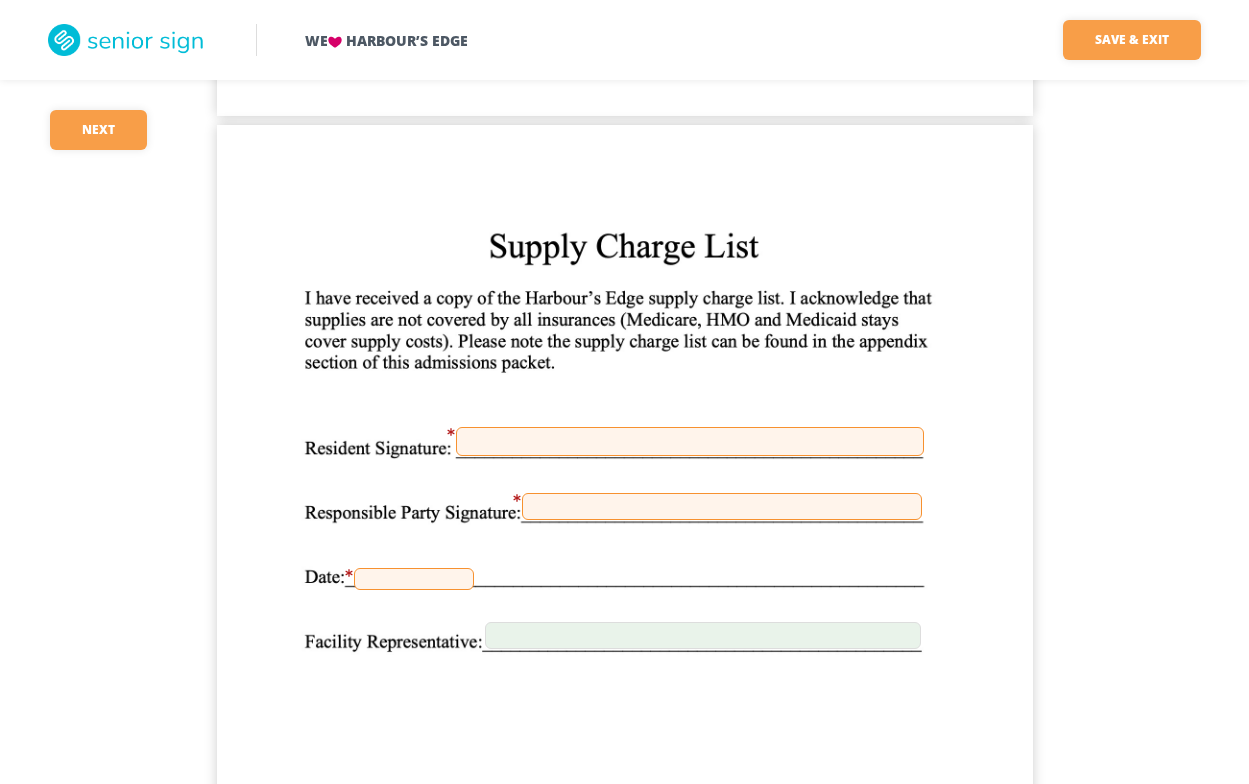 scroll, scrollTop: 39499, scrollLeft: 0, axis: vertical 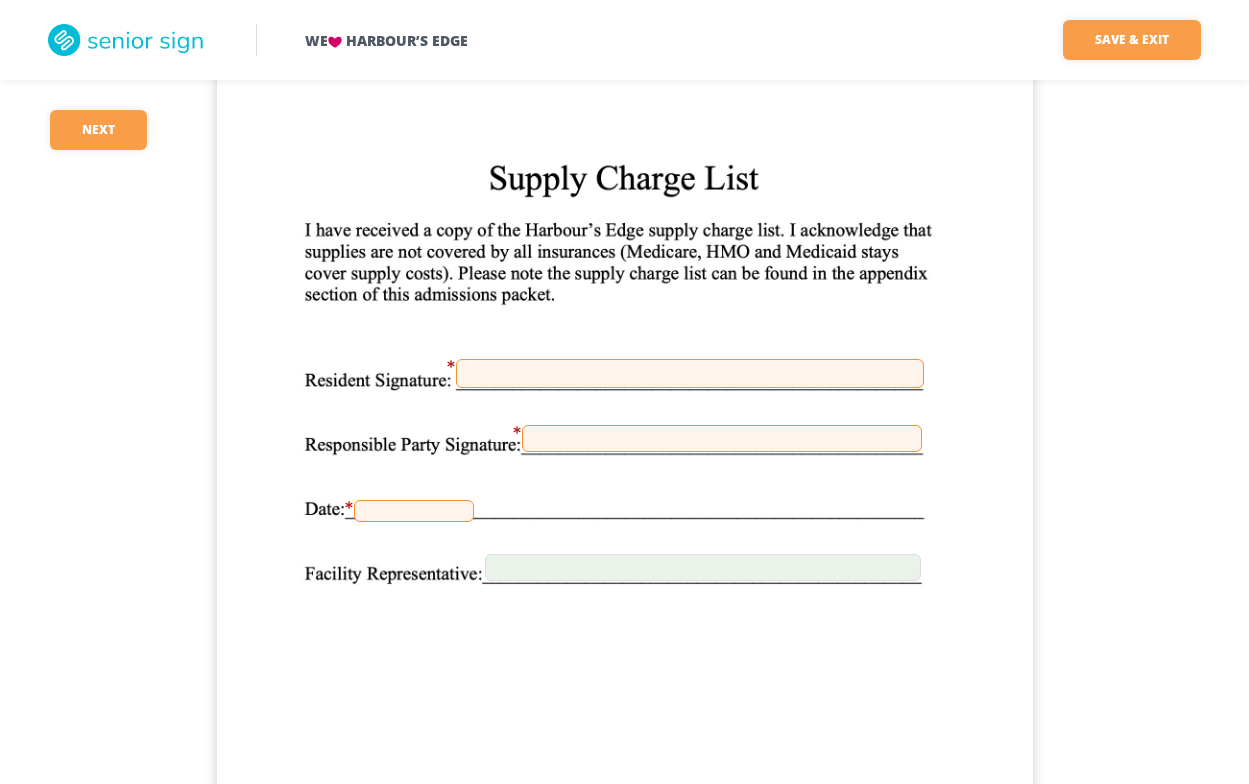click at bounding box center (722, 438) 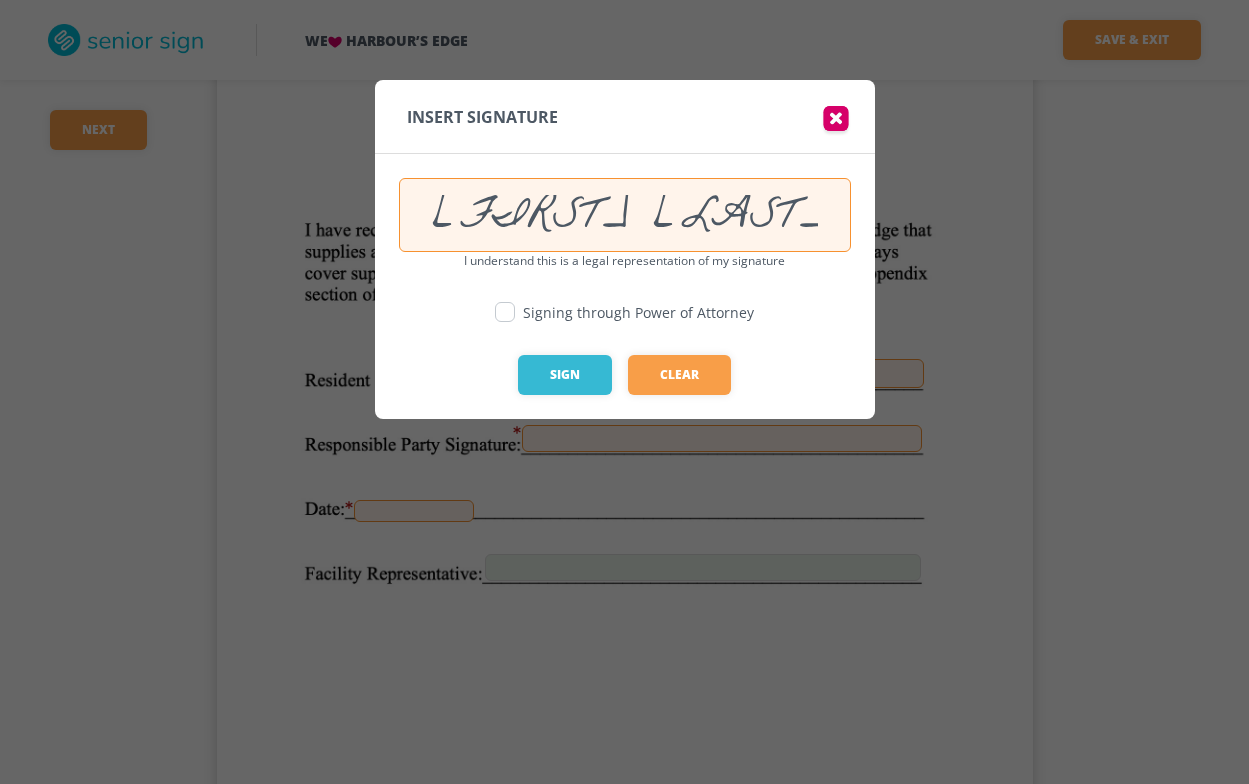 type on "[FIRST] [LAST]" 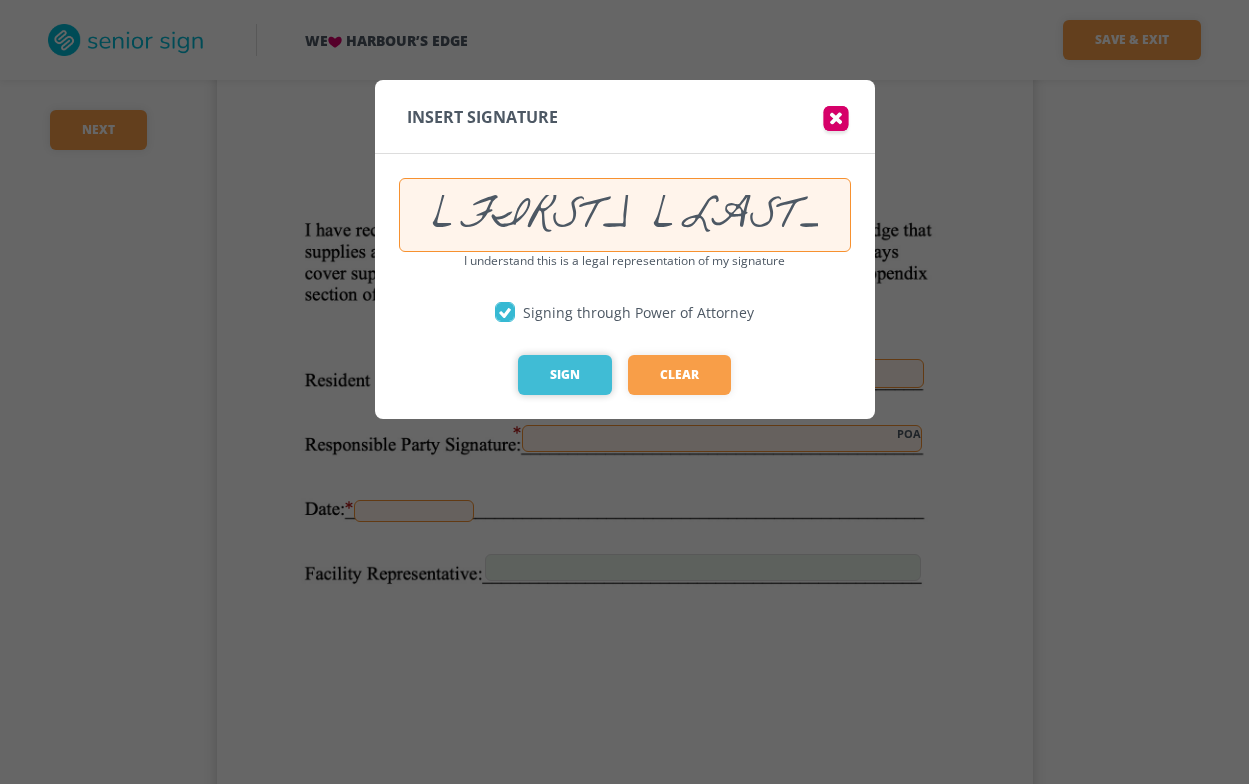 click on "Sign" at bounding box center (565, 375) 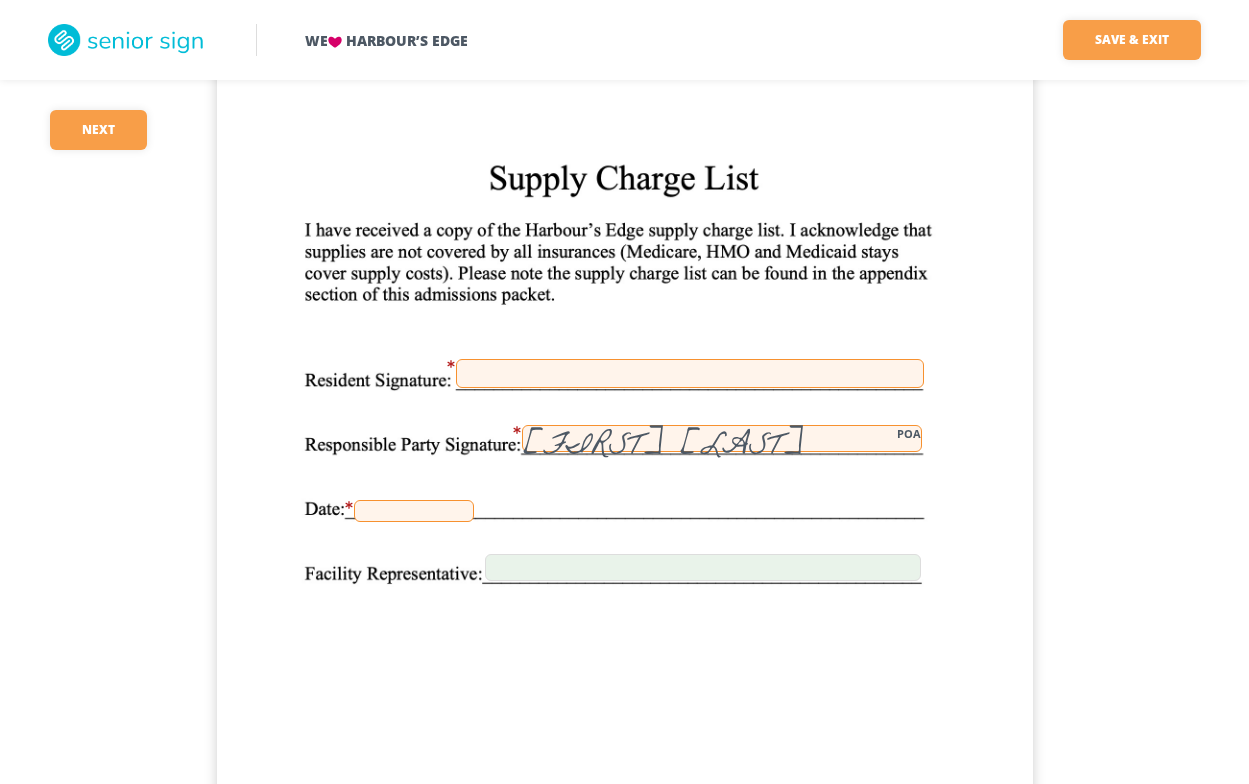 click at bounding box center [414, 511] 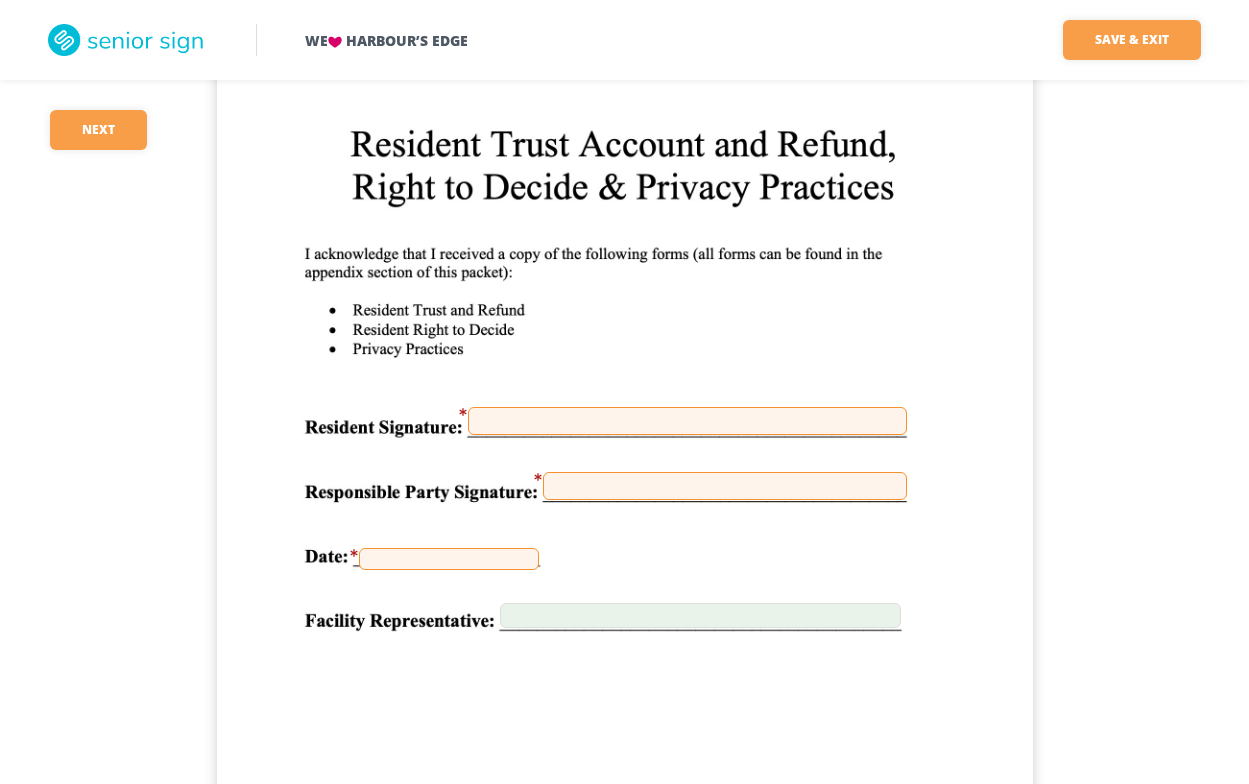 scroll, scrollTop: 40599, scrollLeft: 0, axis: vertical 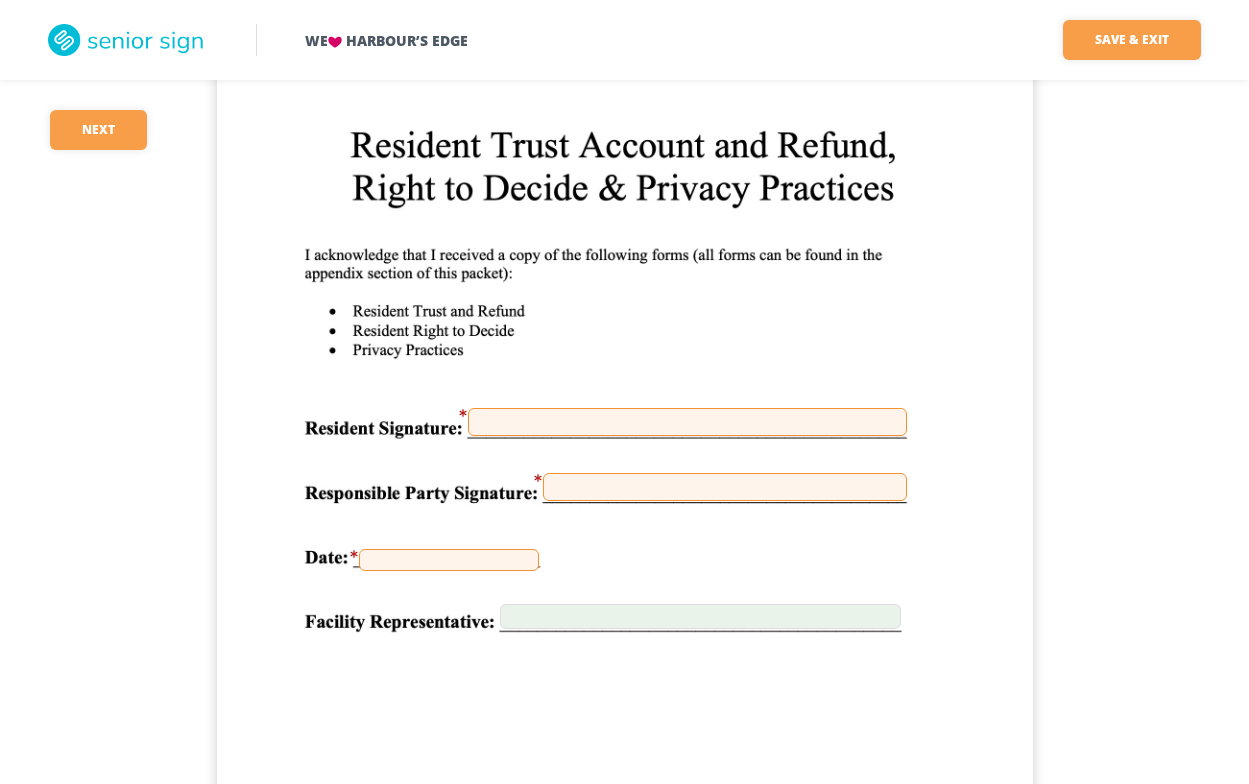 click at bounding box center [725, 487] 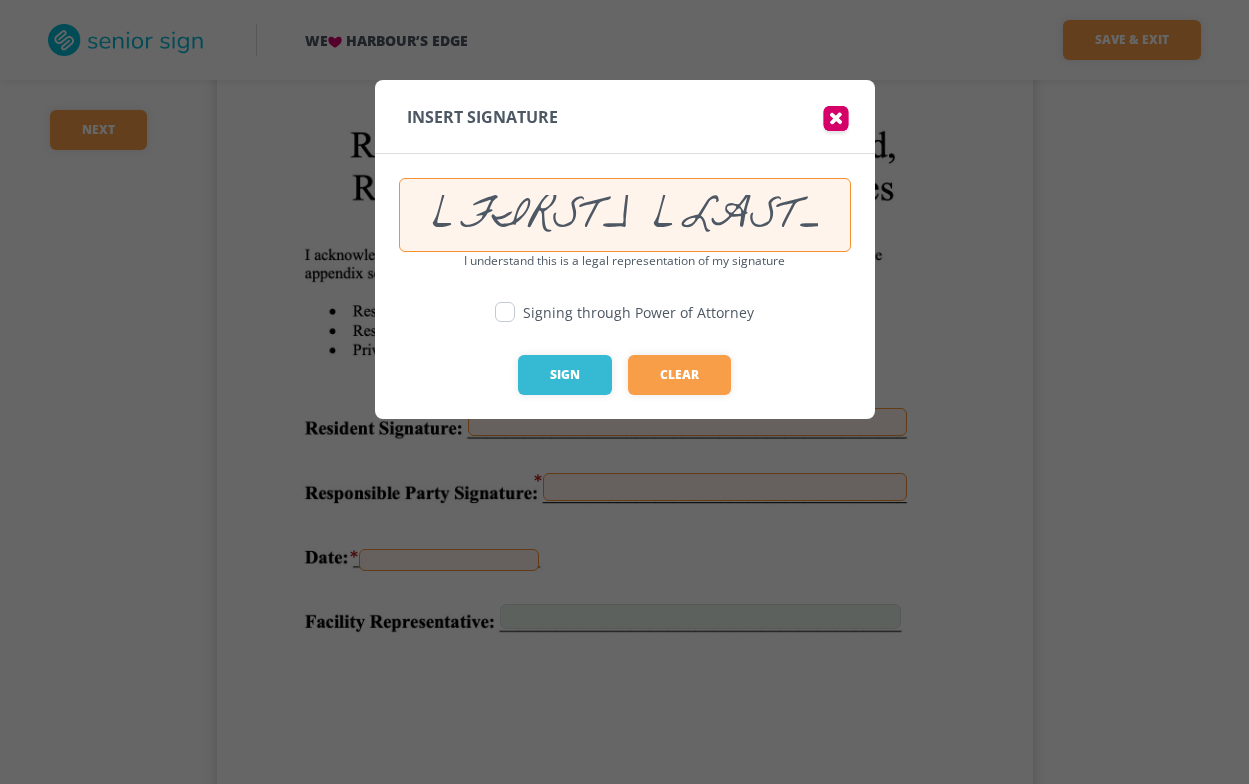 type on "[FIRST] [LAST]" 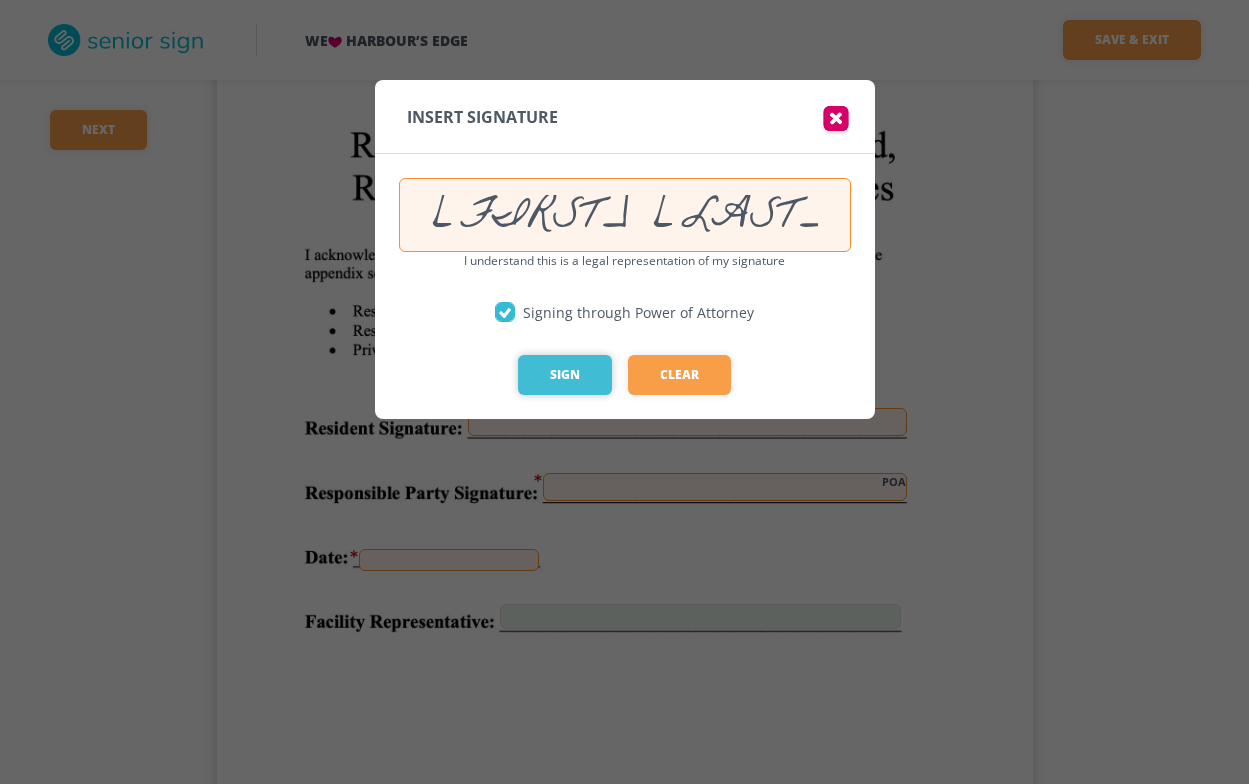 click on "Sign" at bounding box center (565, 375) 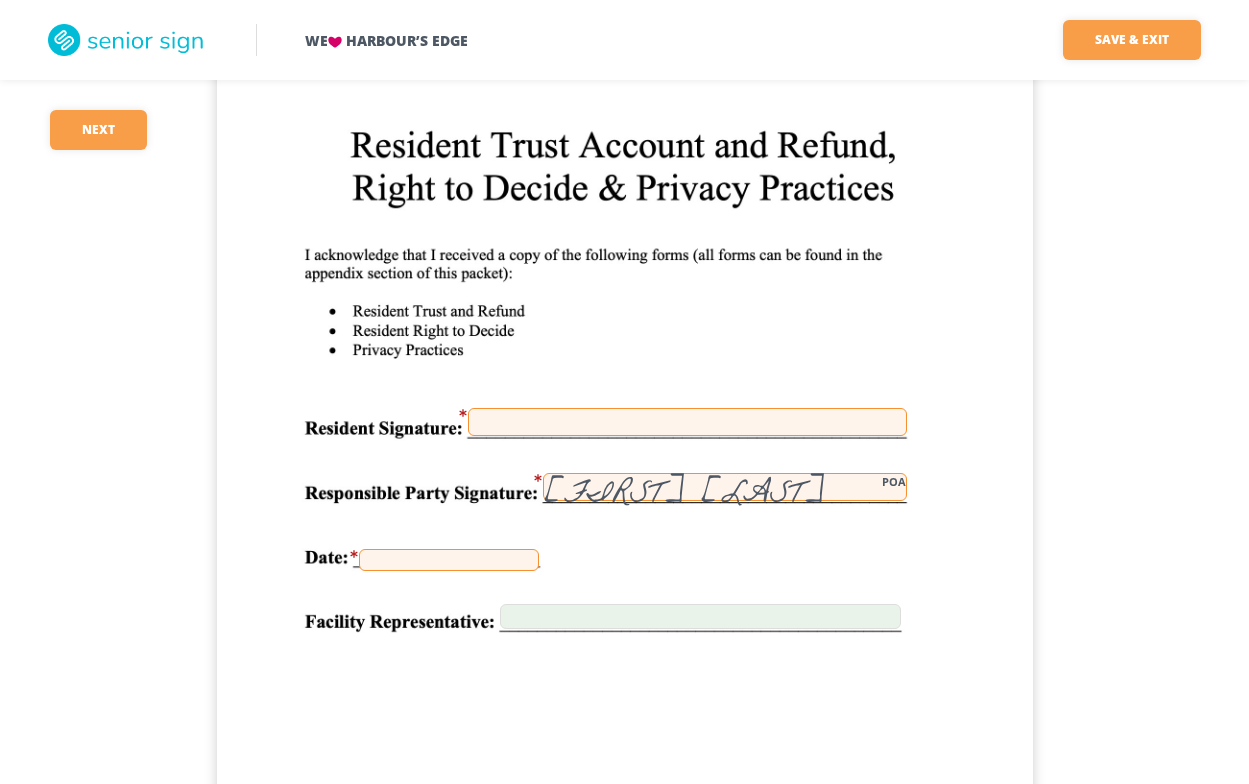 click at bounding box center (449, 560) 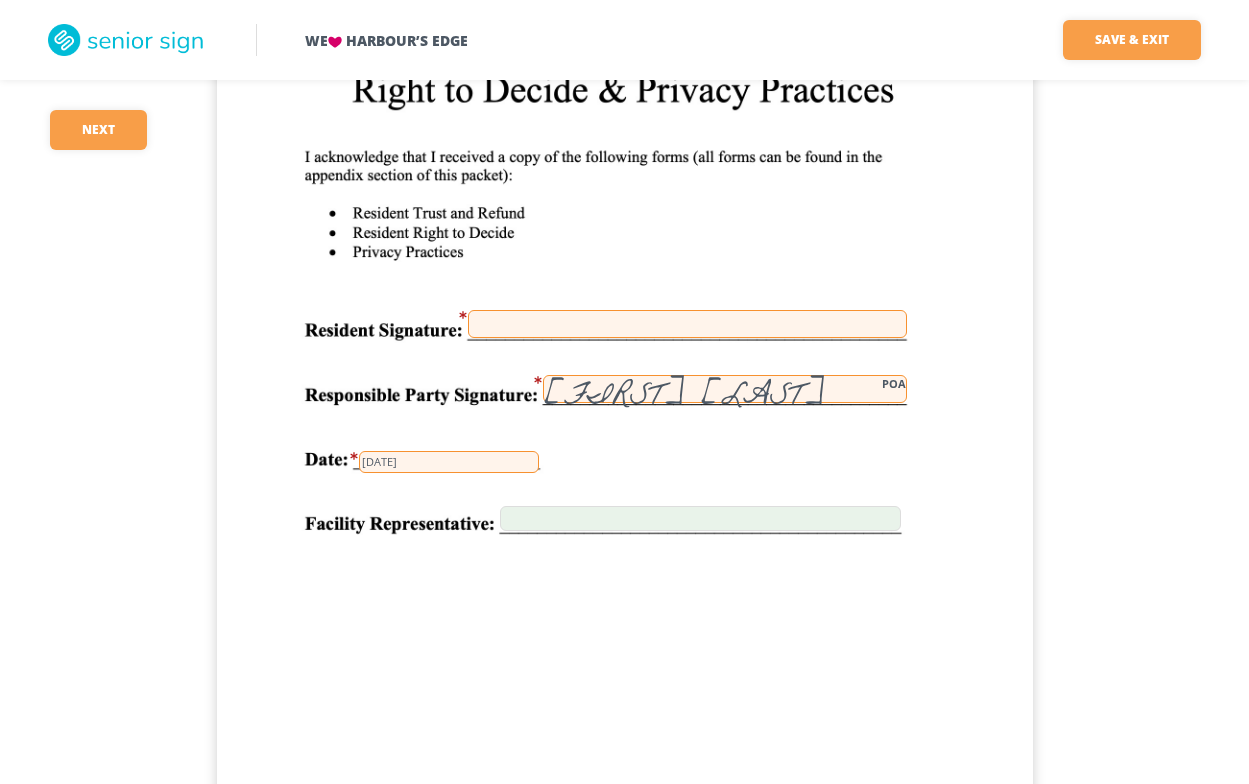 scroll, scrollTop: 40948, scrollLeft: 0, axis: vertical 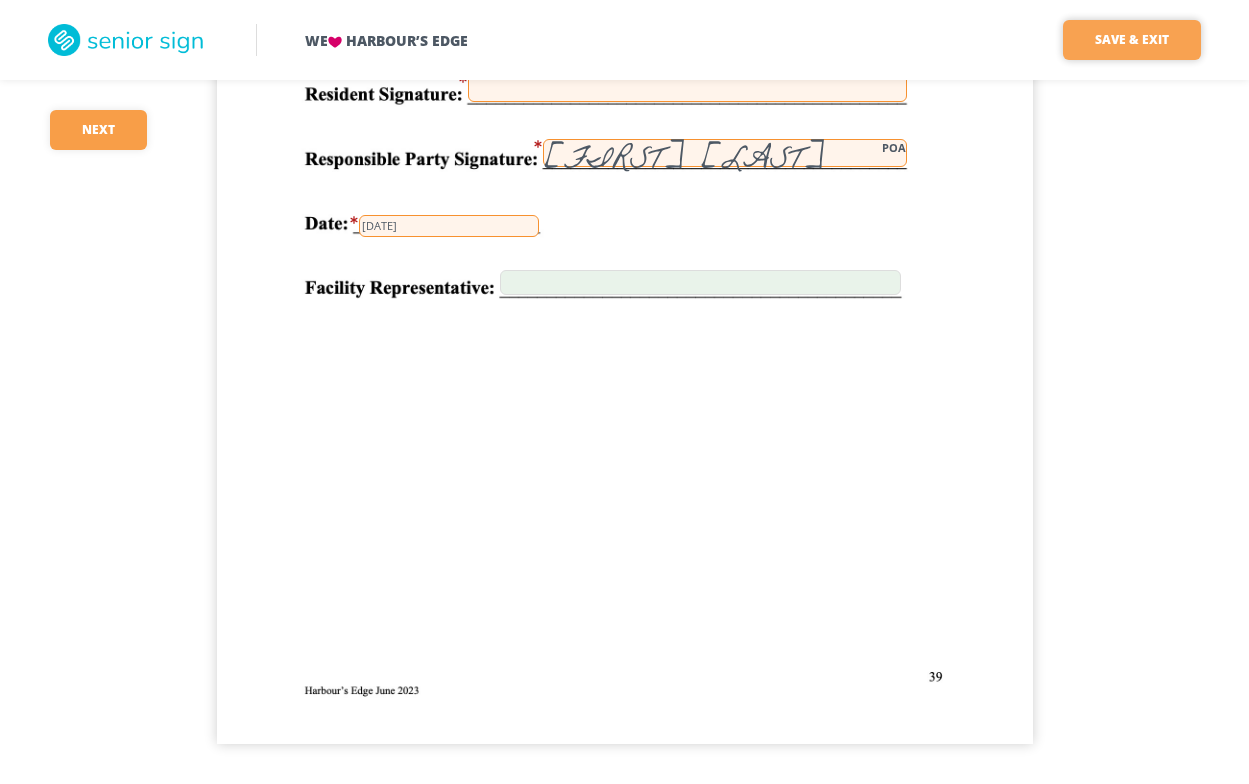 click on "Save & Exit" at bounding box center (1132, 40) 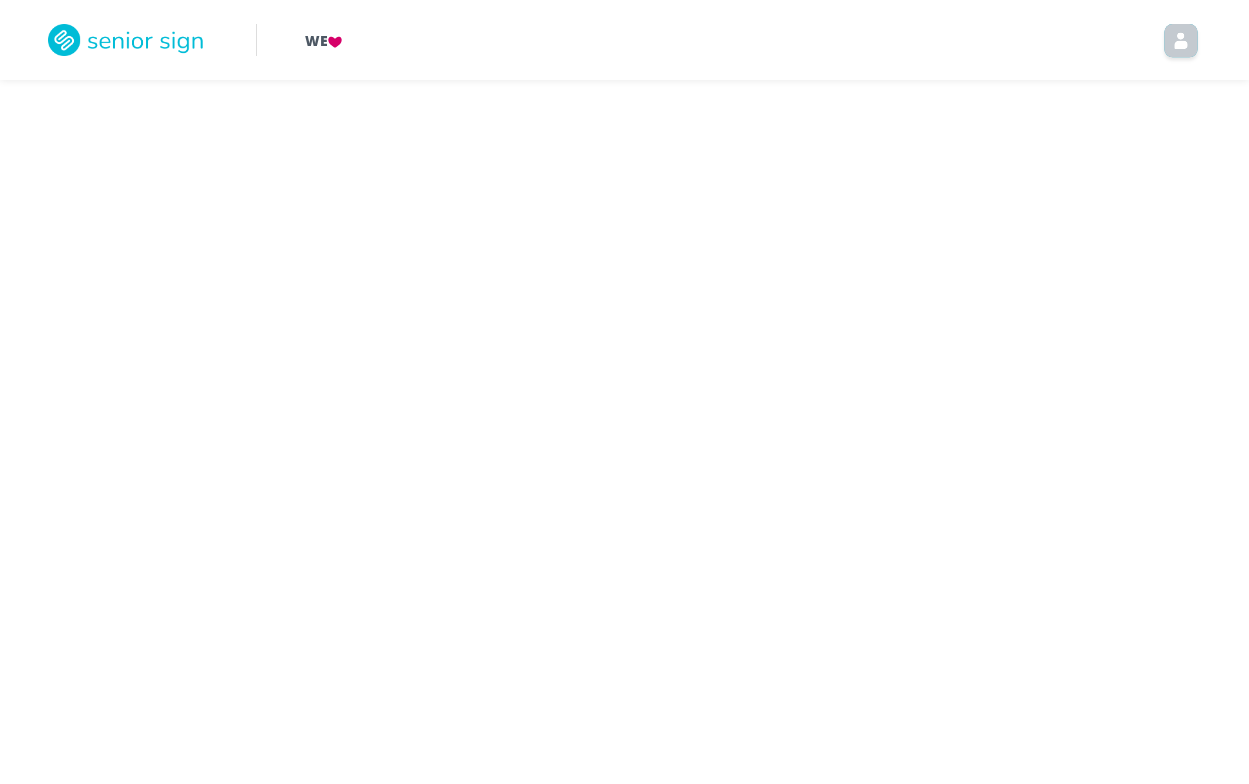 scroll, scrollTop: 0, scrollLeft: 0, axis: both 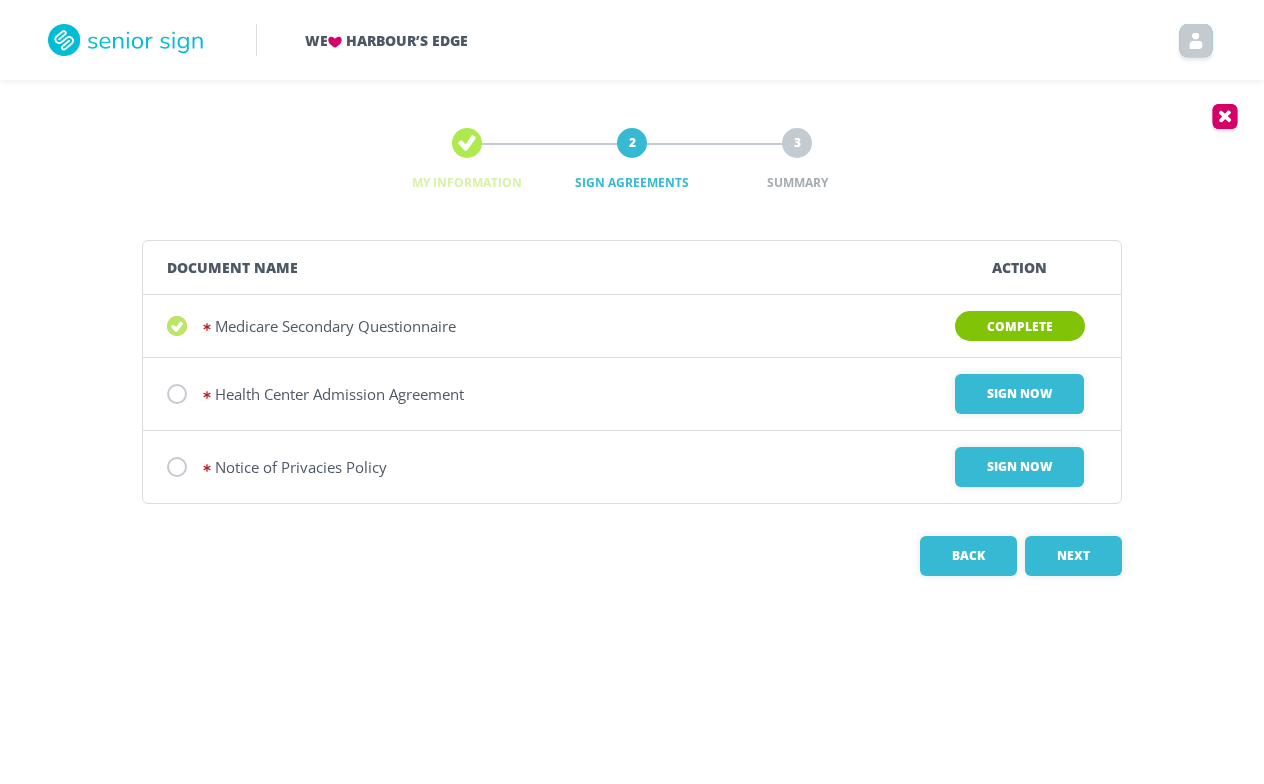 click at bounding box center (177, 326) 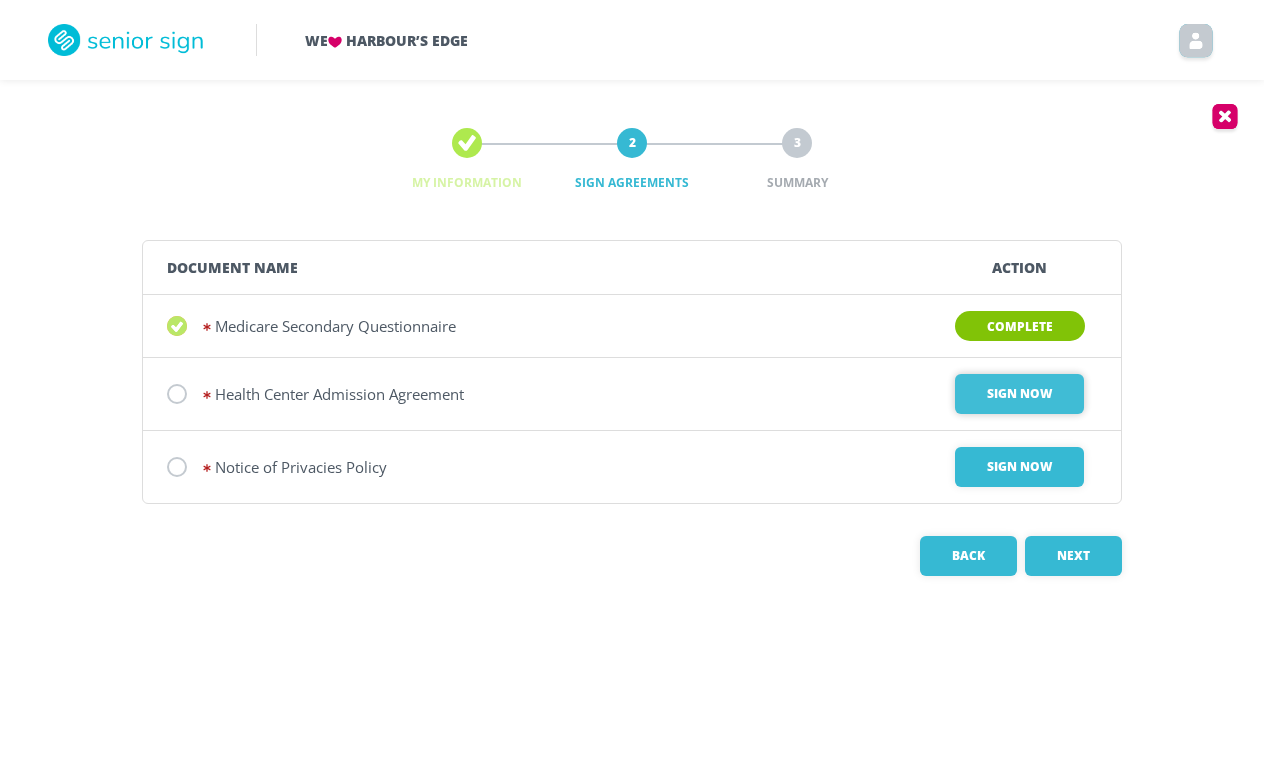 click on "Sign Now" at bounding box center [1019, 394] 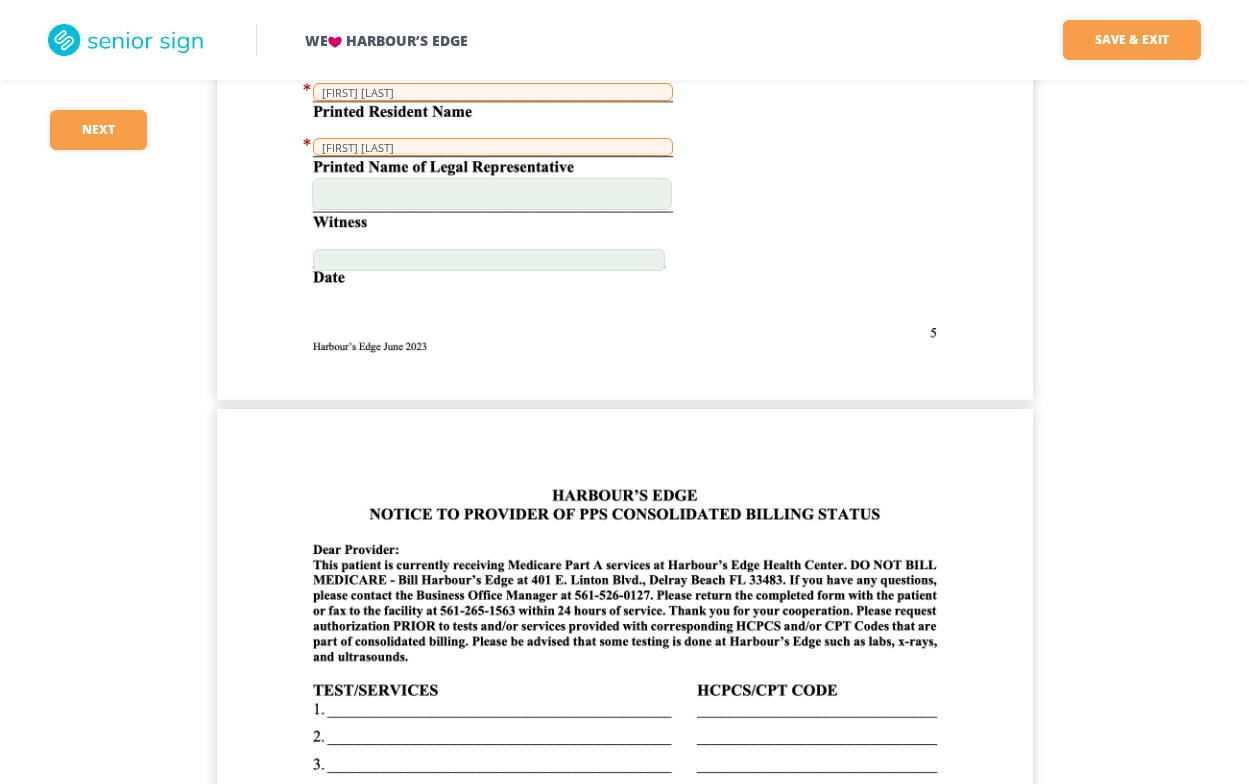 scroll, scrollTop: 5100, scrollLeft: 0, axis: vertical 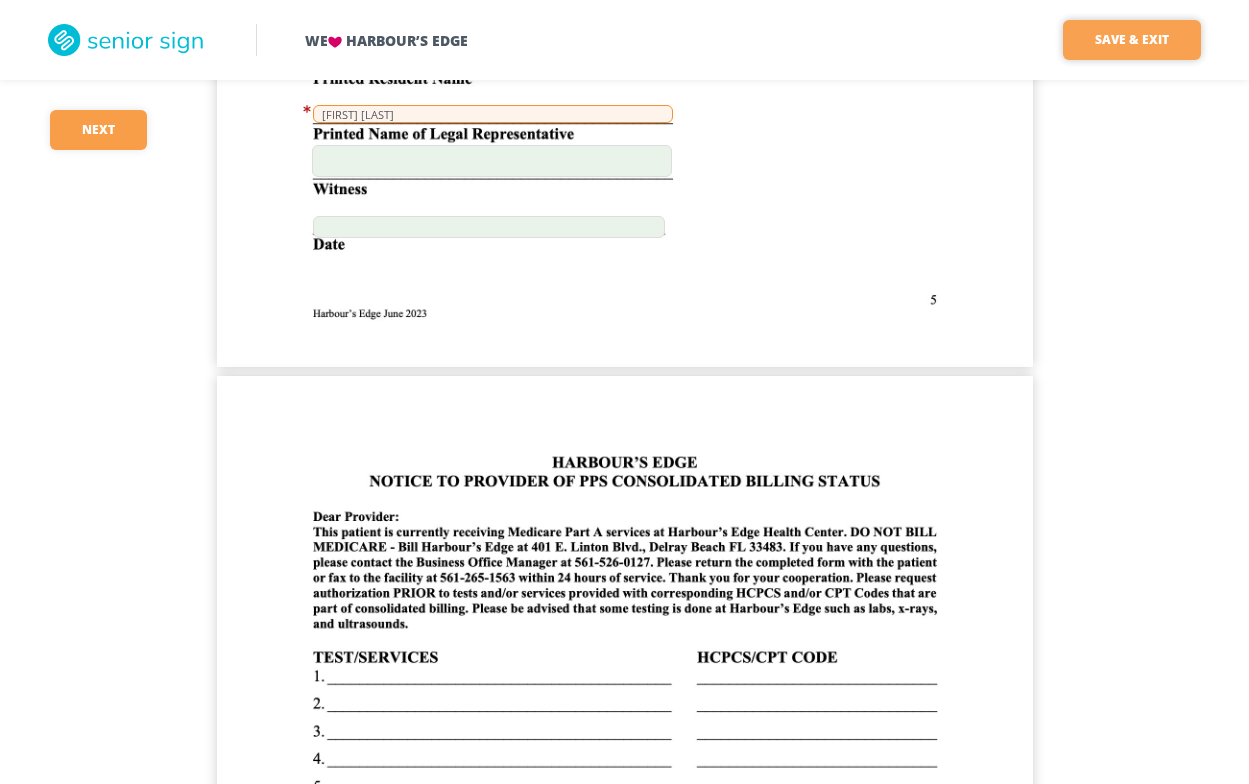 click on "Save & Exit" at bounding box center (1132, 40) 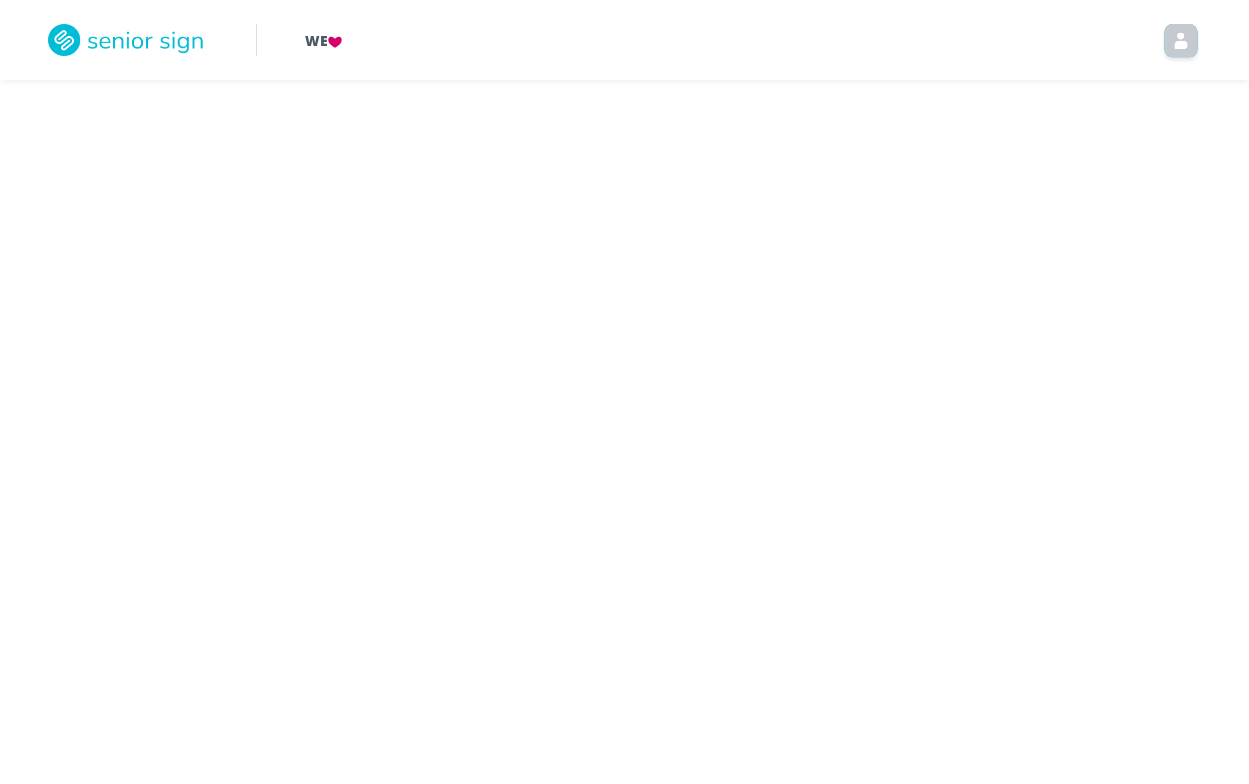 scroll, scrollTop: 0, scrollLeft: 0, axis: both 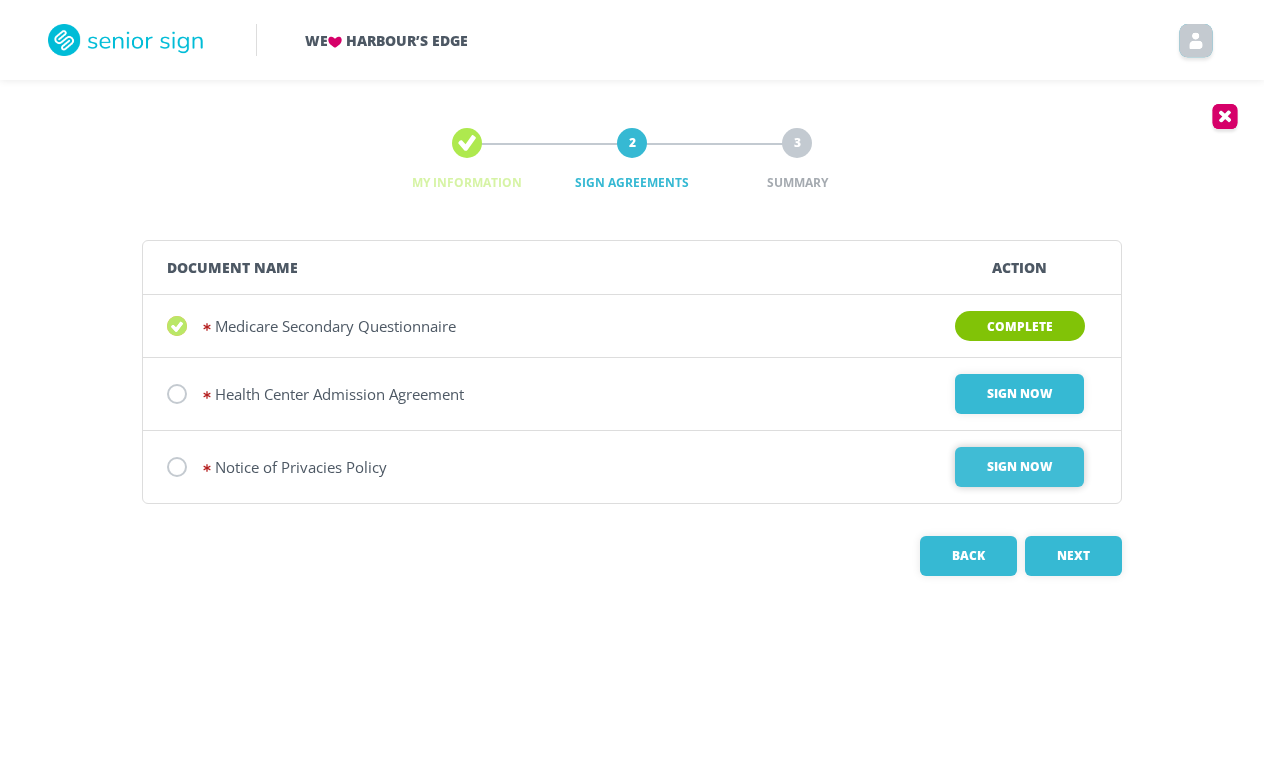 click on "Sign Now" at bounding box center (1019, 394) 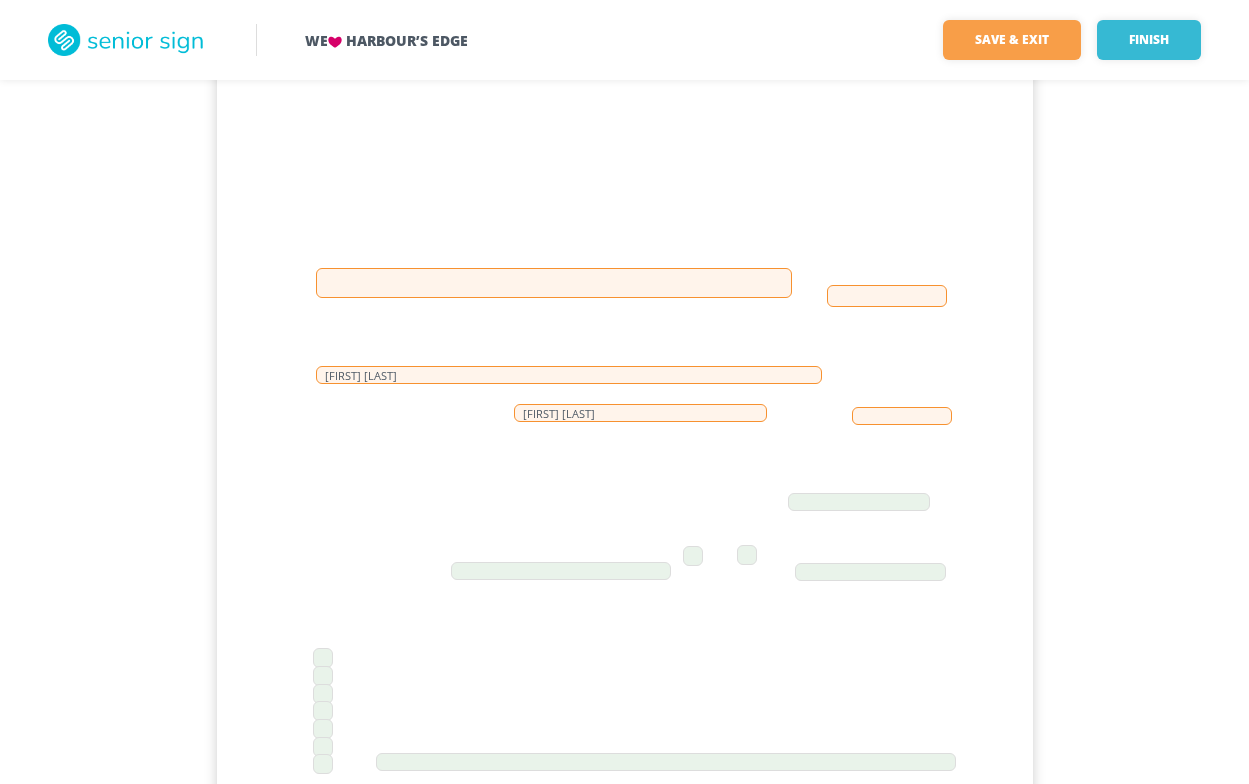 scroll, scrollTop: 4400, scrollLeft: 0, axis: vertical 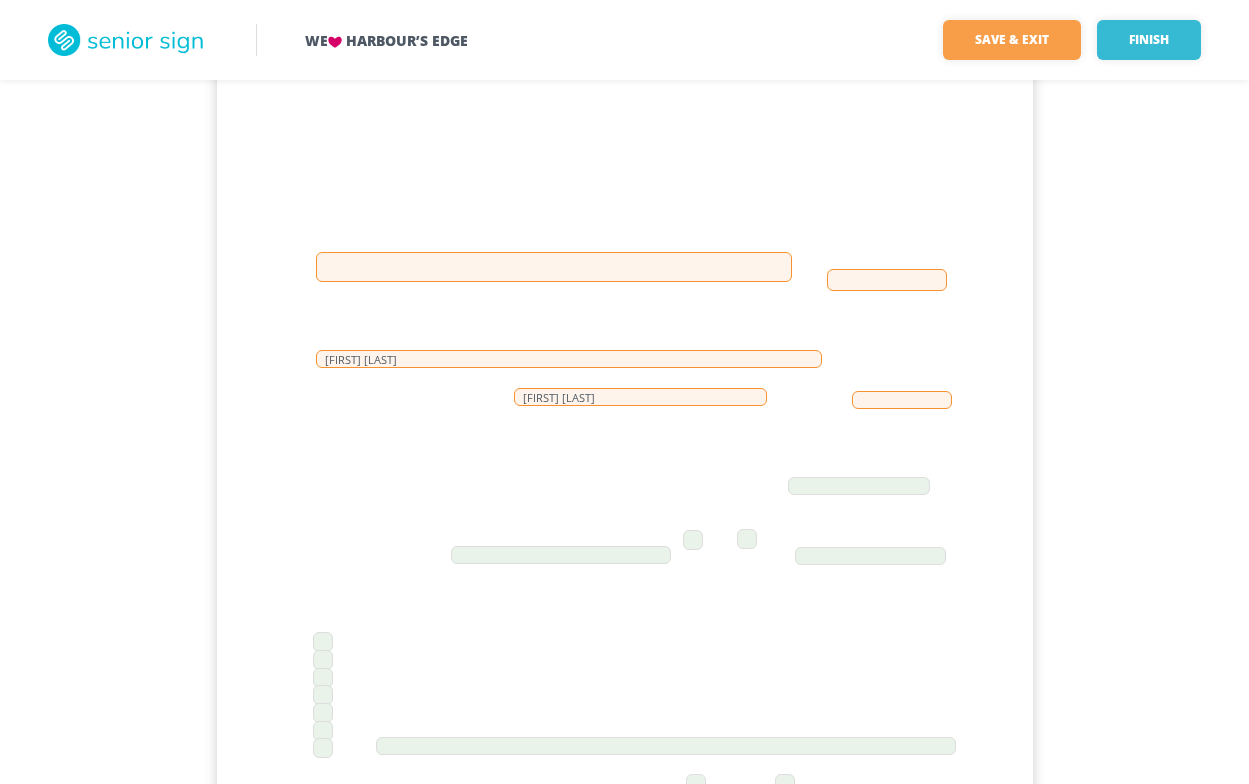 click at bounding box center [554, 267] 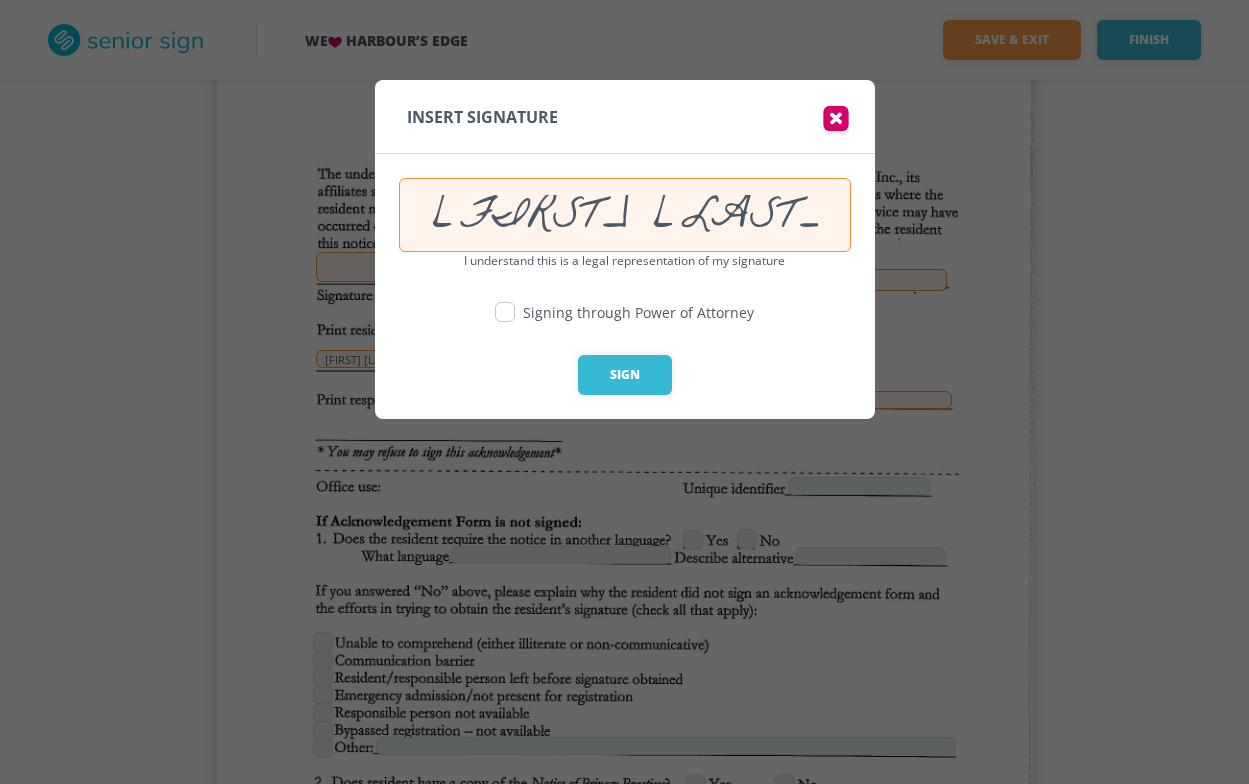 type on "[FIRST] [LAST]" 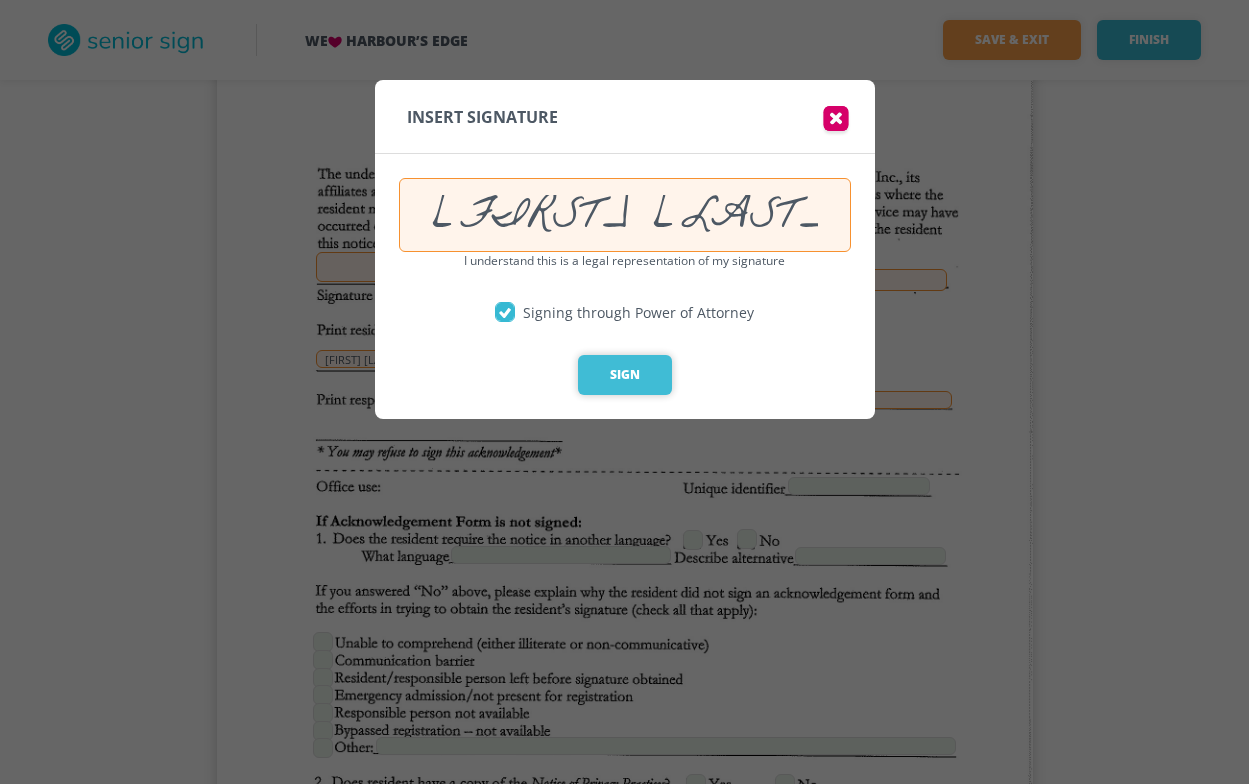 click on "Sign" at bounding box center (625, 375) 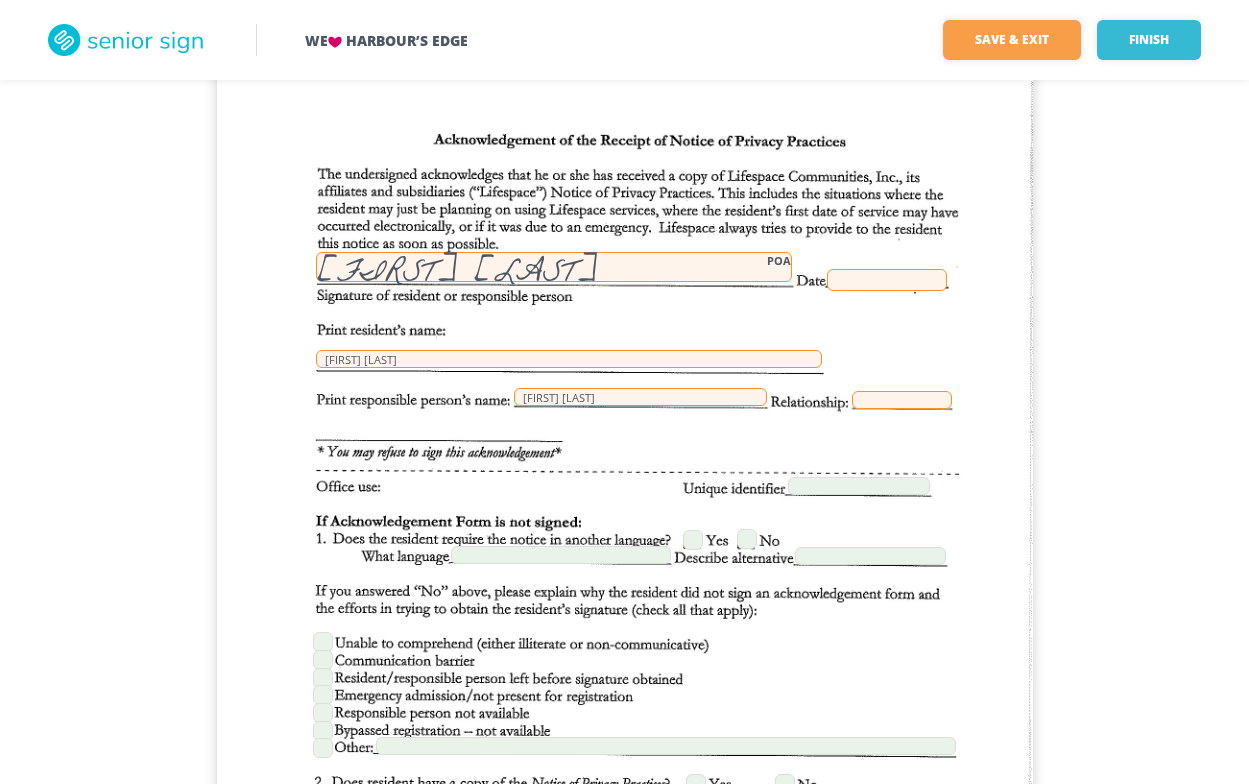 click at bounding box center (887, 280) 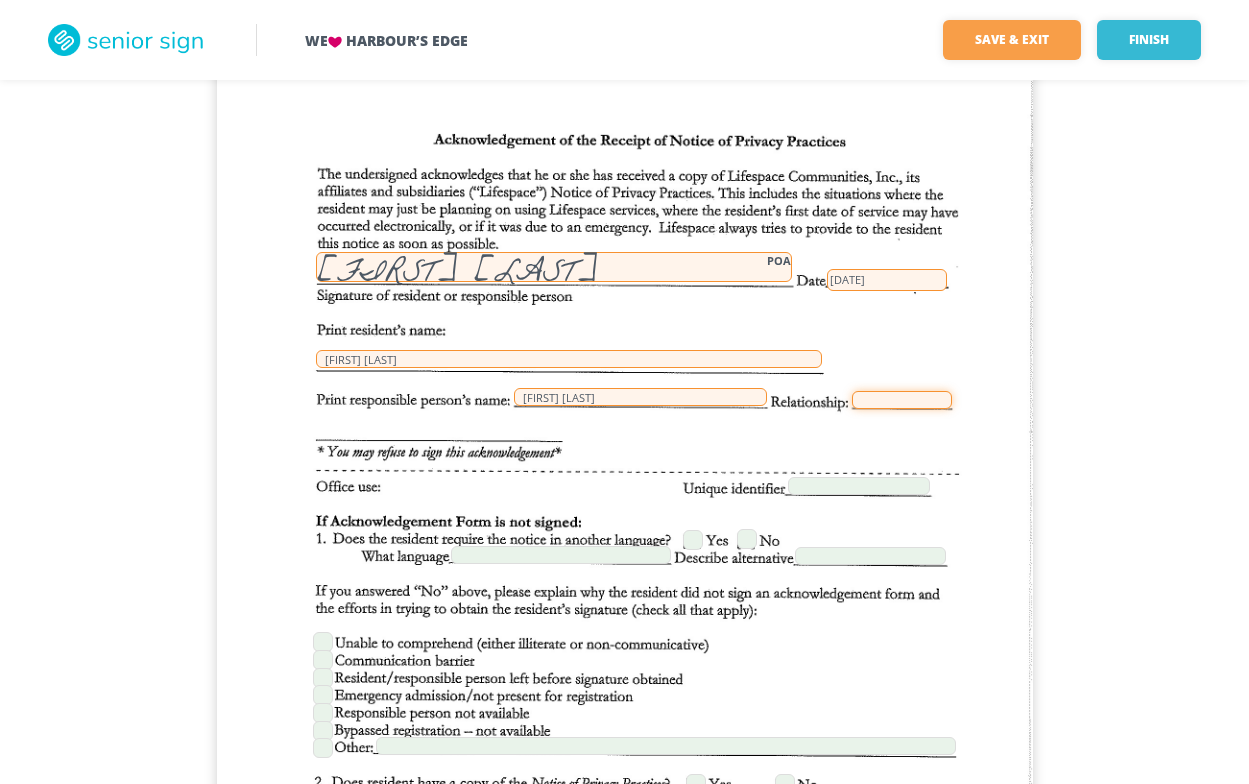 click at bounding box center [902, 400] 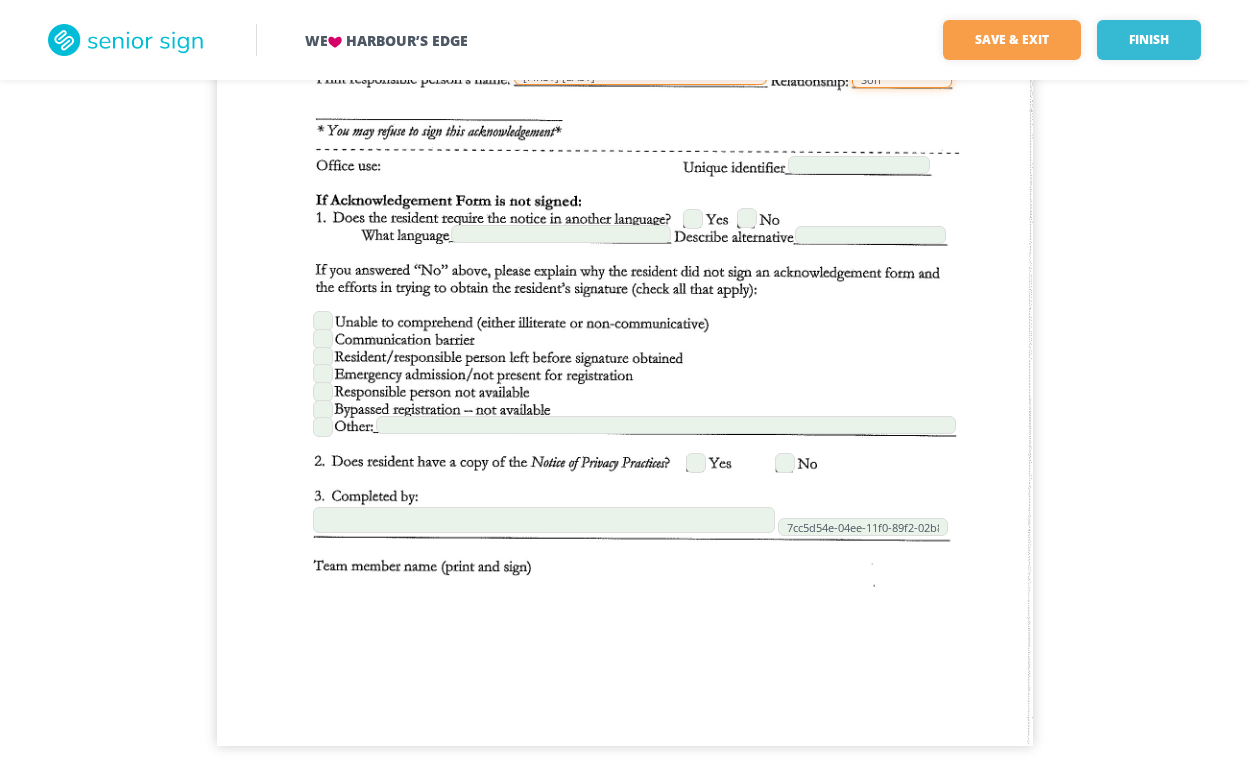 scroll, scrollTop: 4738, scrollLeft: 0, axis: vertical 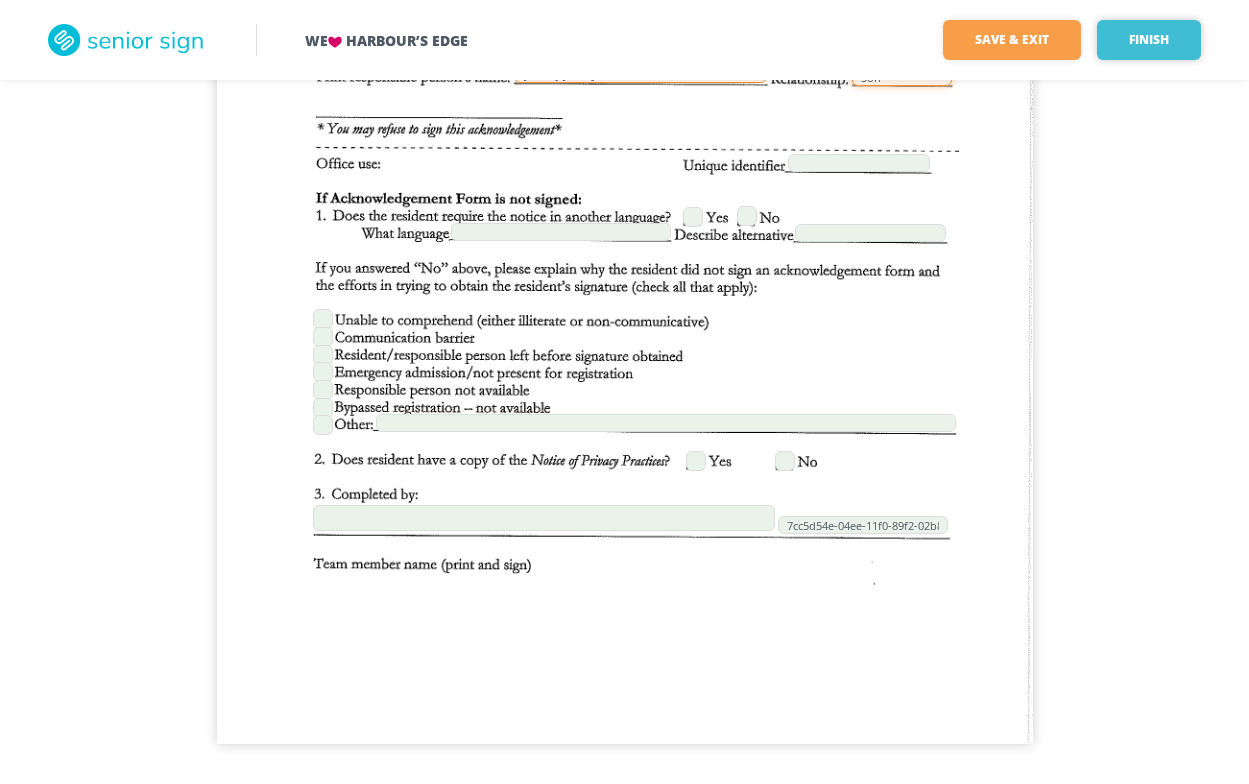 type on "Son" 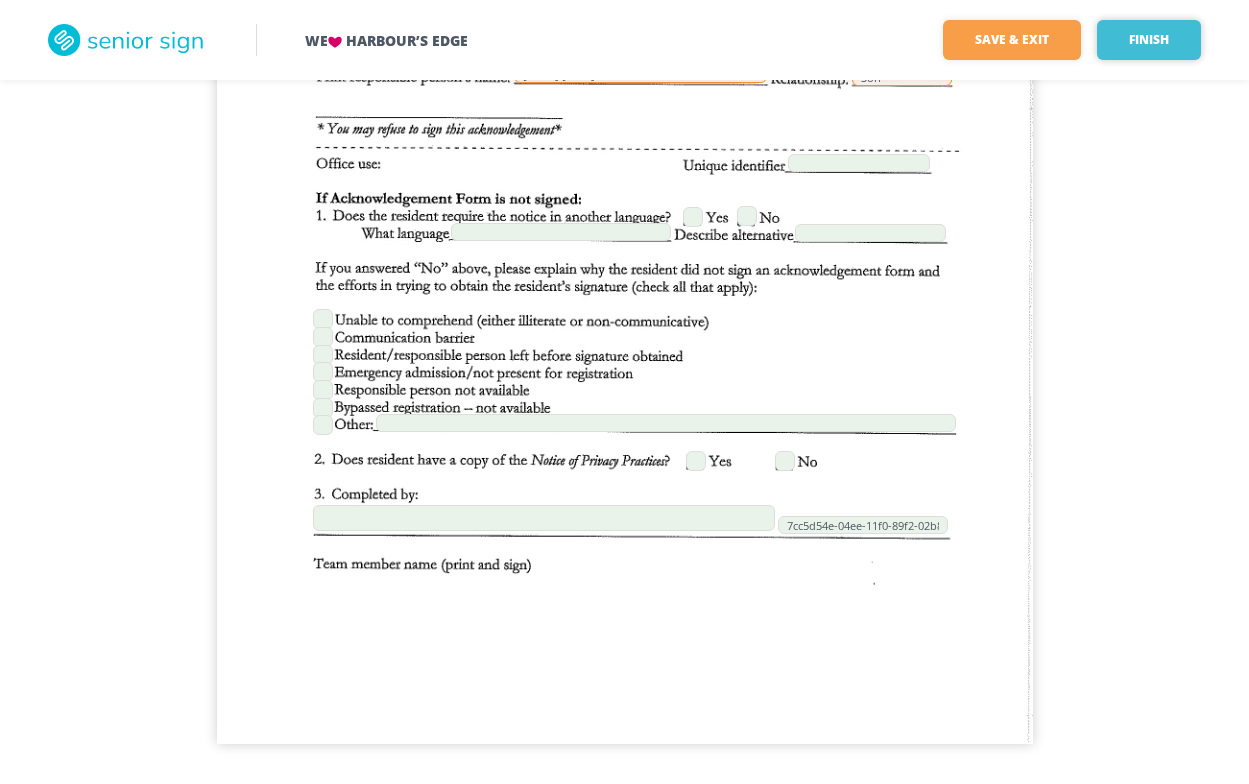 click on "Finish" at bounding box center [1149, 40] 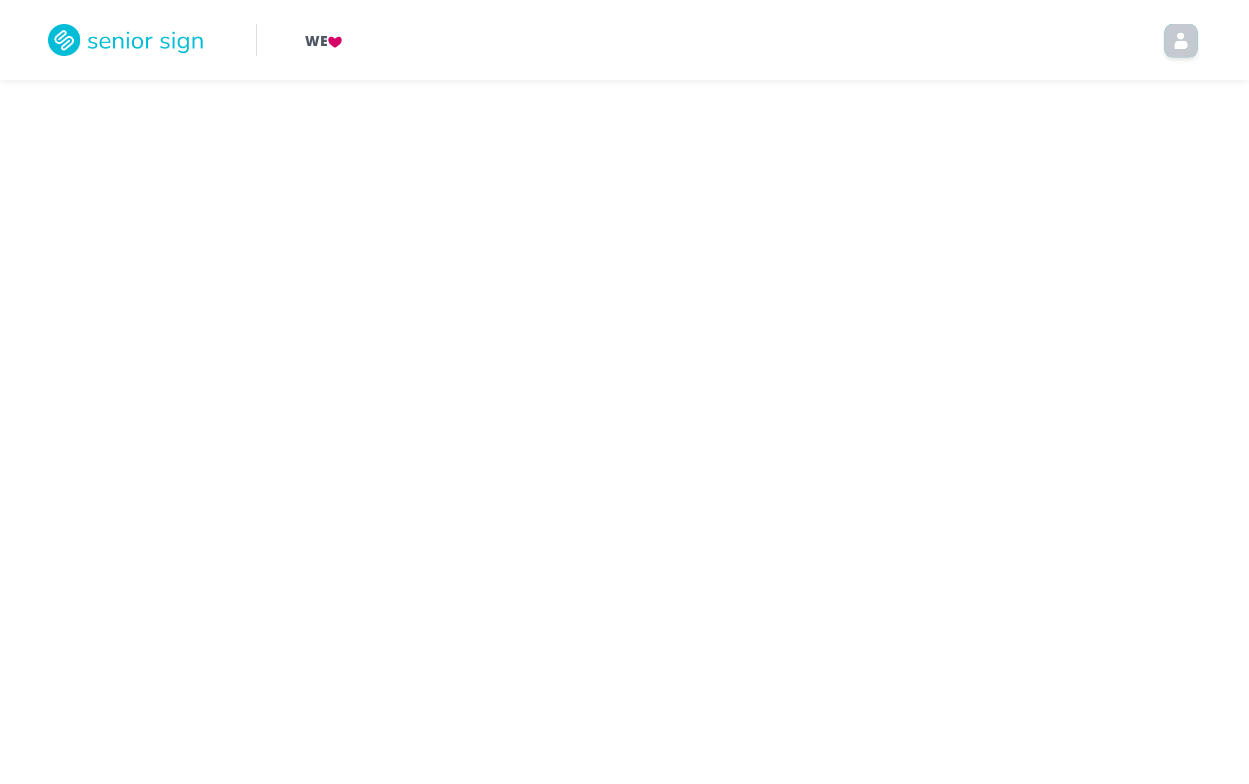 scroll, scrollTop: 0, scrollLeft: 0, axis: both 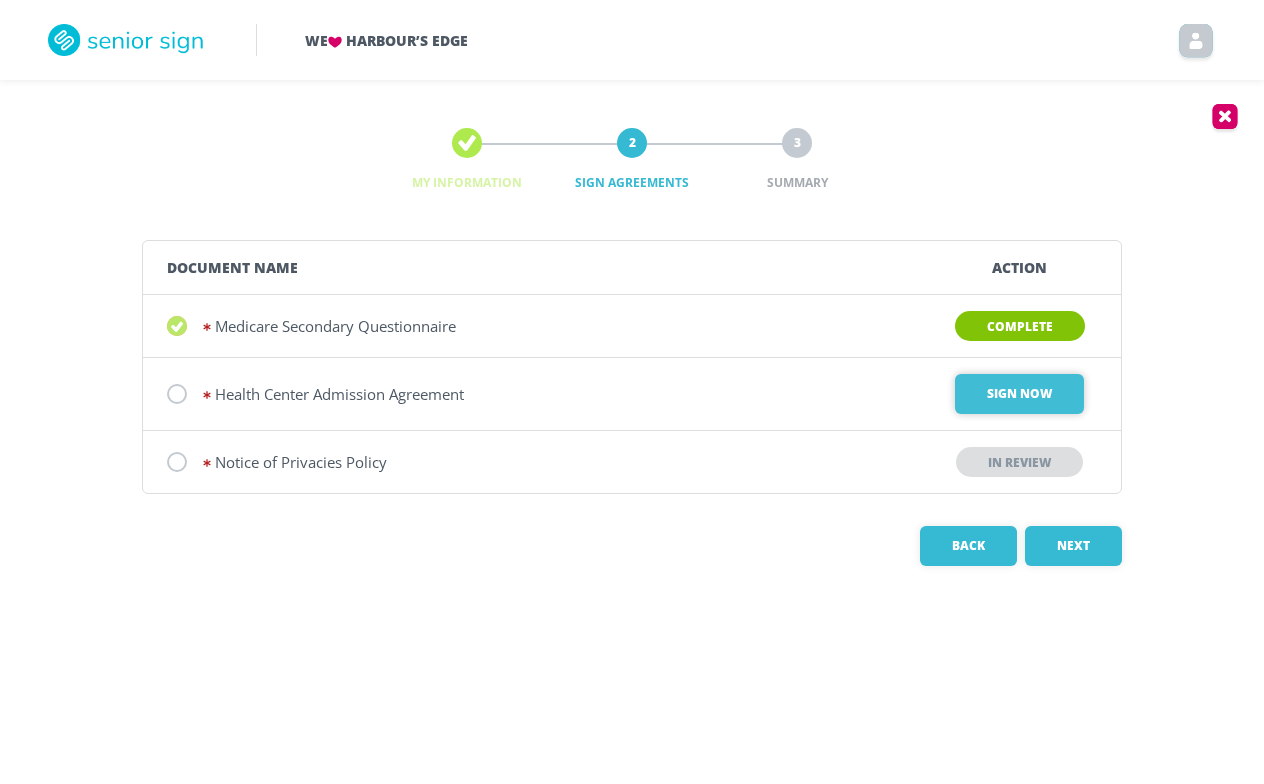 click on "Sign Now" at bounding box center [1019, 394] 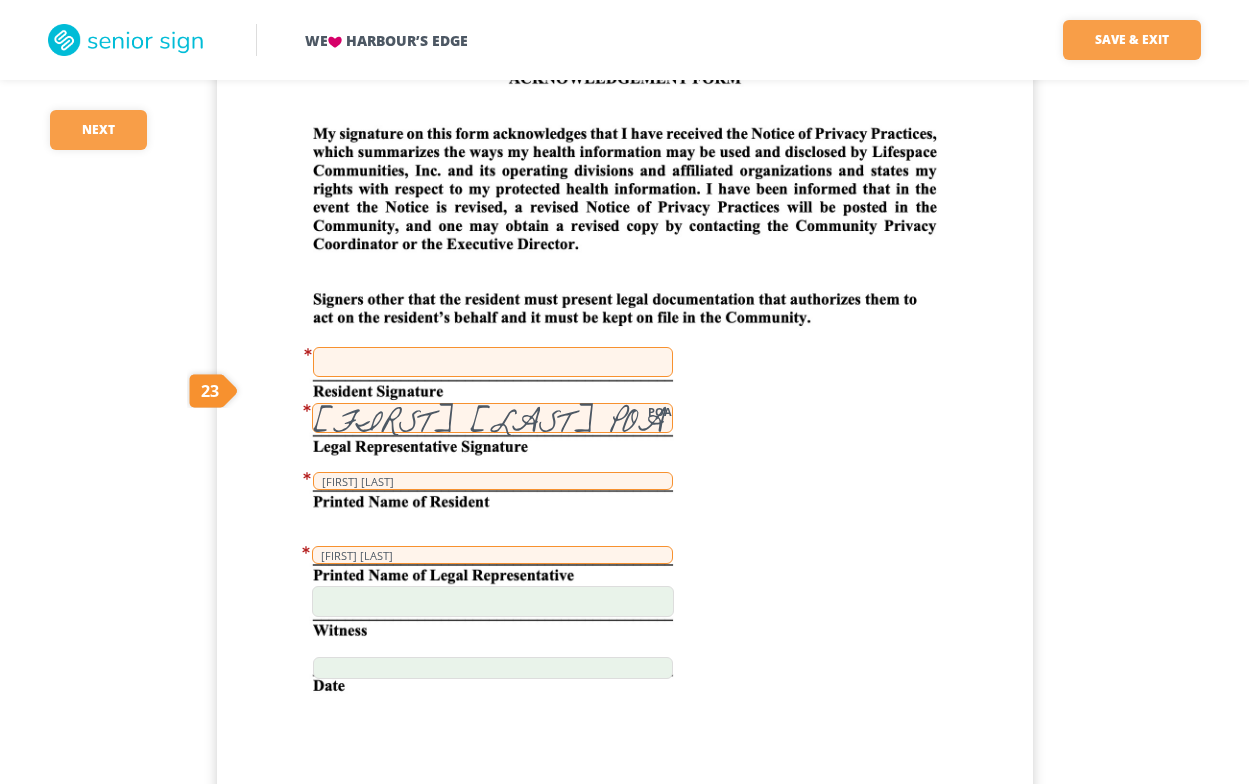 scroll, scrollTop: 1300, scrollLeft: 0, axis: vertical 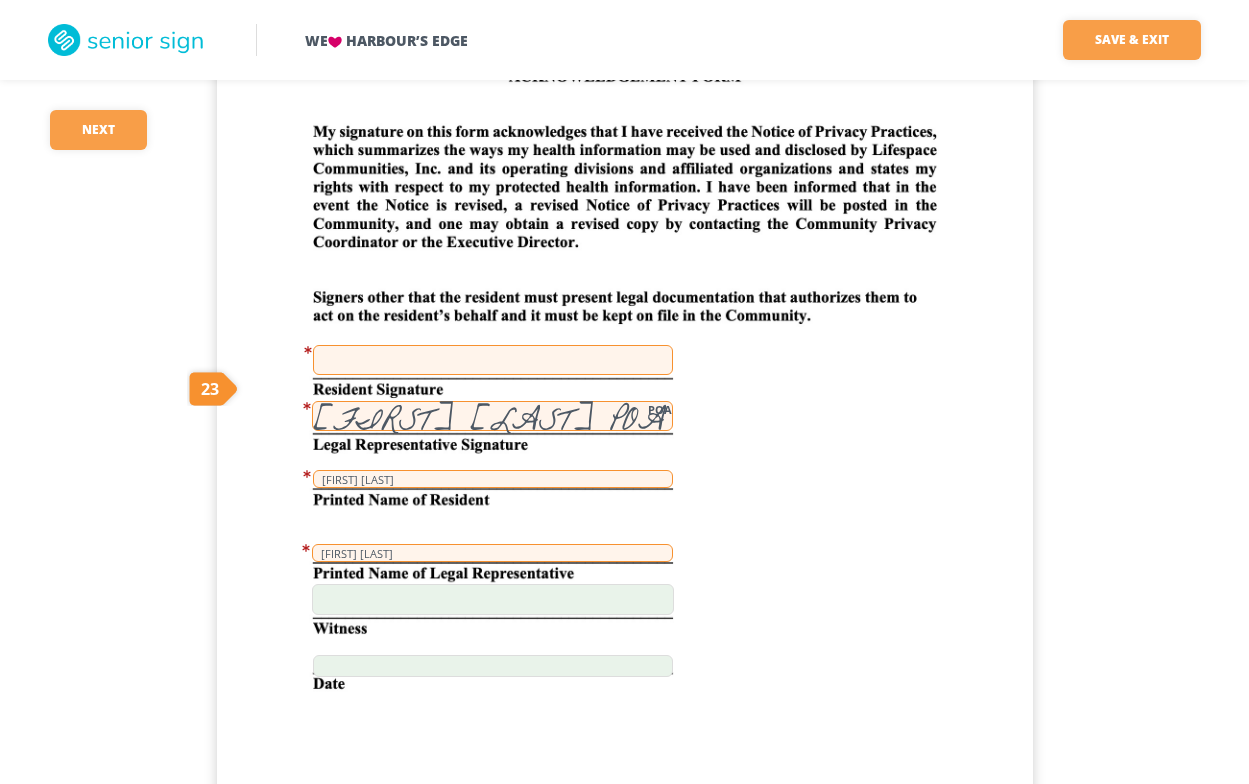 click at bounding box center [493, 360] 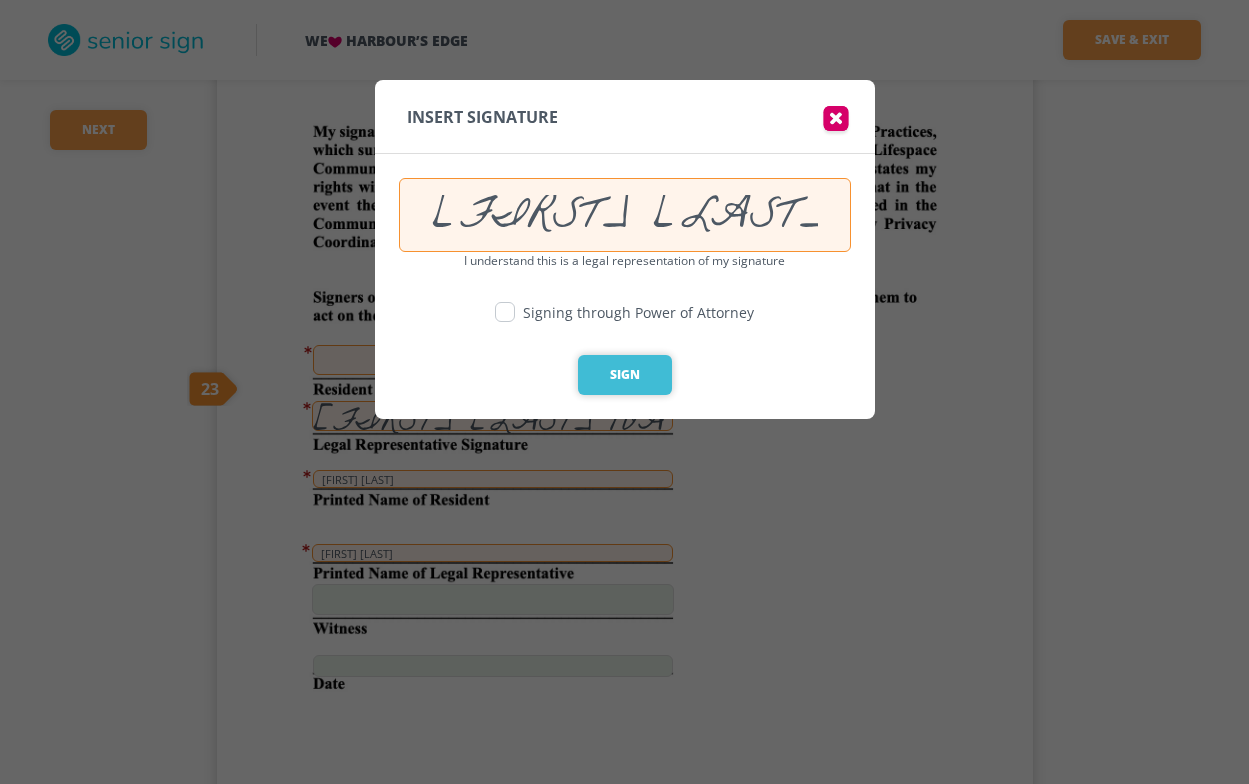 click on "Sign" at bounding box center (625, 375) 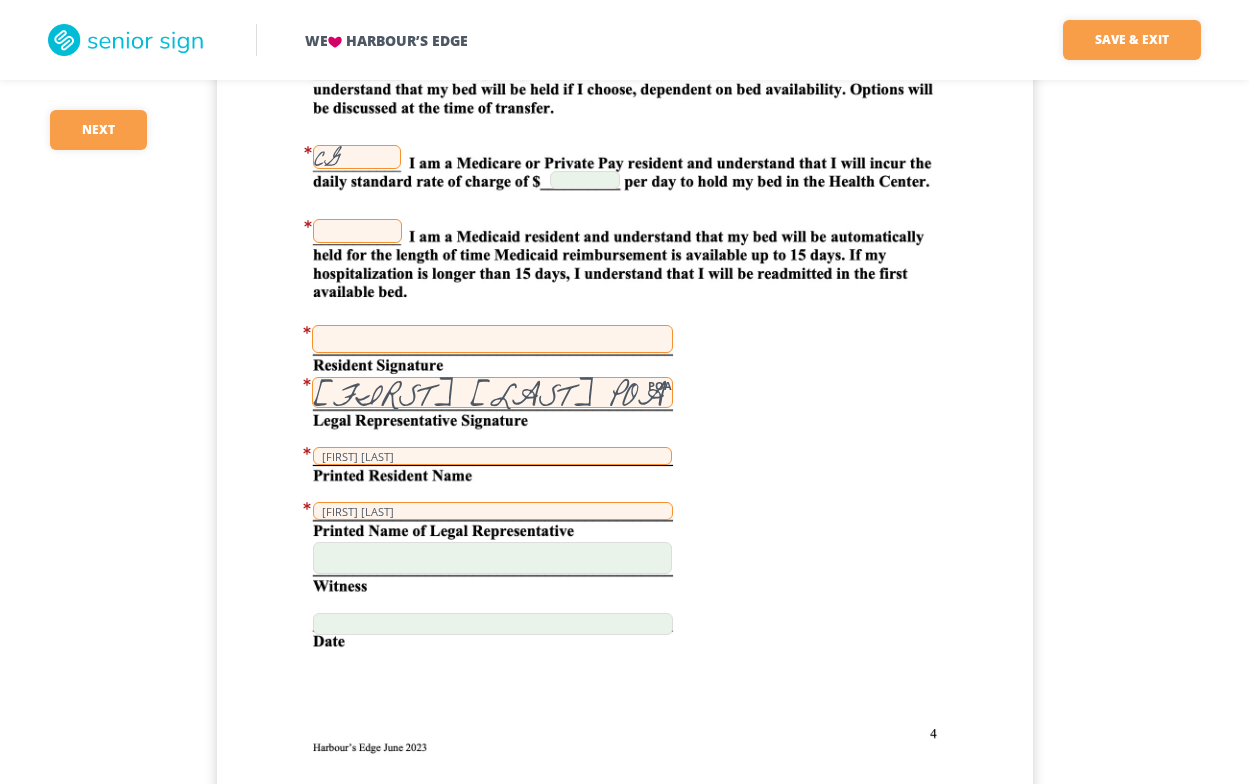 scroll, scrollTop: 3800, scrollLeft: 0, axis: vertical 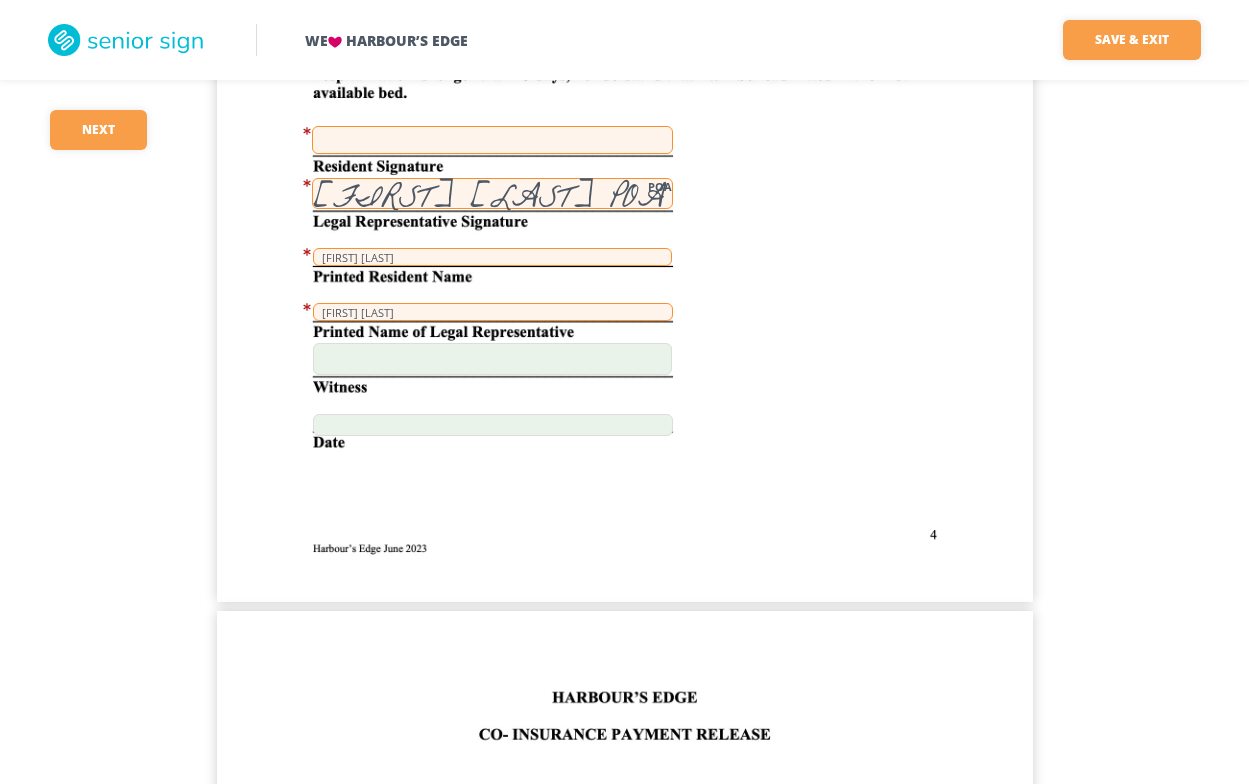 click at bounding box center (492, 140) 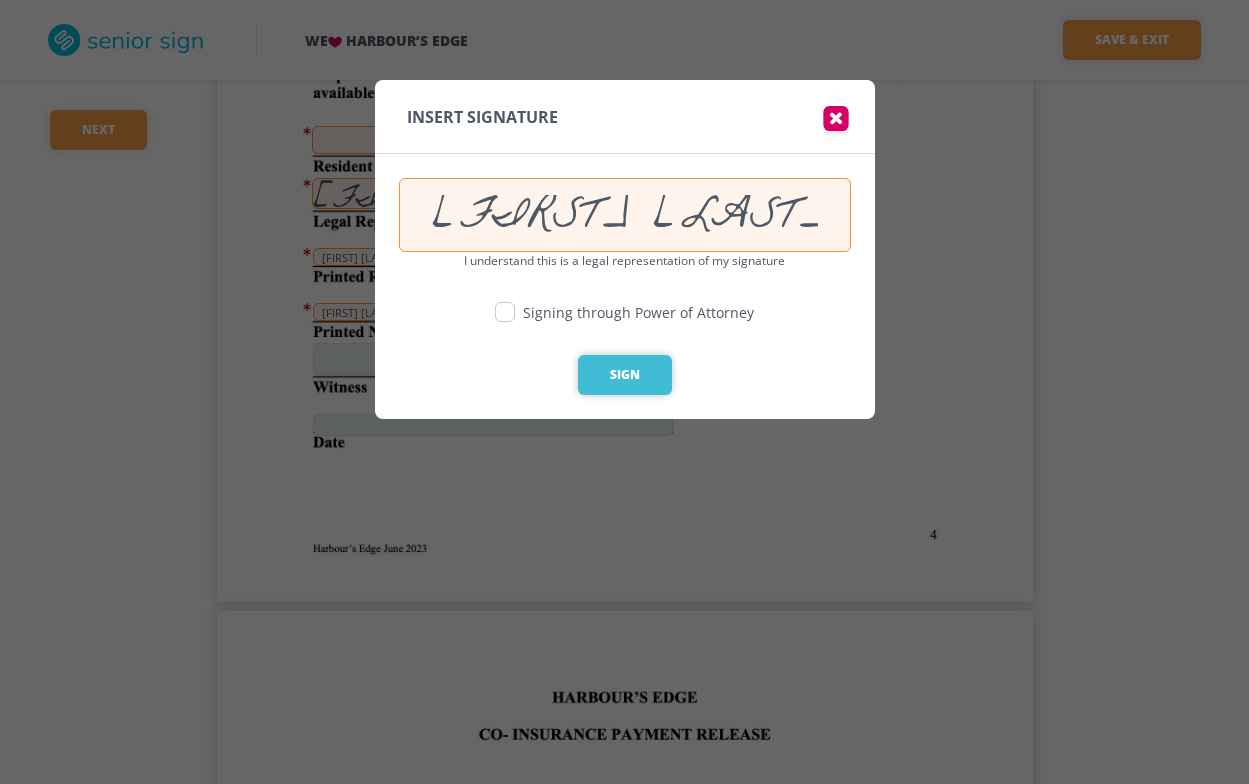 click on "Sign" at bounding box center (625, 375) 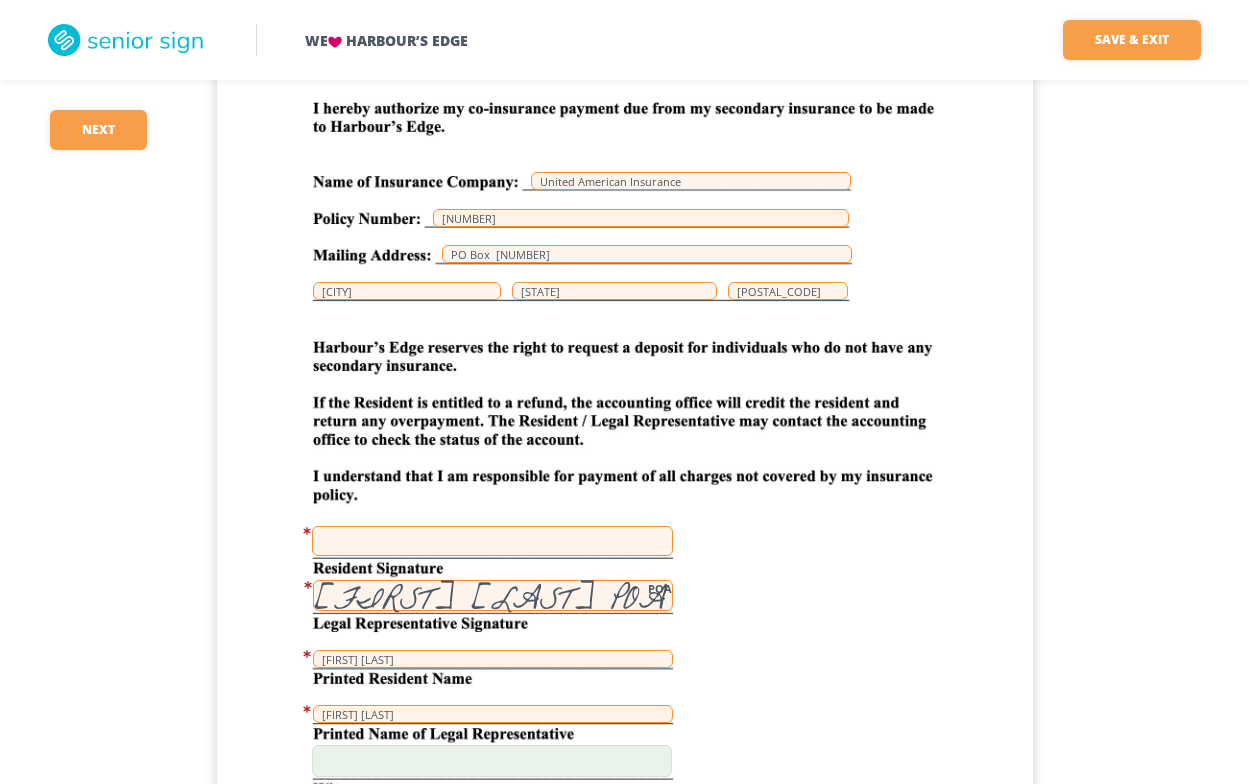 scroll, scrollTop: 4600, scrollLeft: 0, axis: vertical 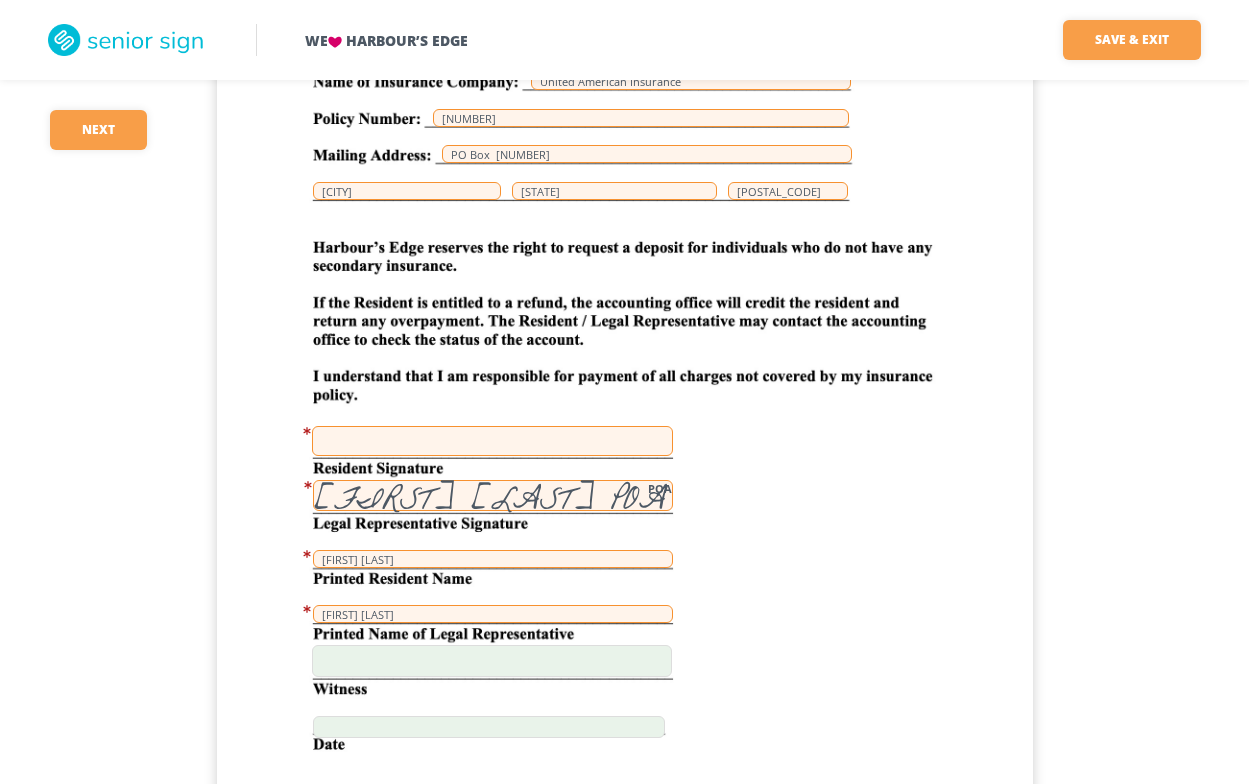 click at bounding box center (492, 441) 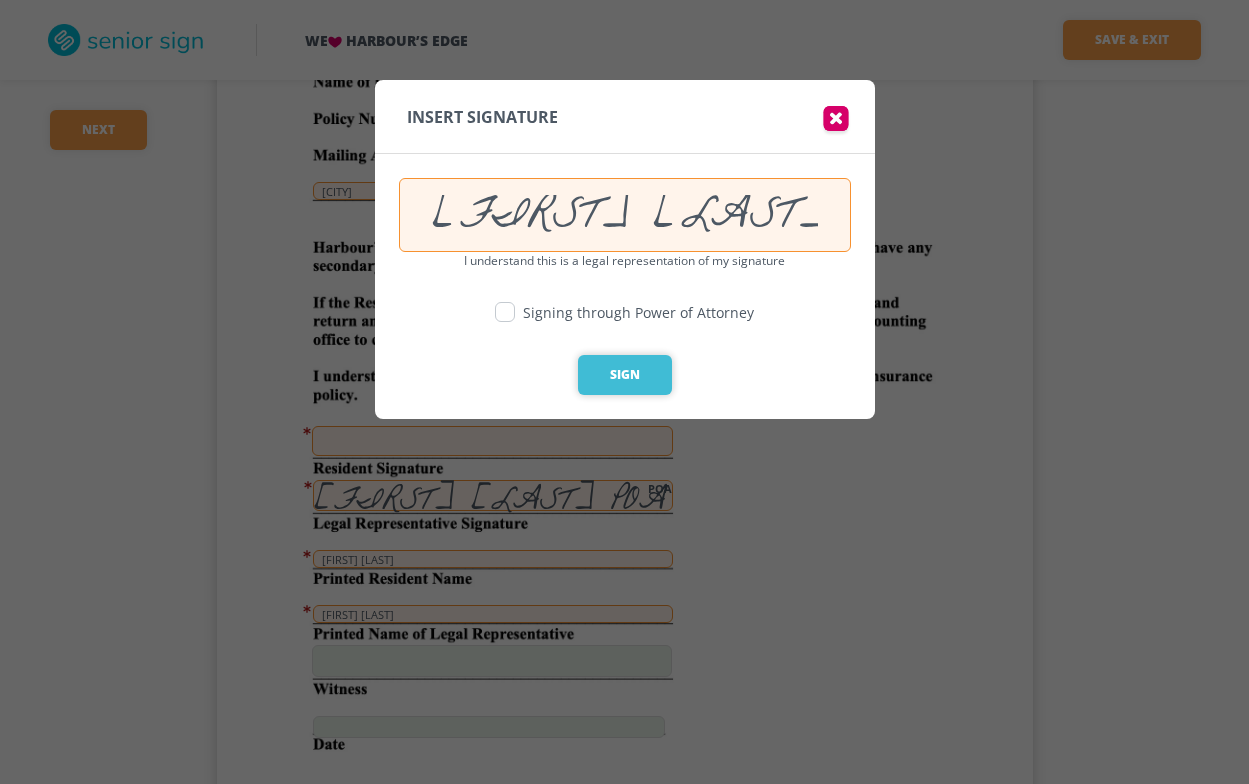 click on "Sign" at bounding box center [625, 375] 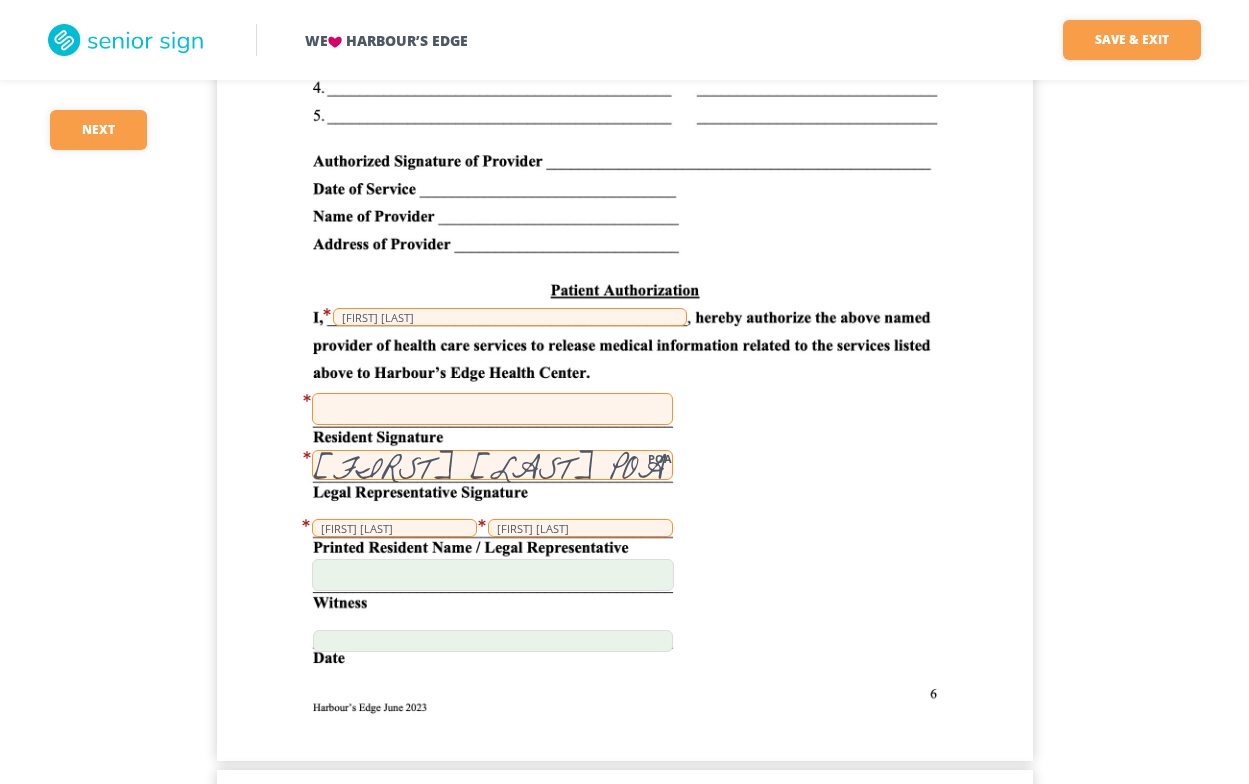 scroll, scrollTop: 5800, scrollLeft: 0, axis: vertical 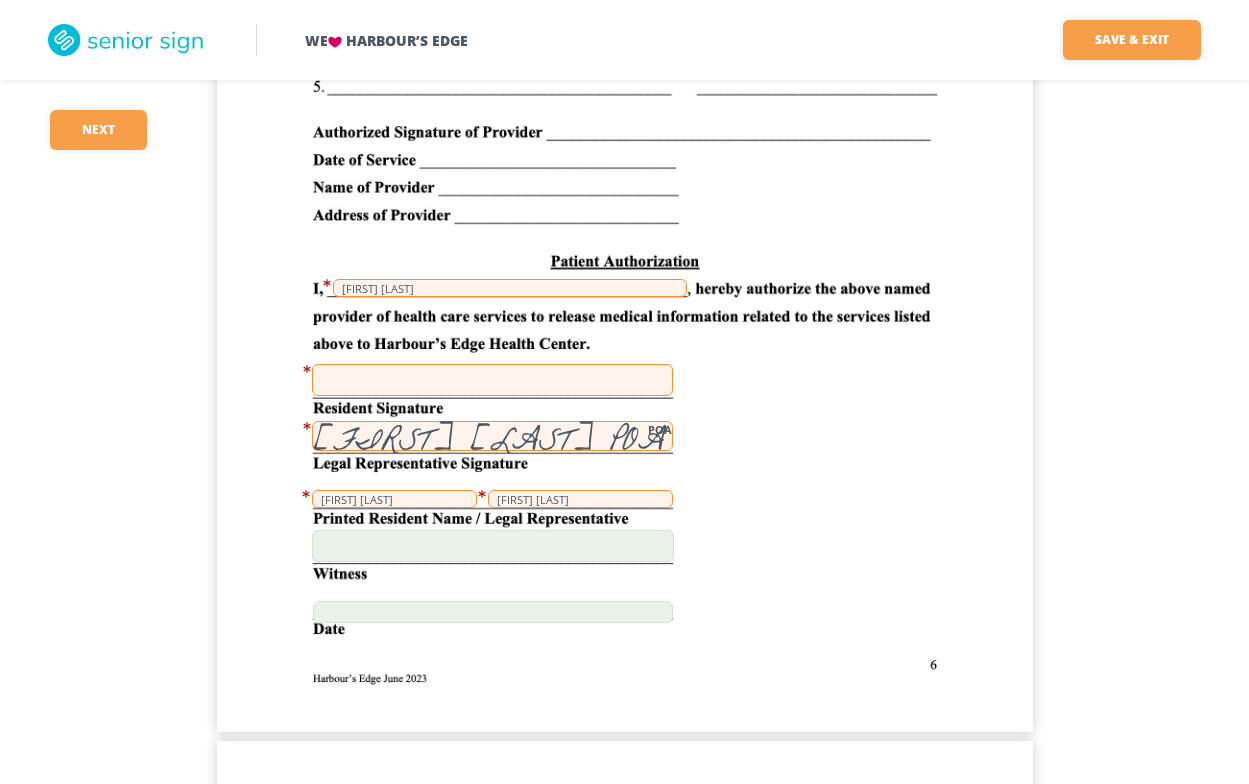 click at bounding box center (492, 380) 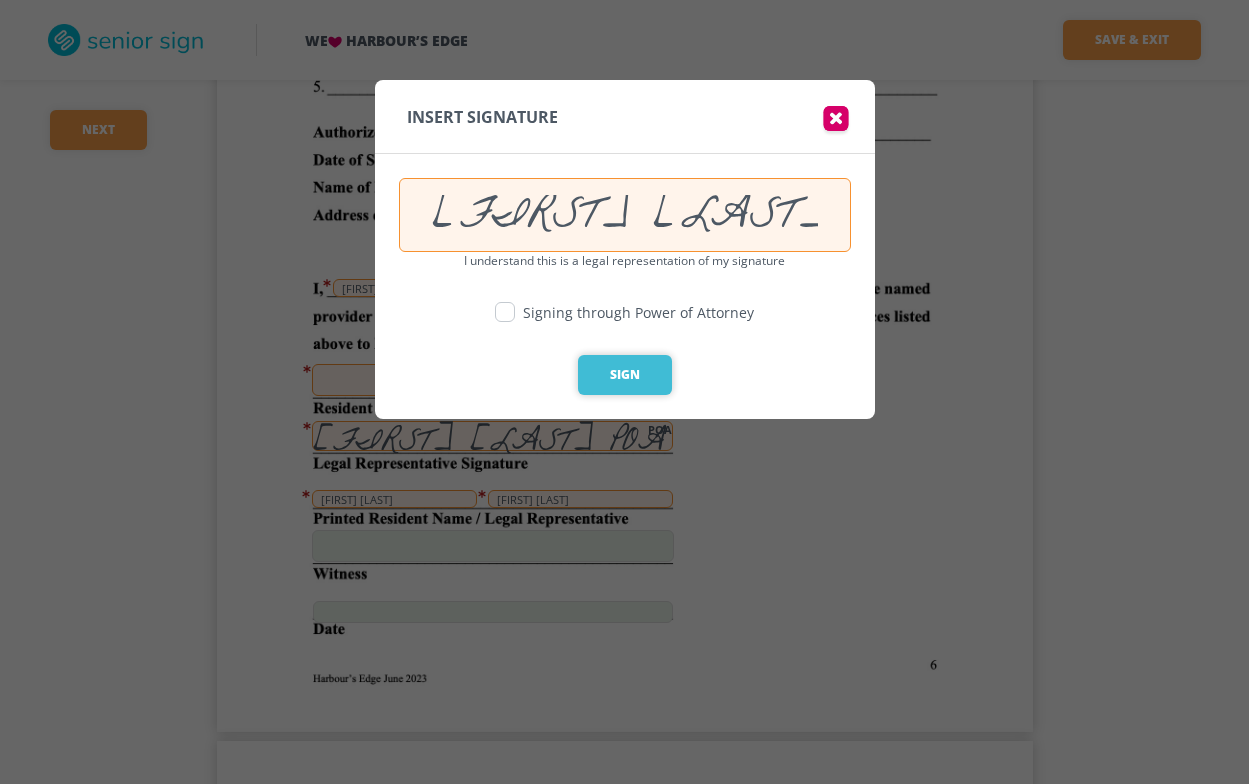 click on "Sign" at bounding box center (625, 375) 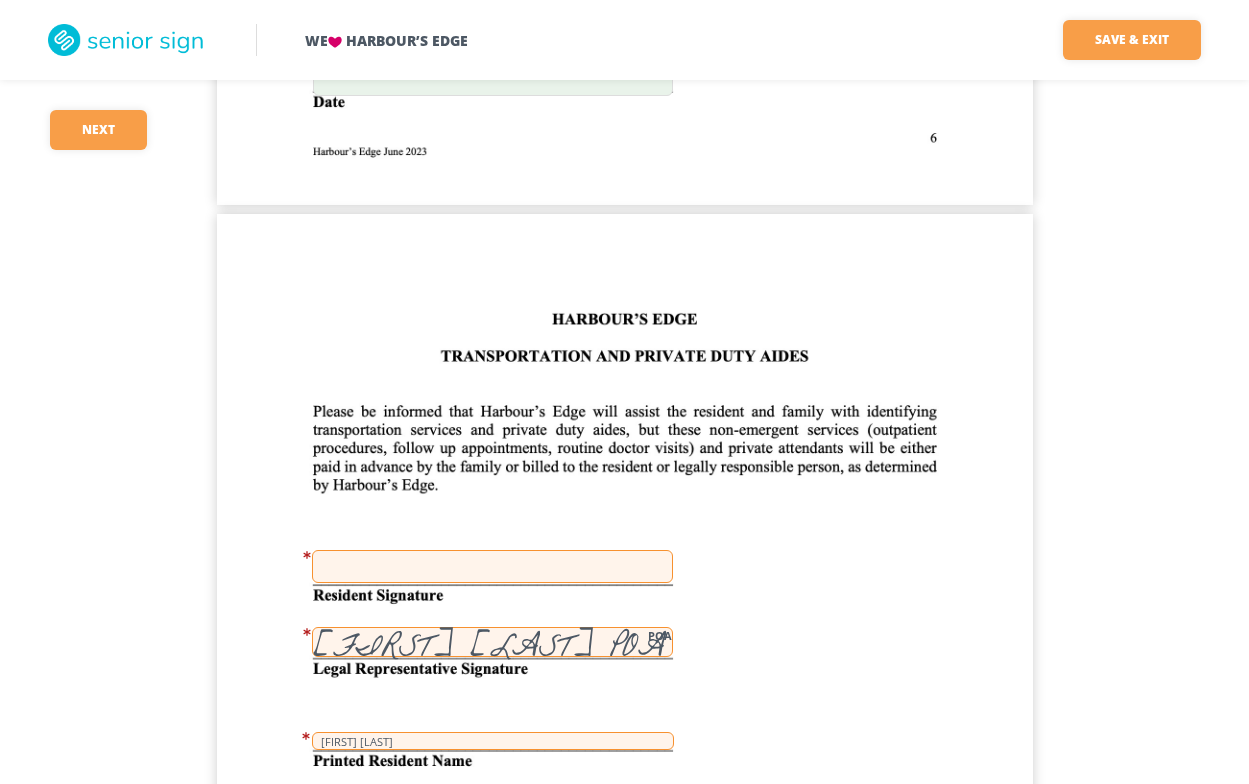 scroll, scrollTop: 6500, scrollLeft: 0, axis: vertical 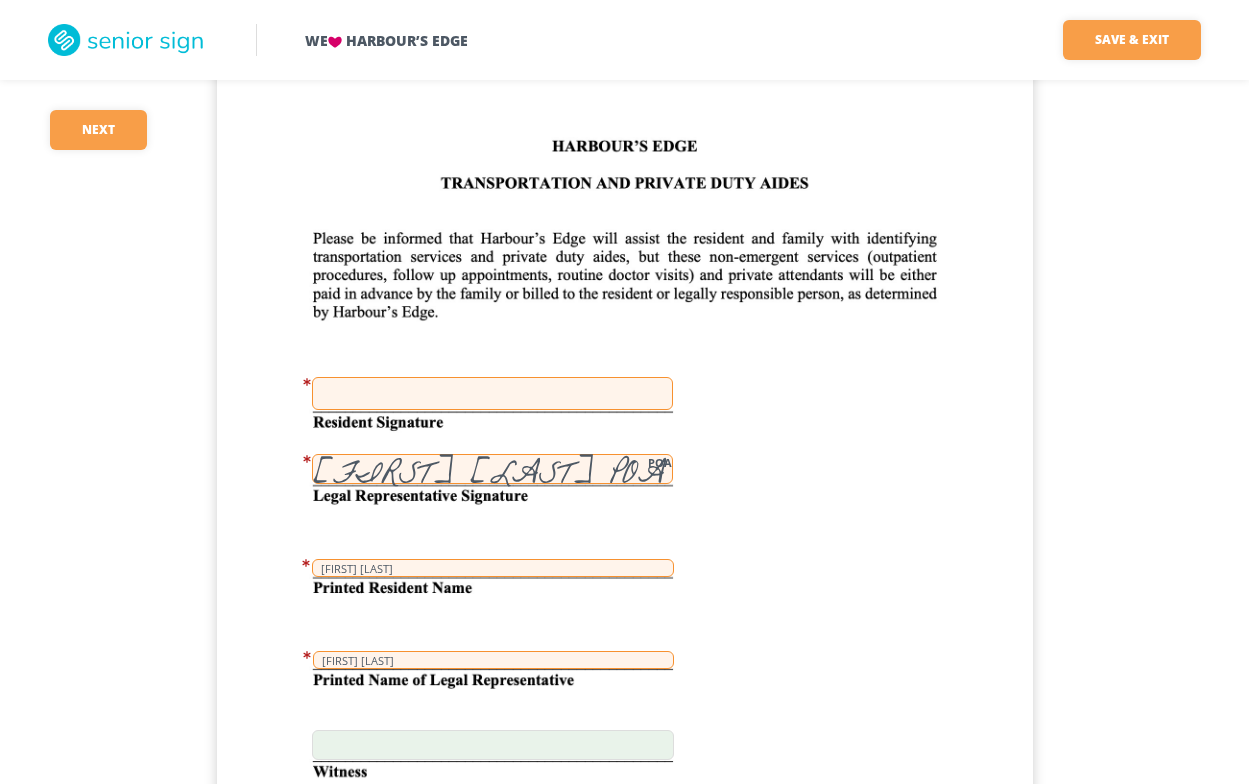 click at bounding box center (492, 393) 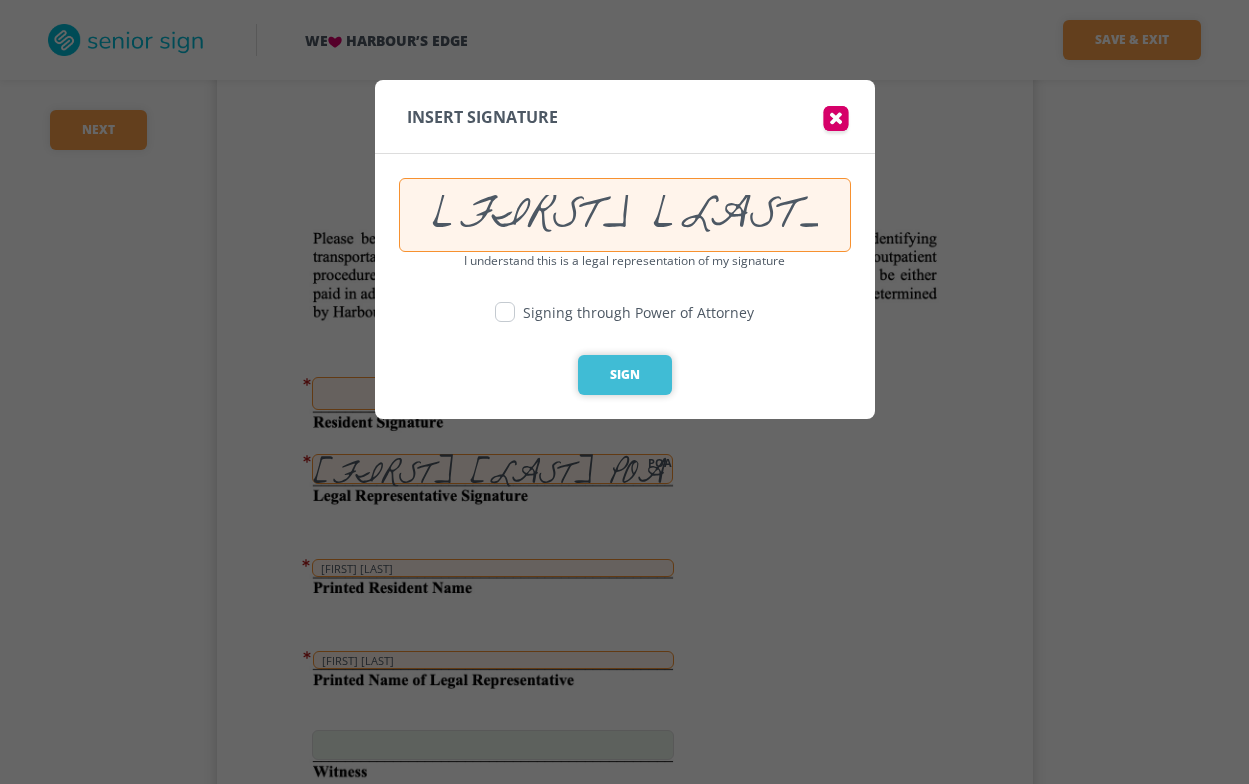 click on "Sign" at bounding box center (625, 375) 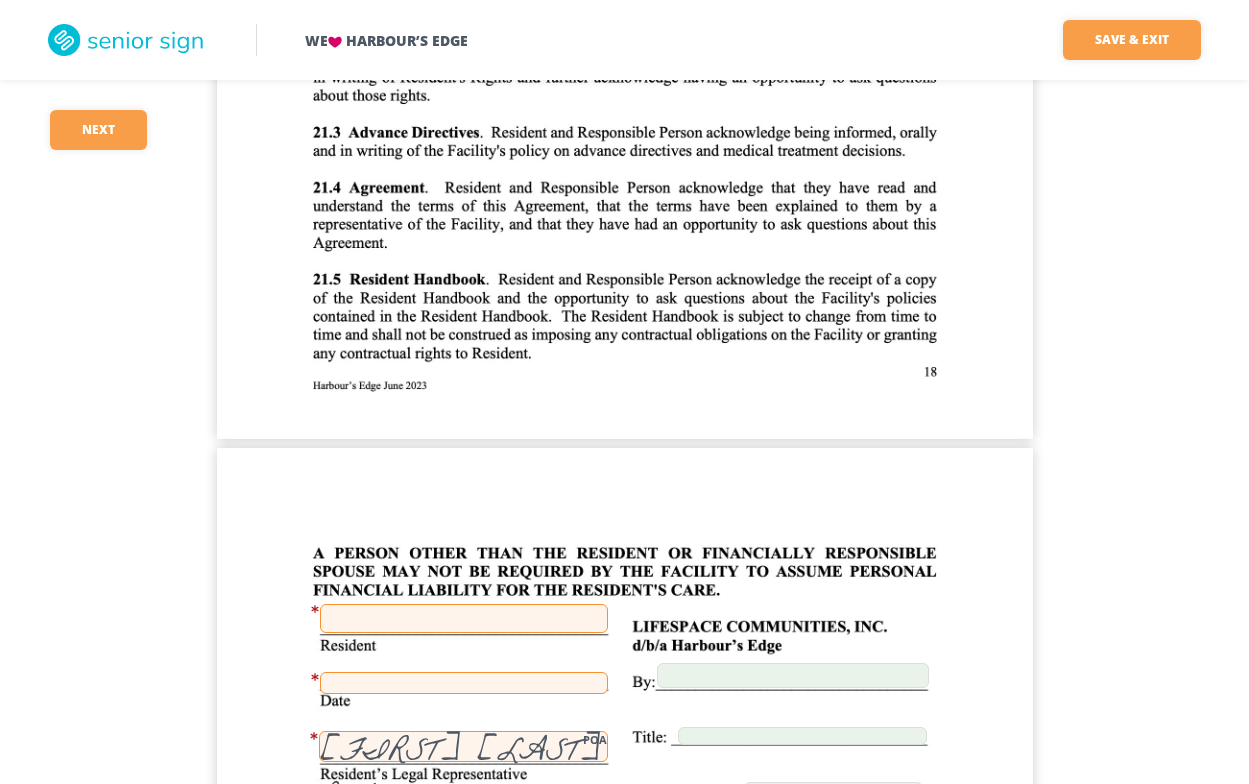 scroll, scrollTop: 19000, scrollLeft: 0, axis: vertical 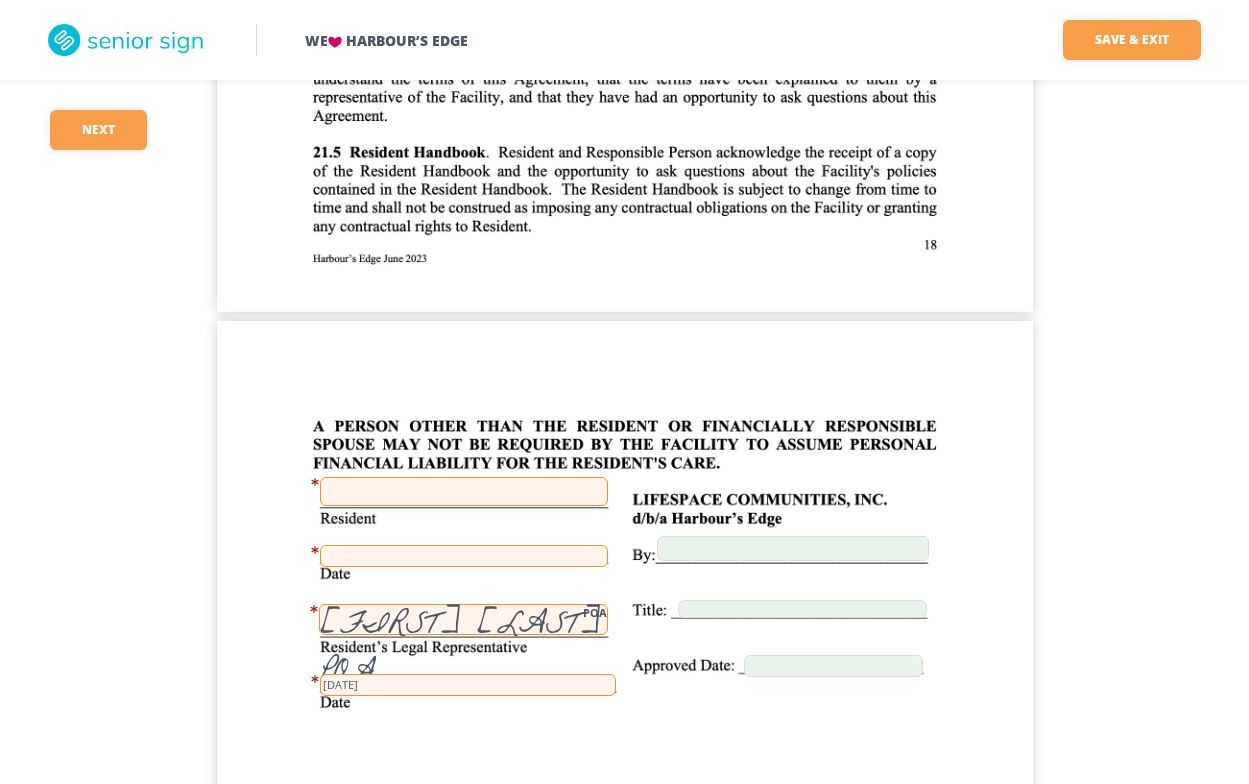 click at bounding box center [464, 491] 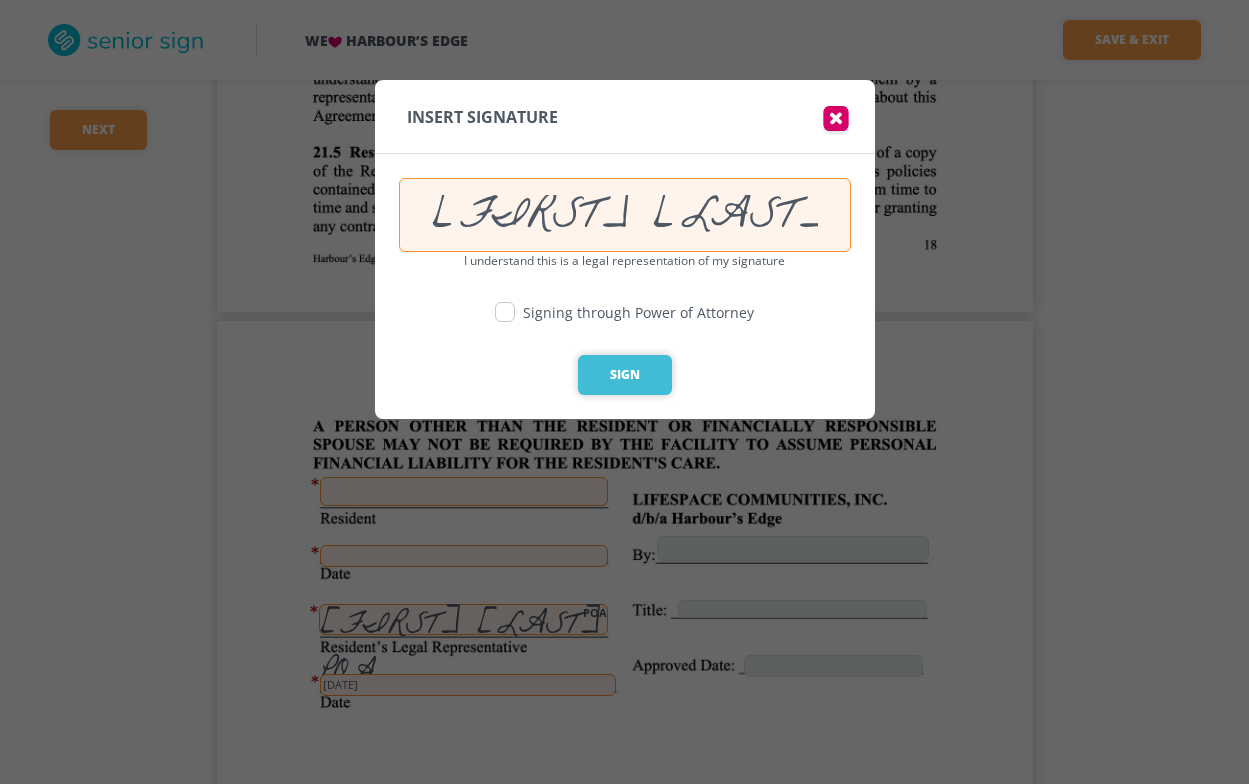 click on "Sign" at bounding box center [625, 375] 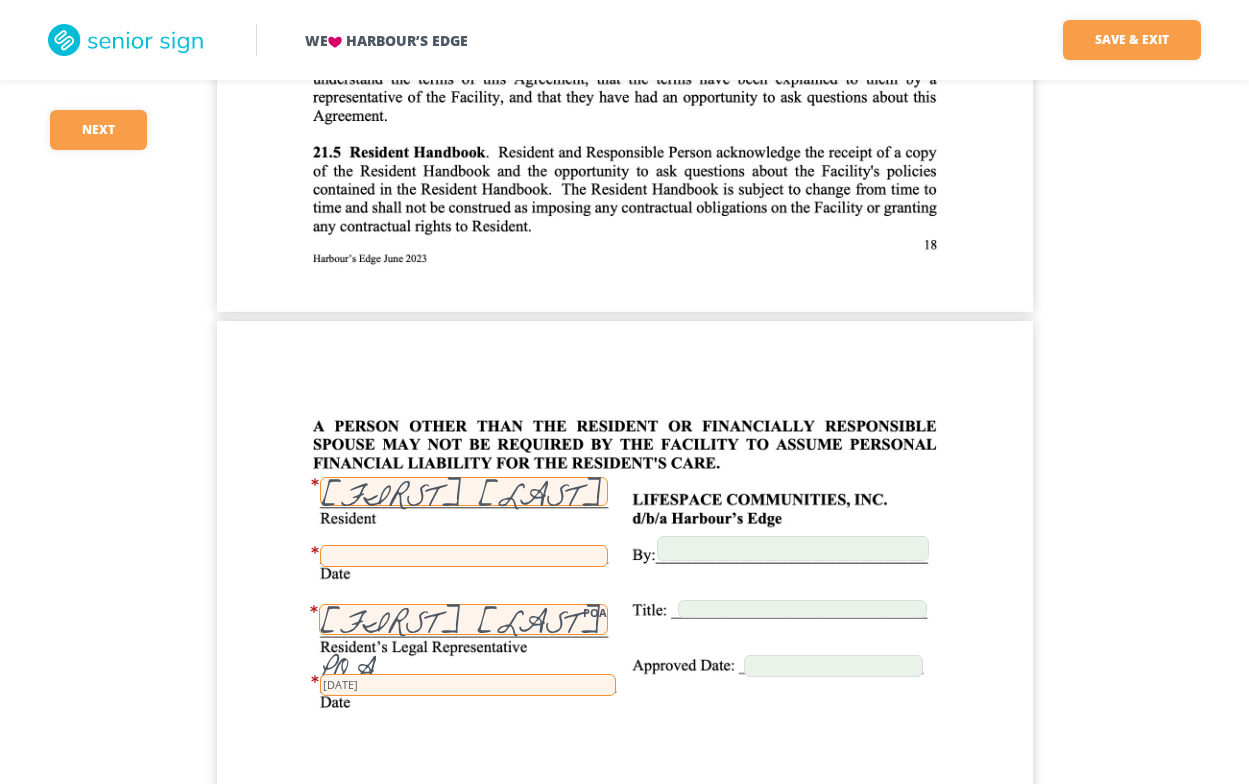 click at bounding box center [464, 556] 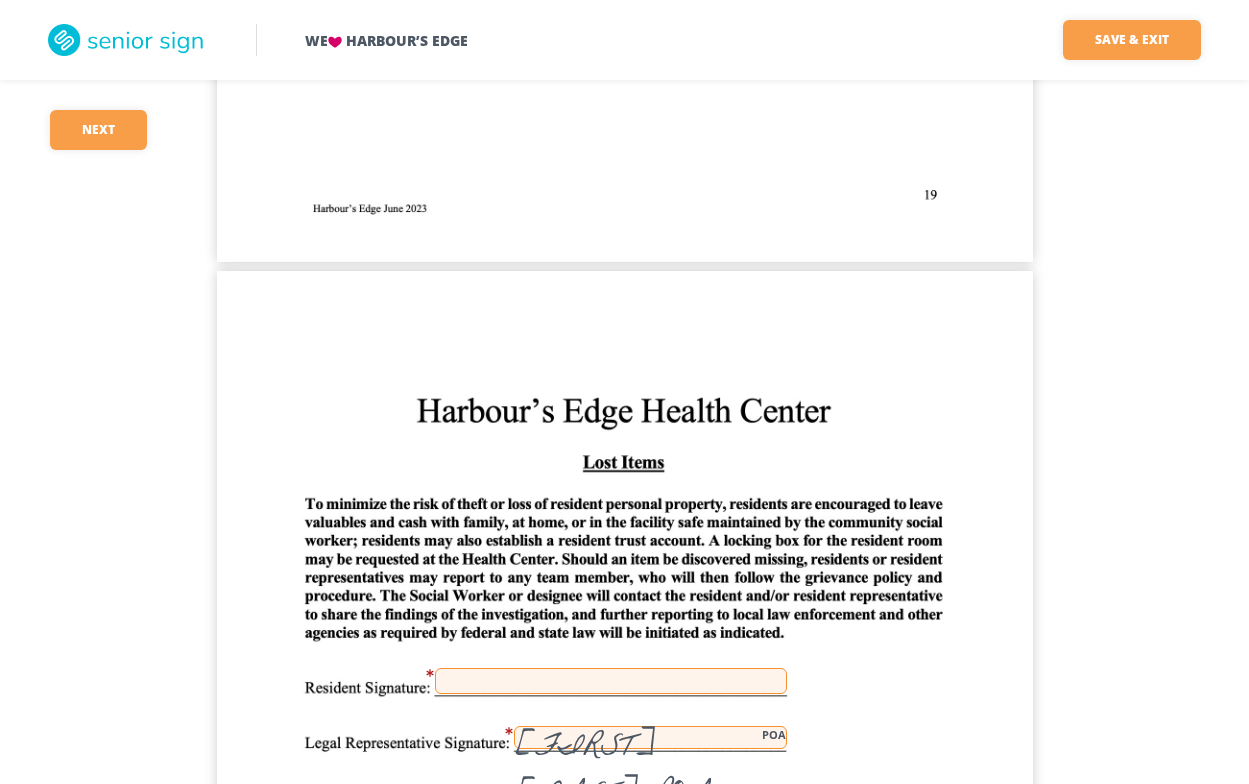 scroll, scrollTop: 20300, scrollLeft: 0, axis: vertical 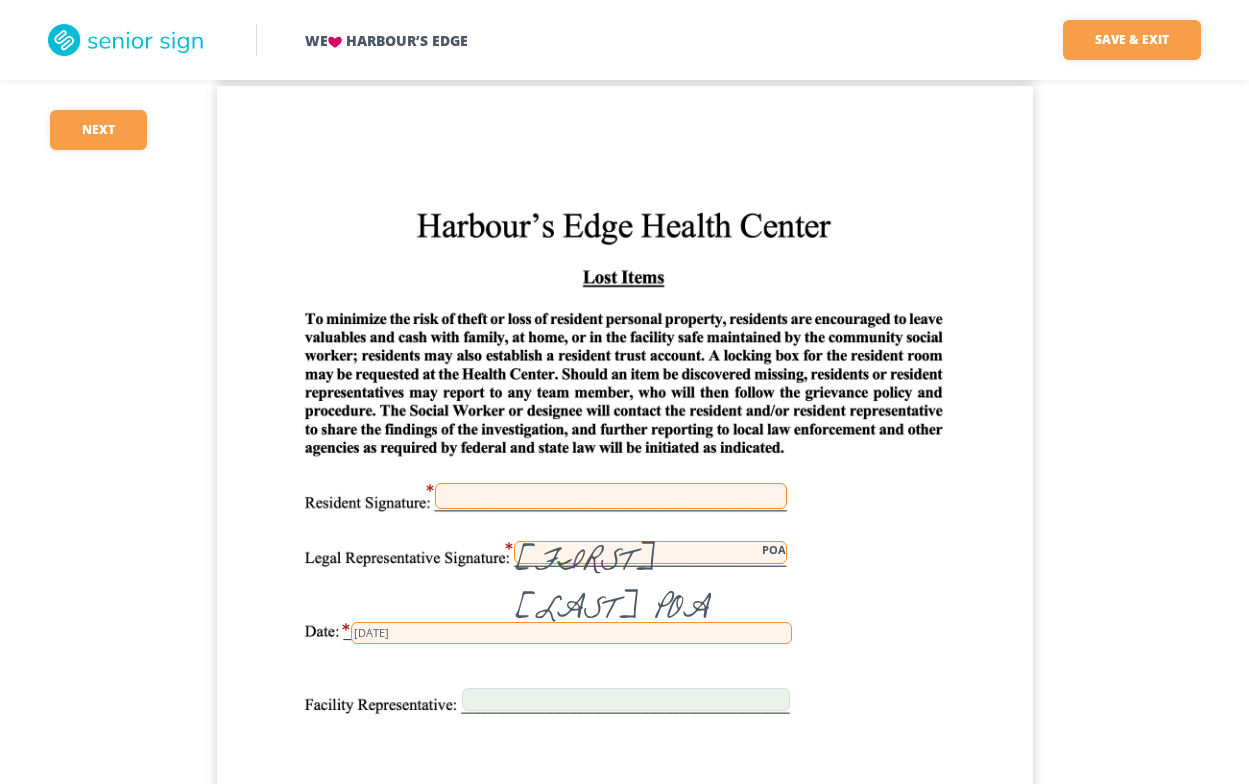 click at bounding box center [611, 496] 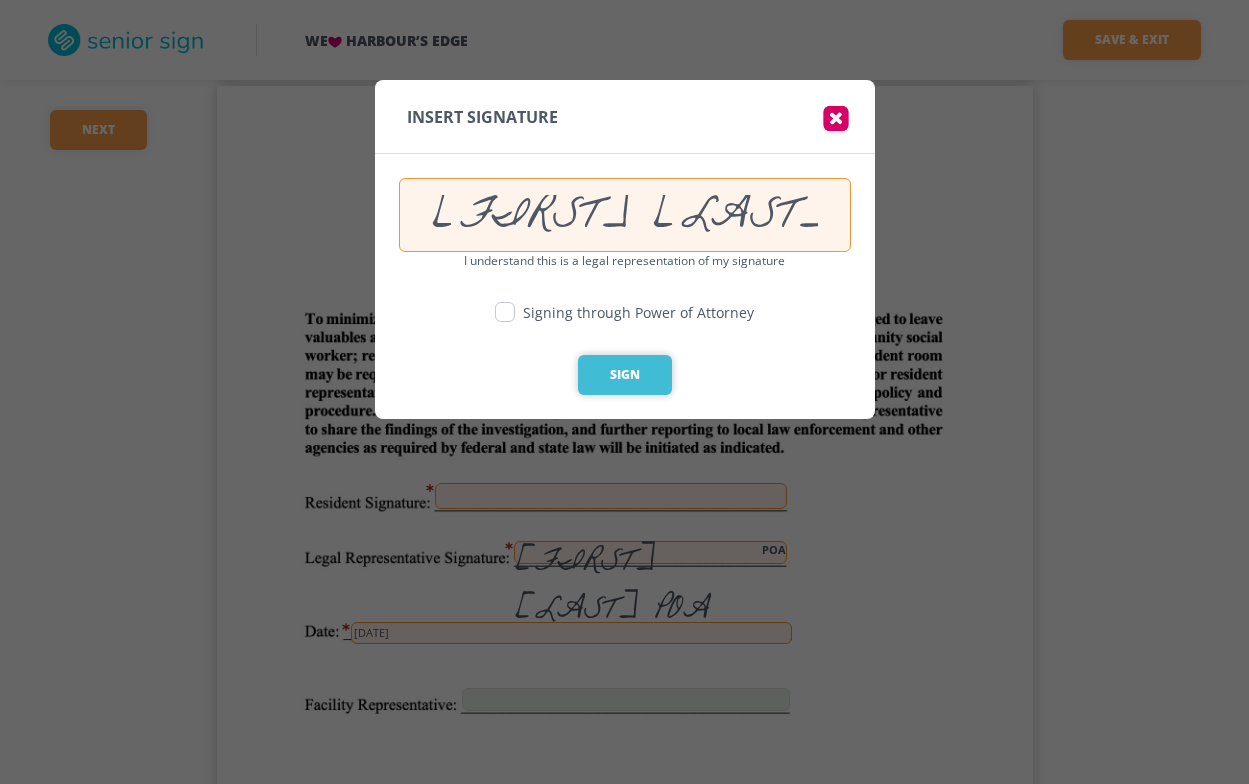 click on "Sign" at bounding box center (625, 375) 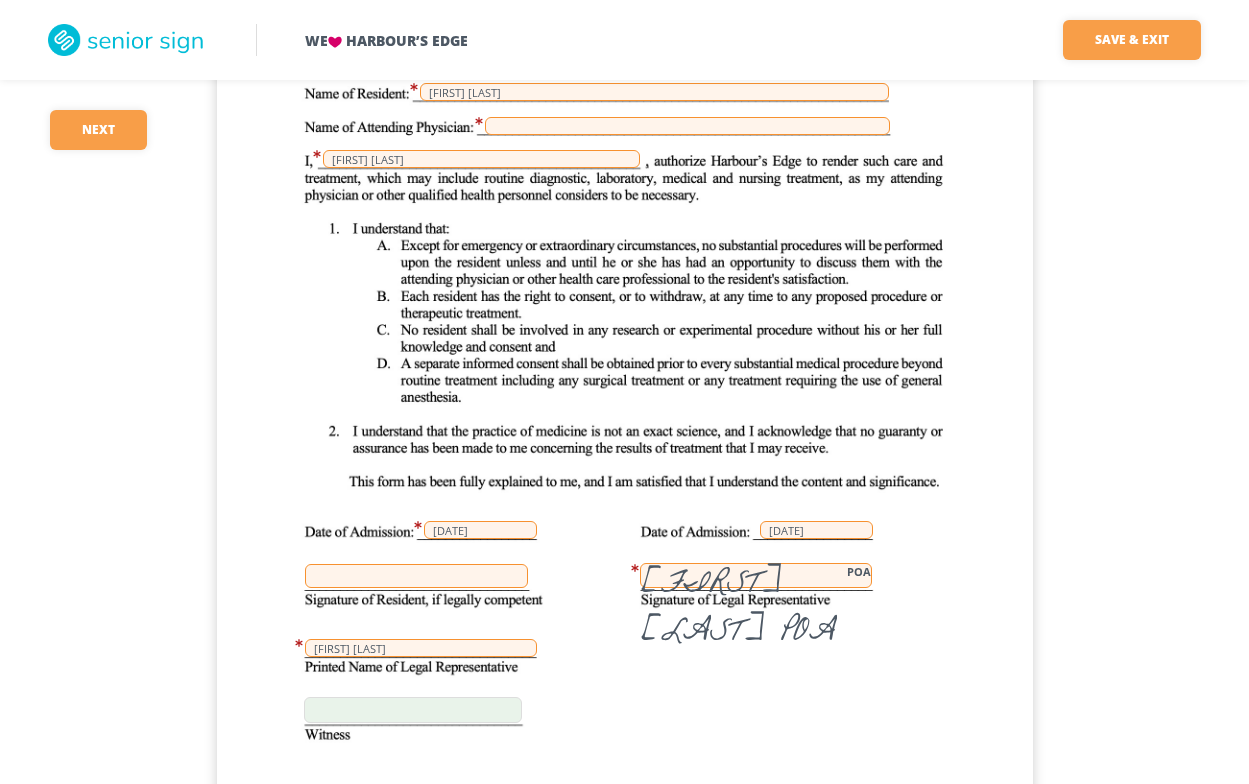 scroll, scrollTop: 21600, scrollLeft: 0, axis: vertical 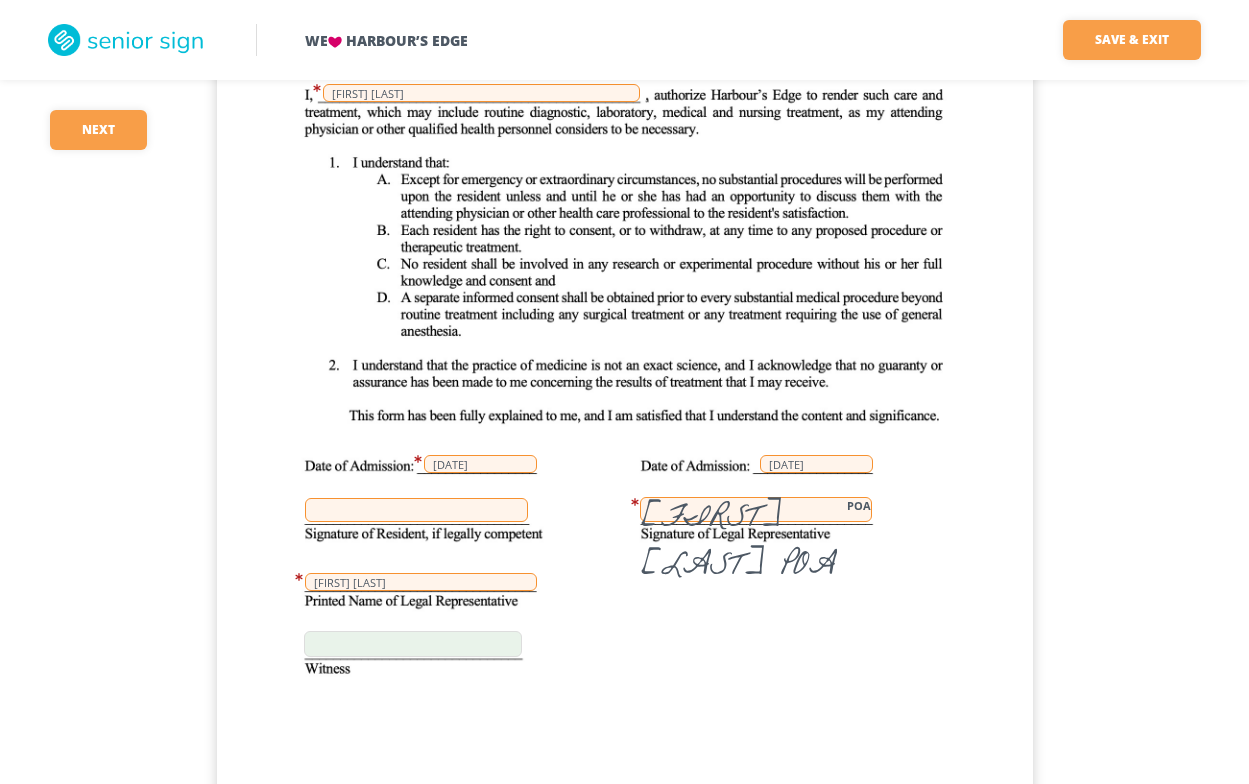click at bounding box center (416, 510) 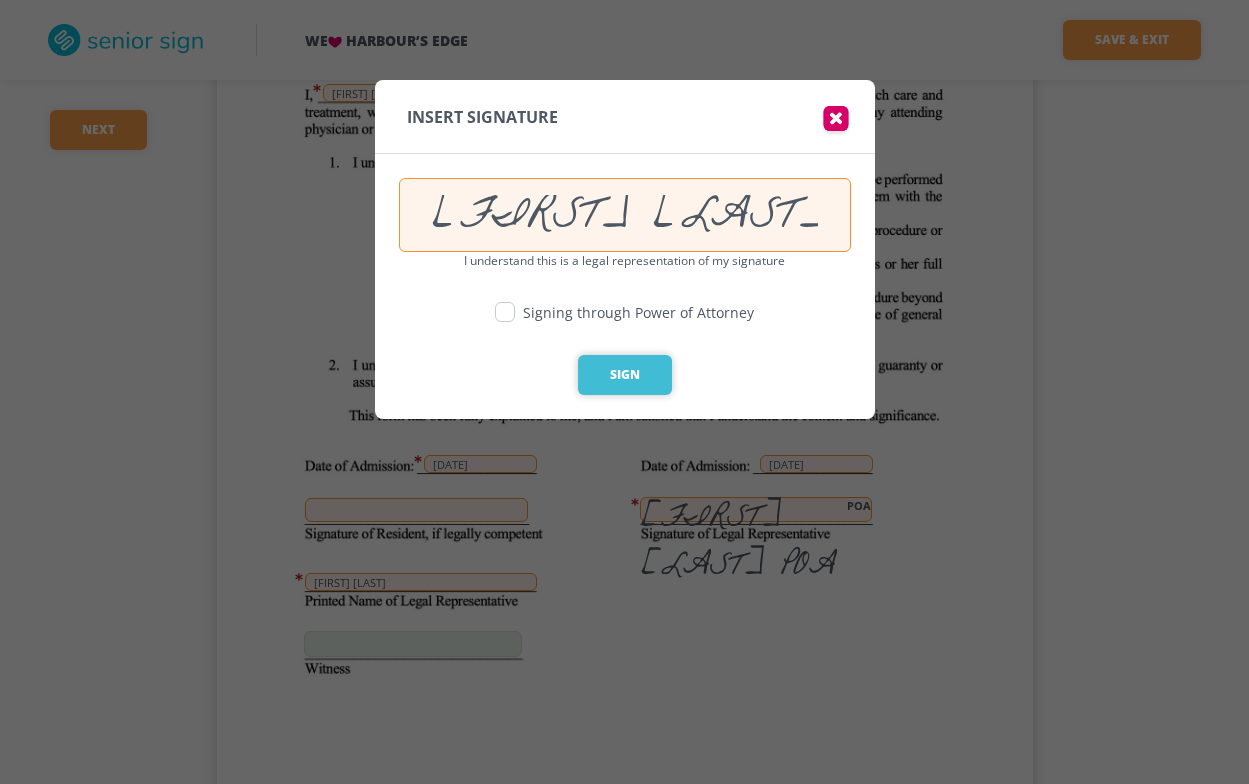 click on "Sign" at bounding box center [625, 375] 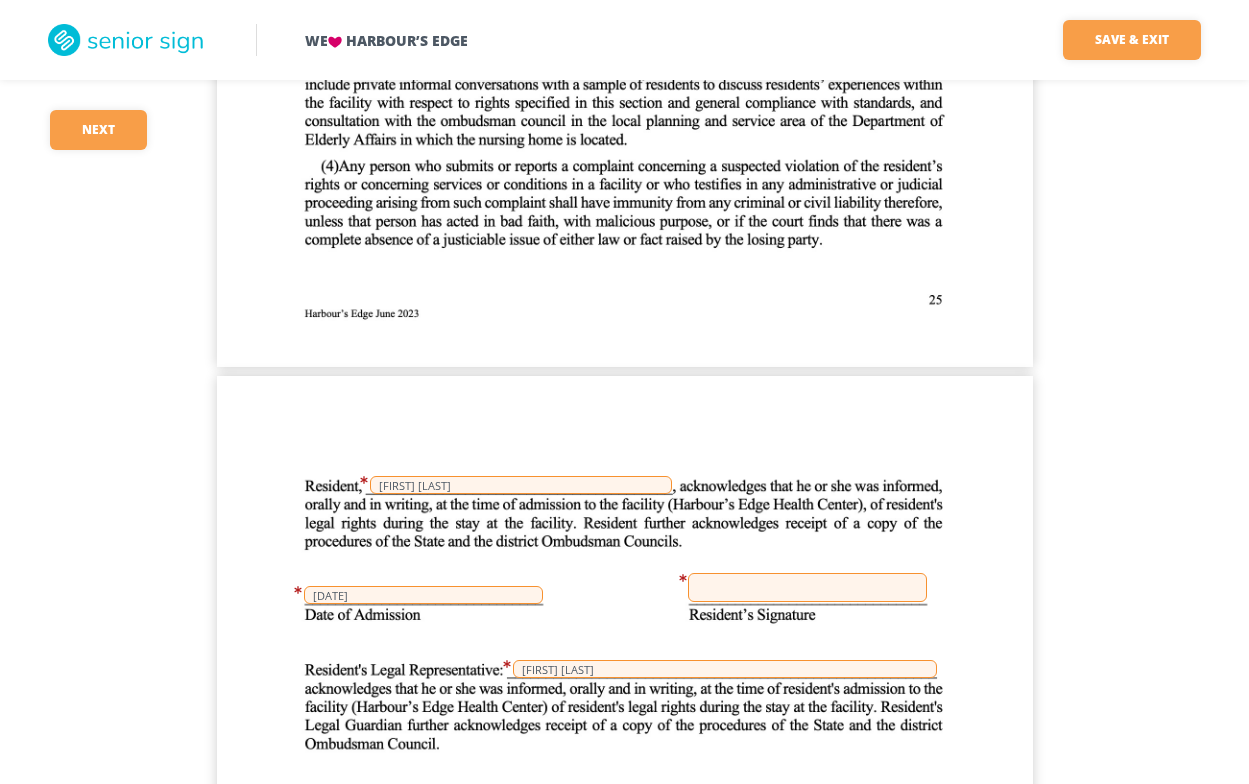 scroll, scrollTop: 26500, scrollLeft: 0, axis: vertical 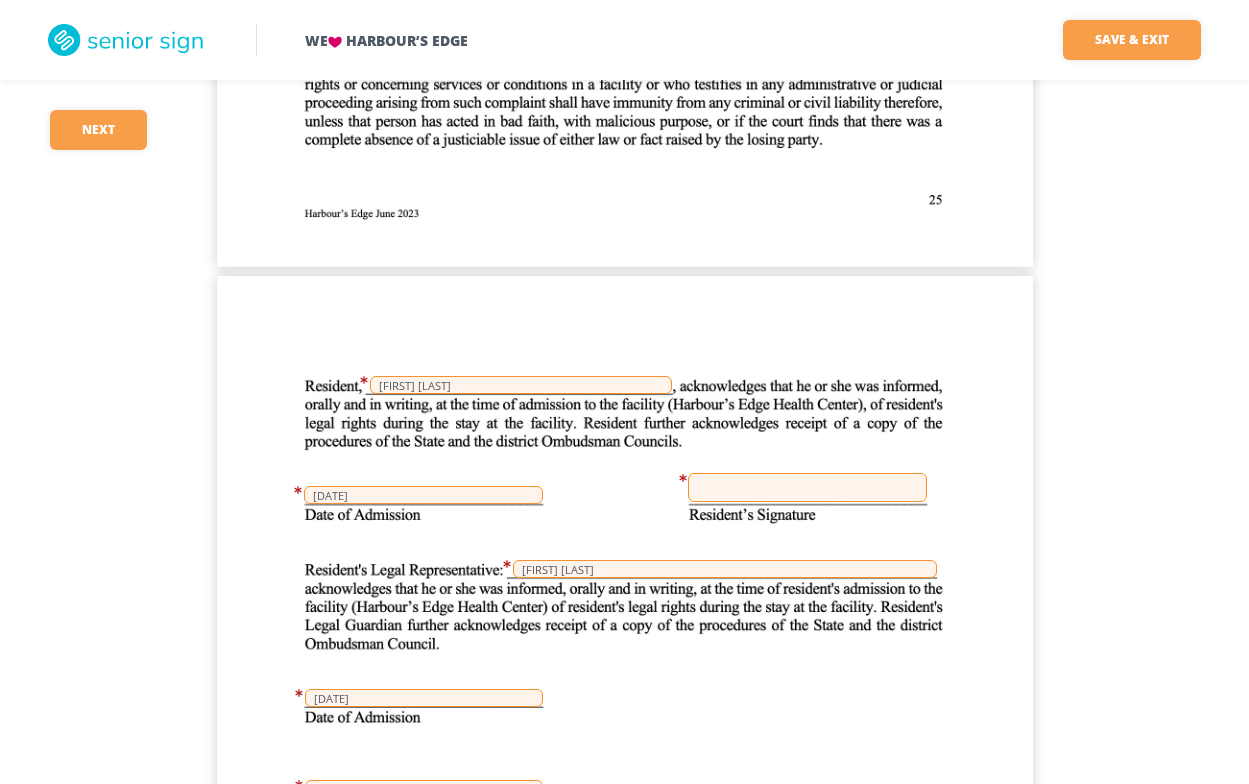 click at bounding box center (807, 487) 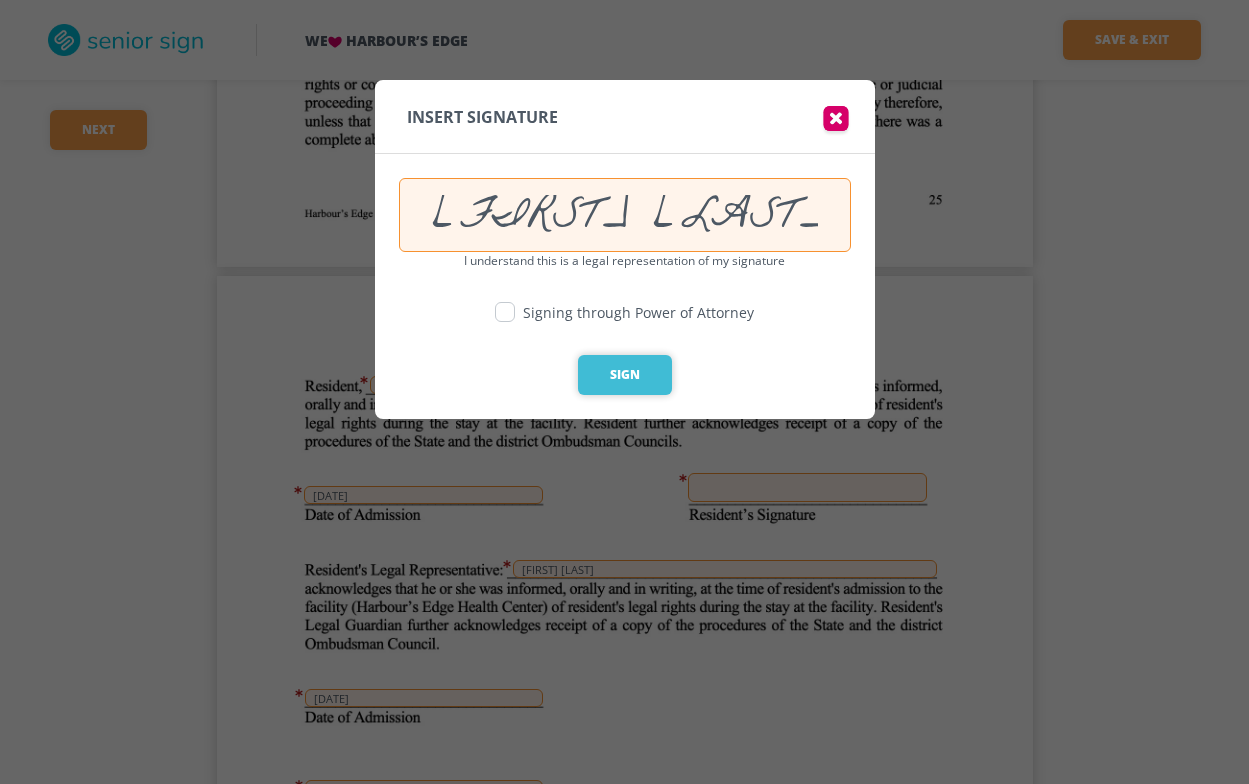 click on "Sign" at bounding box center [625, 375] 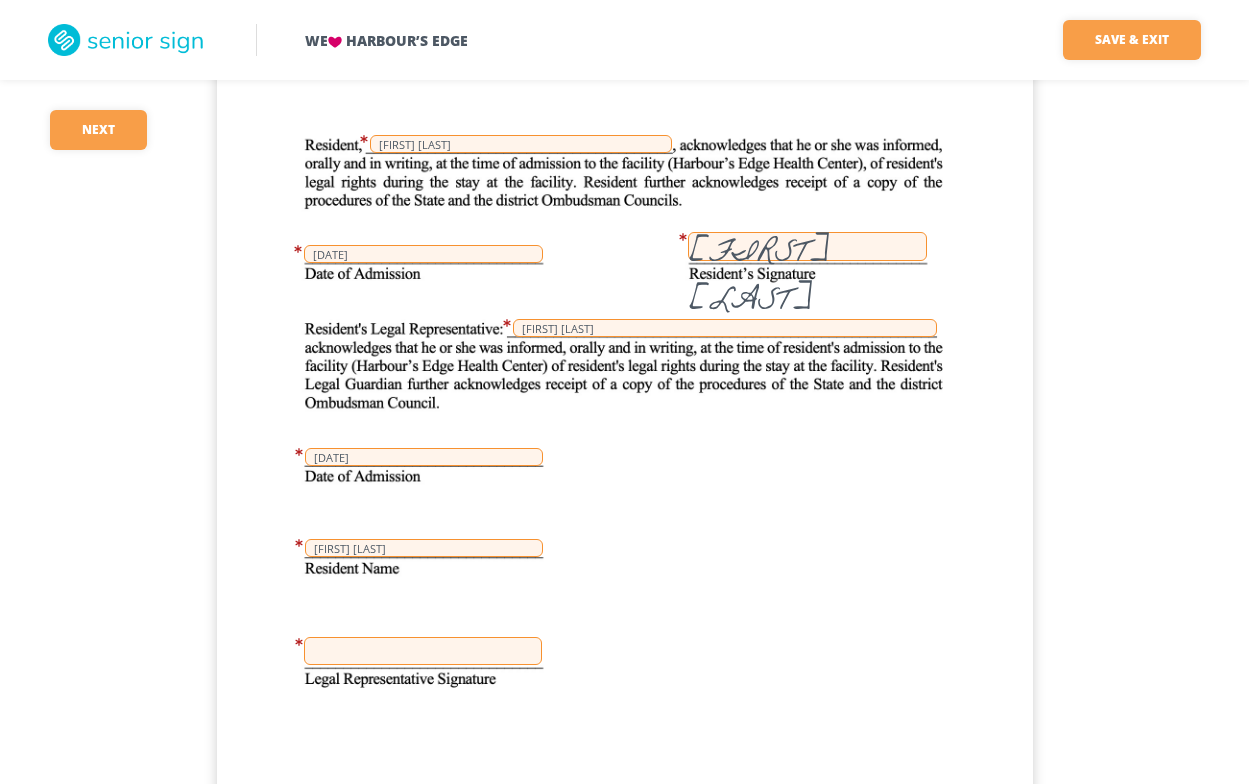 scroll, scrollTop: 26800, scrollLeft: 0, axis: vertical 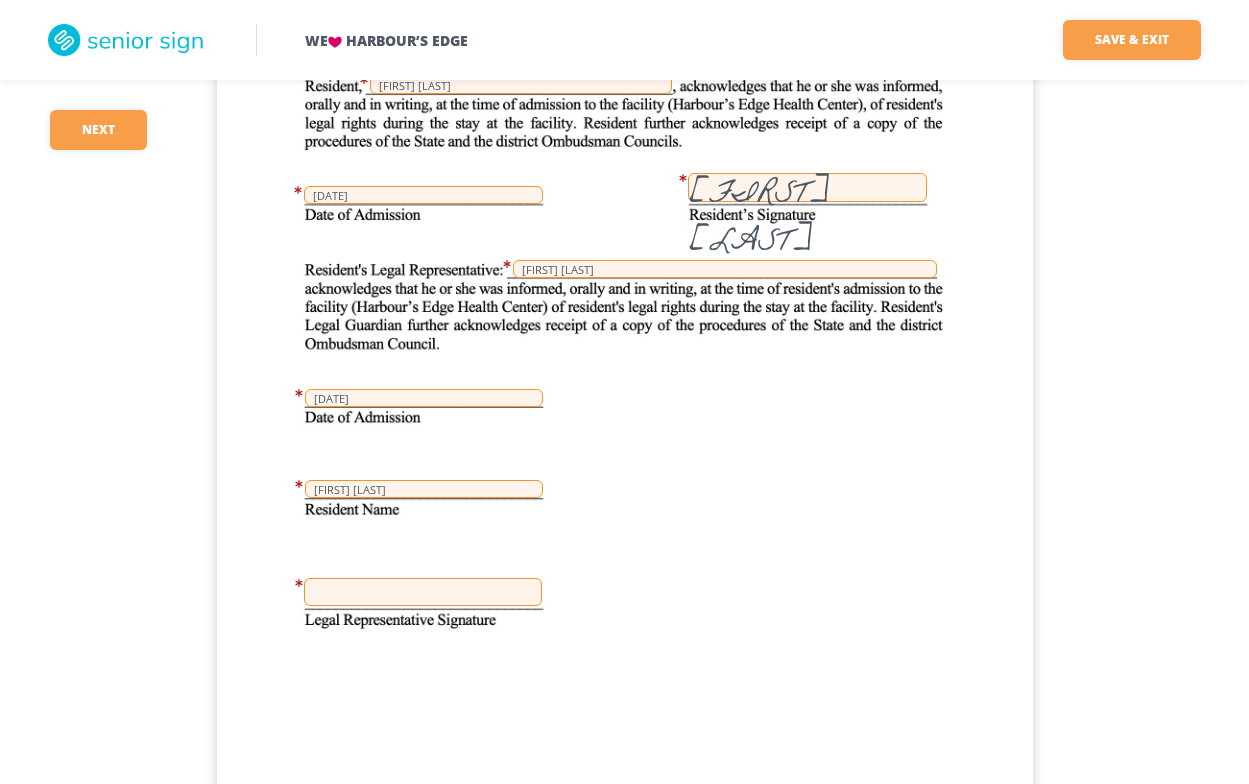 click at bounding box center (423, 592) 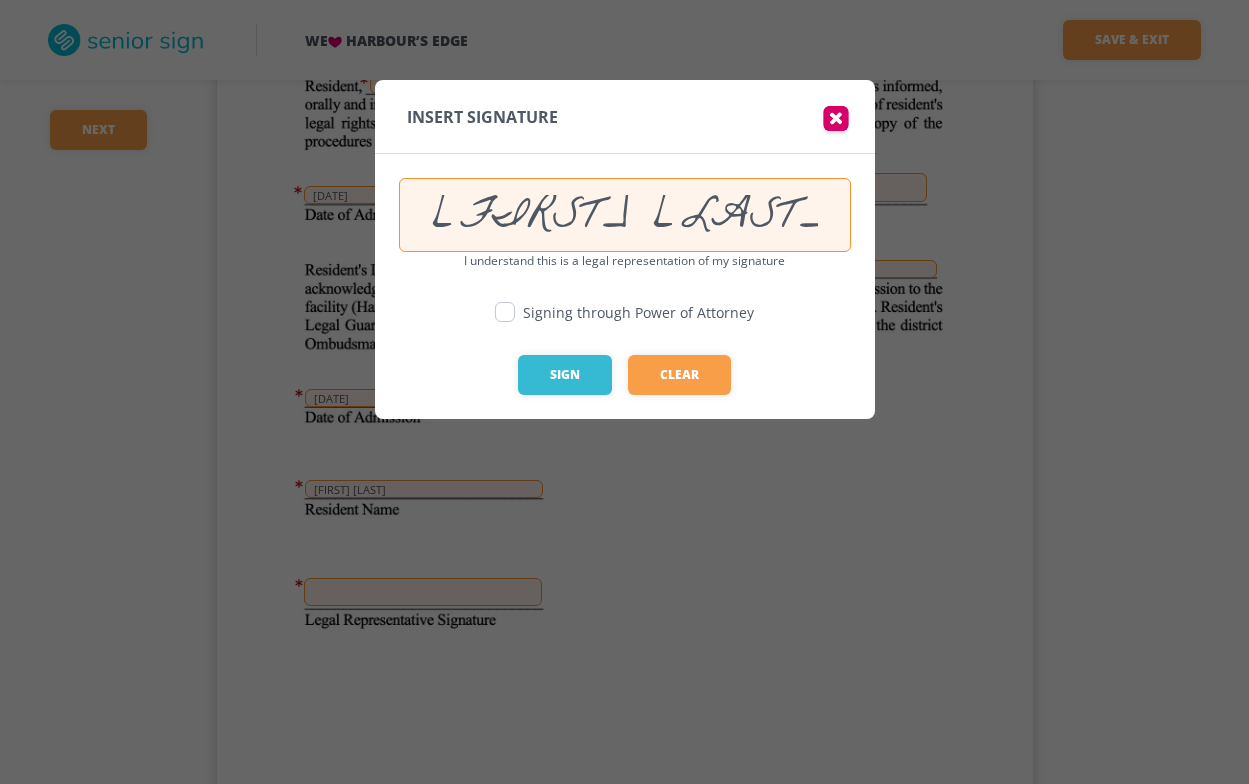 click at bounding box center (505, 312) 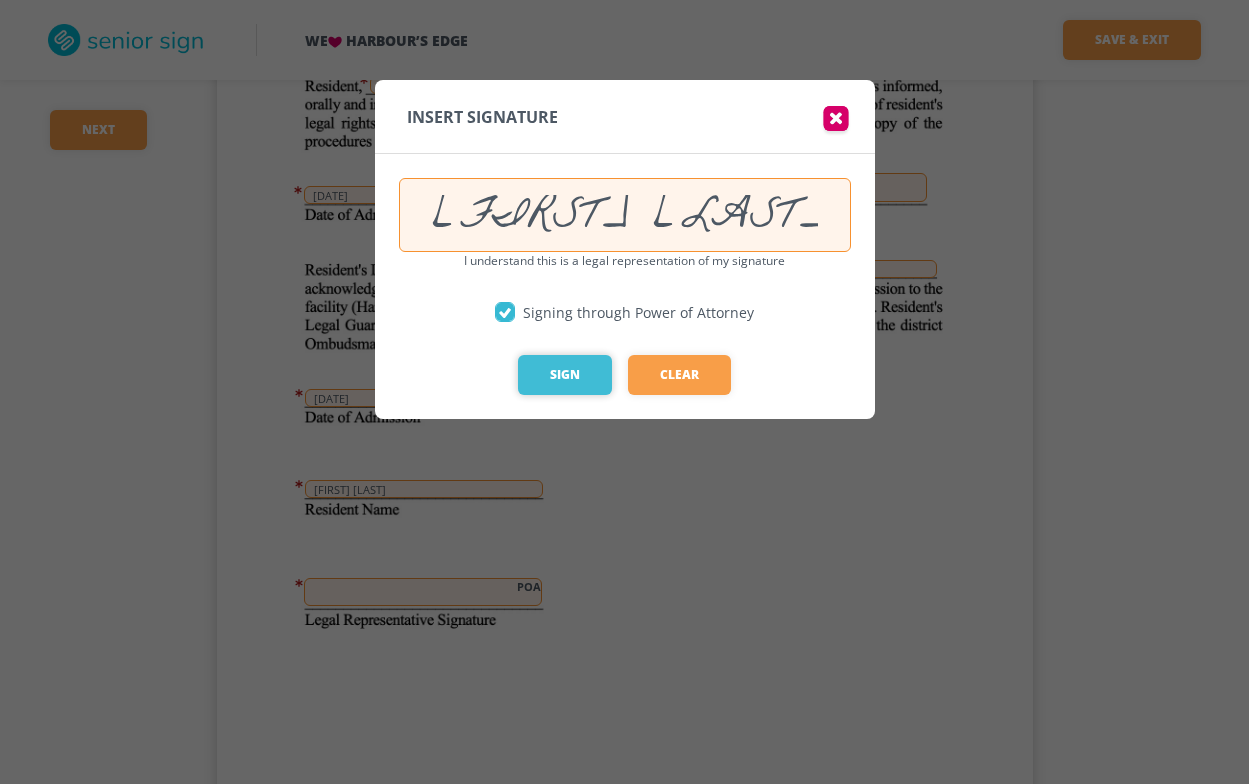 click on "Sign" at bounding box center [565, 375] 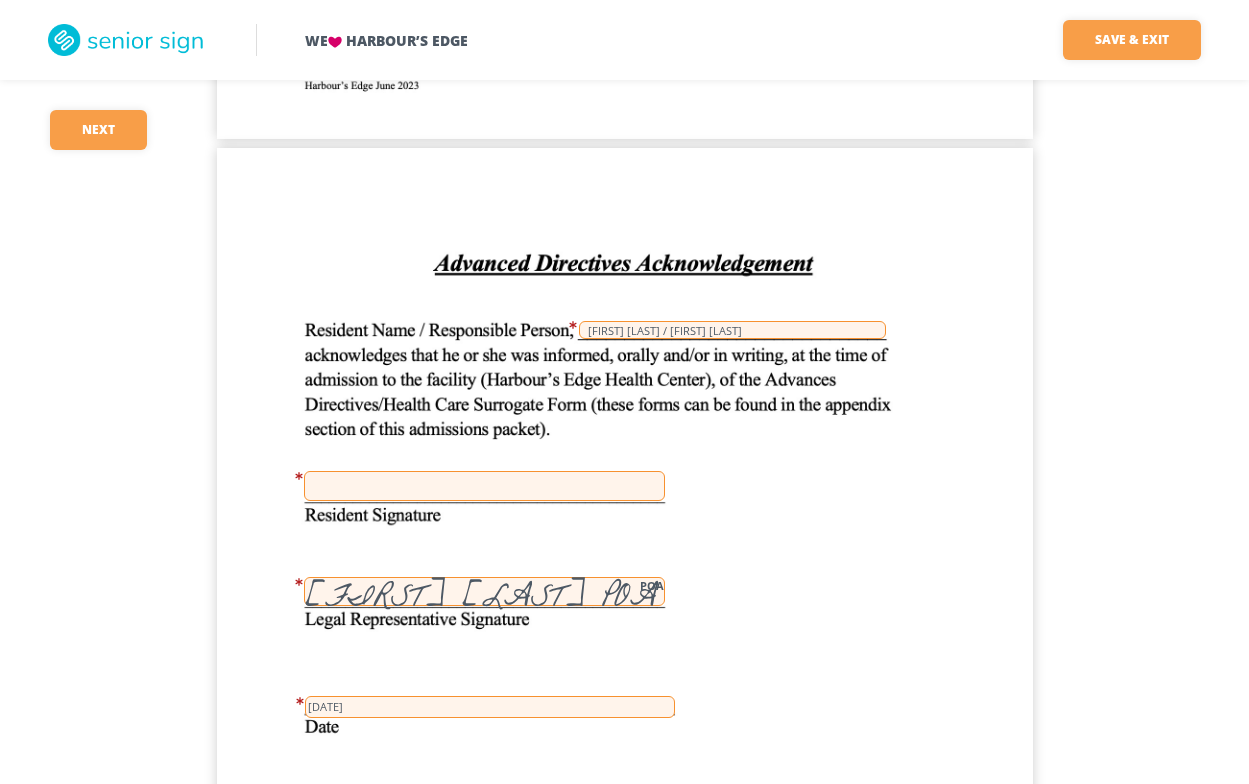 scroll, scrollTop: 32000, scrollLeft: 0, axis: vertical 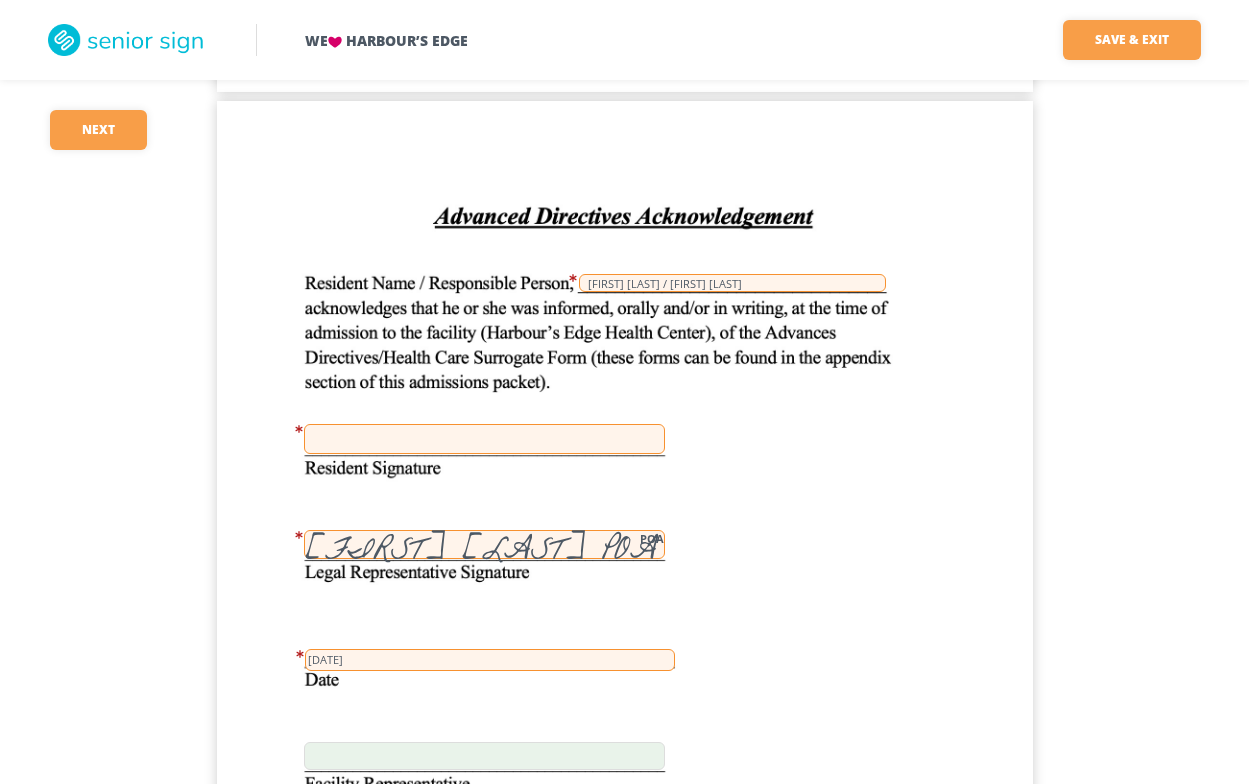 click at bounding box center [484, 439] 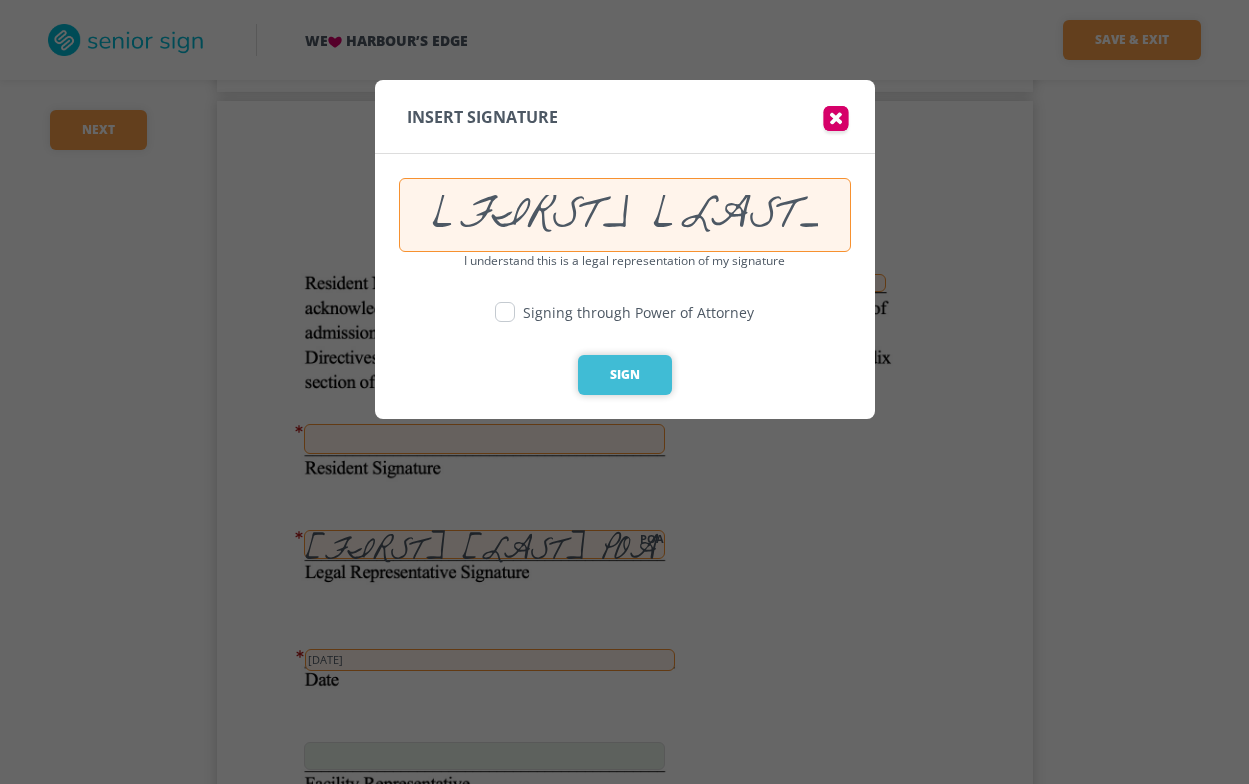 click on "Sign" at bounding box center [625, 375] 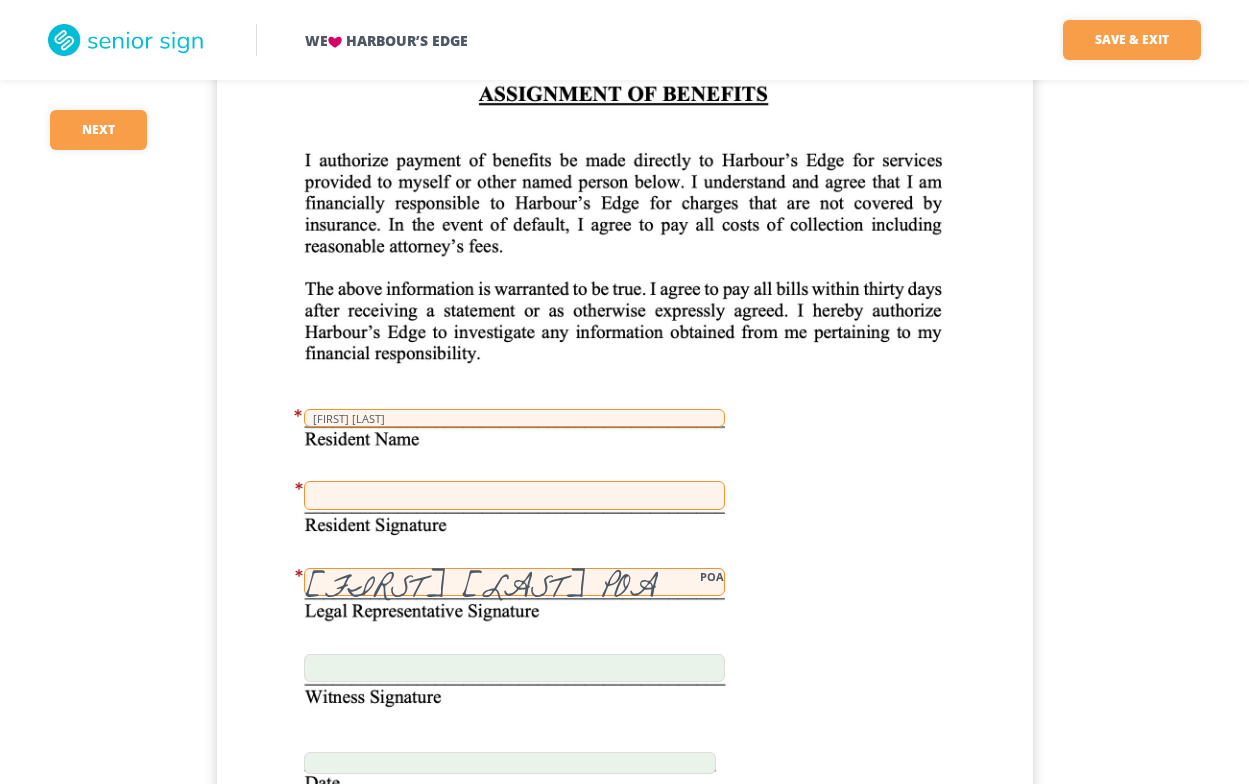 scroll, scrollTop: 33200, scrollLeft: 0, axis: vertical 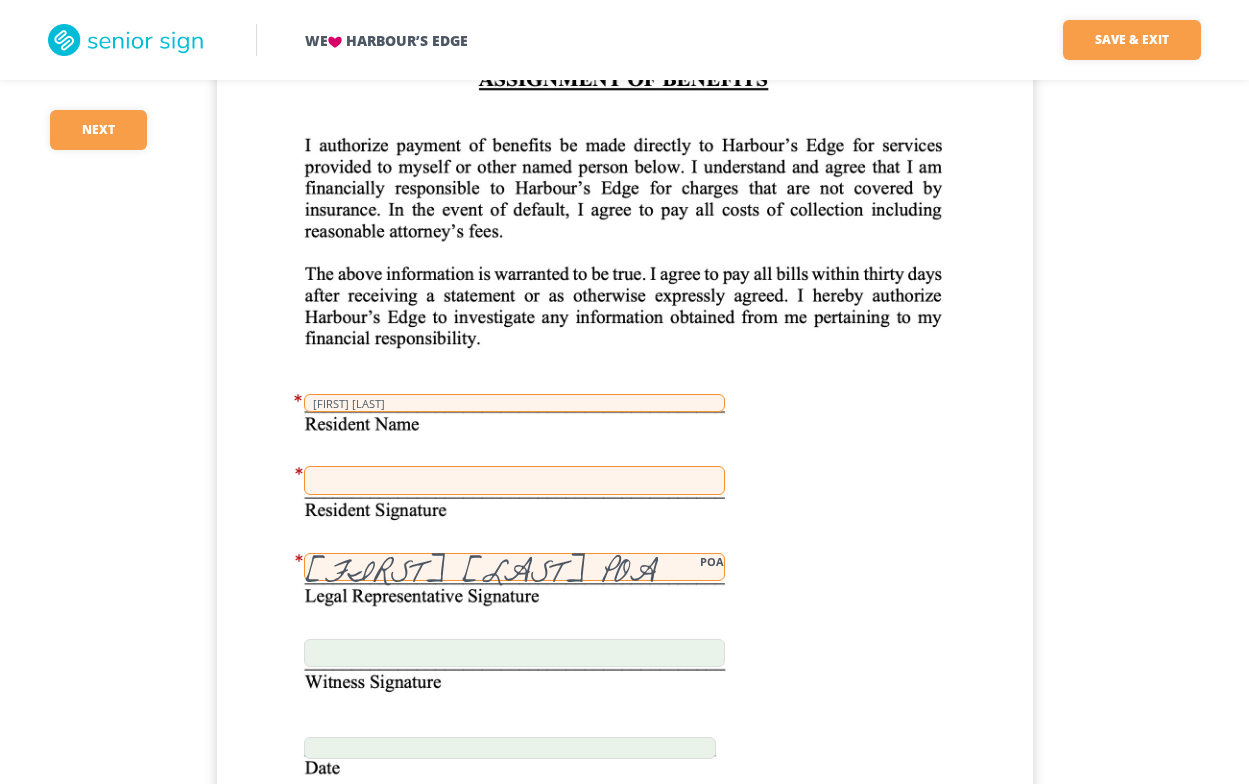 click at bounding box center [514, 480] 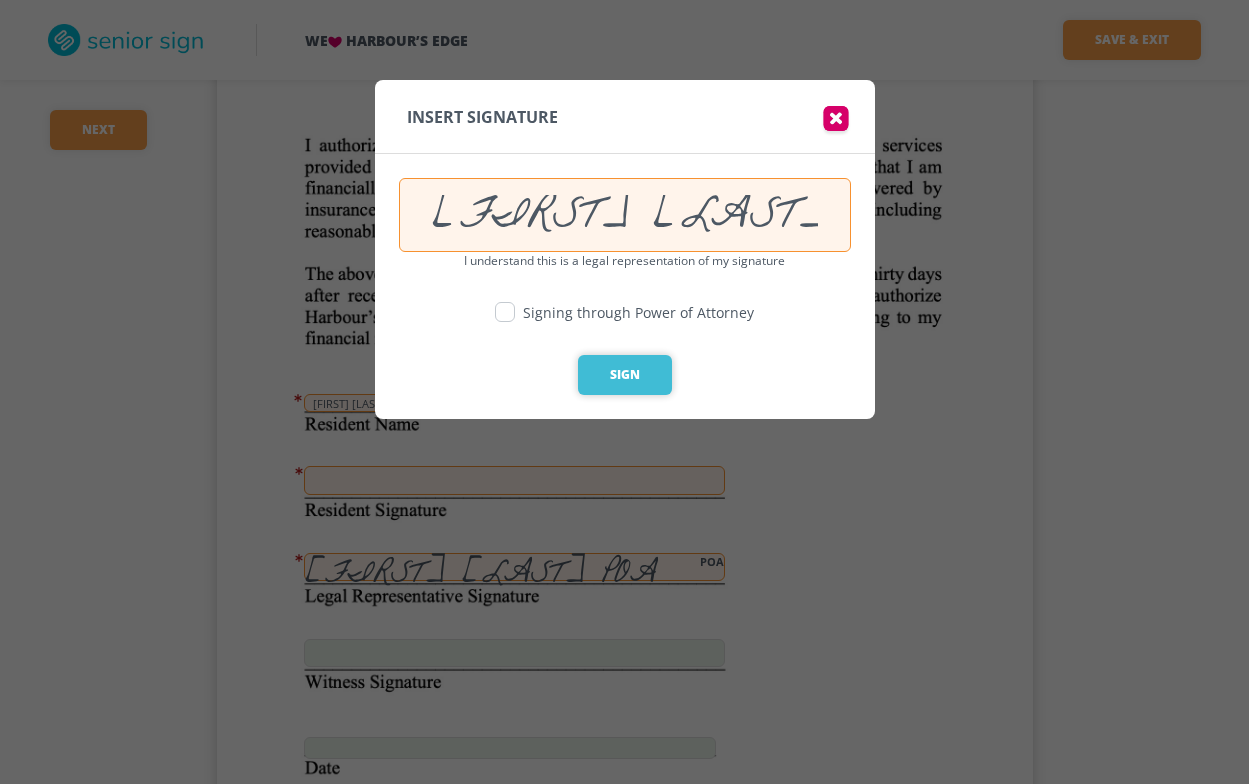 click on "Sign" at bounding box center (625, 375) 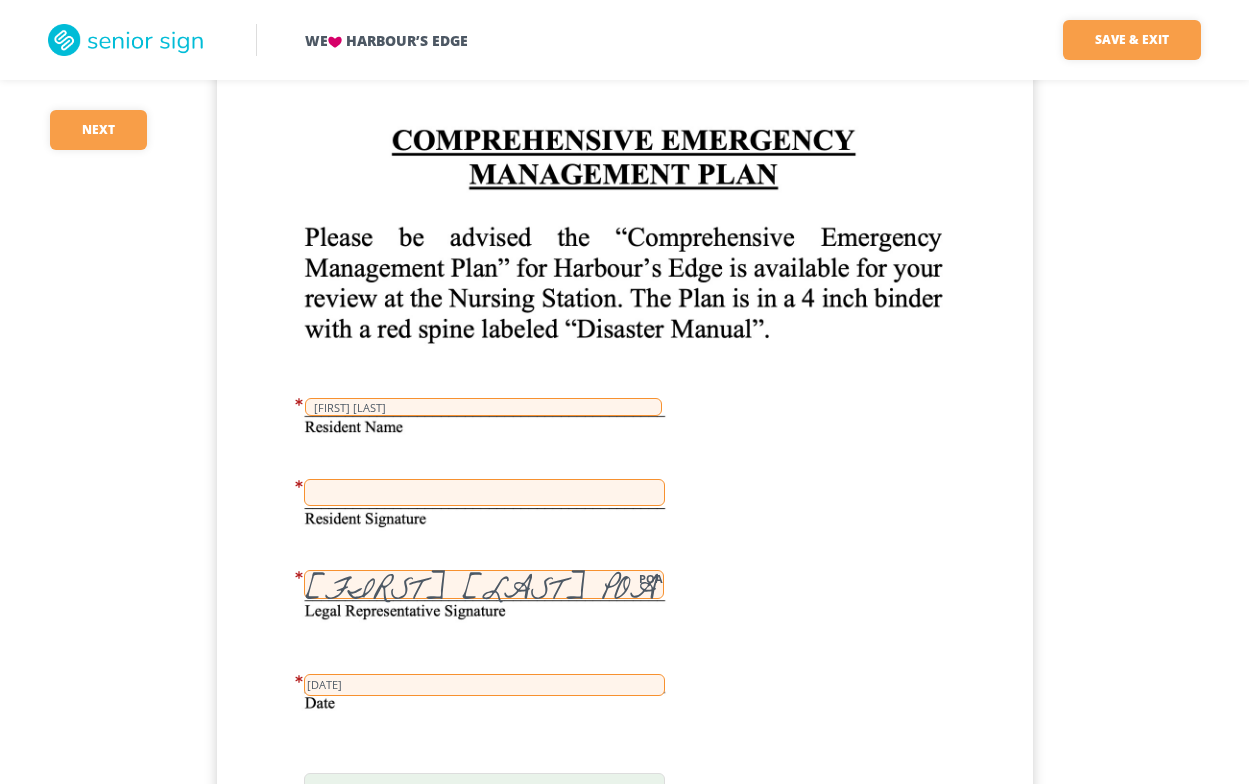 scroll, scrollTop: 34300, scrollLeft: 0, axis: vertical 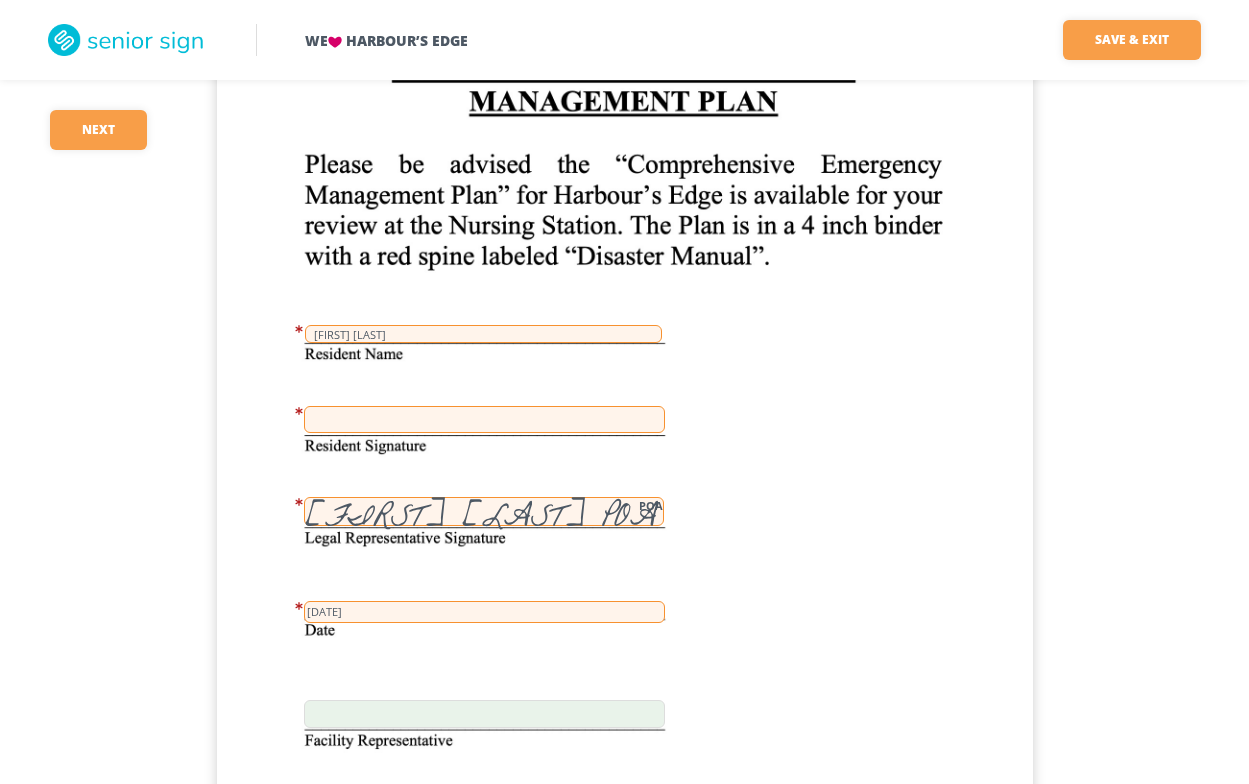 click at bounding box center (484, 419) 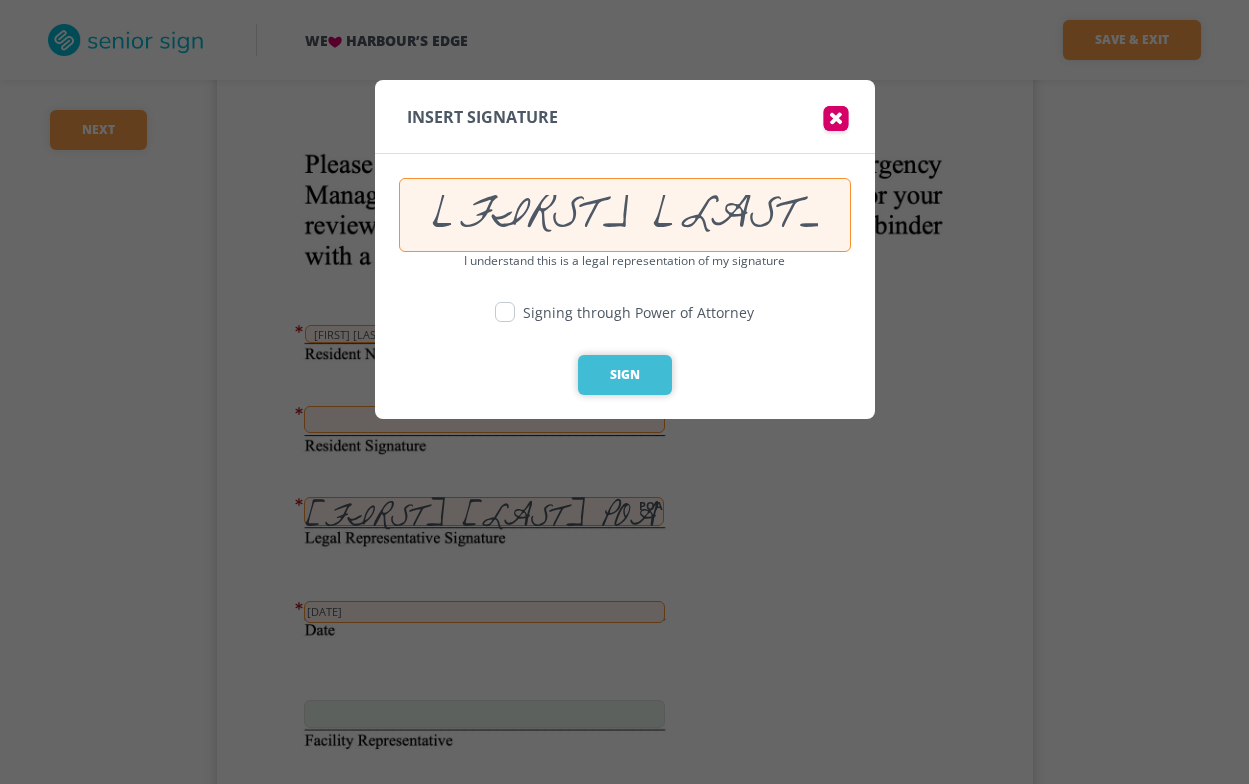 click on "Sign" at bounding box center (625, 375) 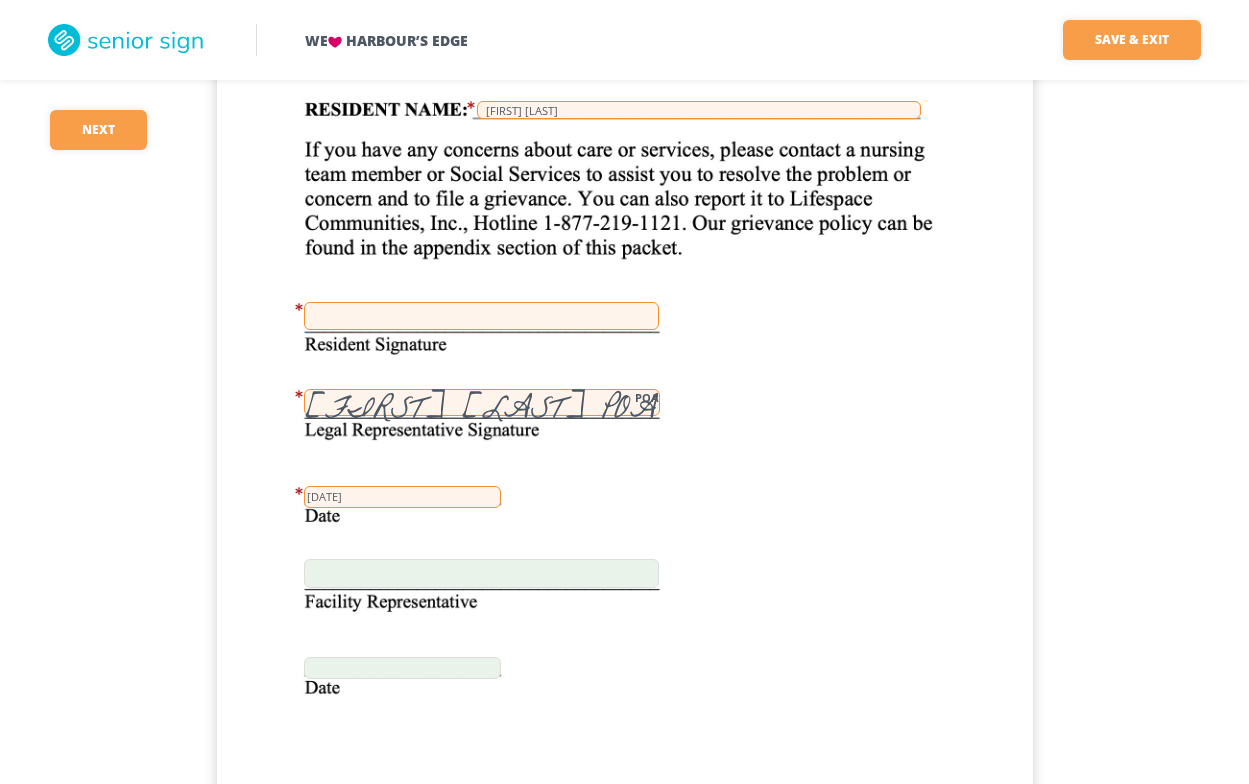 scroll, scrollTop: 35400, scrollLeft: 0, axis: vertical 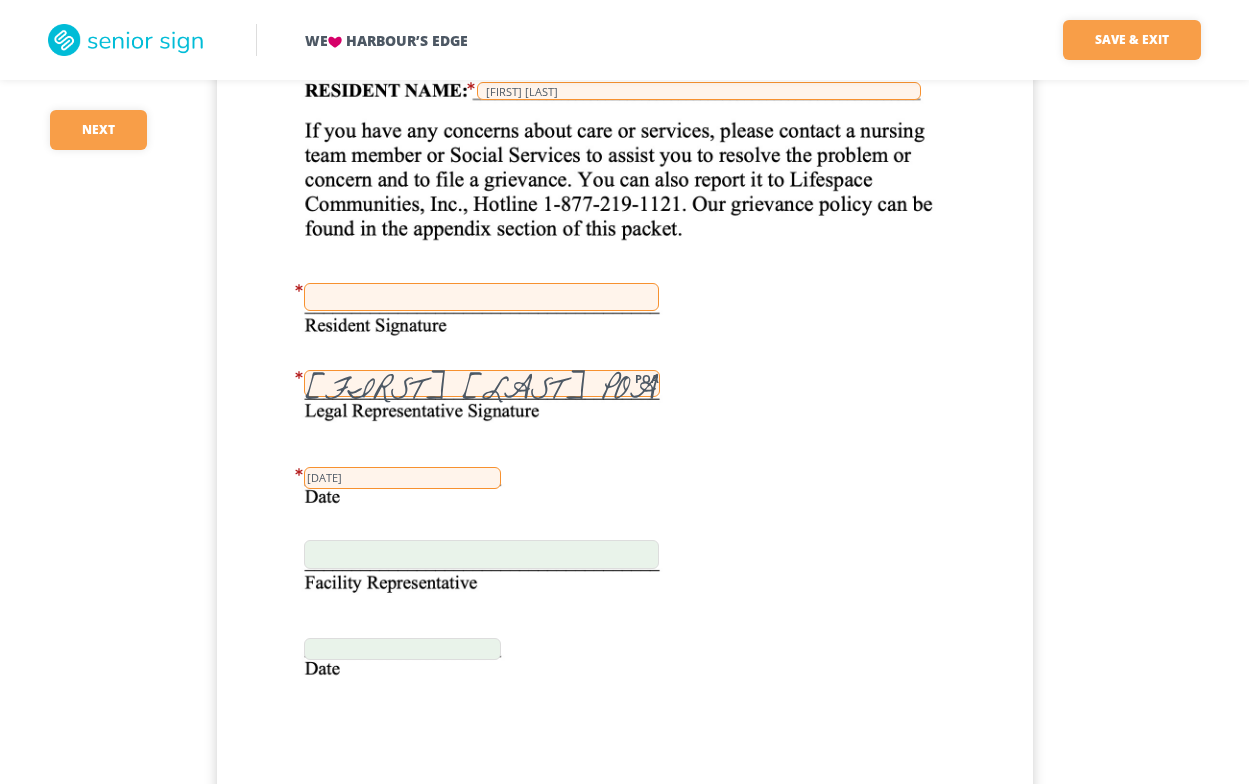 click at bounding box center [481, 297] 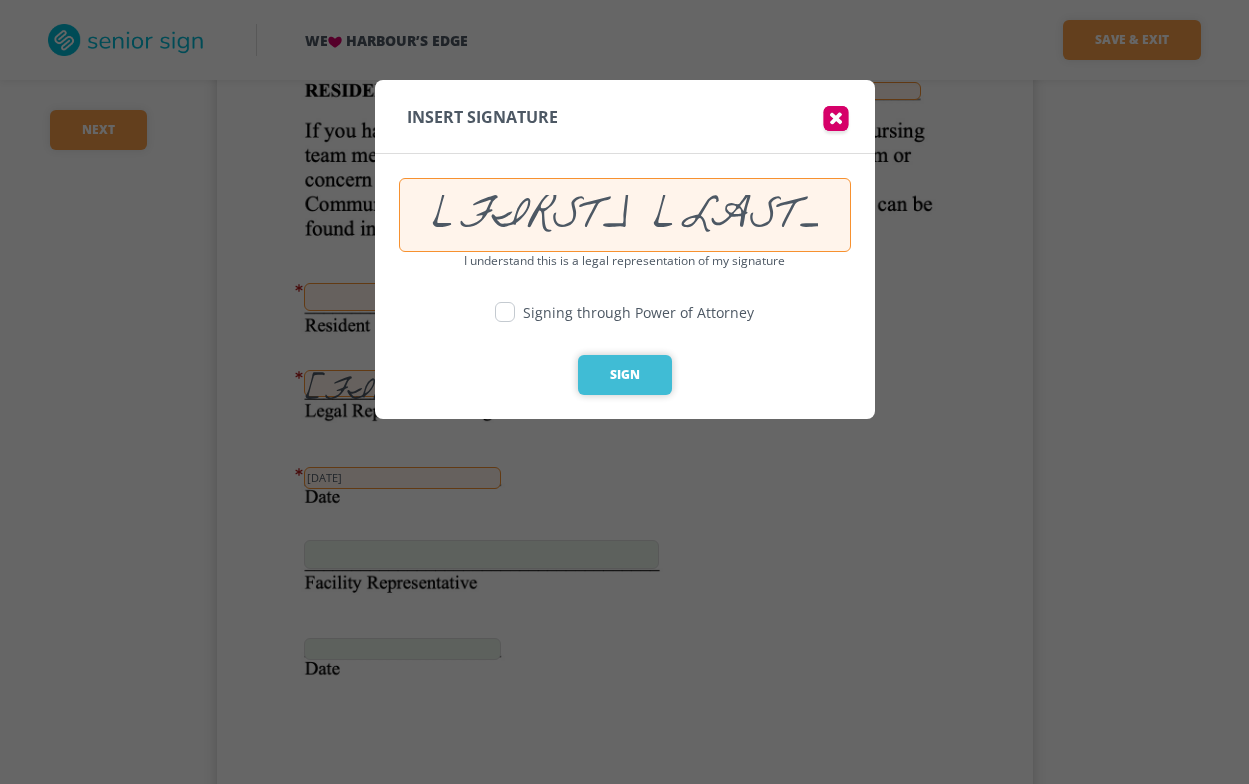 click on "Sign" at bounding box center (625, 375) 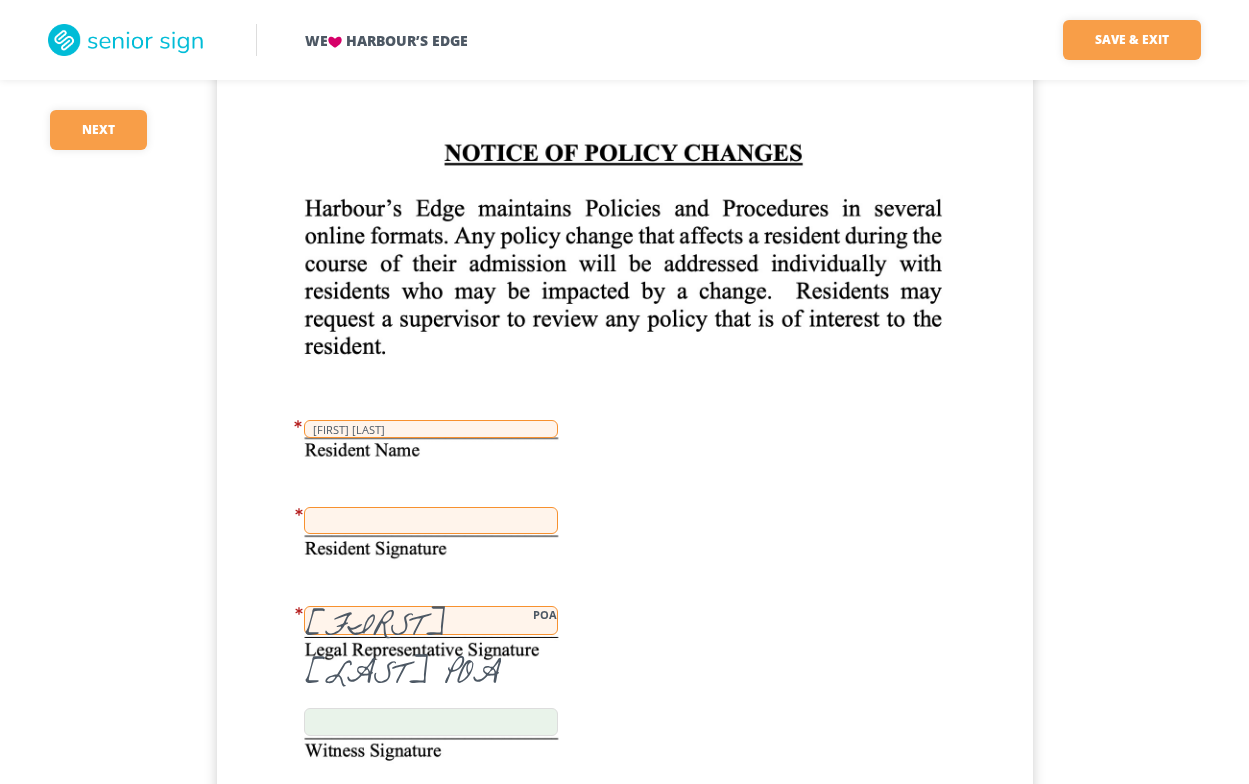scroll, scrollTop: 36400, scrollLeft: 0, axis: vertical 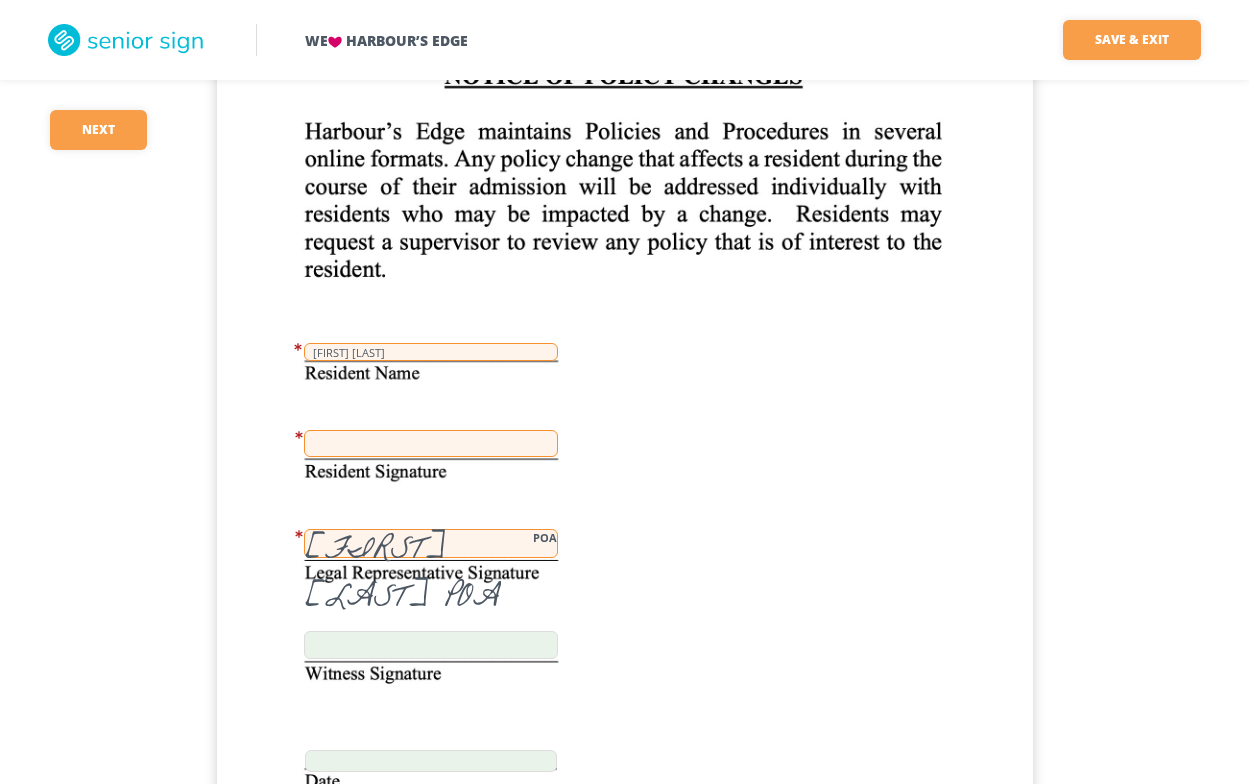 click at bounding box center (431, 443) 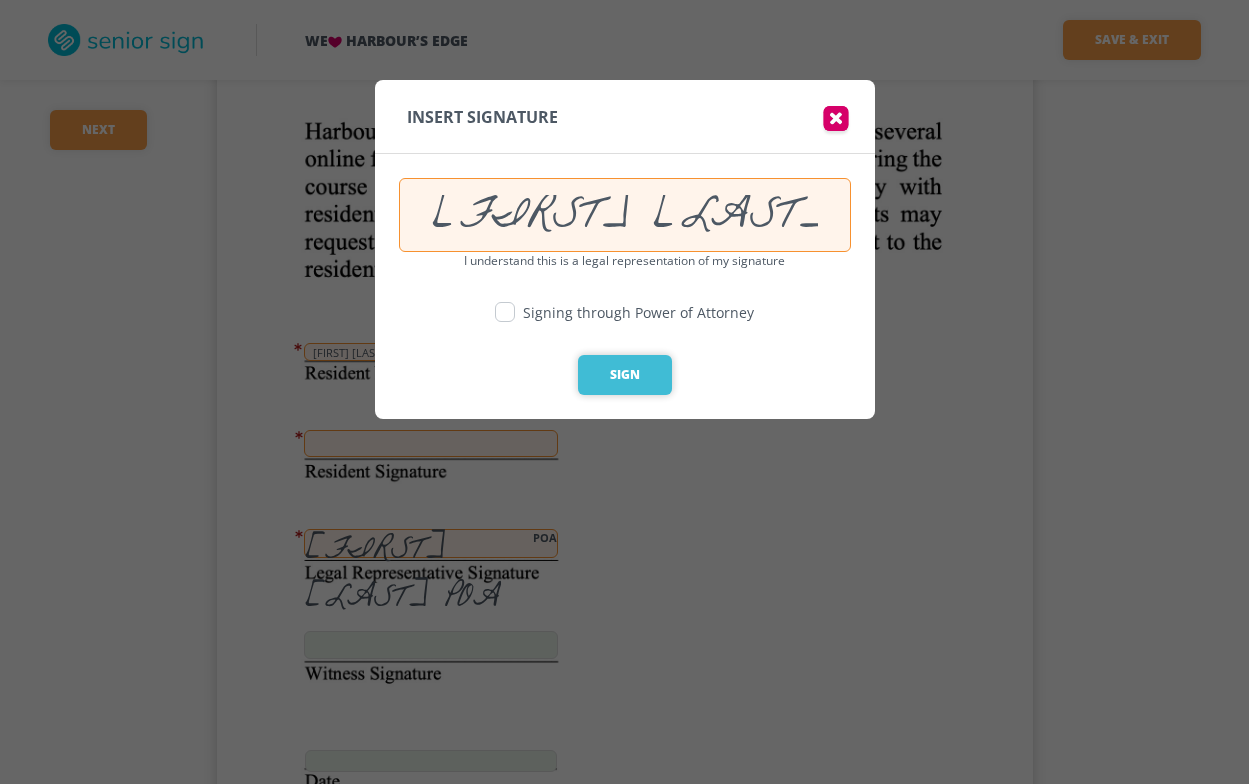 click on "Sign" at bounding box center (625, 375) 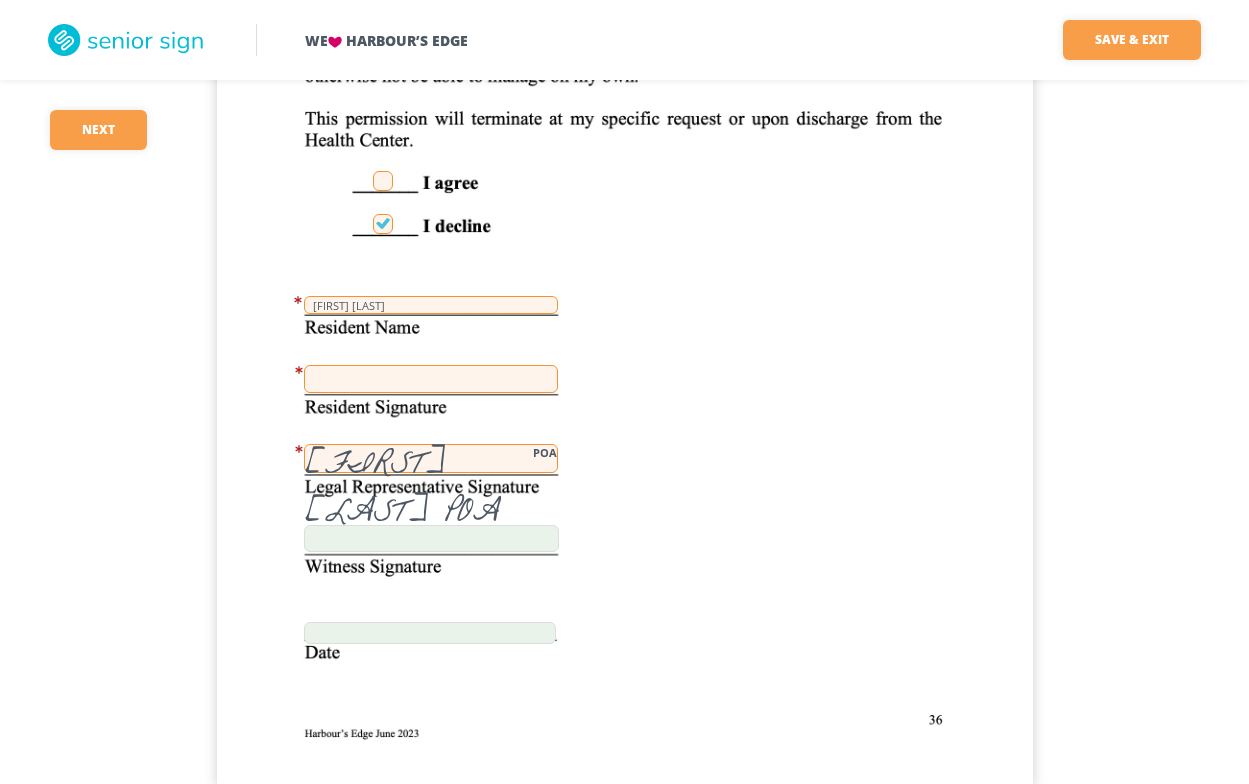 scroll, scrollTop: 37700, scrollLeft: 0, axis: vertical 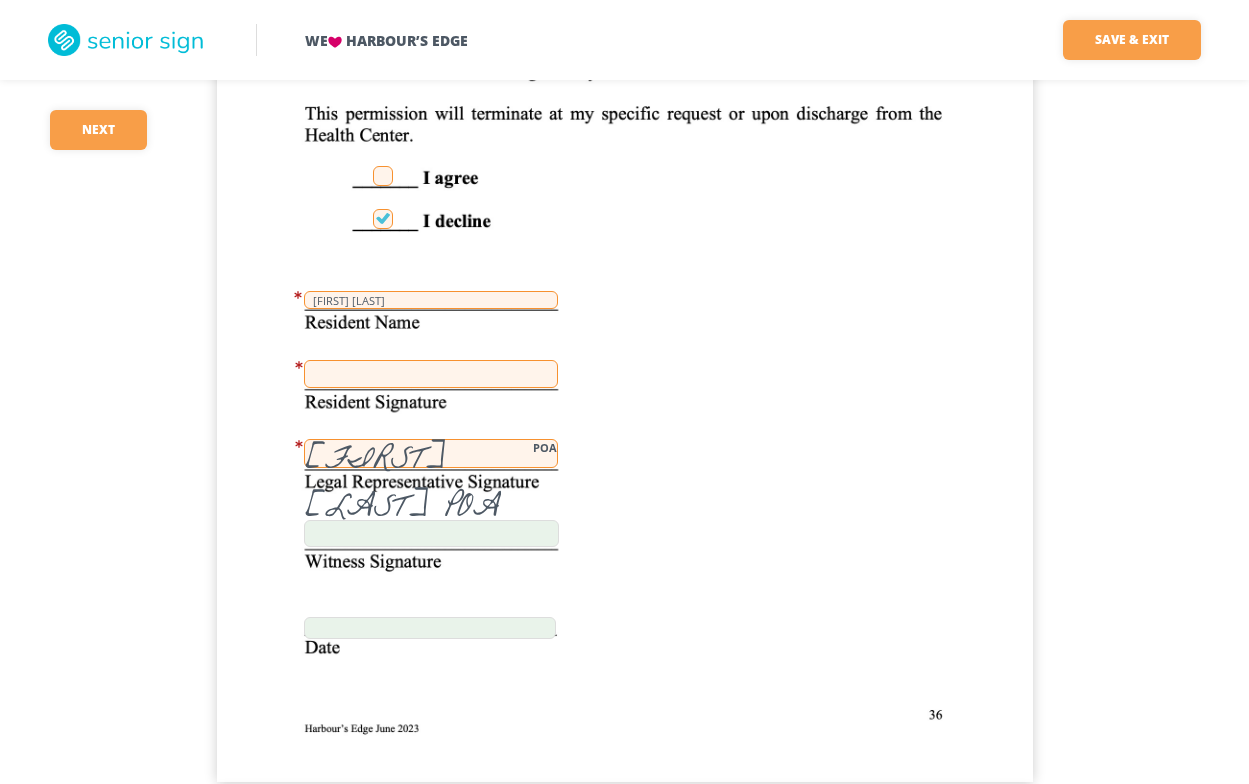 click at bounding box center (431, 374) 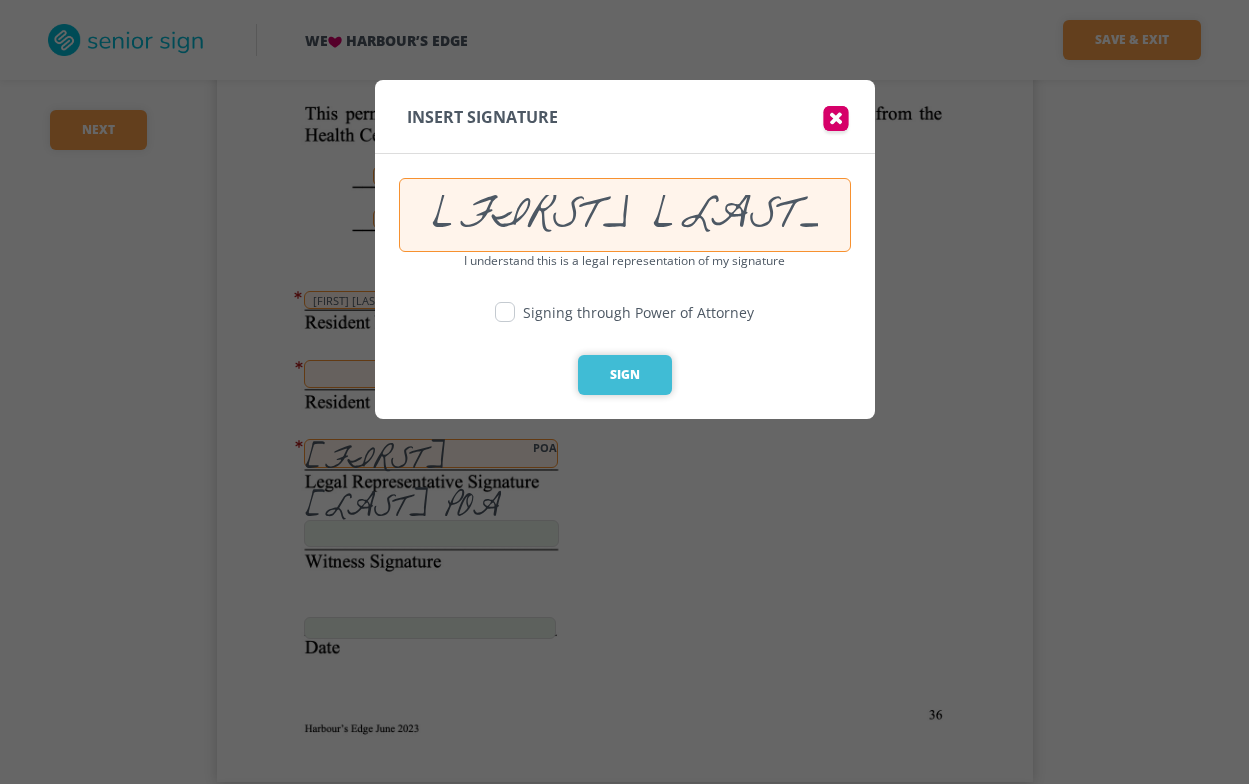 click on "Sign" at bounding box center [625, 375] 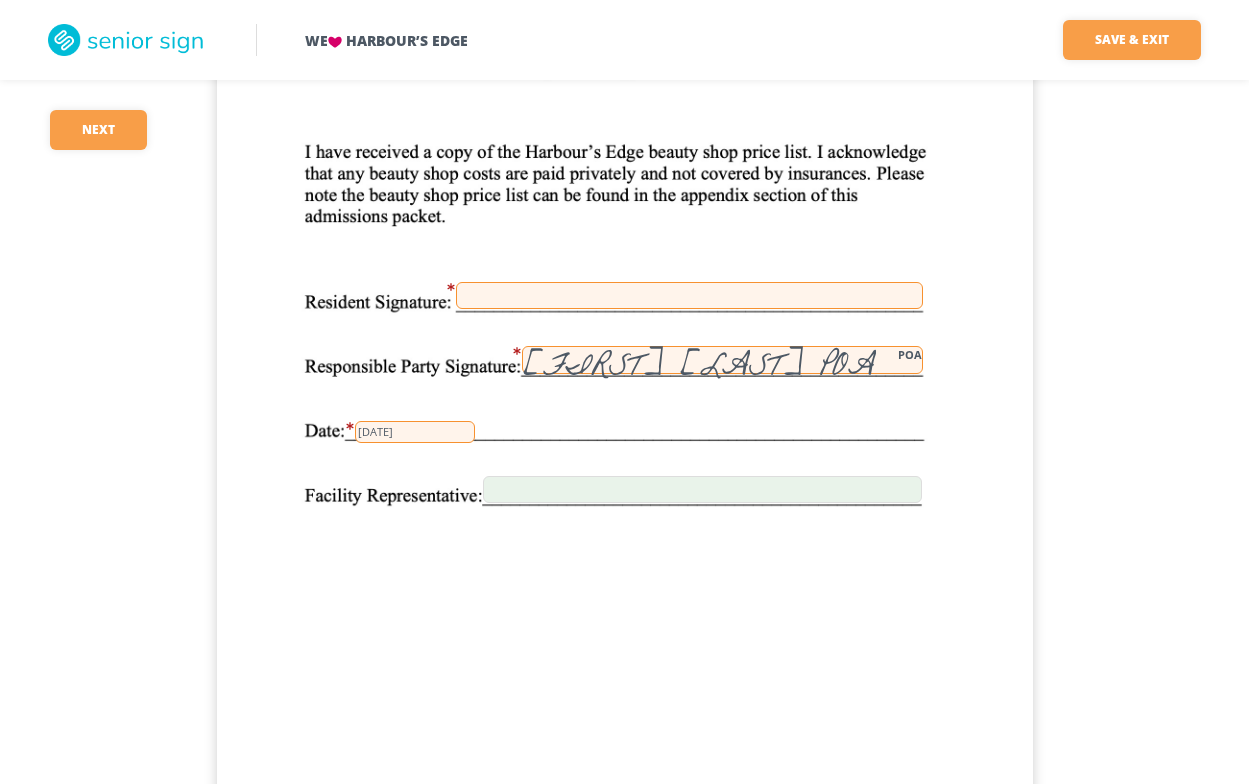 scroll, scrollTop: 38600, scrollLeft: 0, axis: vertical 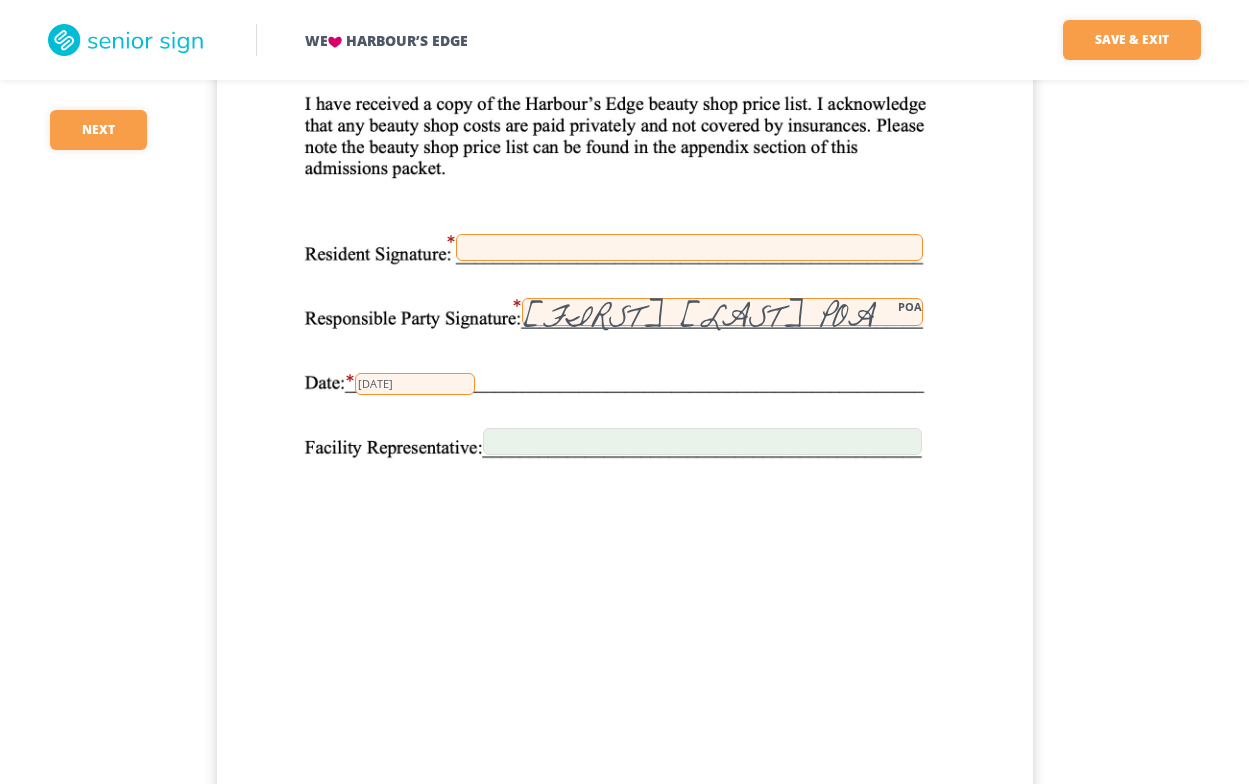 click at bounding box center (689, 247) 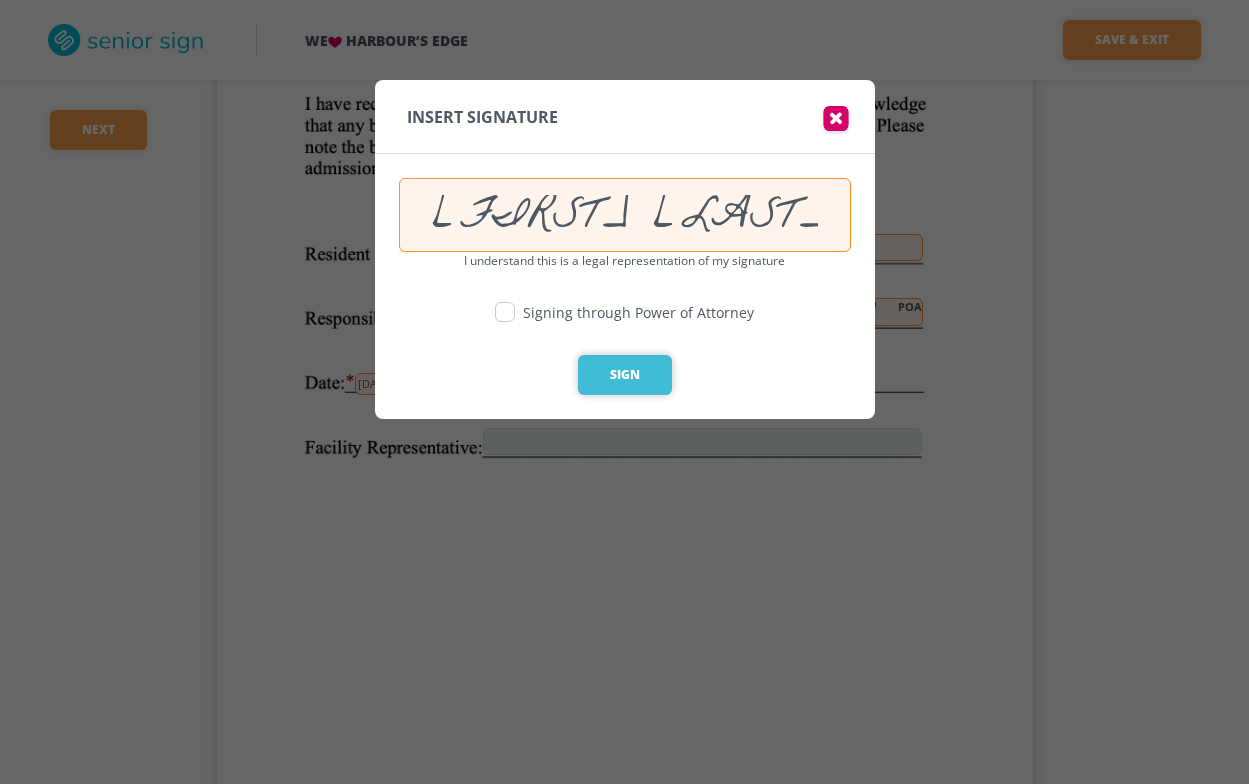 click on "Sign" at bounding box center [625, 375] 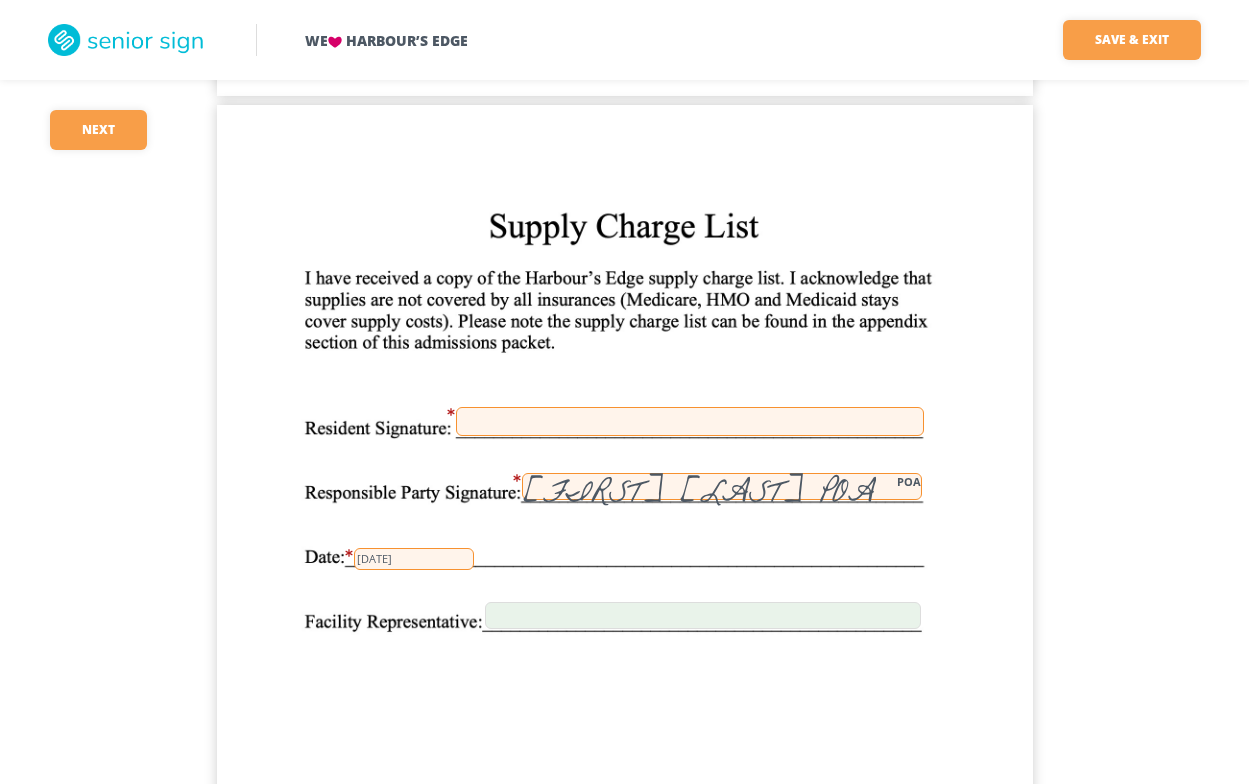 scroll, scrollTop: 39500, scrollLeft: 0, axis: vertical 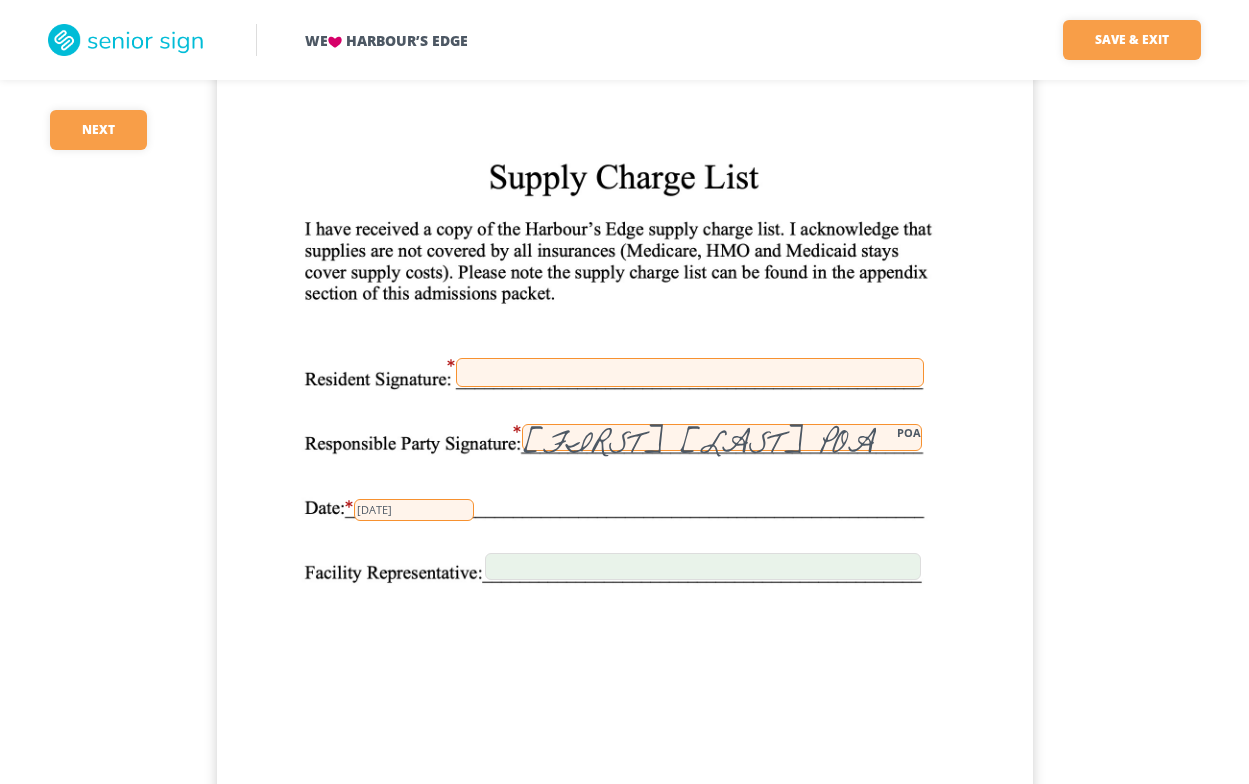 click at bounding box center [690, 372] 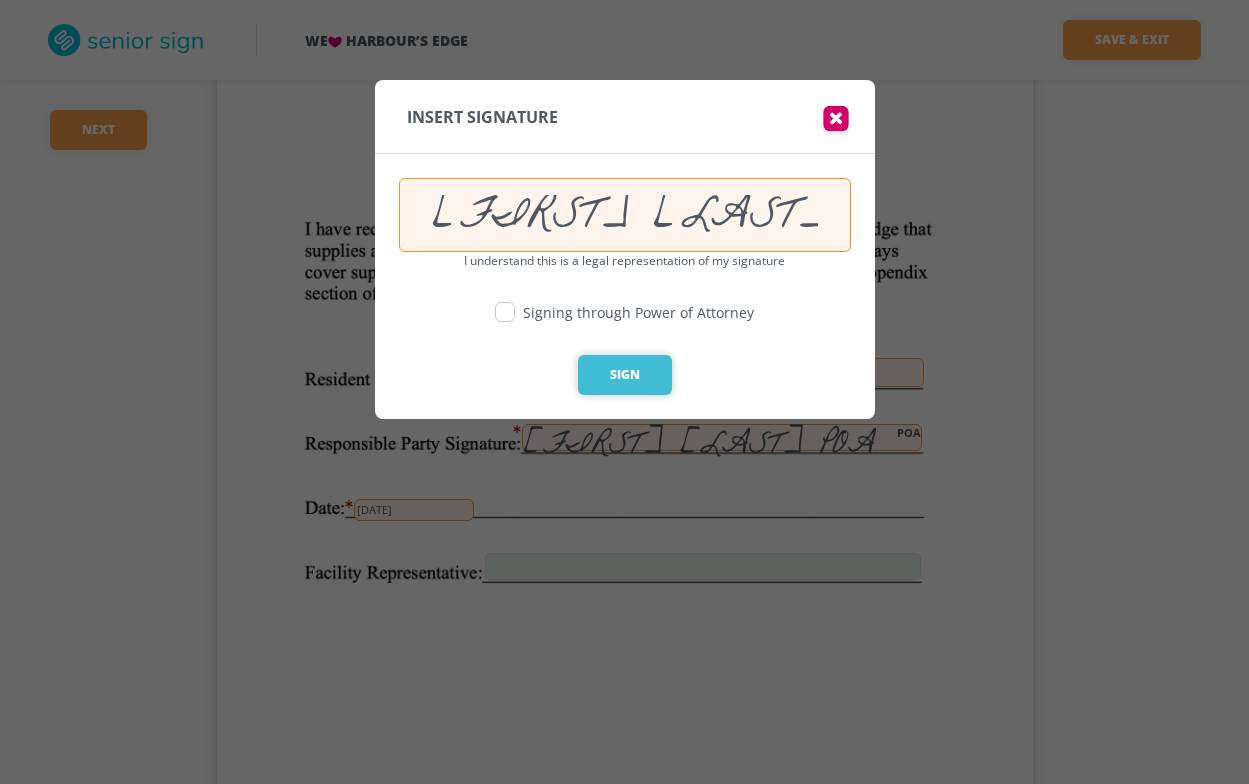 click on "Sign" at bounding box center (625, 375) 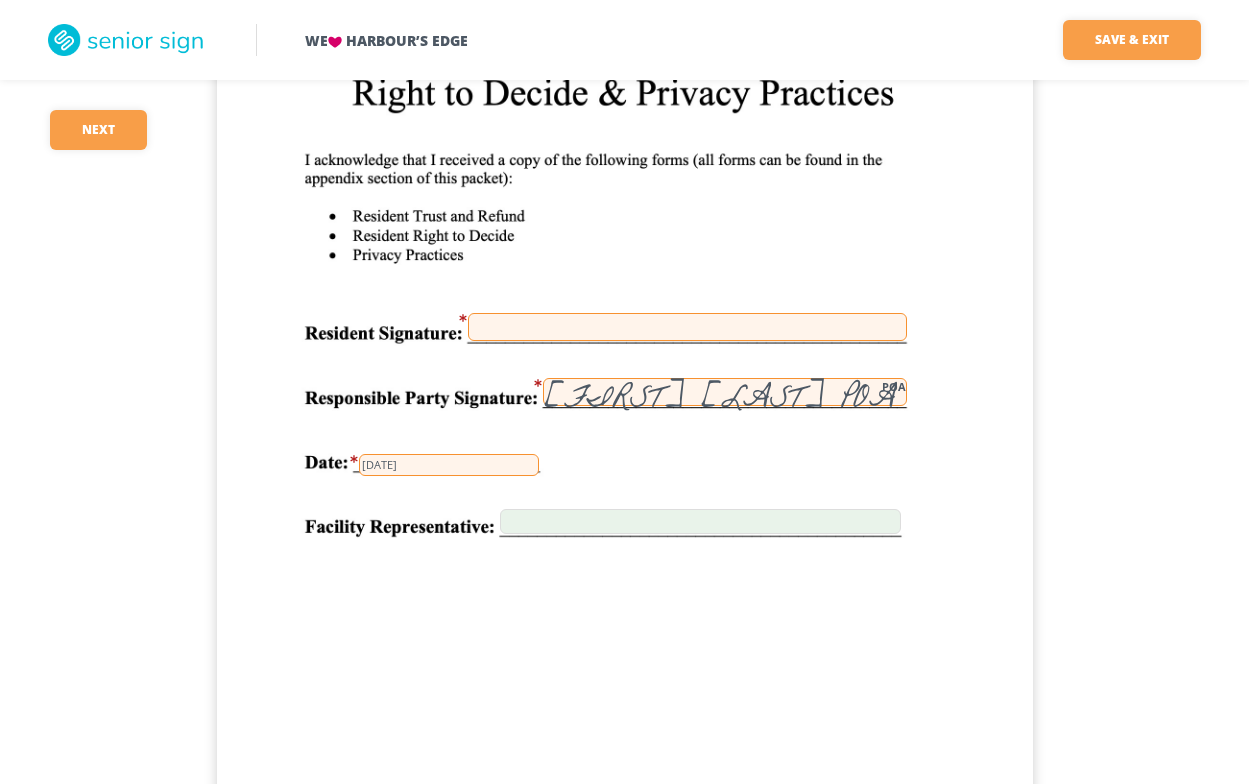 scroll, scrollTop: 40700, scrollLeft: 0, axis: vertical 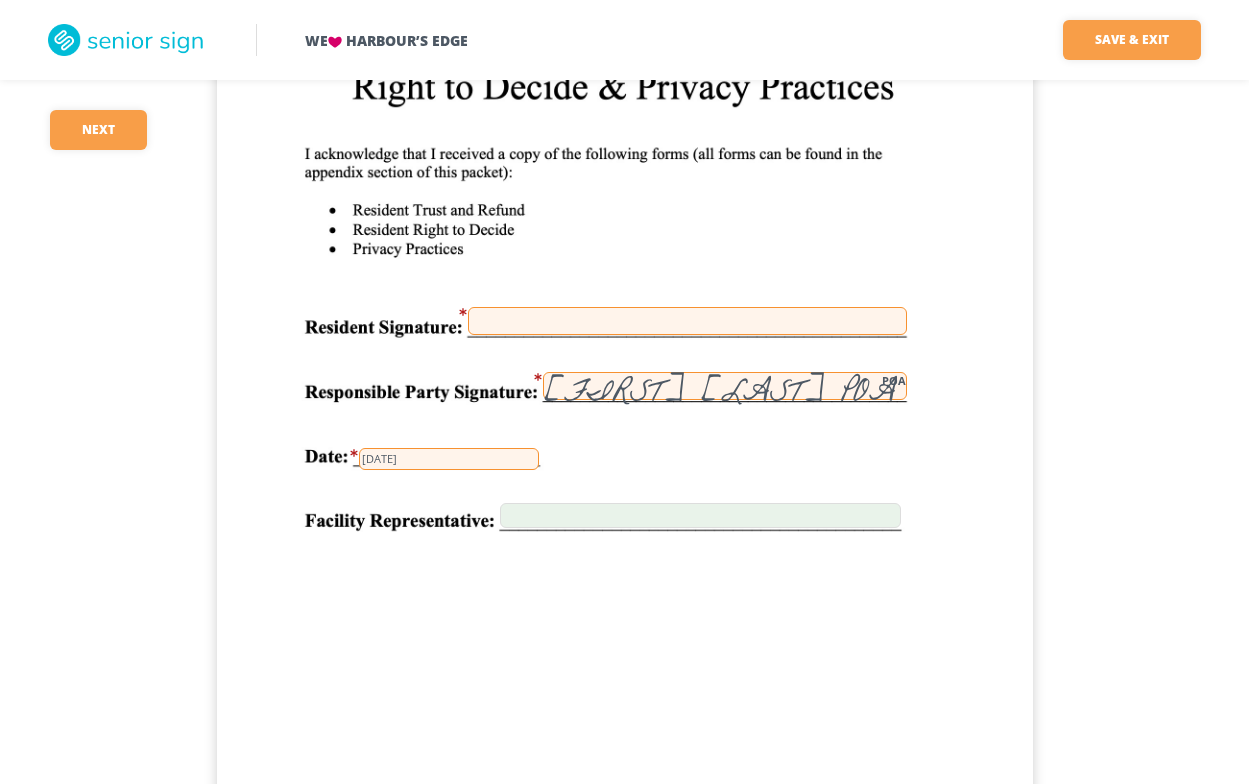click at bounding box center [687, 321] 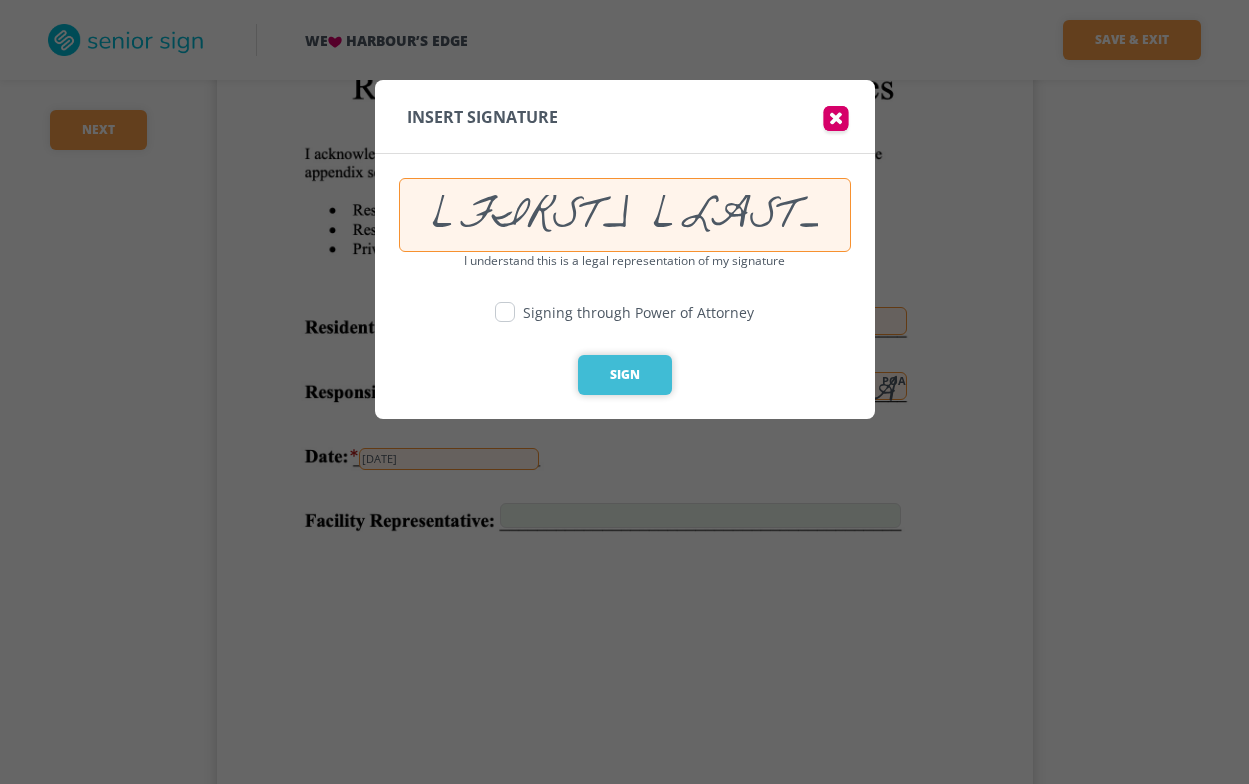 click on "Sign" at bounding box center (625, 375) 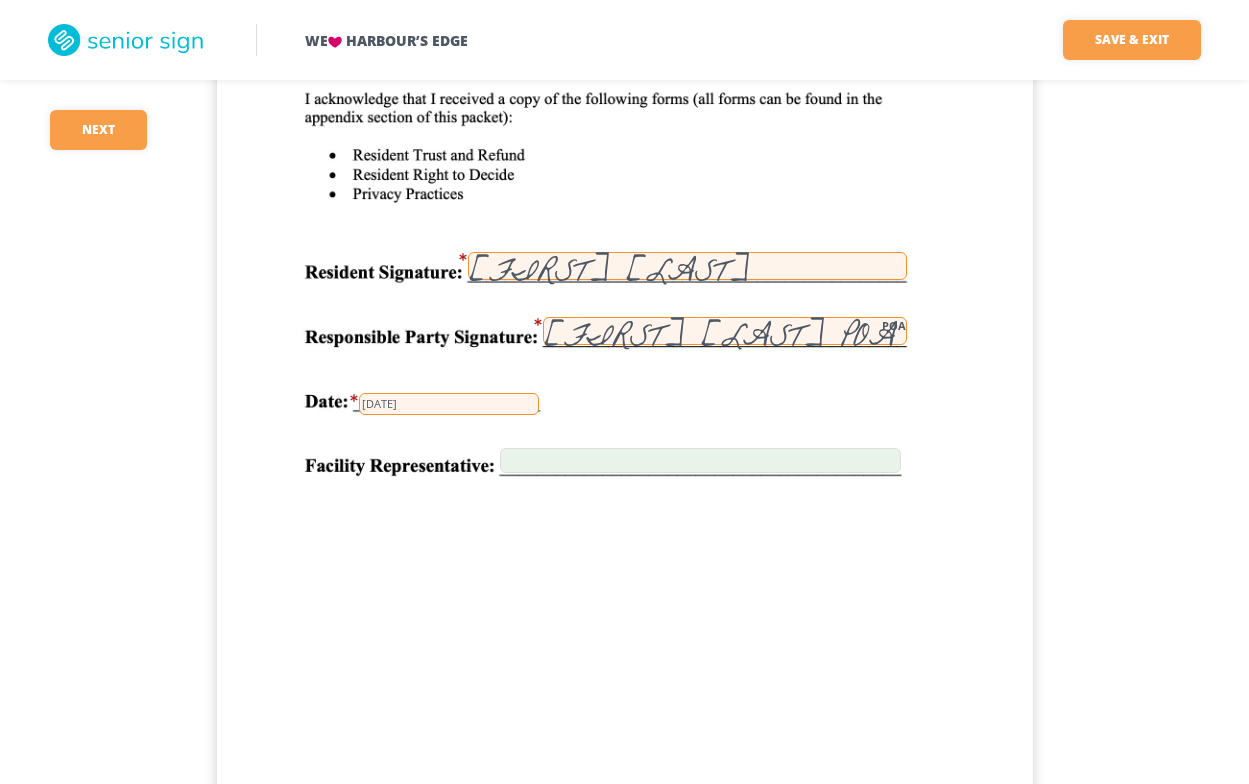 scroll, scrollTop: 40948, scrollLeft: 0, axis: vertical 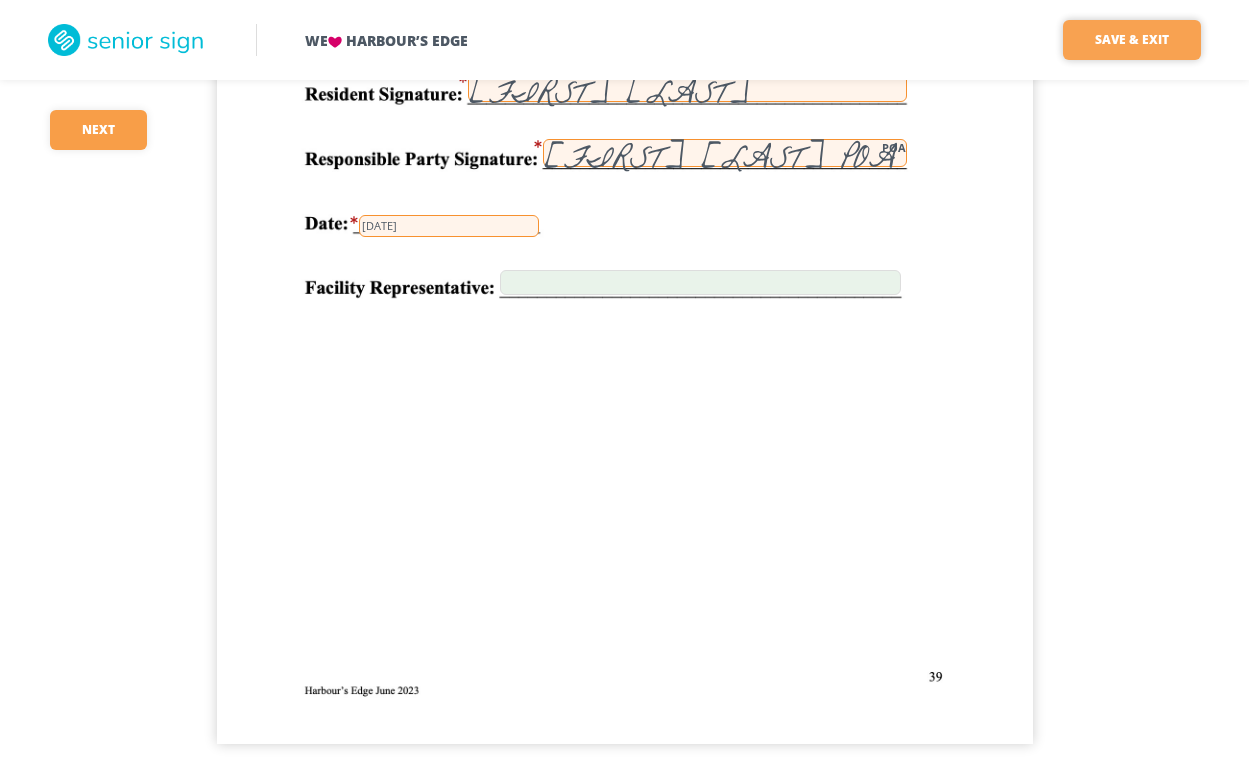 click on "Save & Exit" at bounding box center (1132, 40) 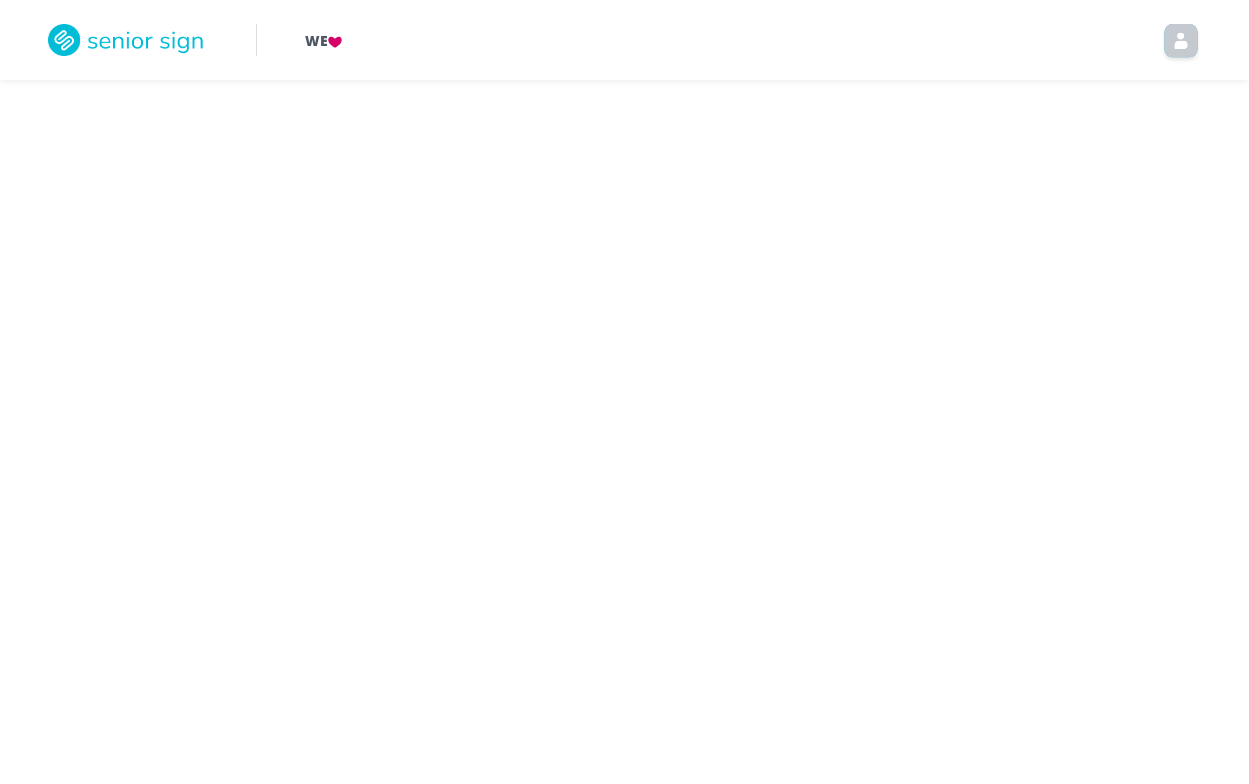 scroll, scrollTop: 0, scrollLeft: 0, axis: both 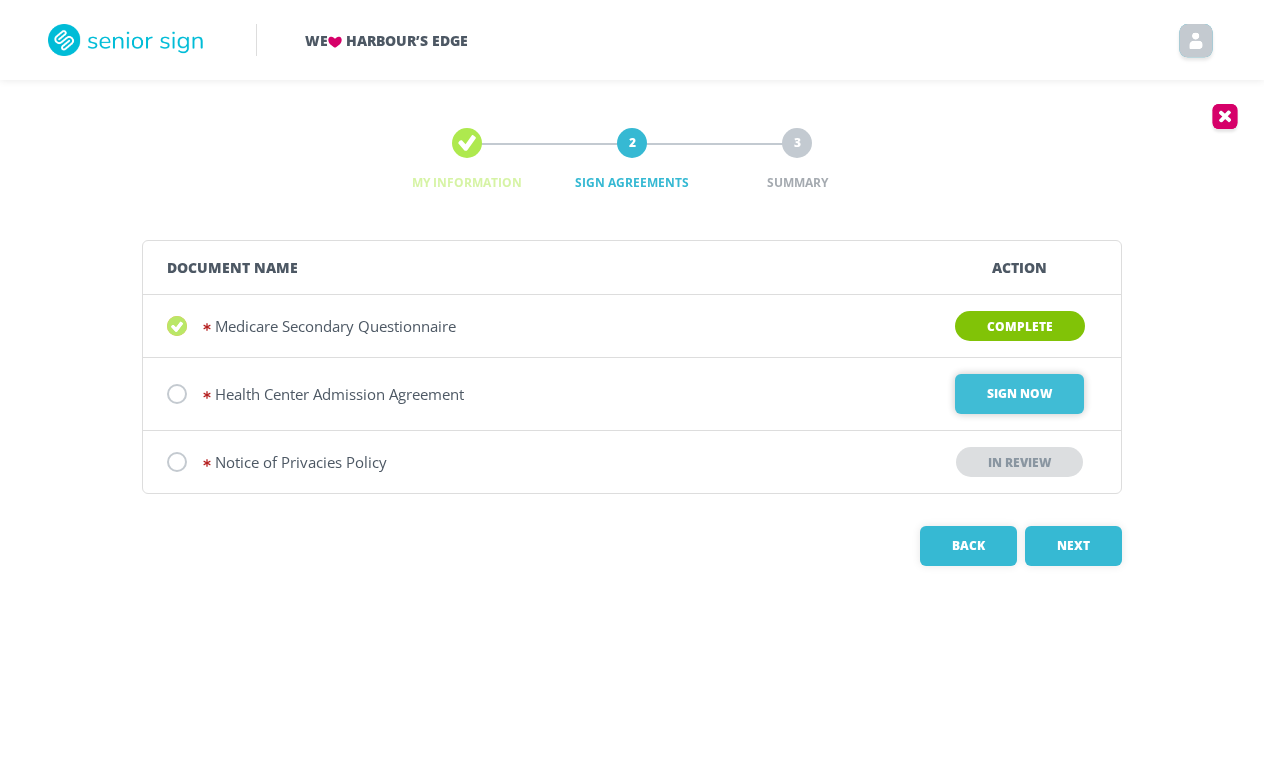 click on "Sign Now" at bounding box center [1019, 394] 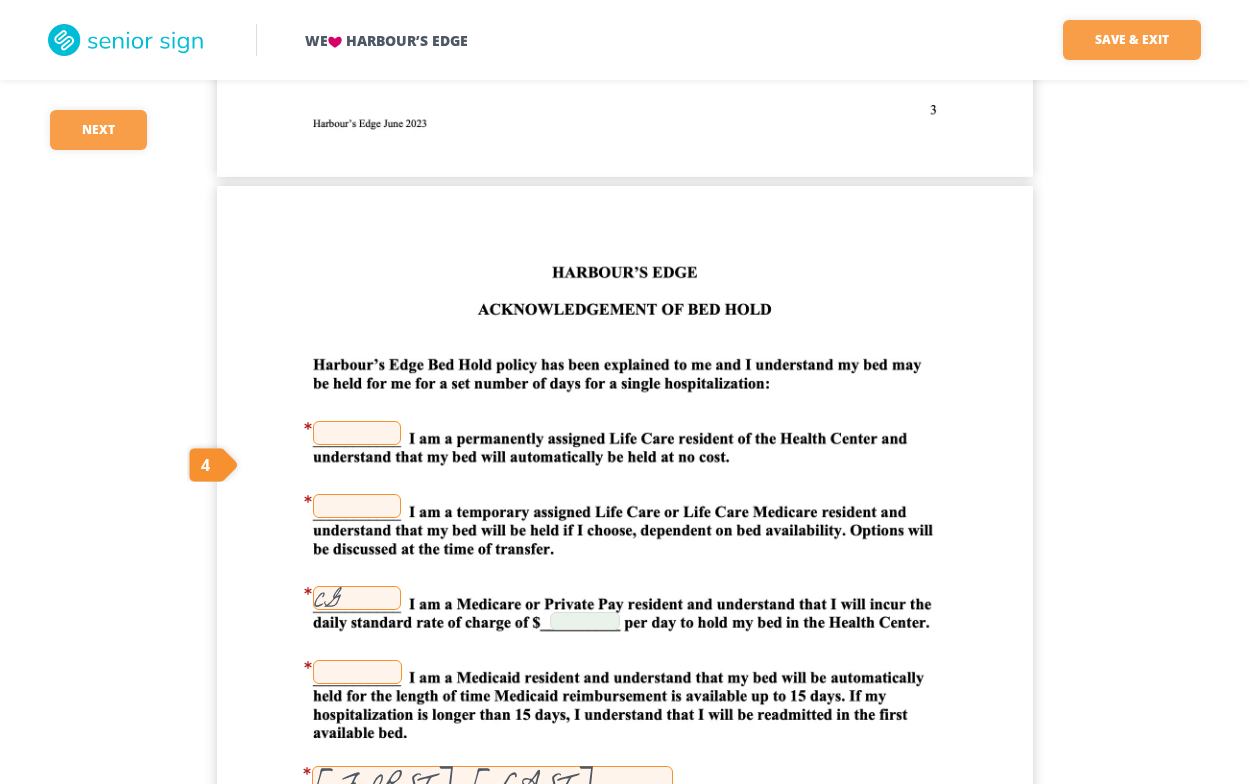scroll, scrollTop: 3200, scrollLeft: 0, axis: vertical 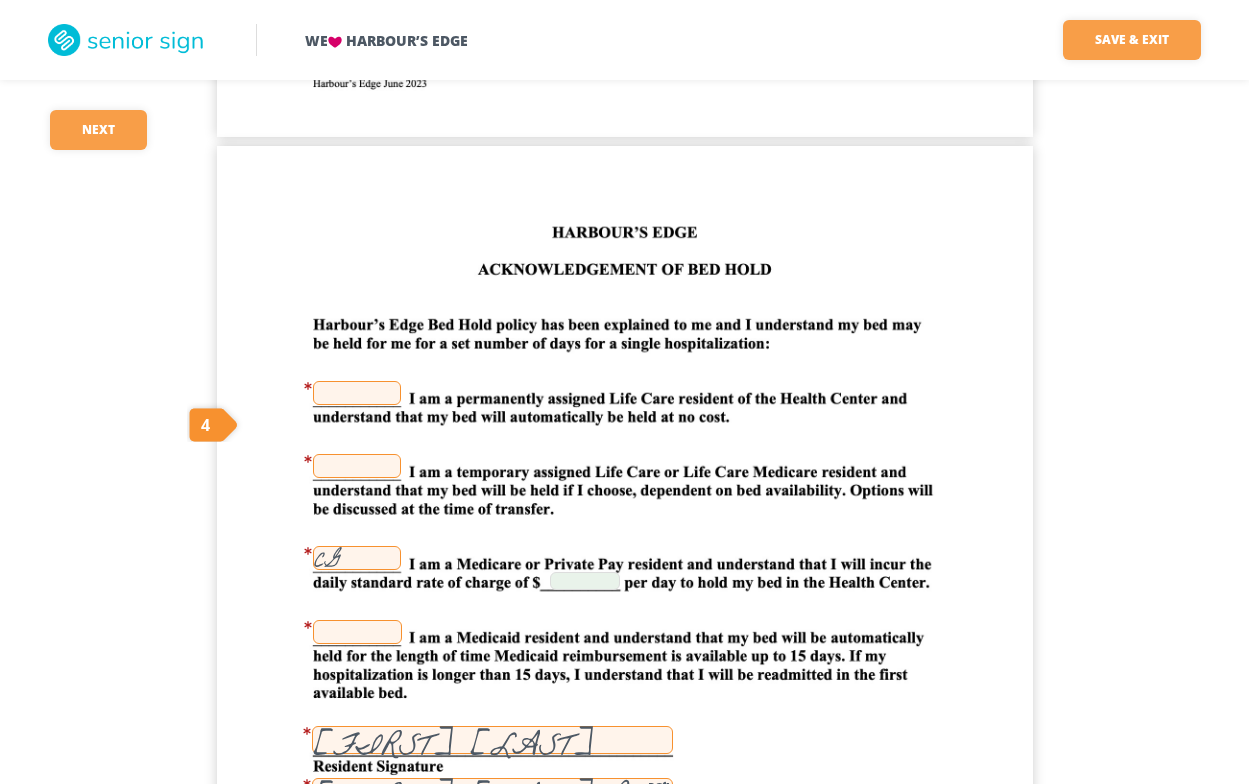 click at bounding box center (357, 393) 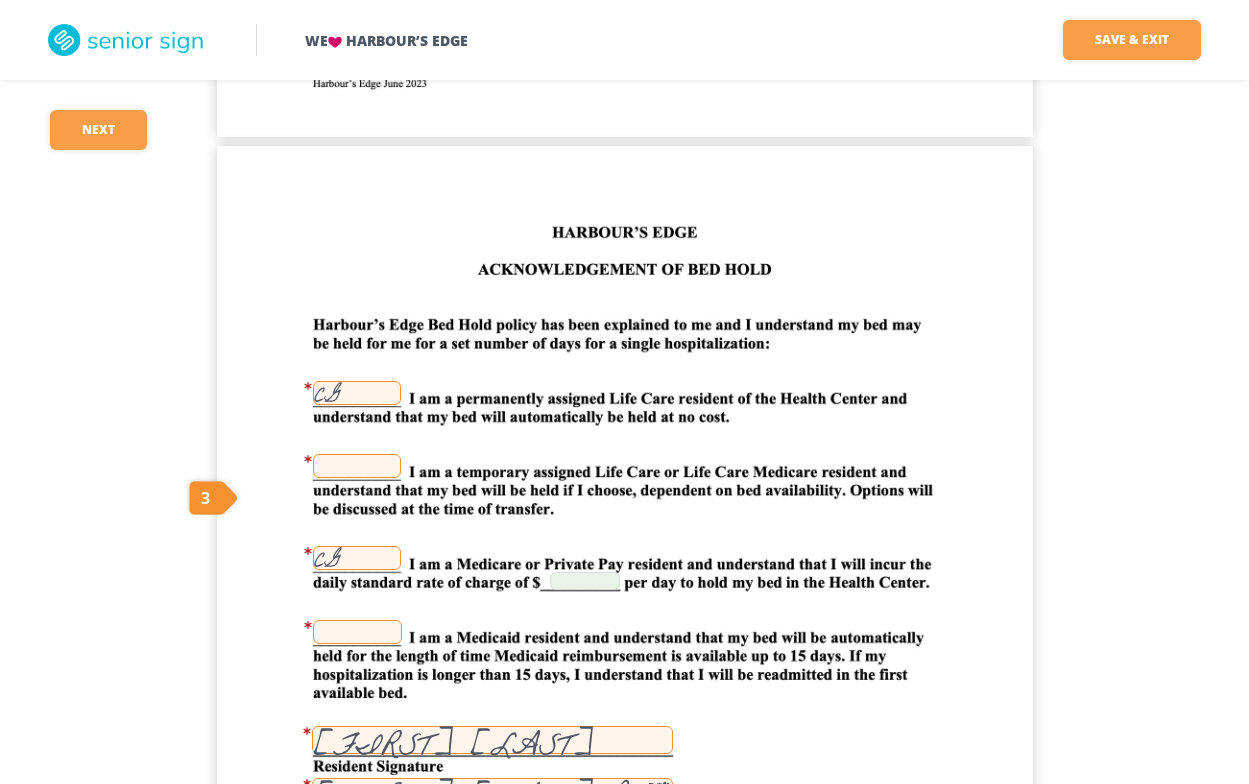 click at bounding box center (357, 466) 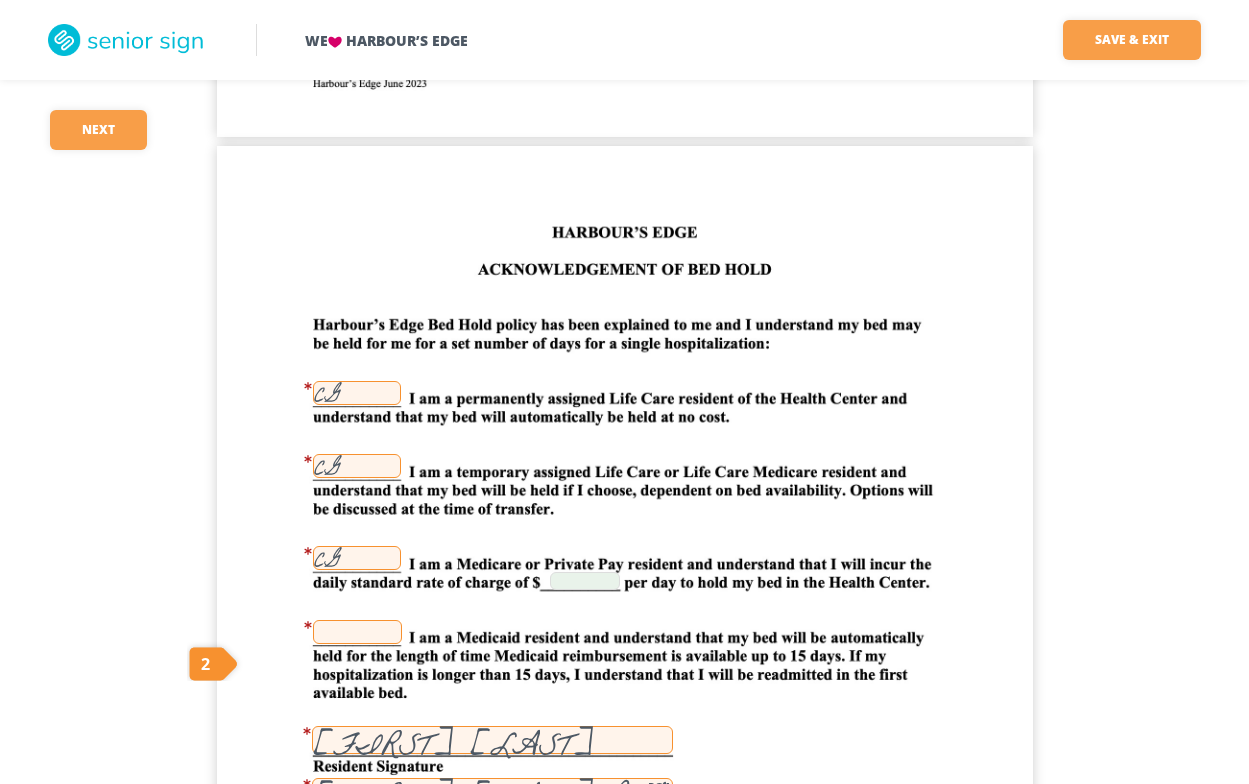 click at bounding box center [357, 632] 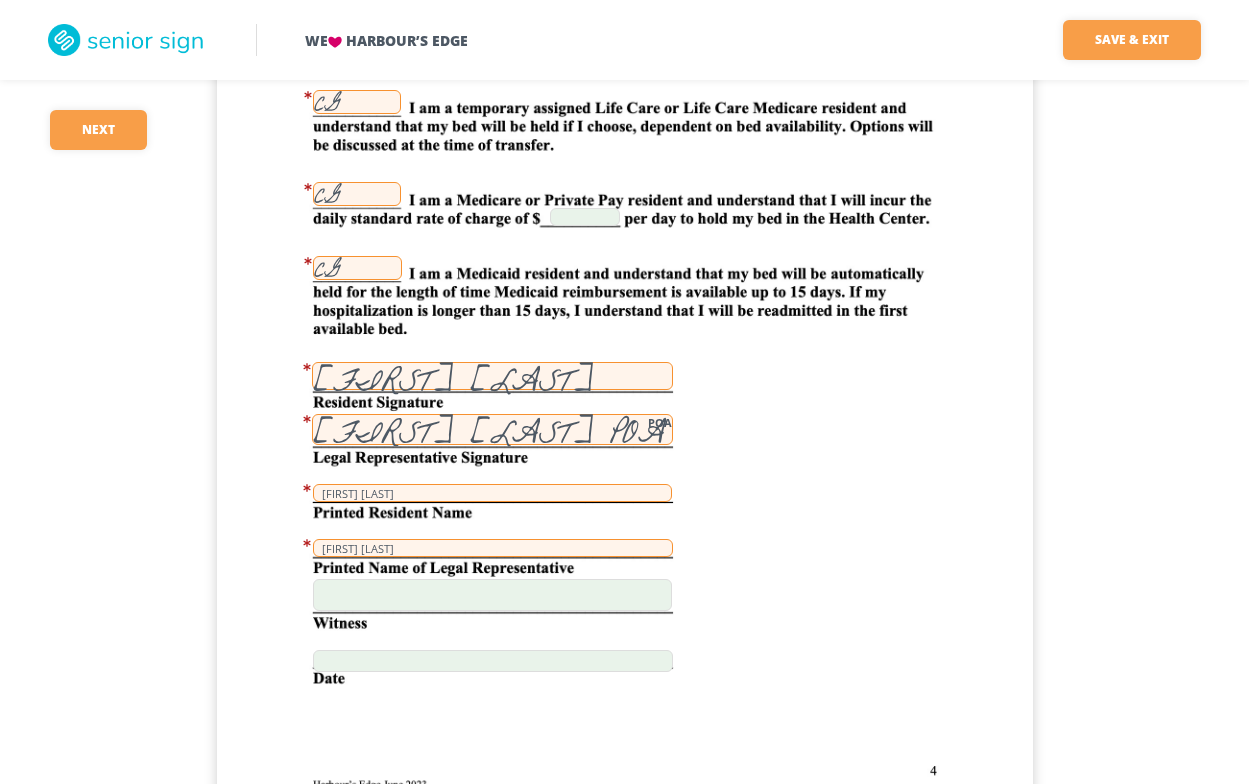 scroll, scrollTop: 3600, scrollLeft: 0, axis: vertical 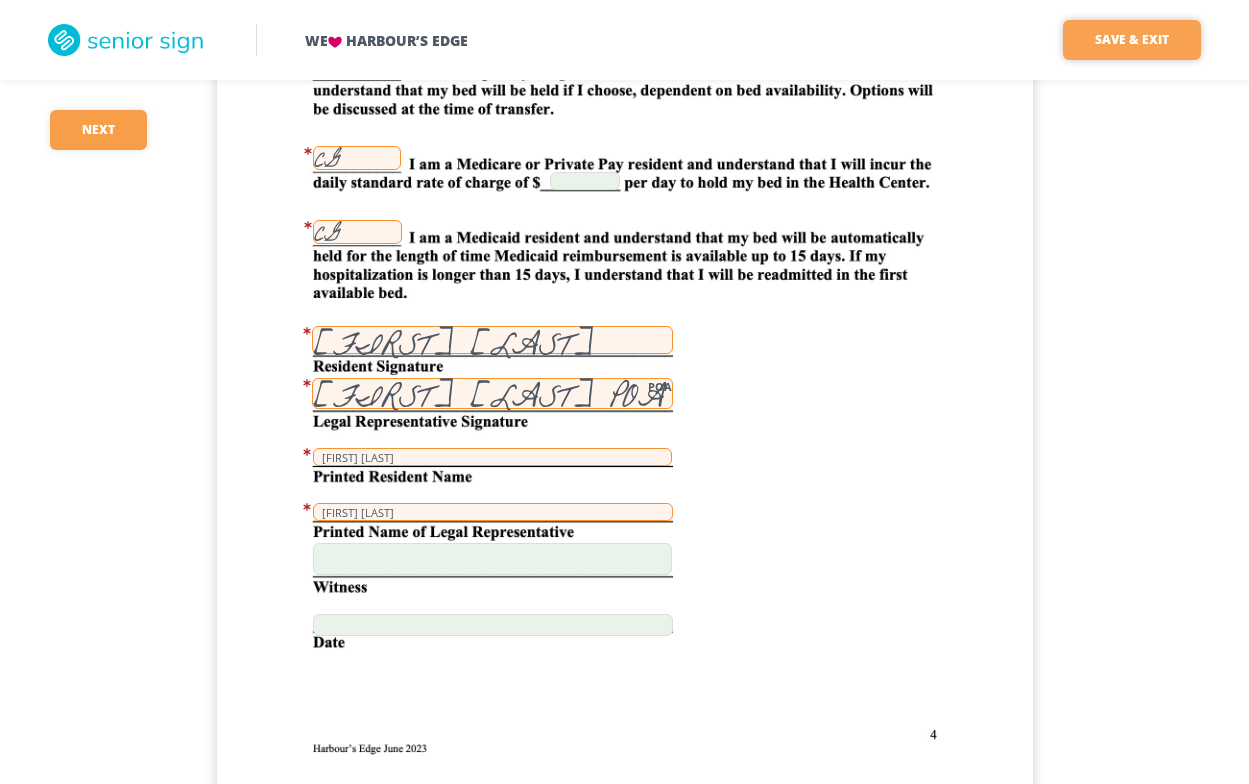 click on "Save & Exit" at bounding box center (1132, 40) 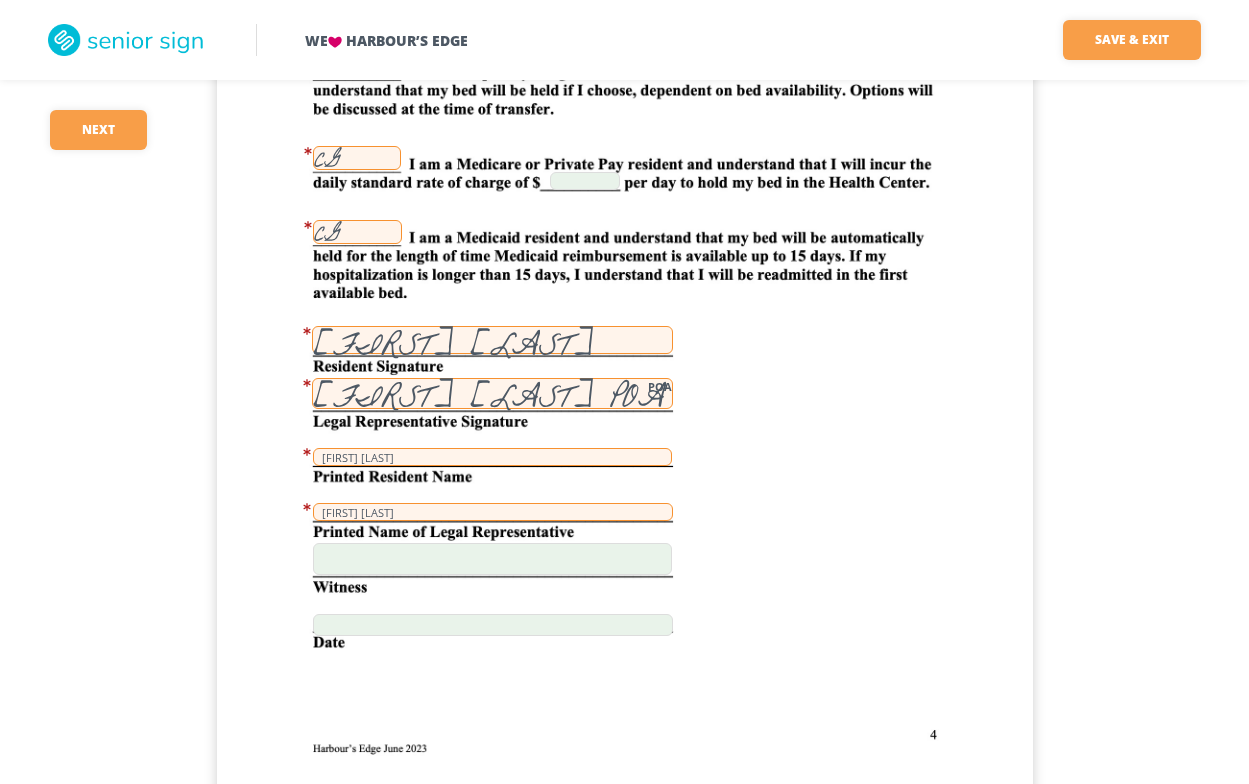 scroll, scrollTop: 0, scrollLeft: 0, axis: both 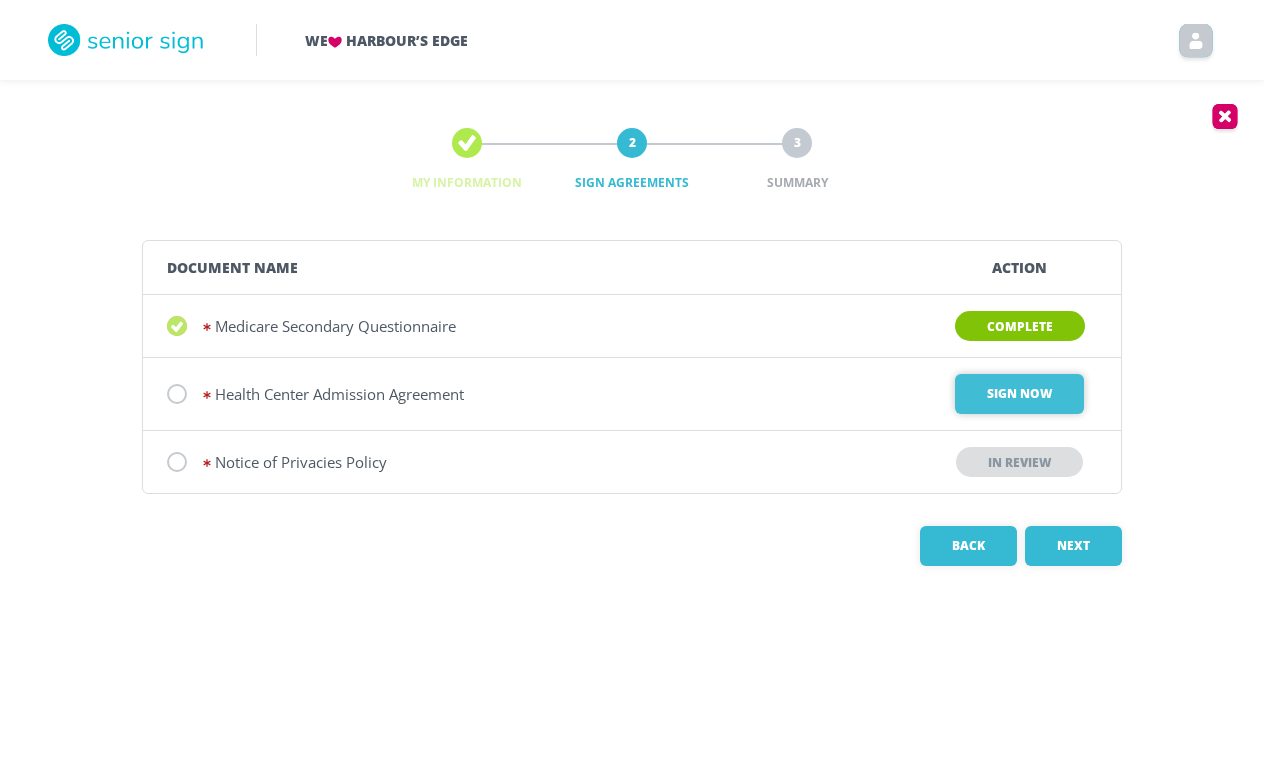 click on "Sign Now" at bounding box center (1019, 394) 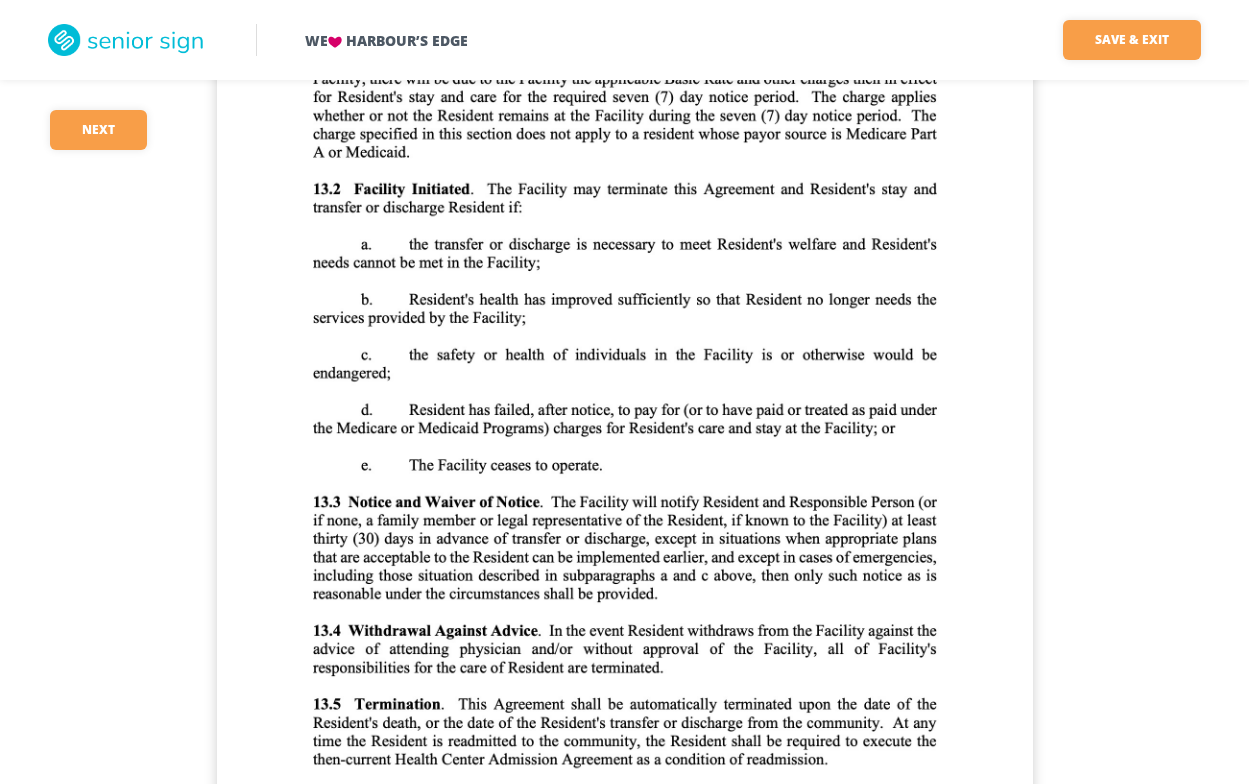 scroll, scrollTop: 15200, scrollLeft: 0, axis: vertical 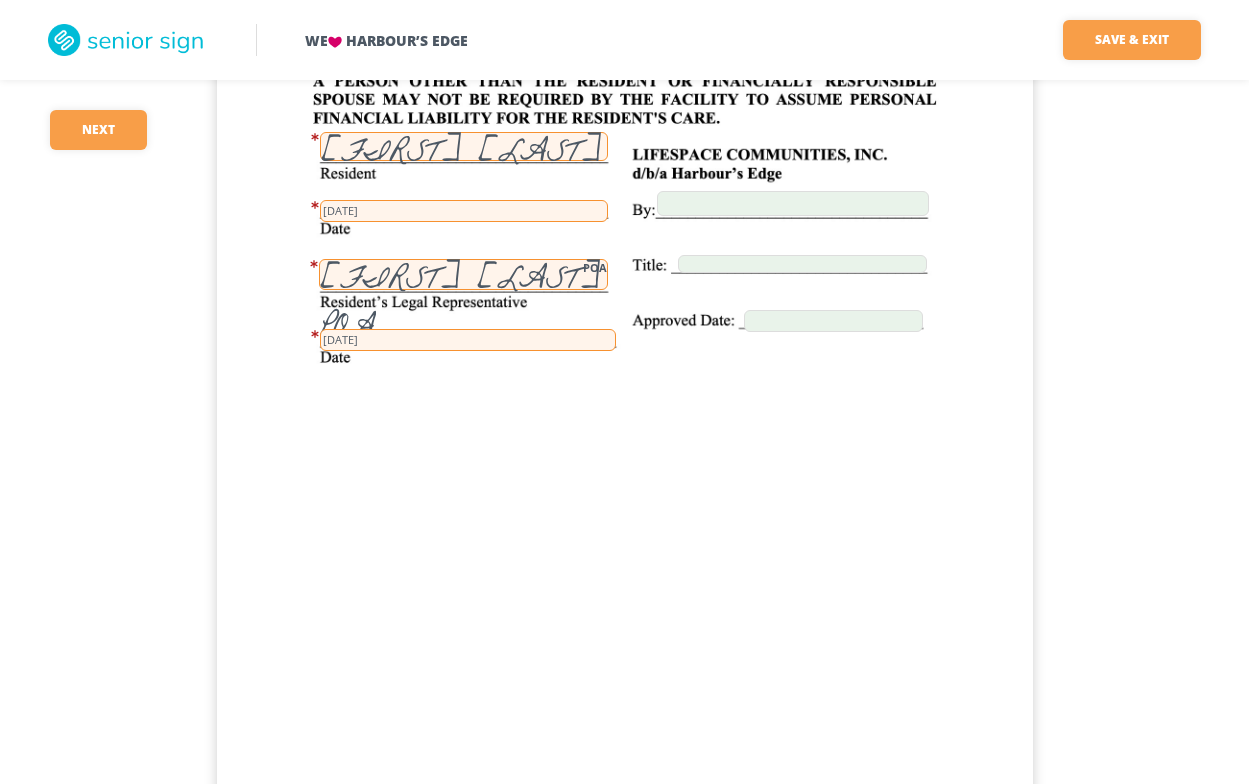 click at bounding box center [793, 203] 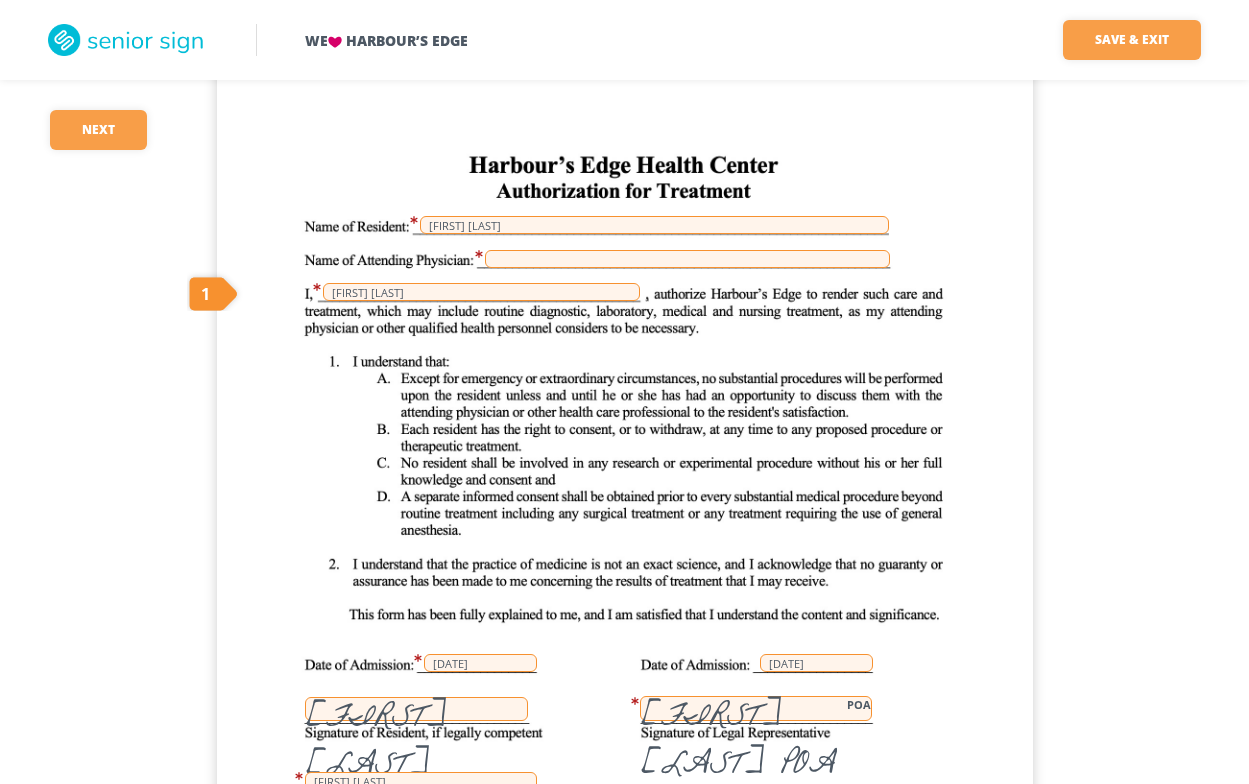 scroll, scrollTop: 21345, scrollLeft: 0, axis: vertical 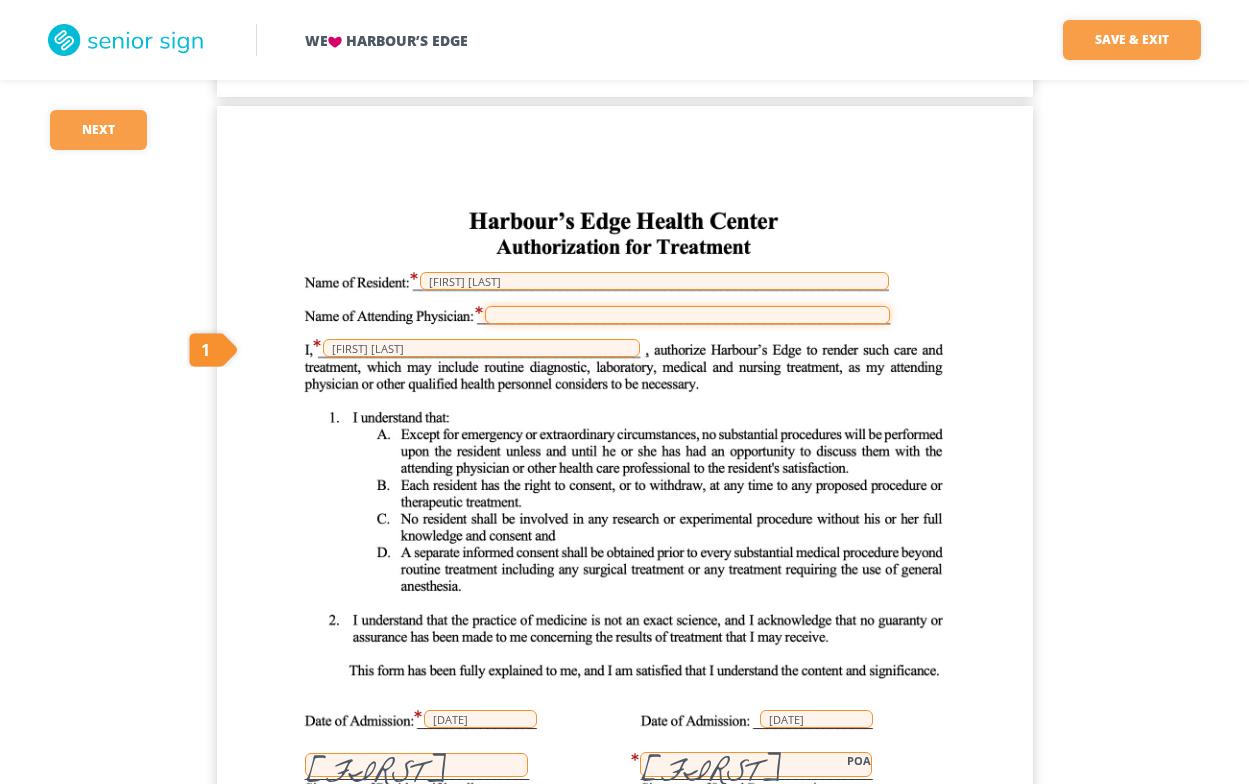 click at bounding box center (687, 315) 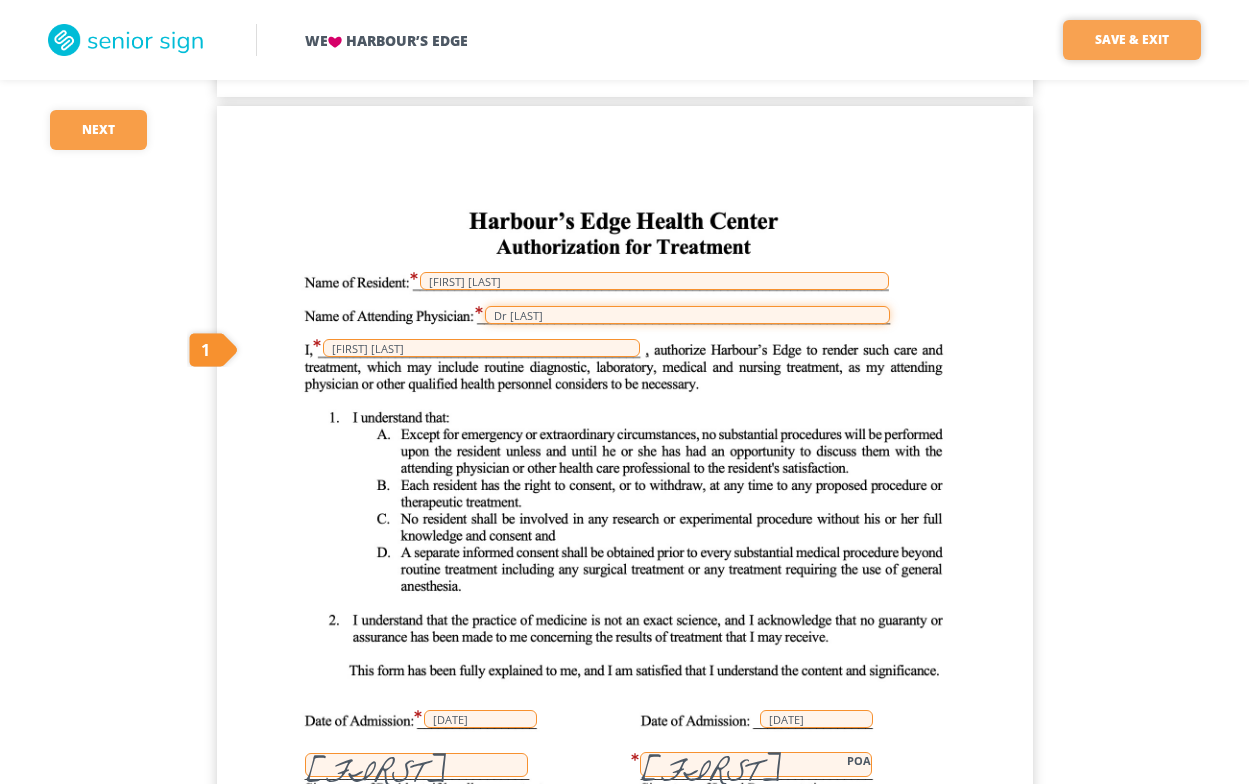 type on "Dr [LAST]" 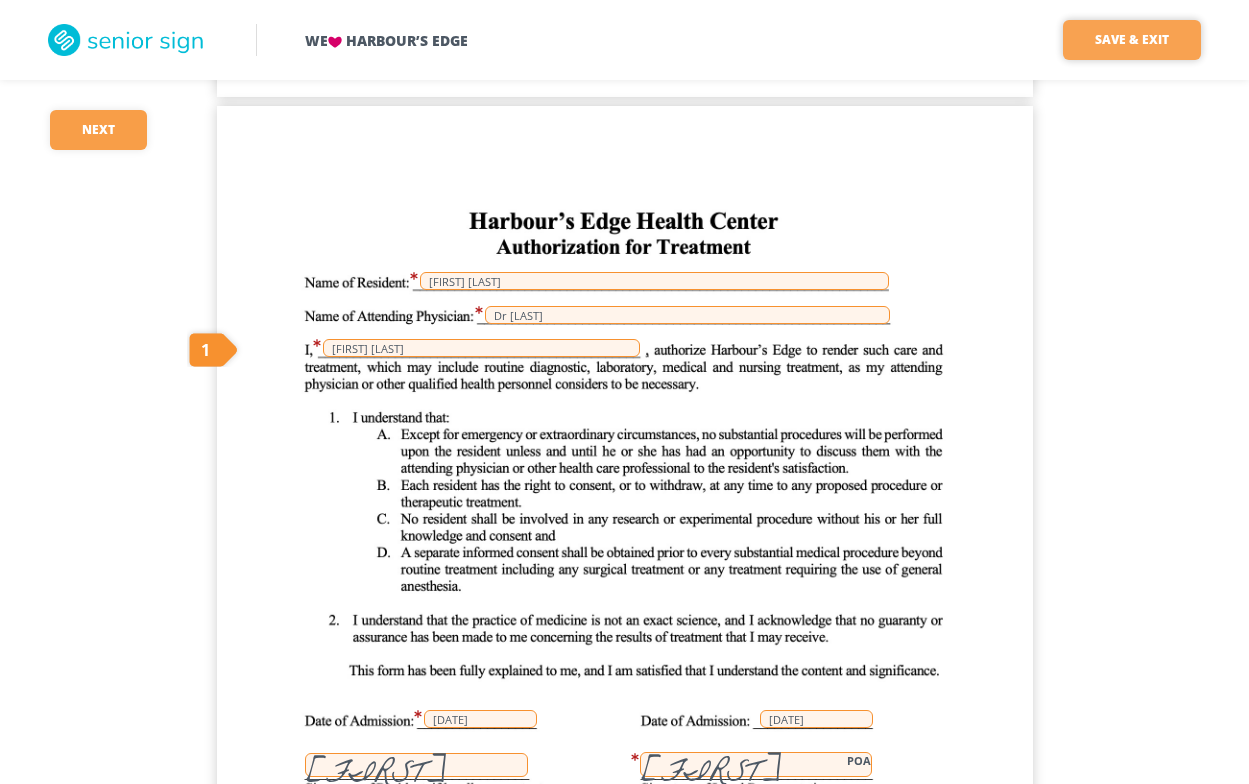 click on "Save & Exit" at bounding box center [834, 40] 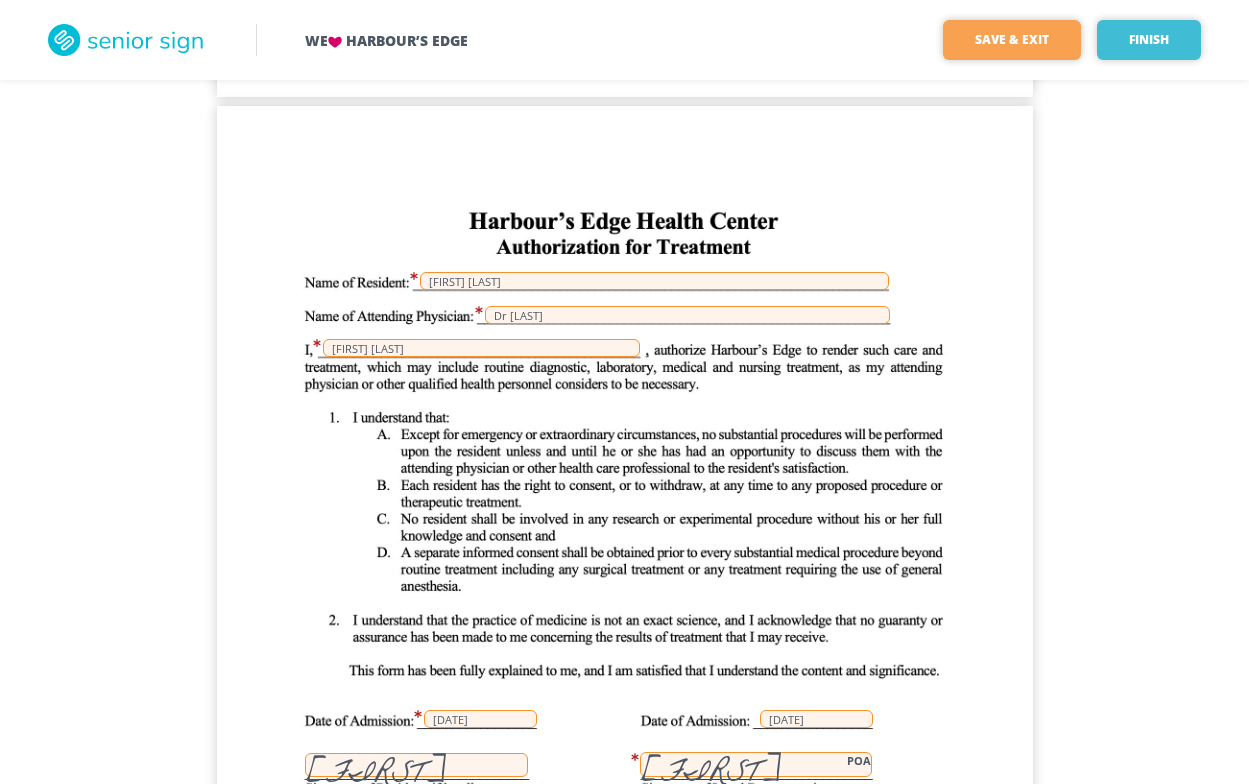 click on "Finish" at bounding box center [1149, 40] 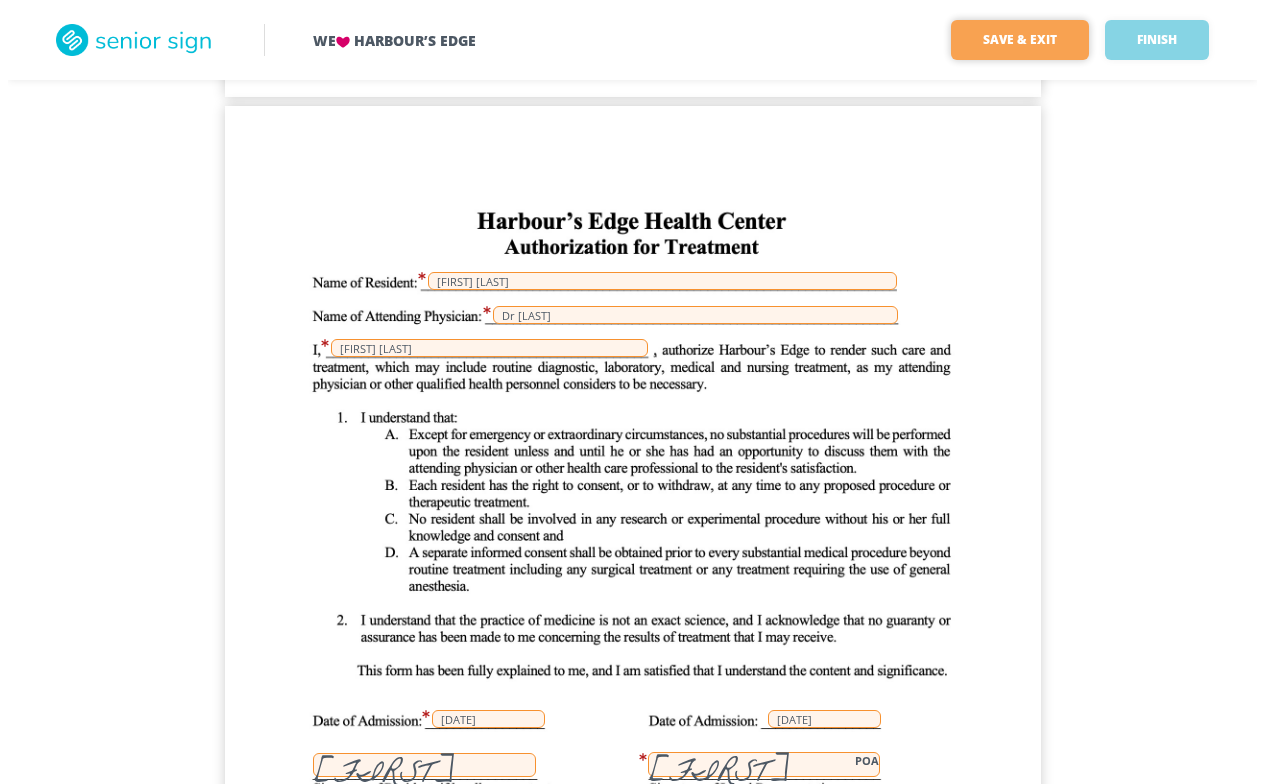 scroll, scrollTop: 0, scrollLeft: 0, axis: both 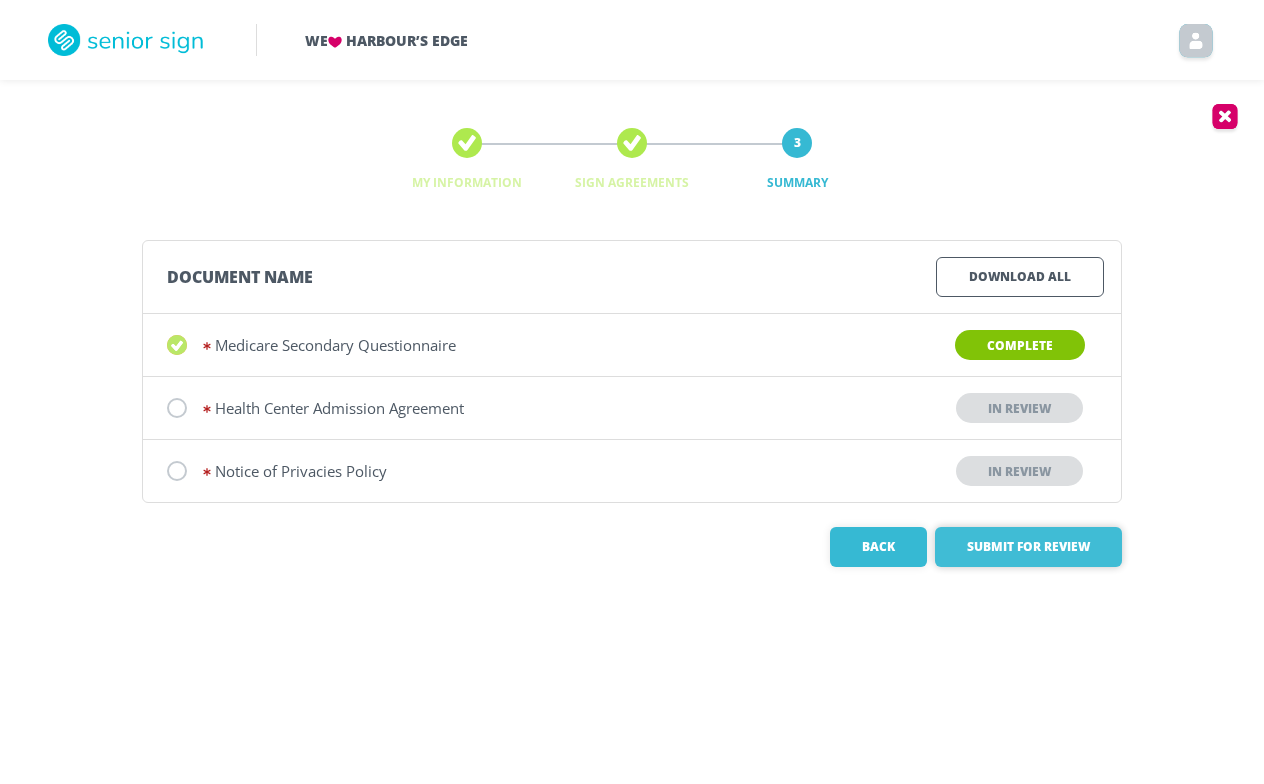 click on "Submit for Review" at bounding box center (1028, 547) 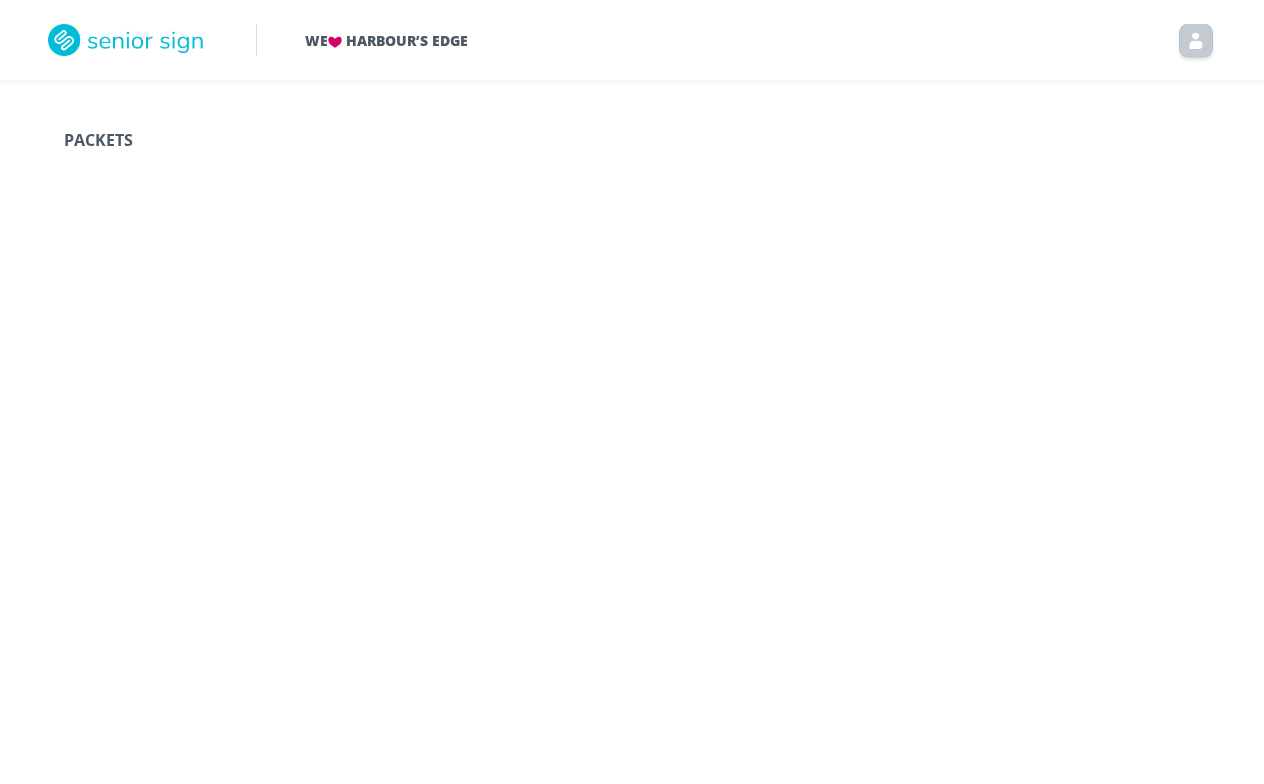 scroll, scrollTop: 0, scrollLeft: 0, axis: both 